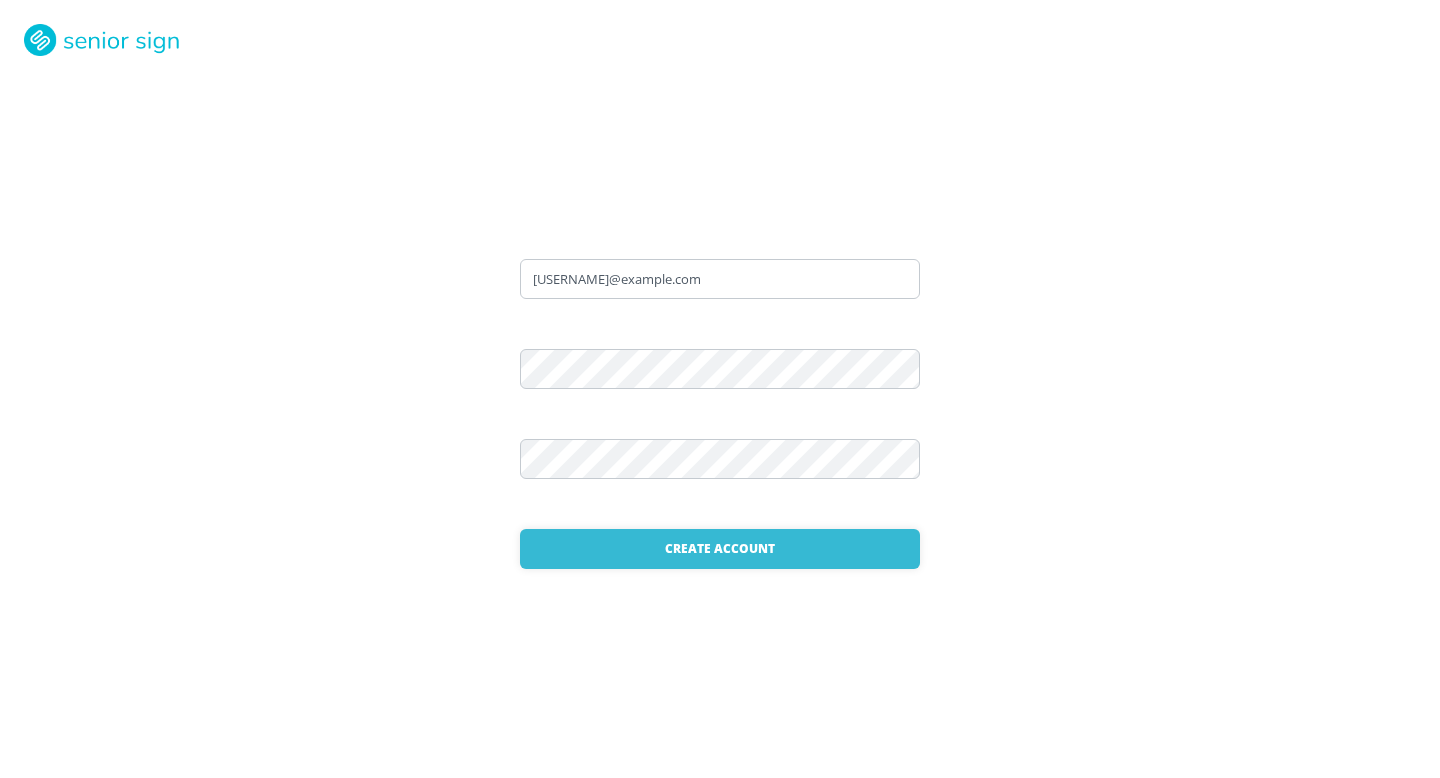 scroll, scrollTop: 0, scrollLeft: 0, axis: both 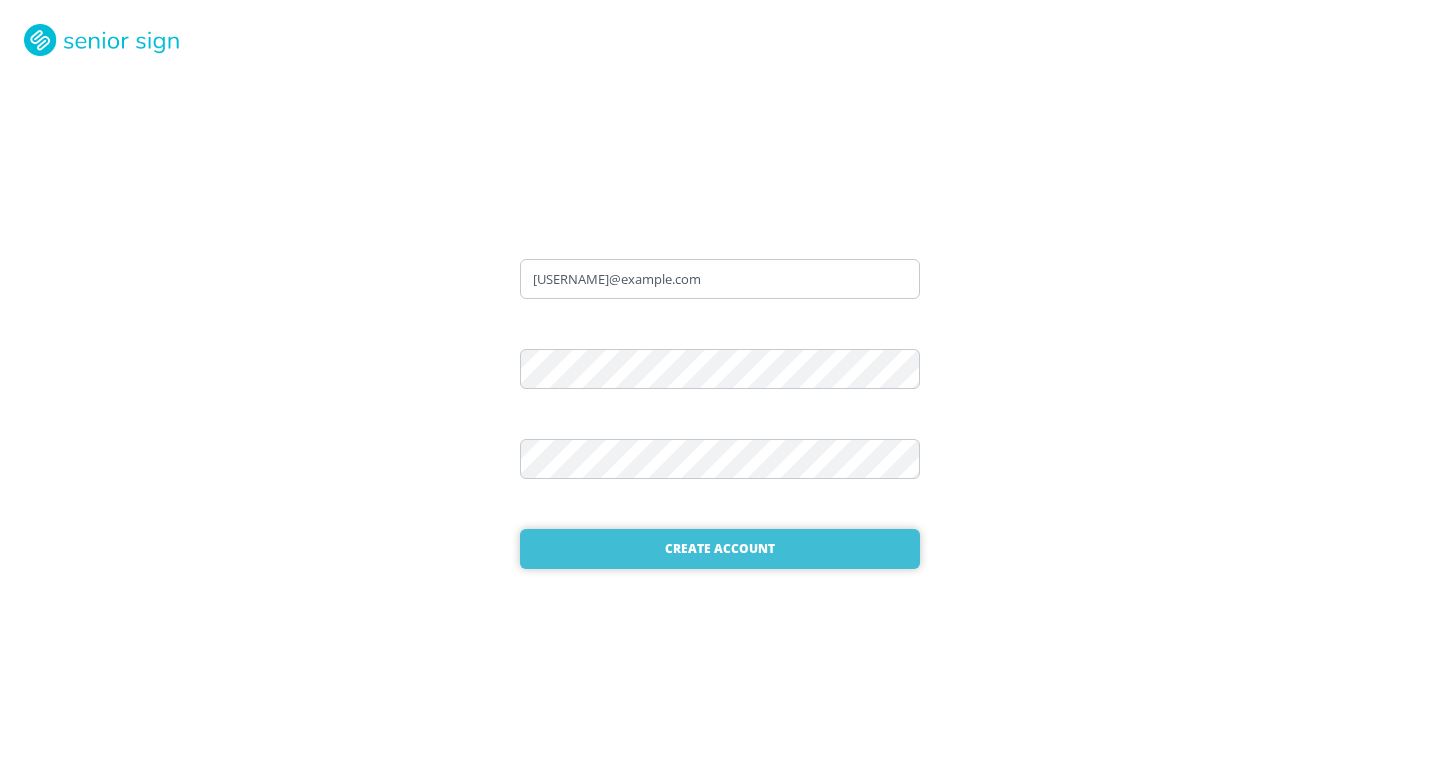 click on "Create Account" at bounding box center [720, 549] 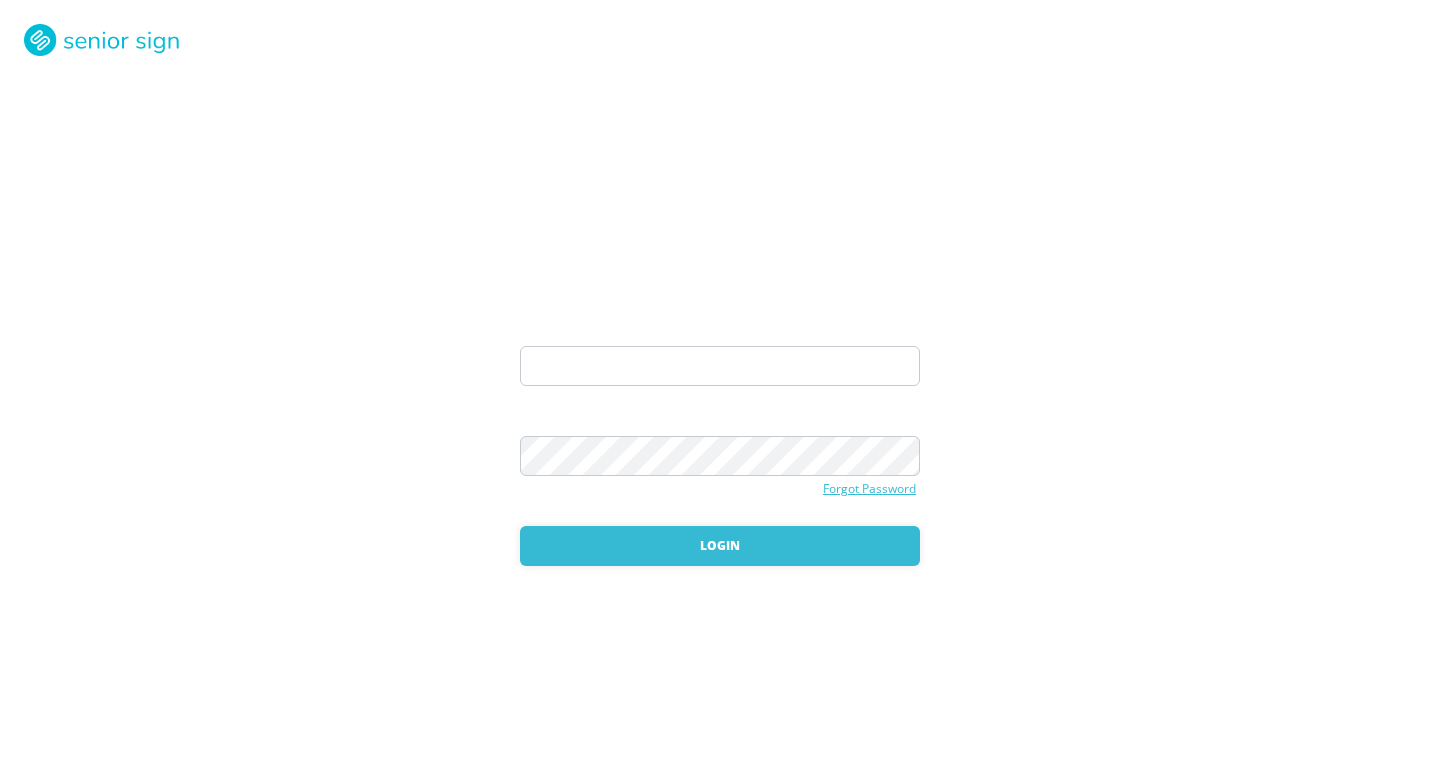 scroll, scrollTop: 0, scrollLeft: 0, axis: both 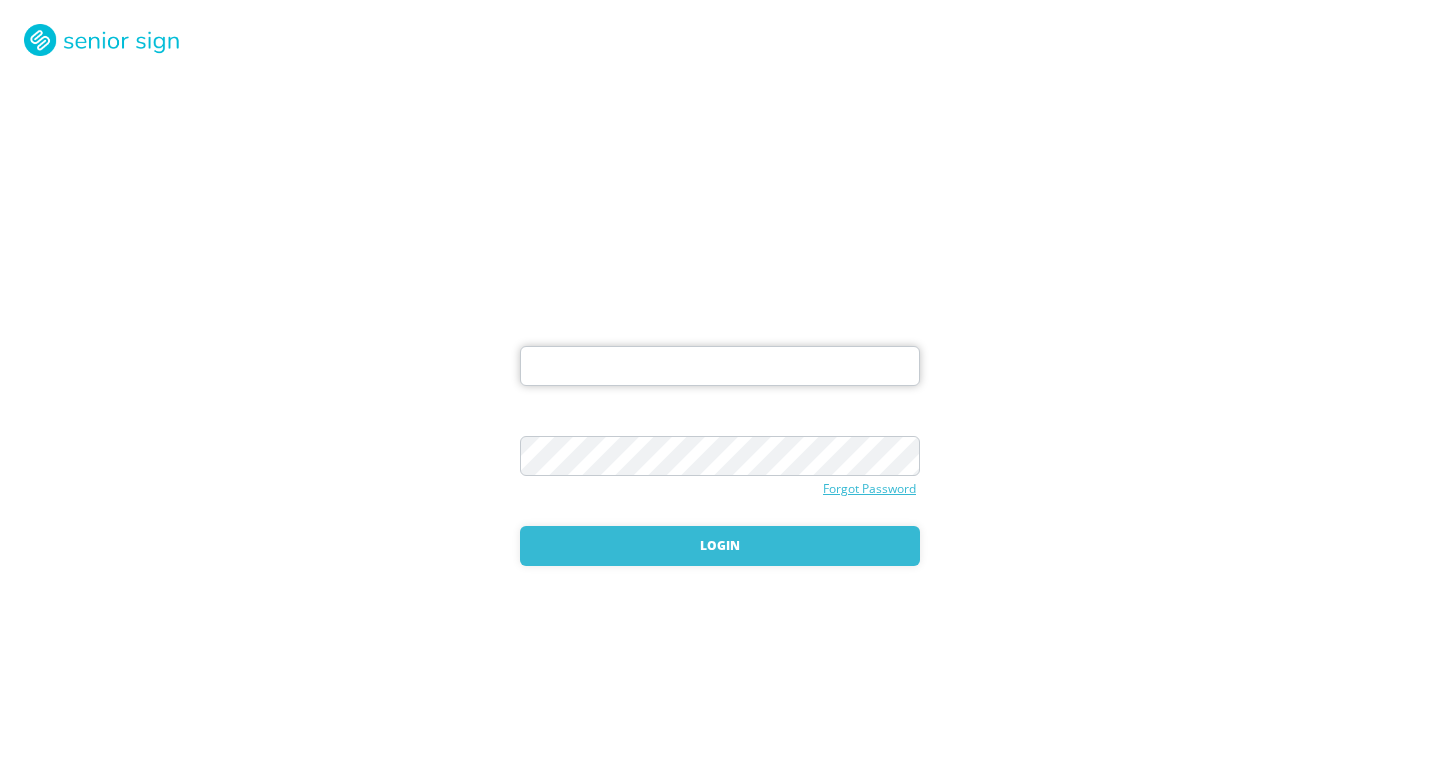 click at bounding box center [720, 366] 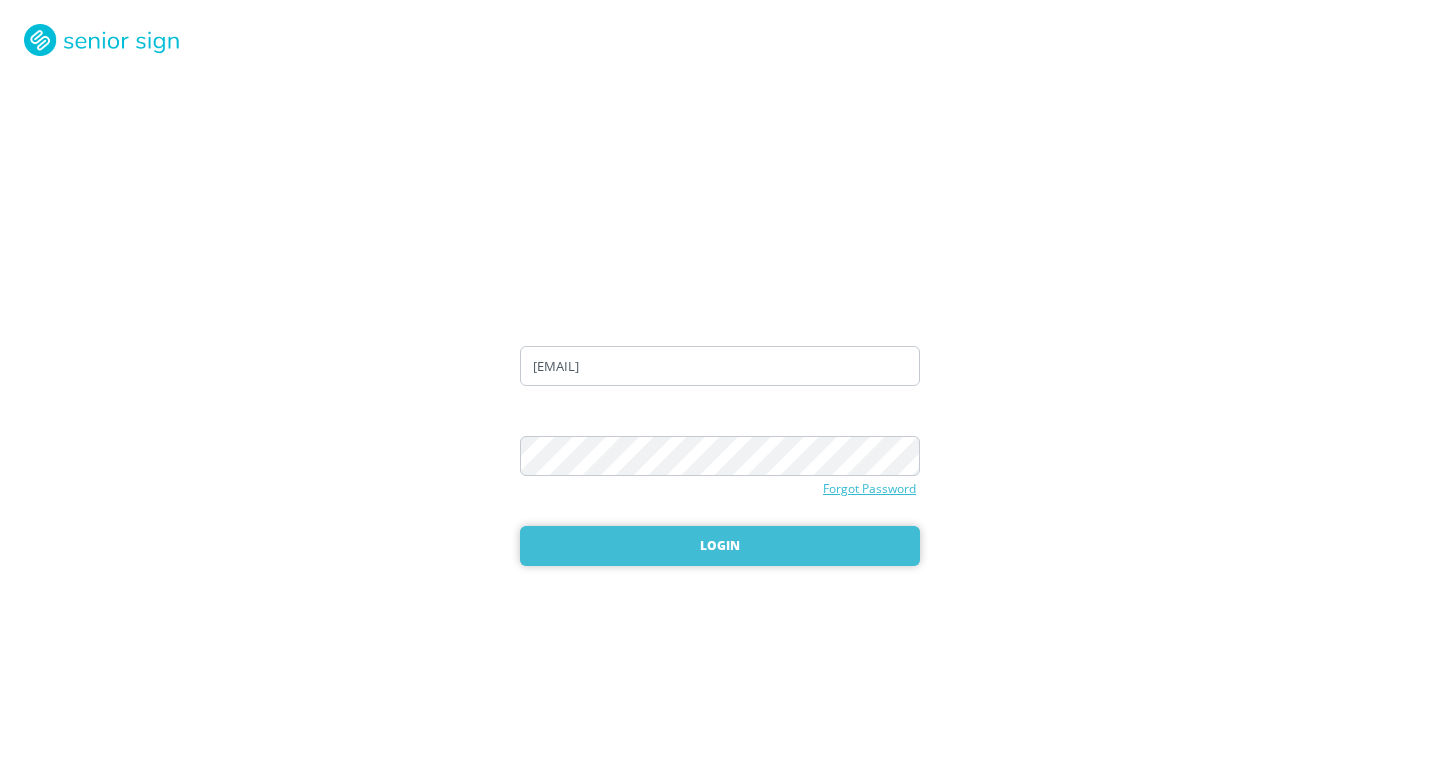 click on "Login" at bounding box center [720, 546] 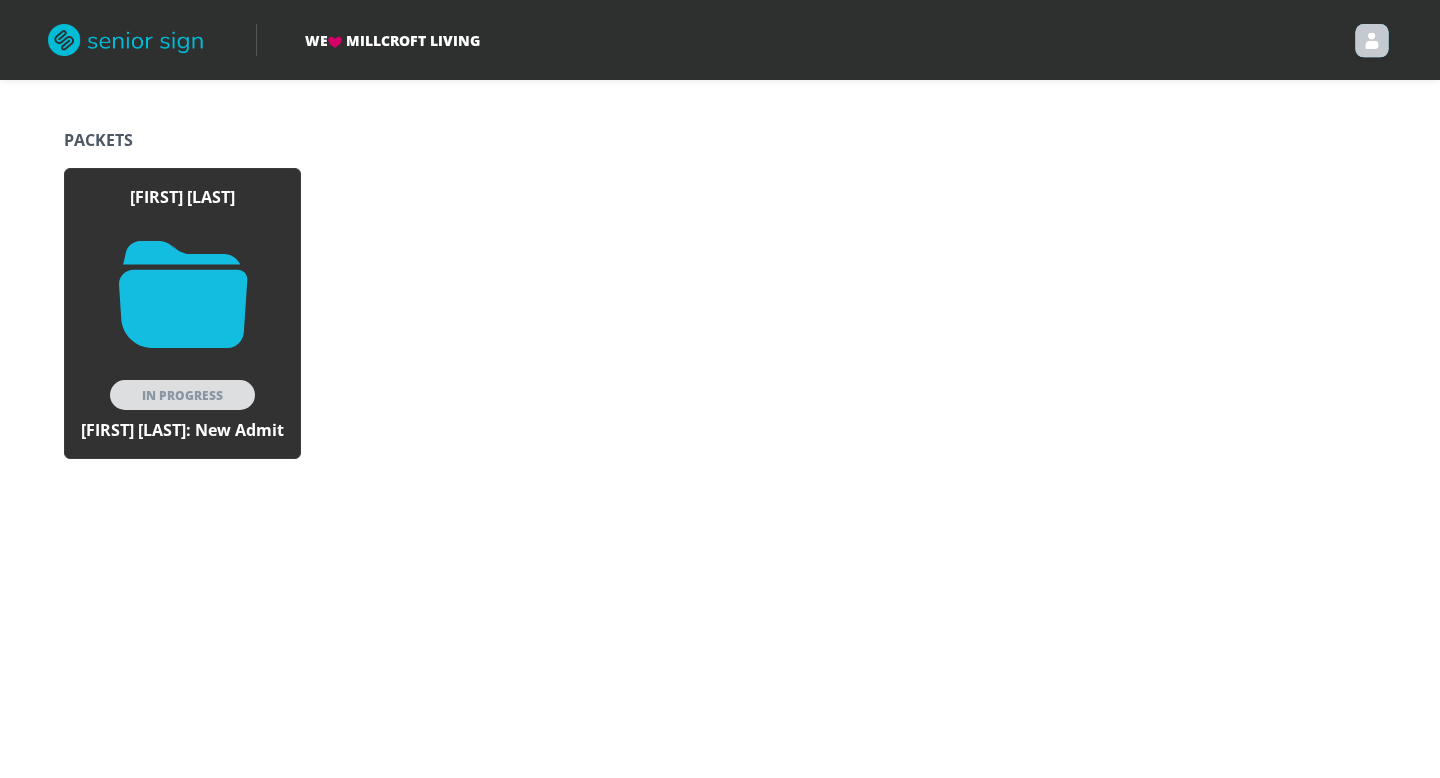 click at bounding box center (183, 294) 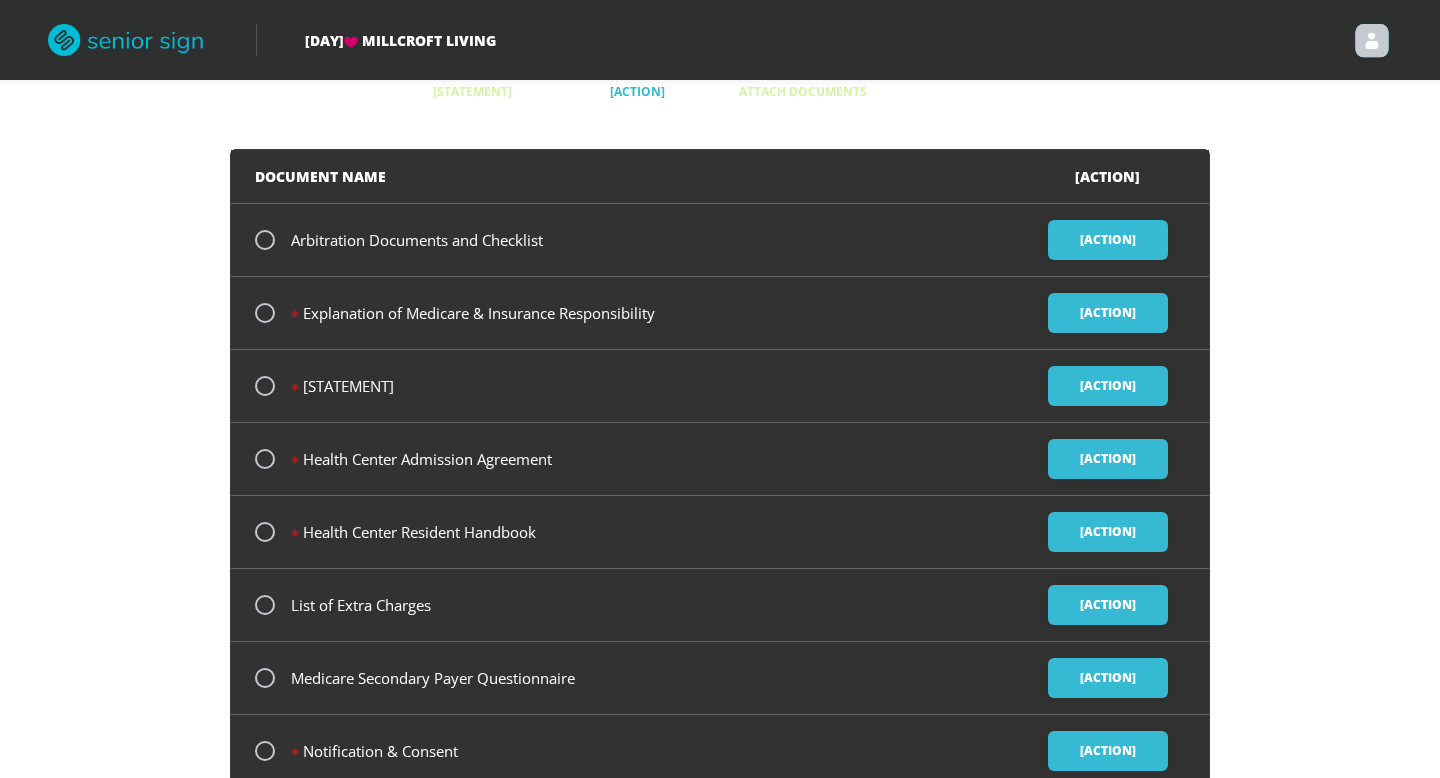 scroll, scrollTop: 92, scrollLeft: 0, axis: vertical 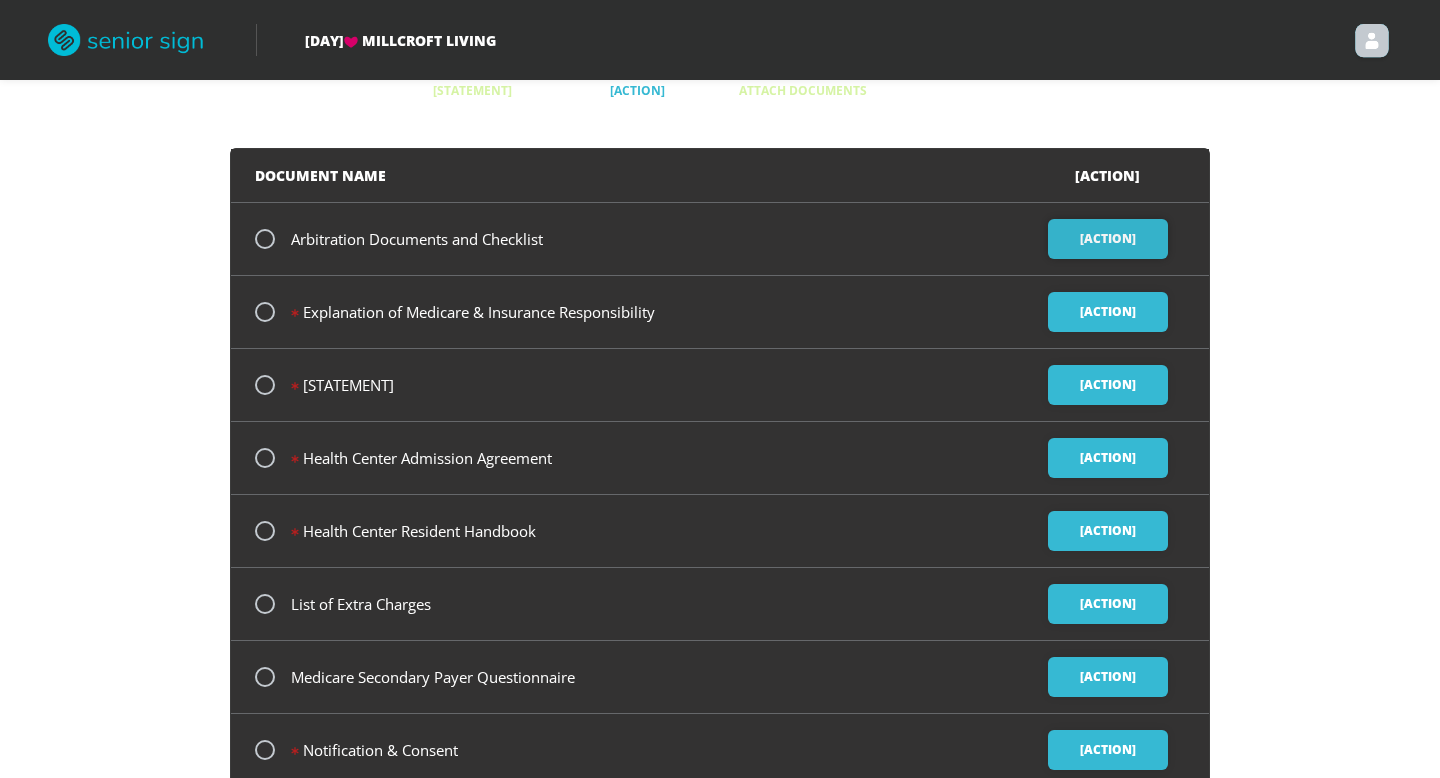click on "Sign Now" at bounding box center (1107, 239) 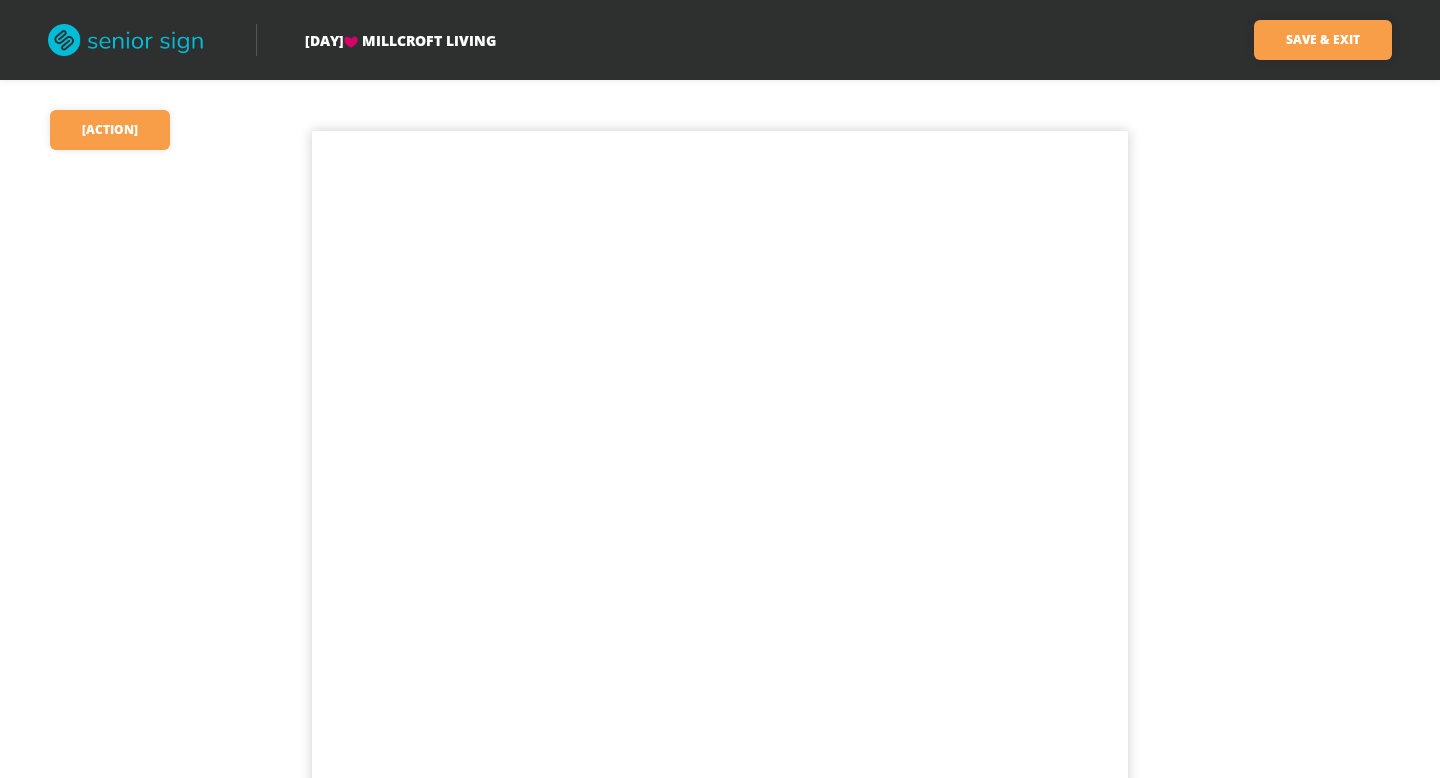 scroll, scrollTop: 0, scrollLeft: 0, axis: both 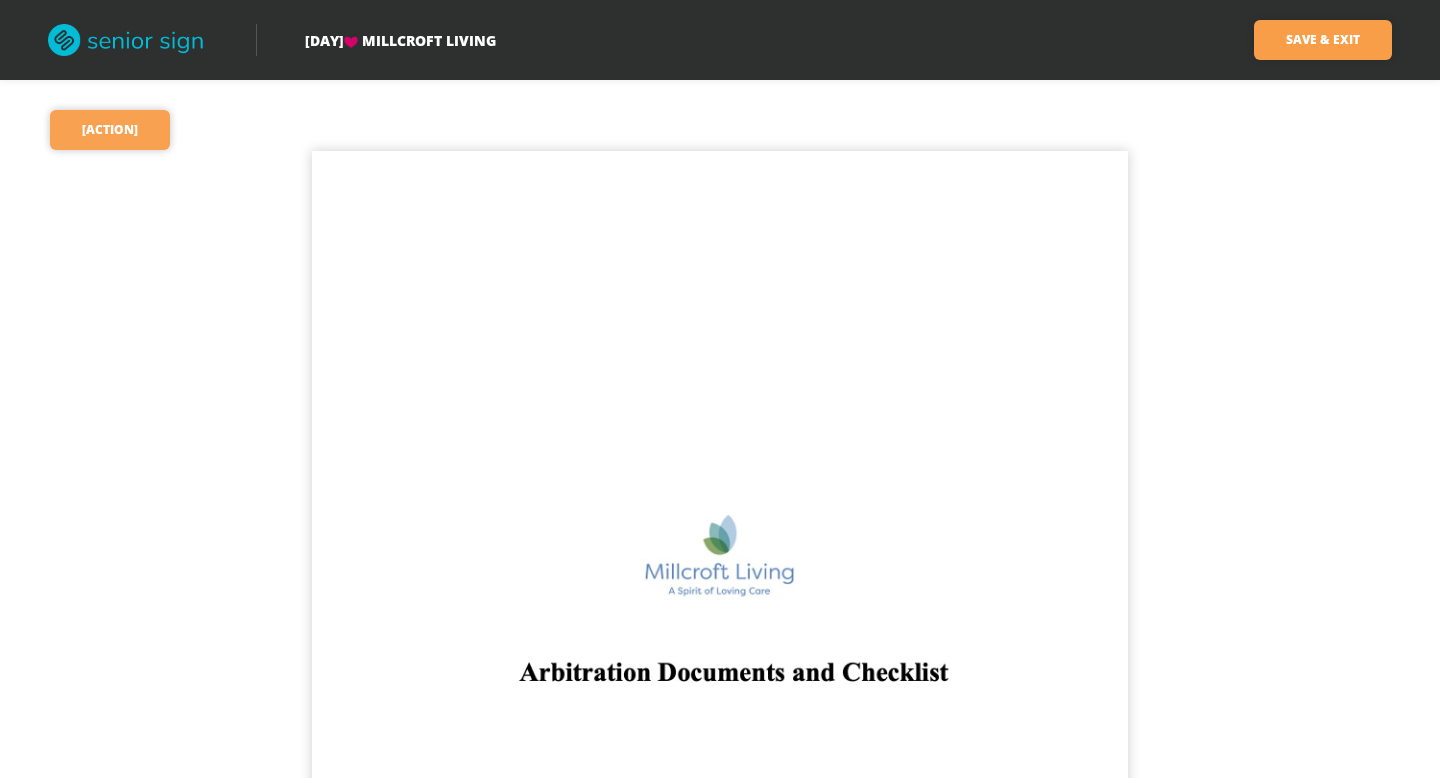 click on "Next" at bounding box center [98, 130] 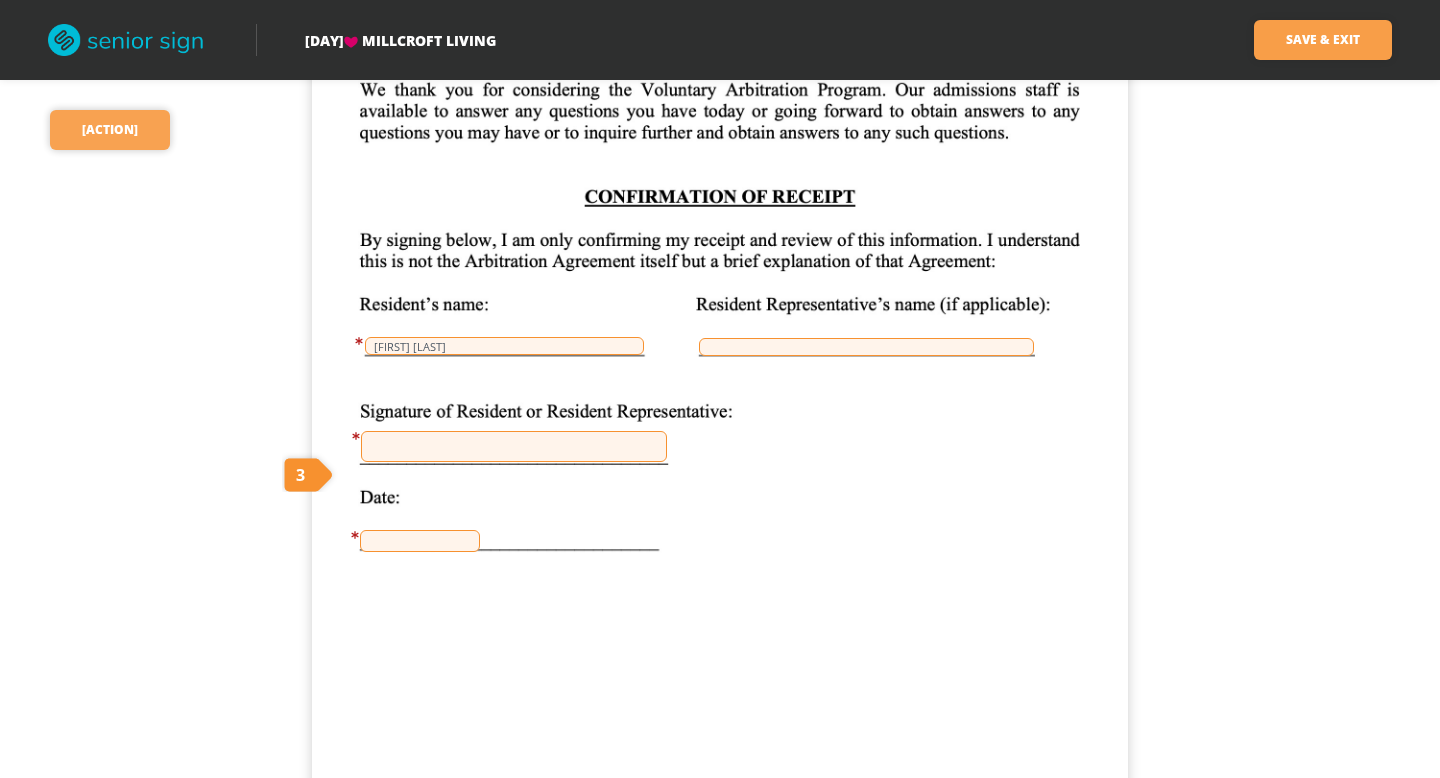 scroll, scrollTop: 3317, scrollLeft: 0, axis: vertical 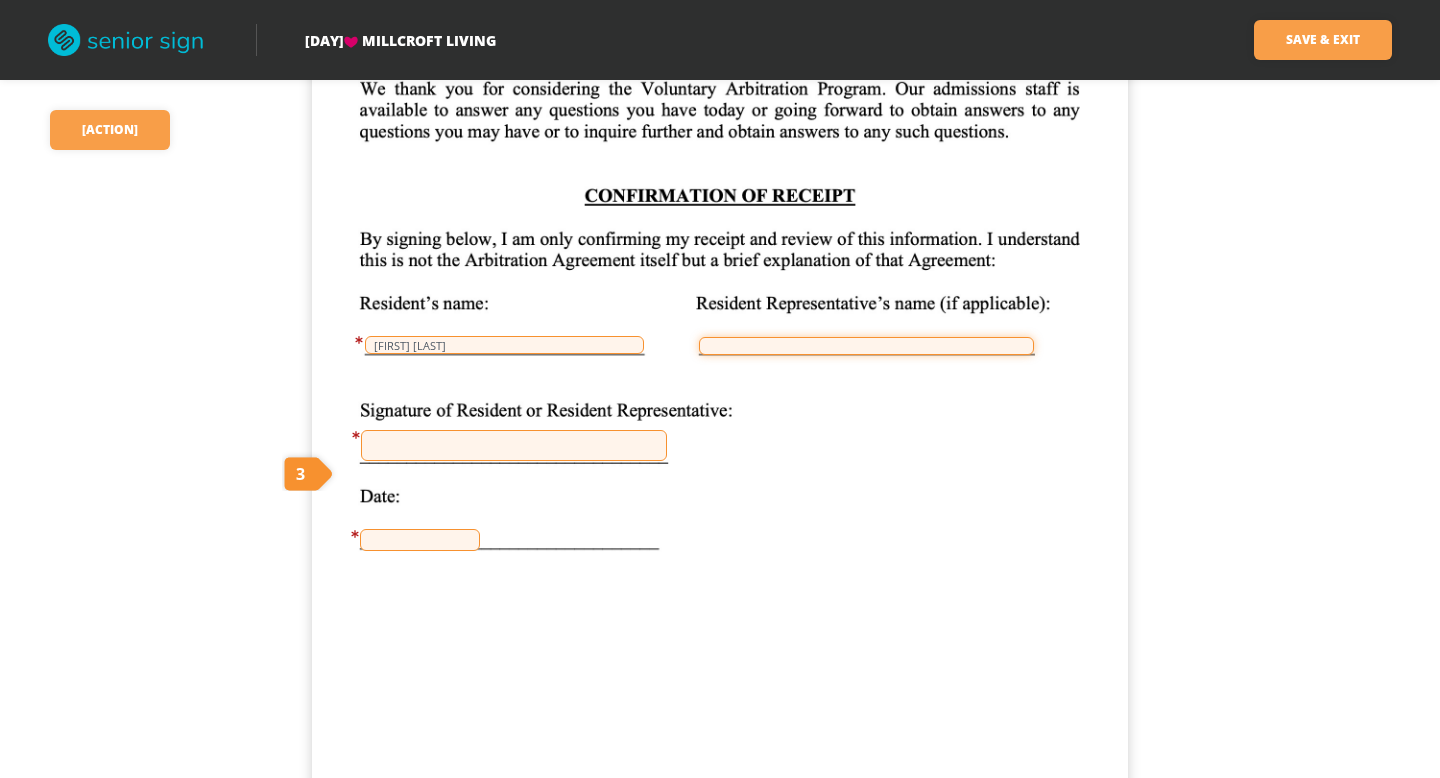 click at bounding box center [866, 346] 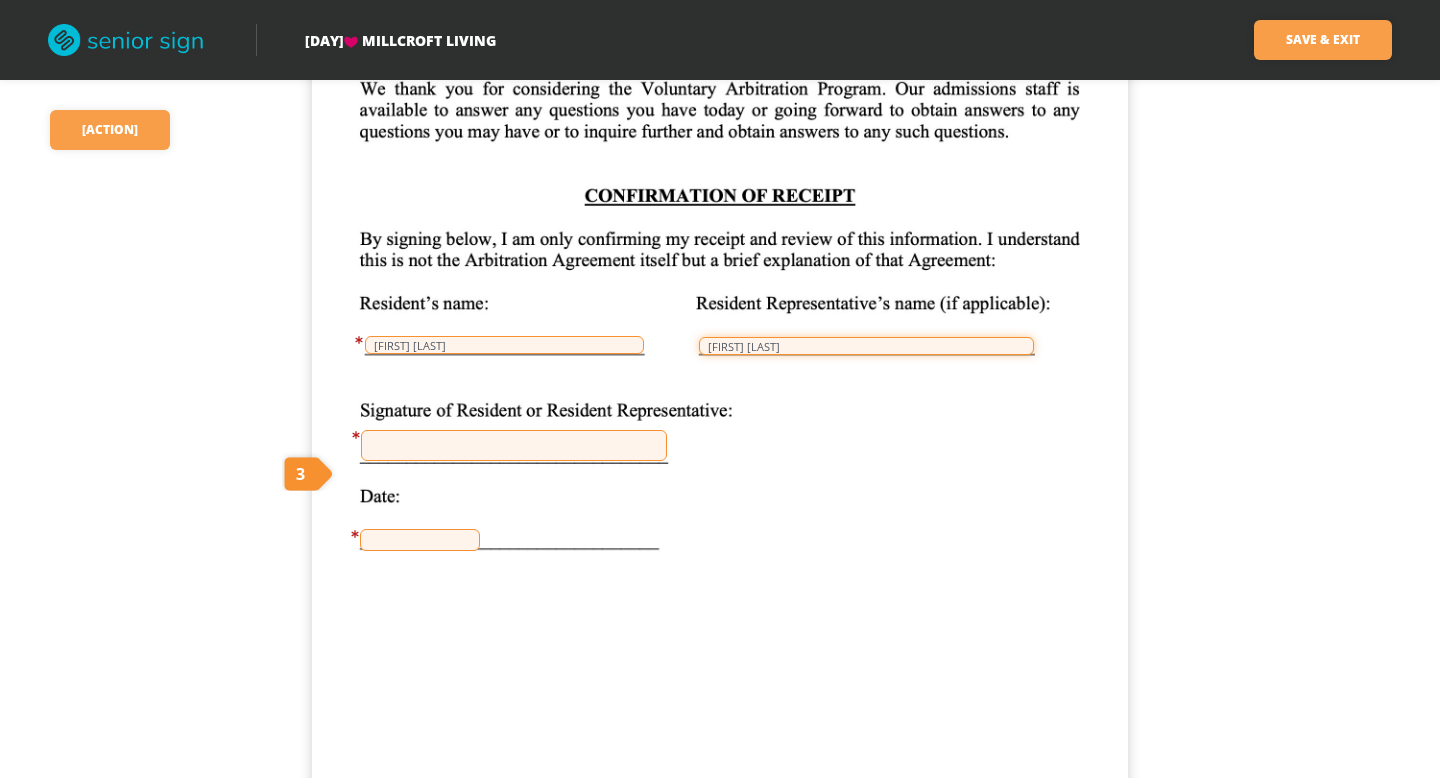 type on "[FIRST] [LAST]" 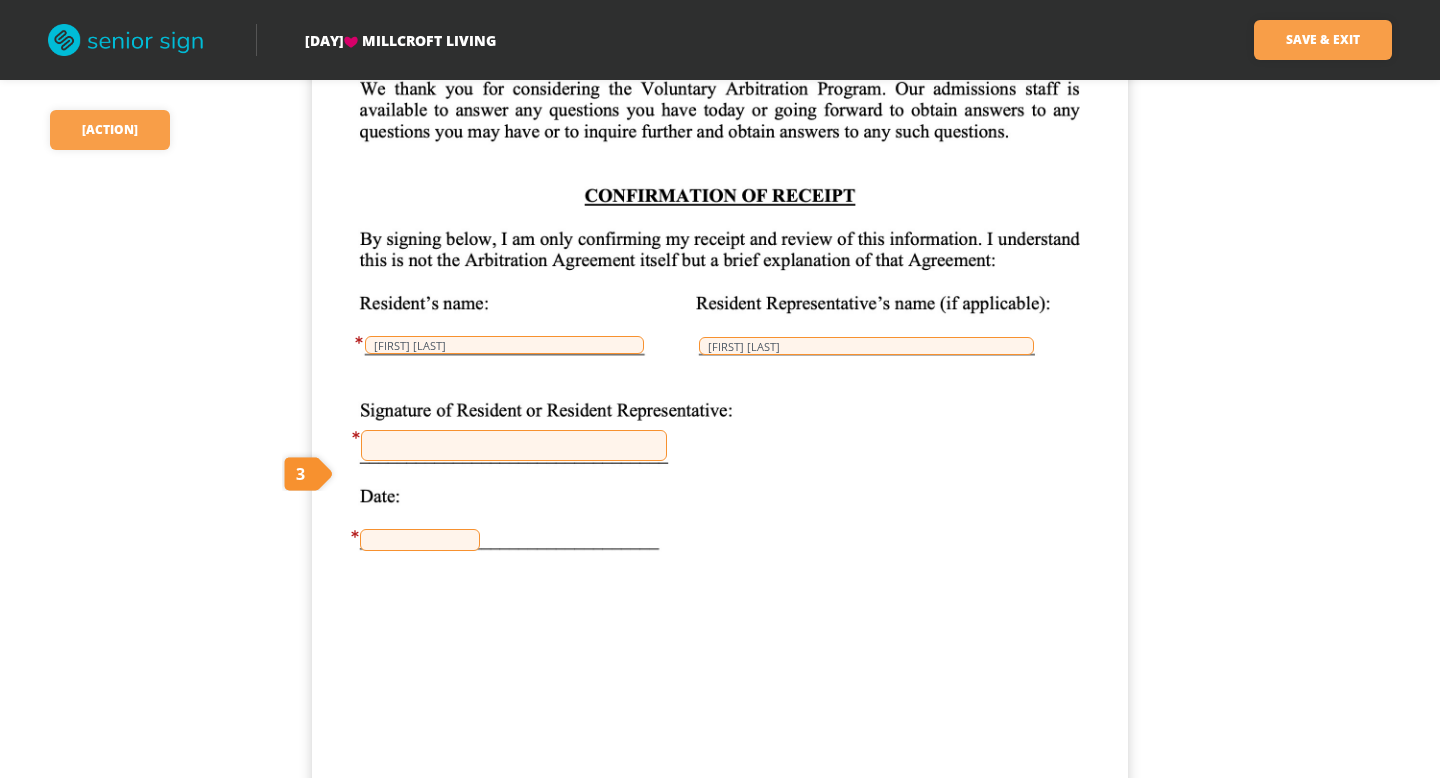 click at bounding box center (514, 445) 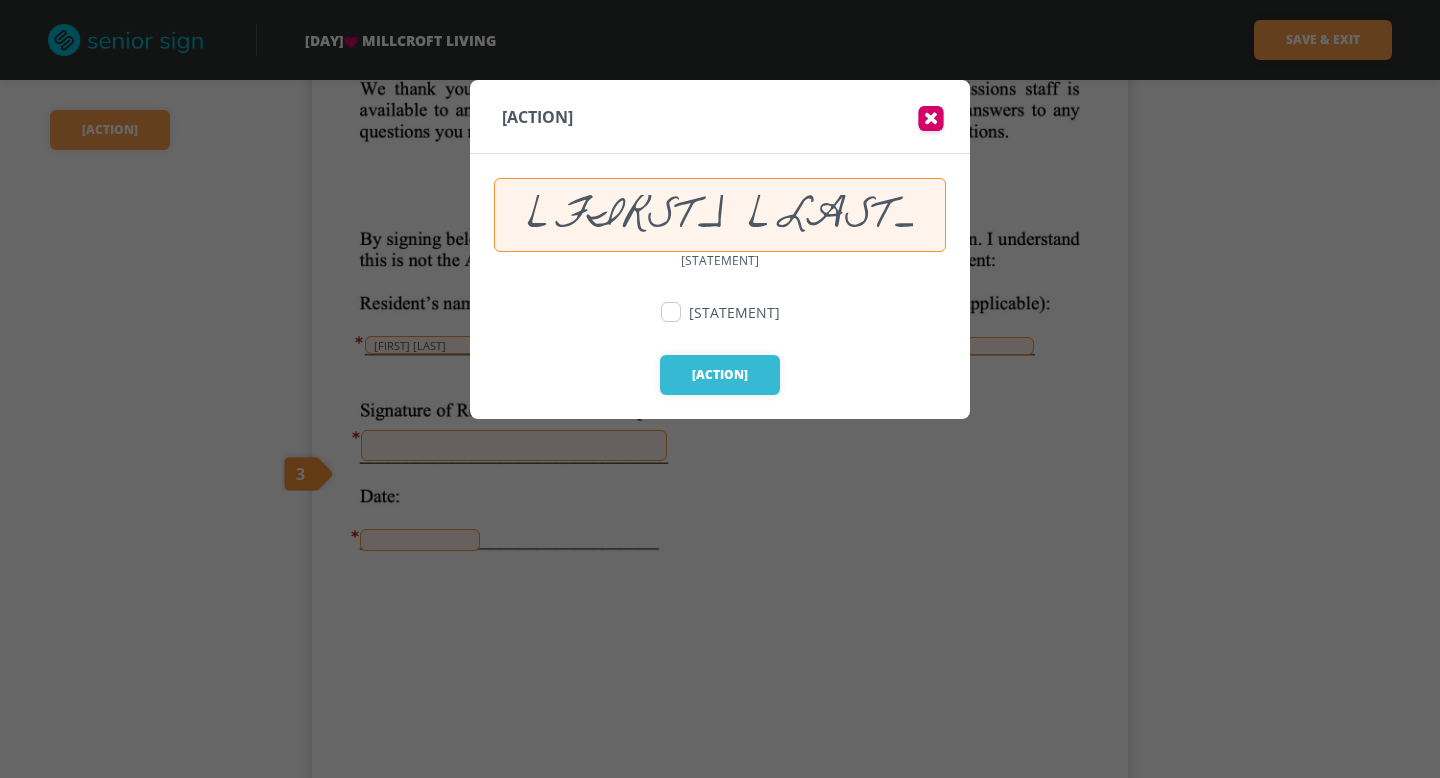 type on "[FIRST] [LAST]" 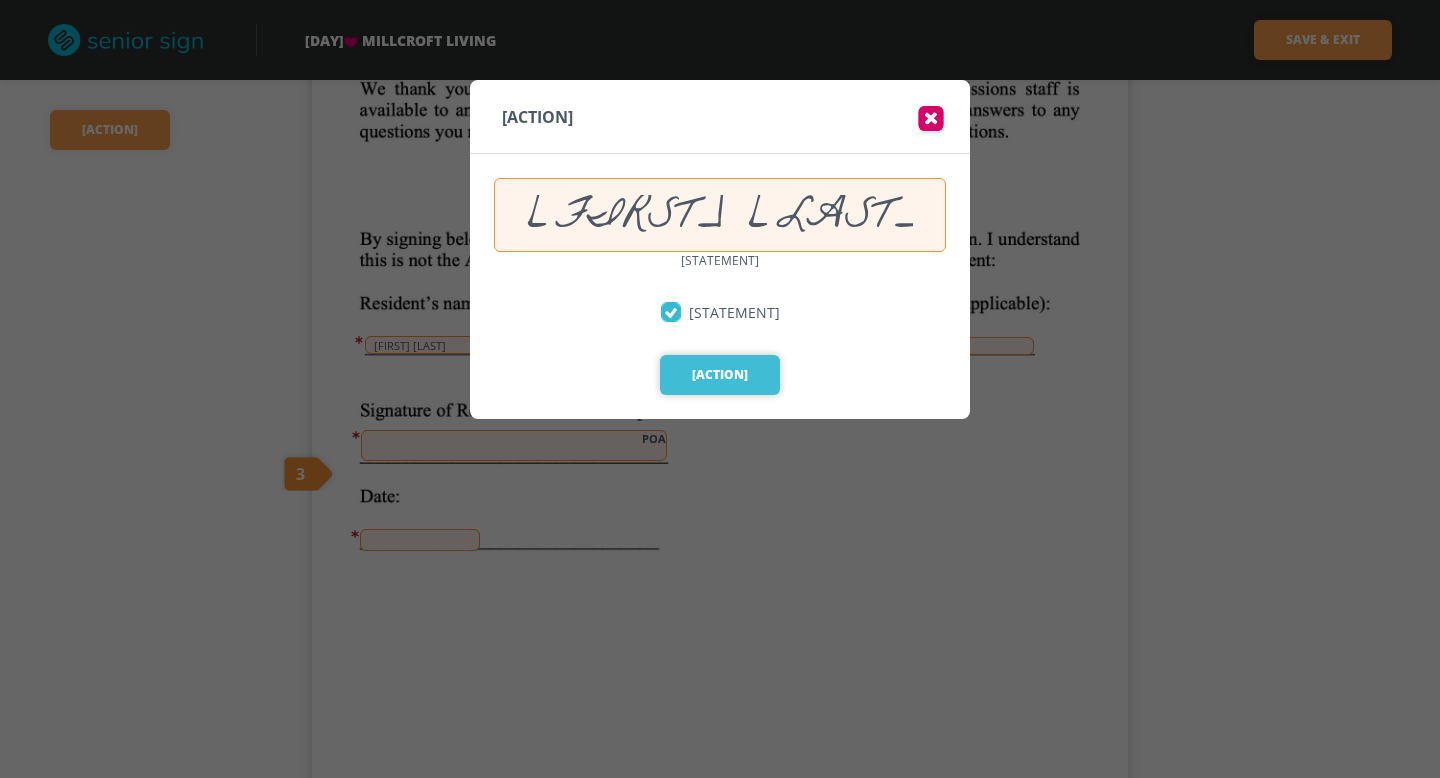 click on "Sign" at bounding box center [720, 375] 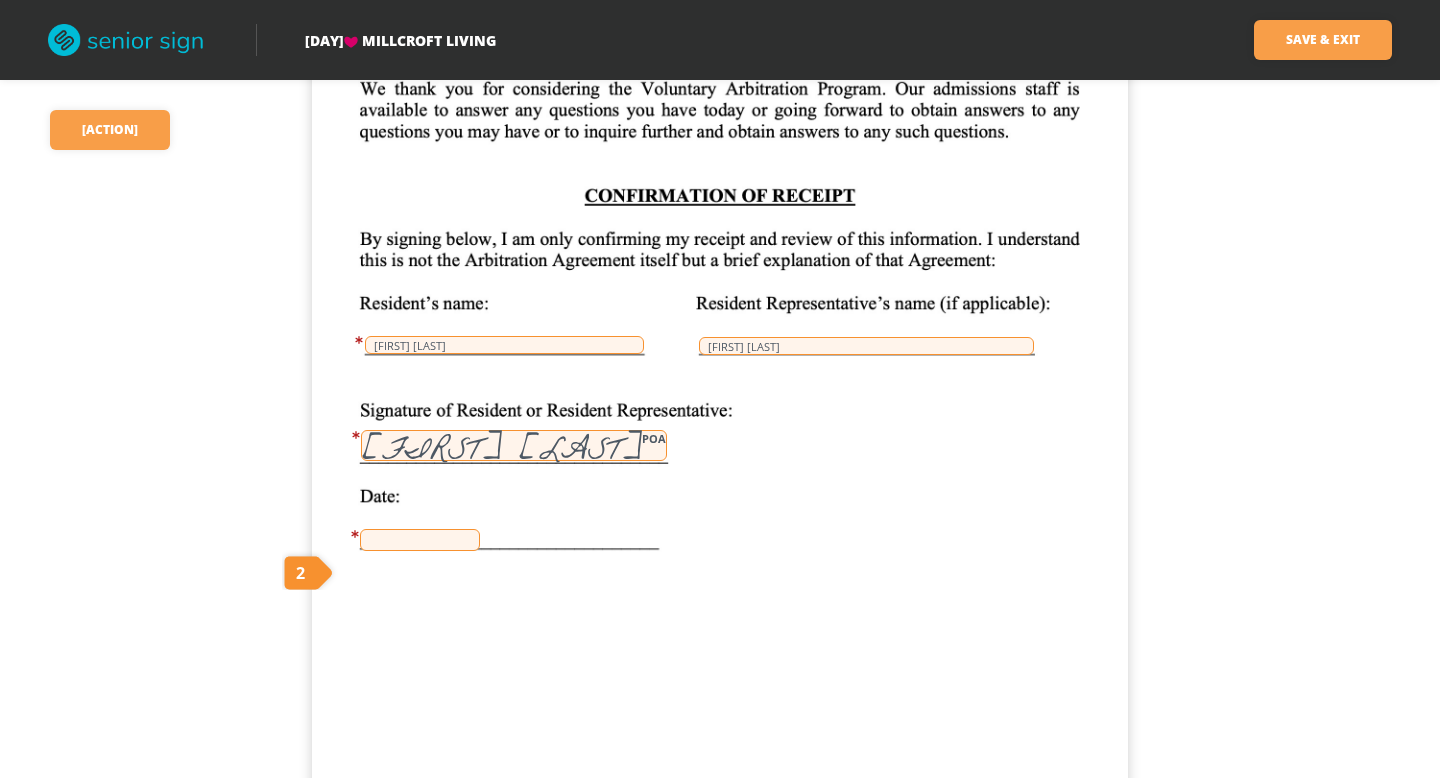 click at bounding box center [420, 540] 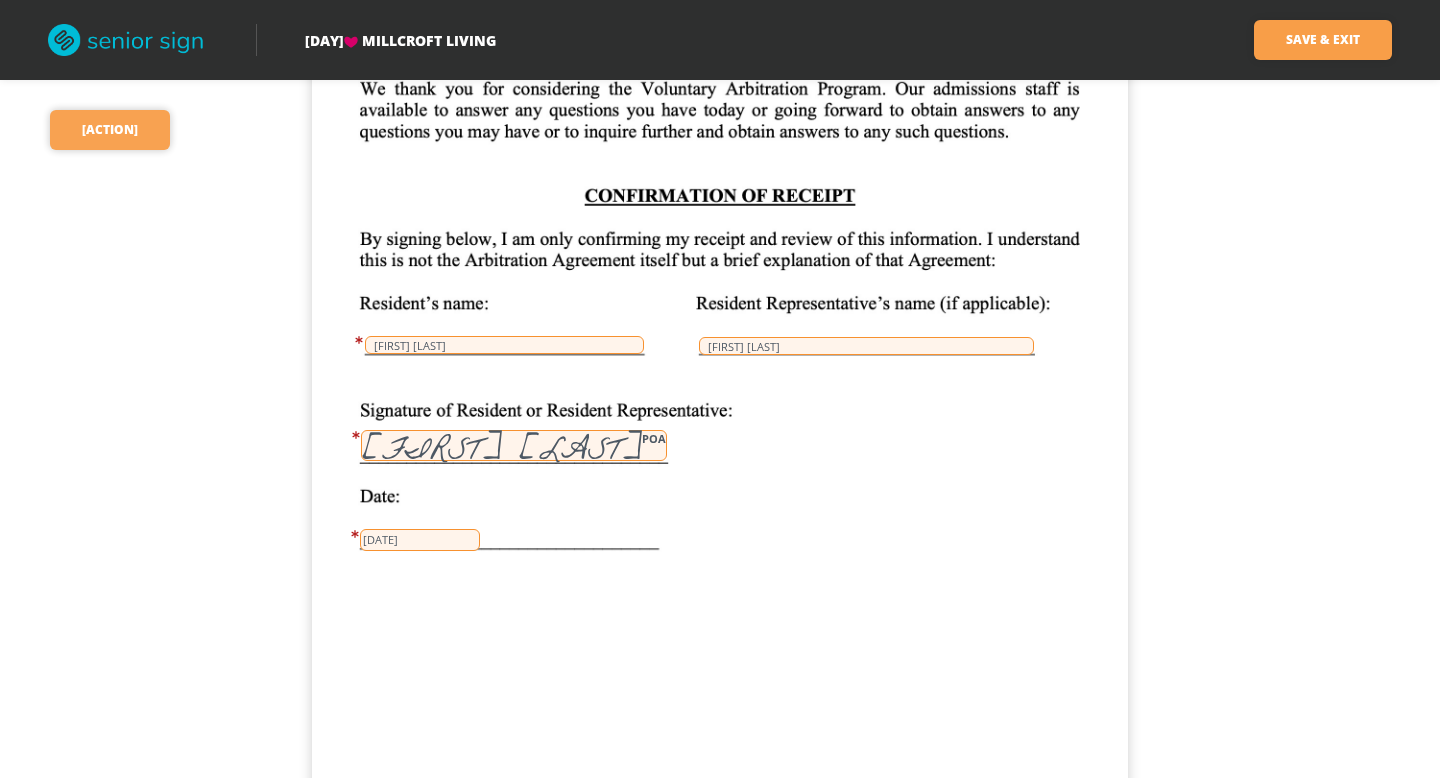 click on "Next" at bounding box center [98, 130] 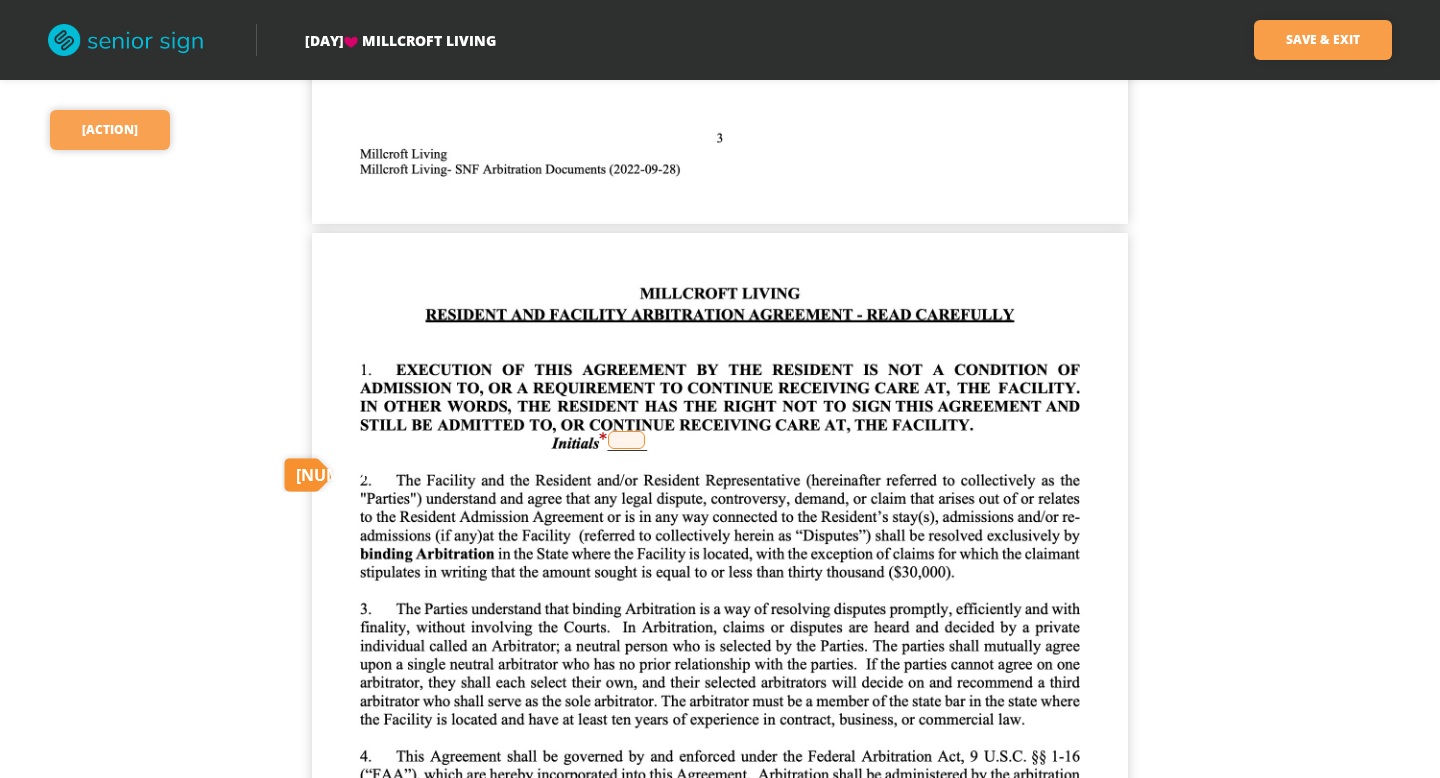 scroll, scrollTop: 4179, scrollLeft: 0, axis: vertical 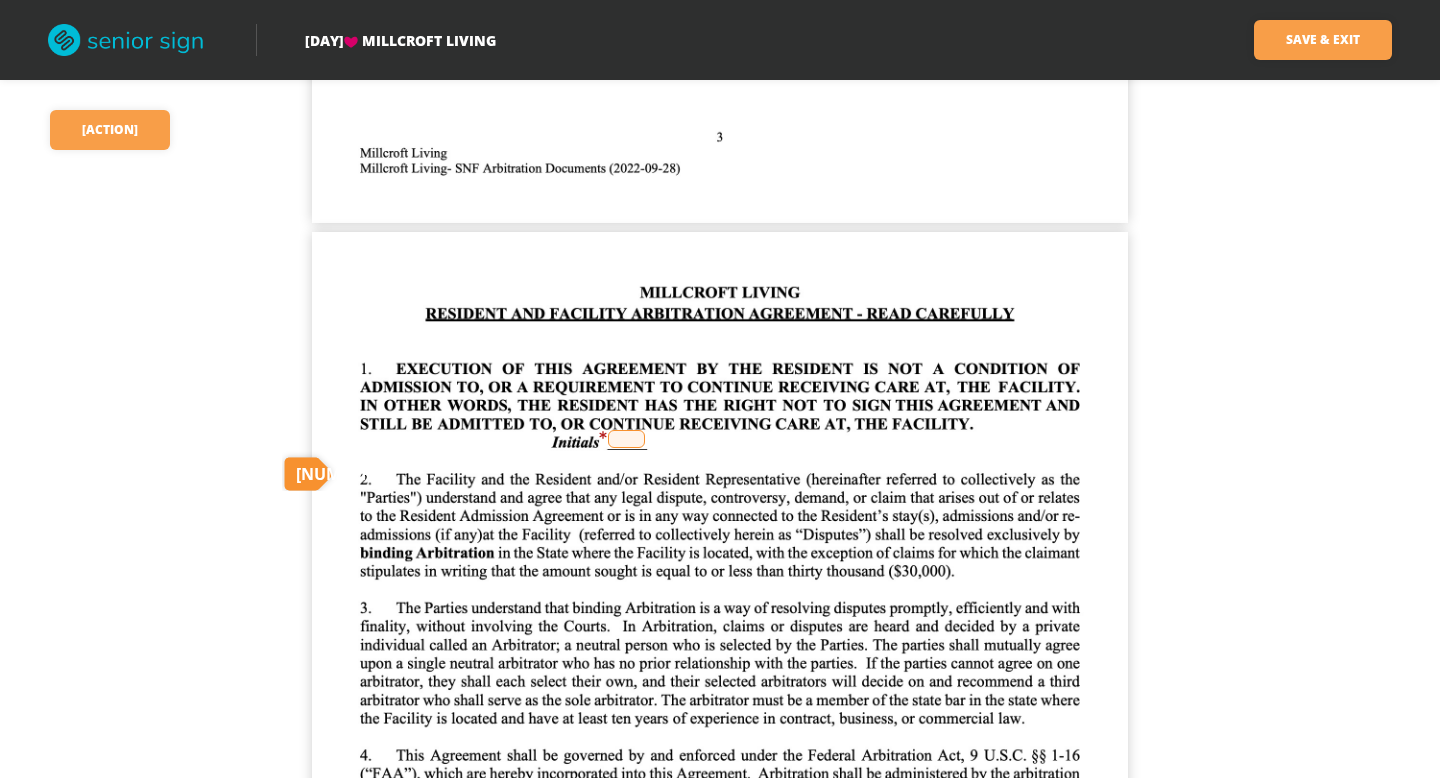 click at bounding box center (626, 439) 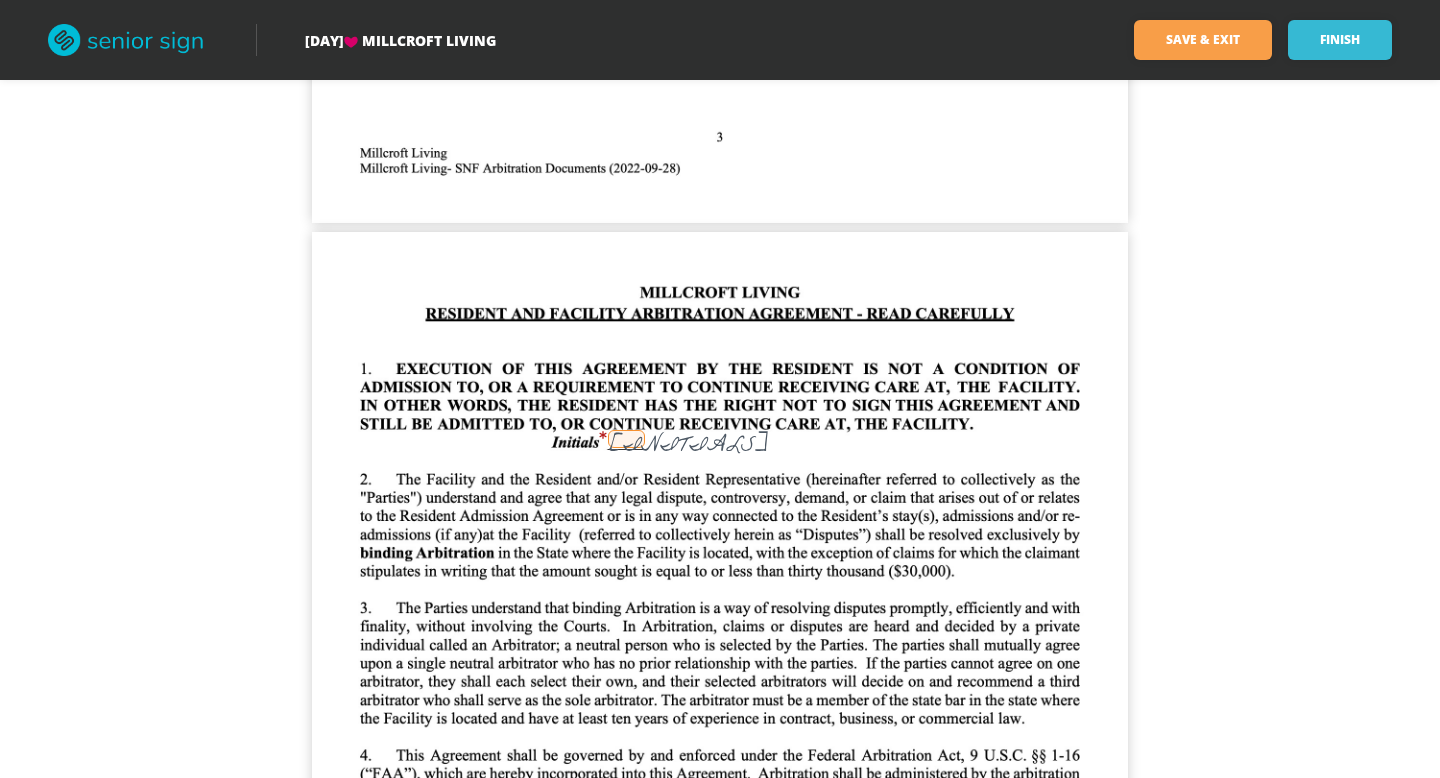 click on "[INITIALS]" at bounding box center [626, 439] 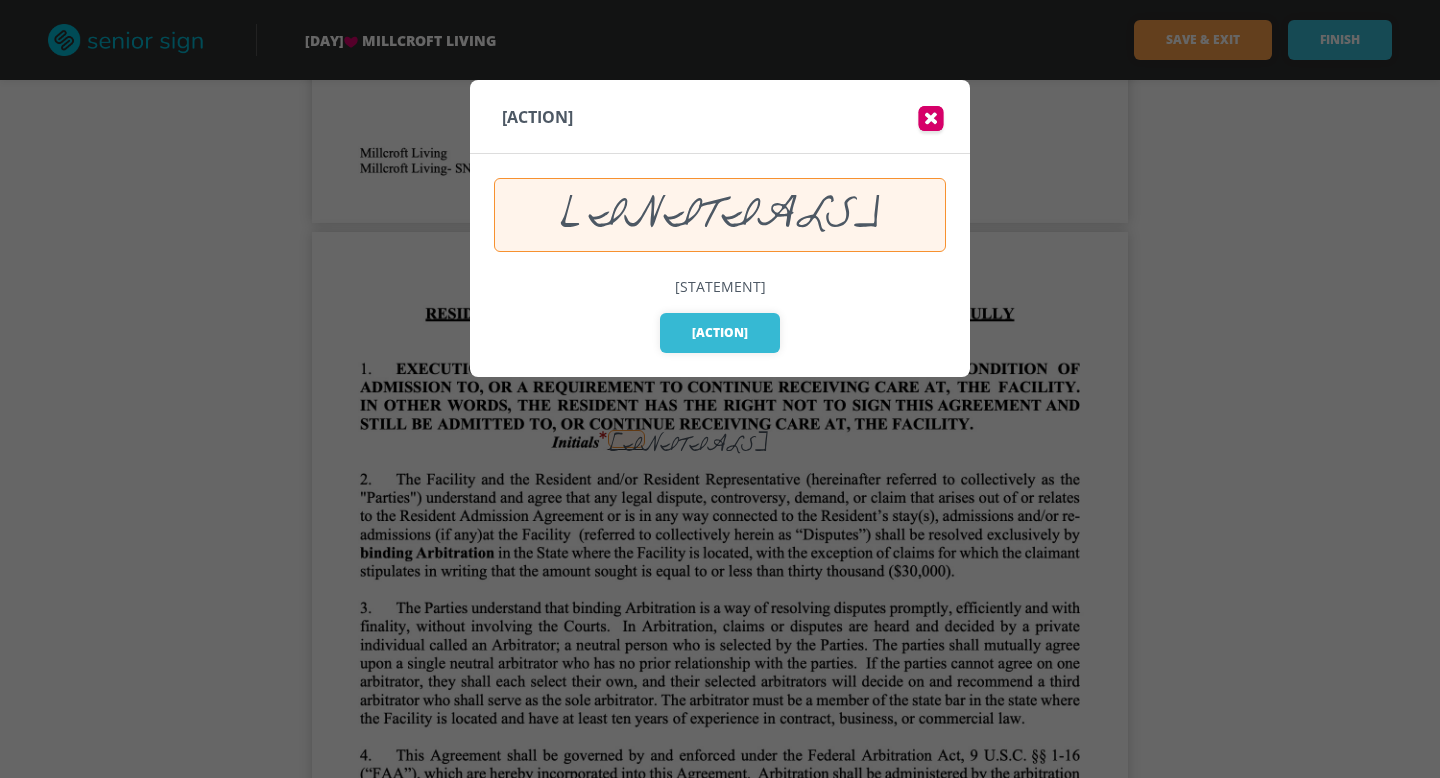 click on "[INITIALS]" at bounding box center (720, 215) 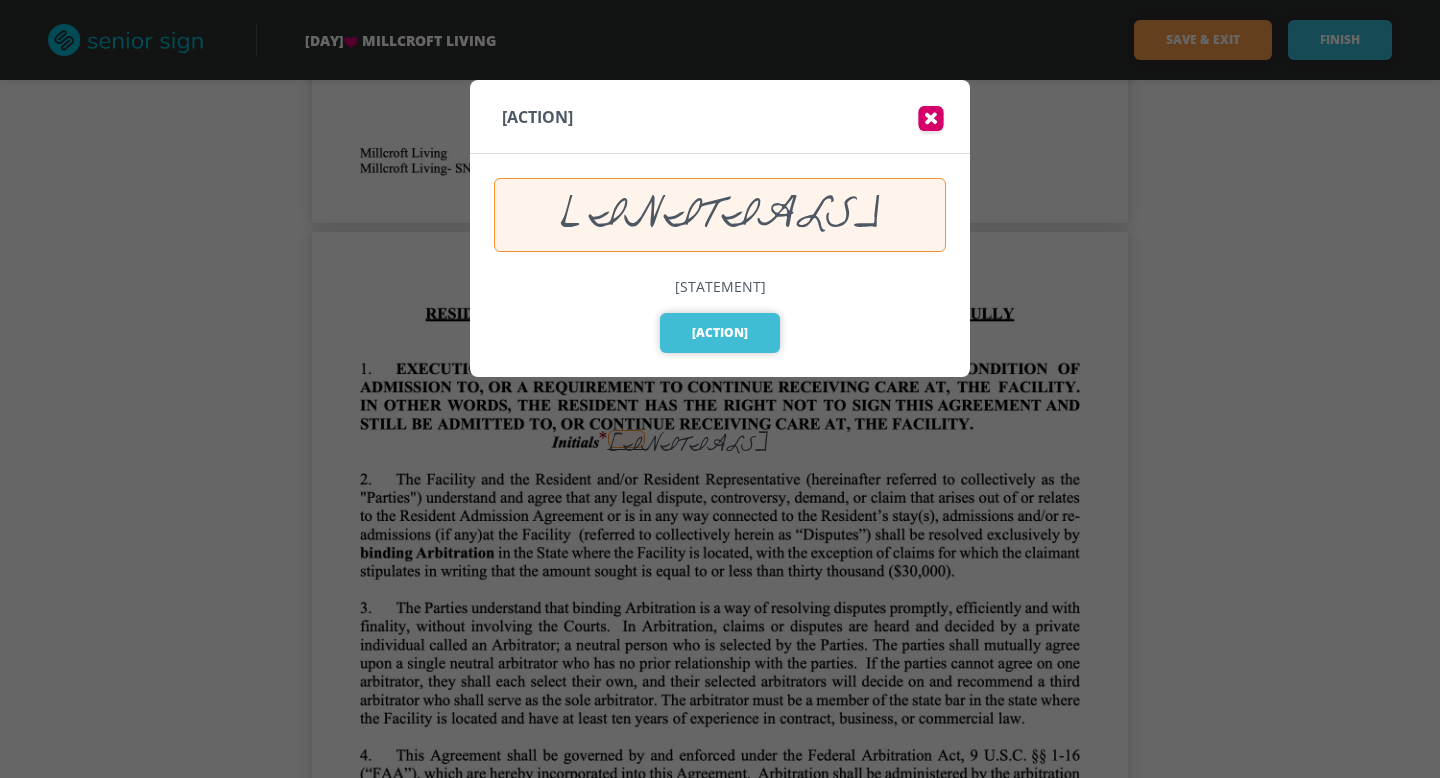 type on "[INITIALS]" 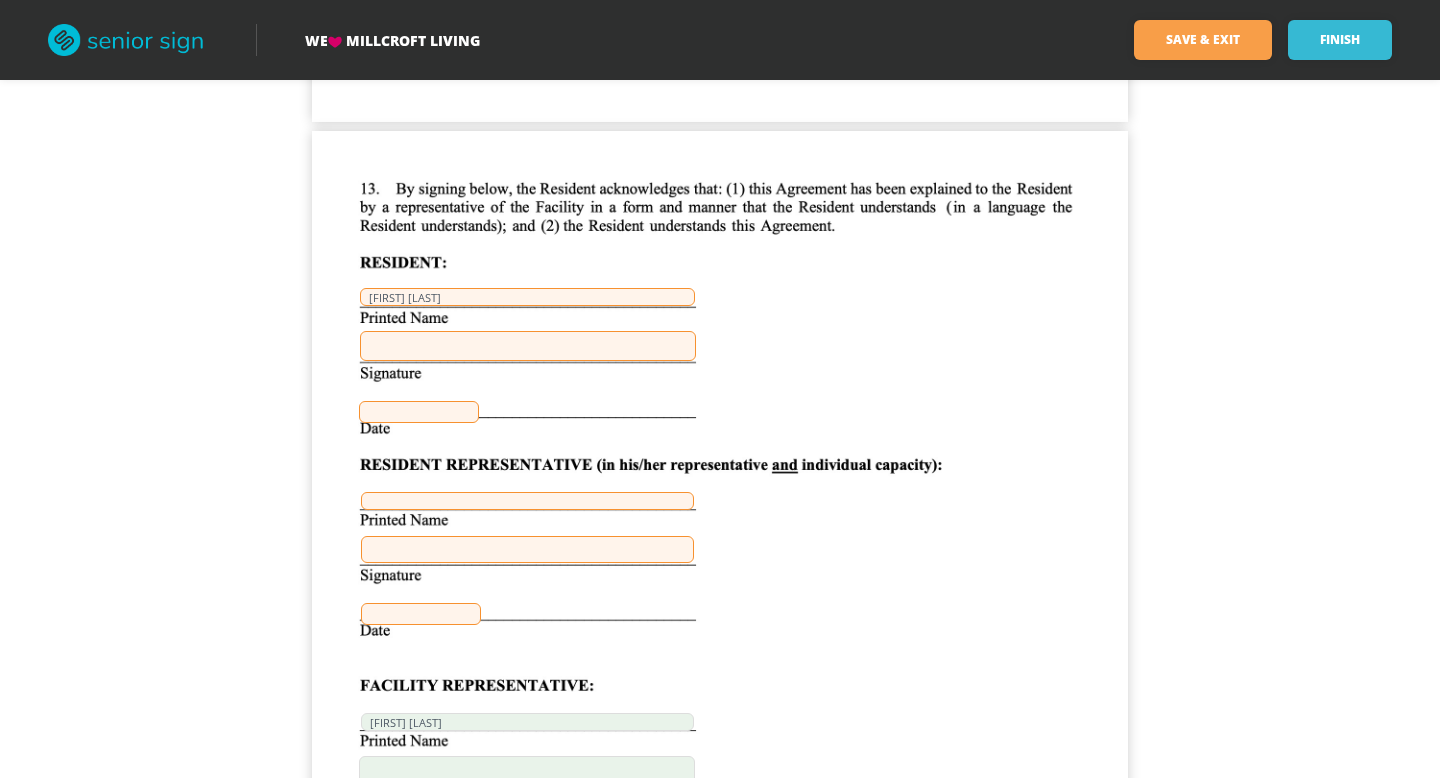 scroll, scrollTop: 6409, scrollLeft: 0, axis: vertical 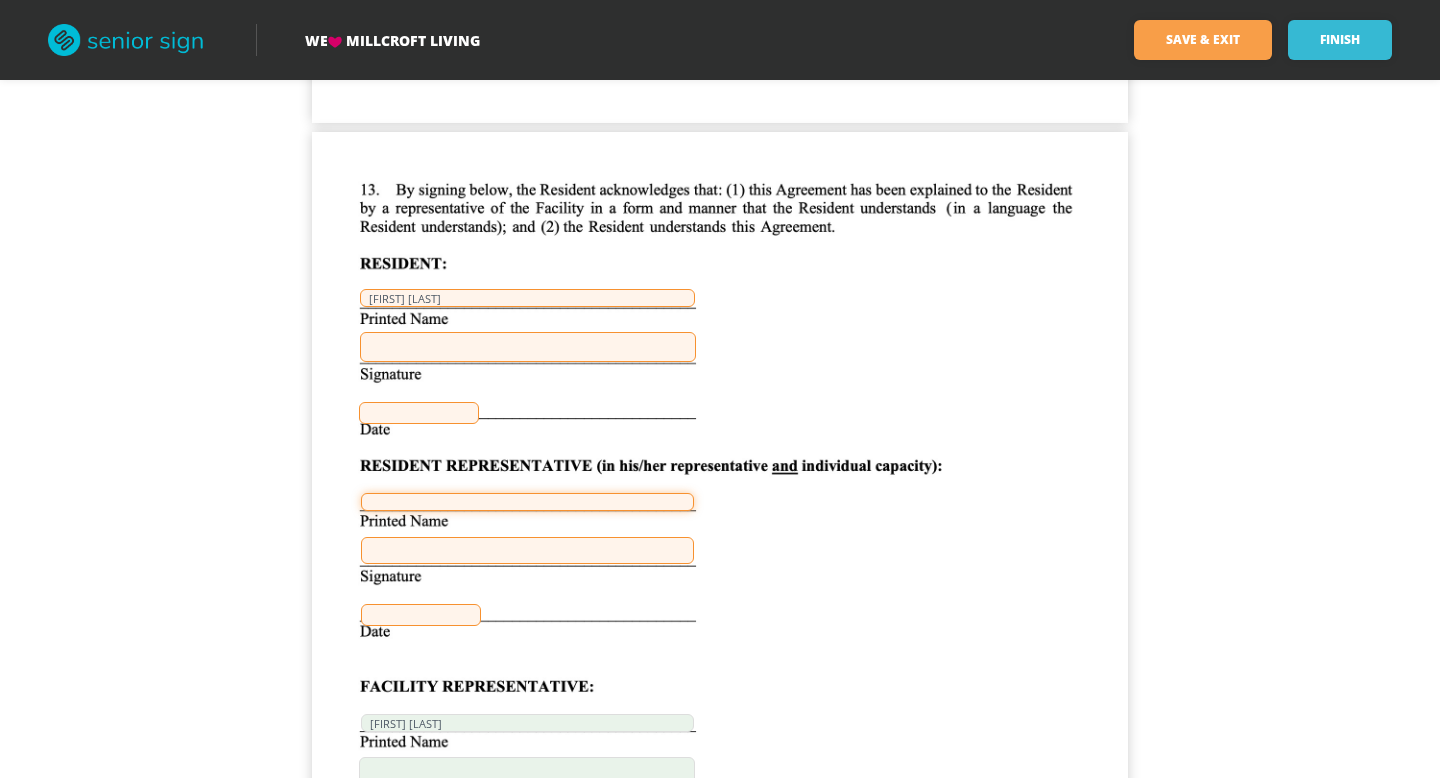 click at bounding box center [527, 502] 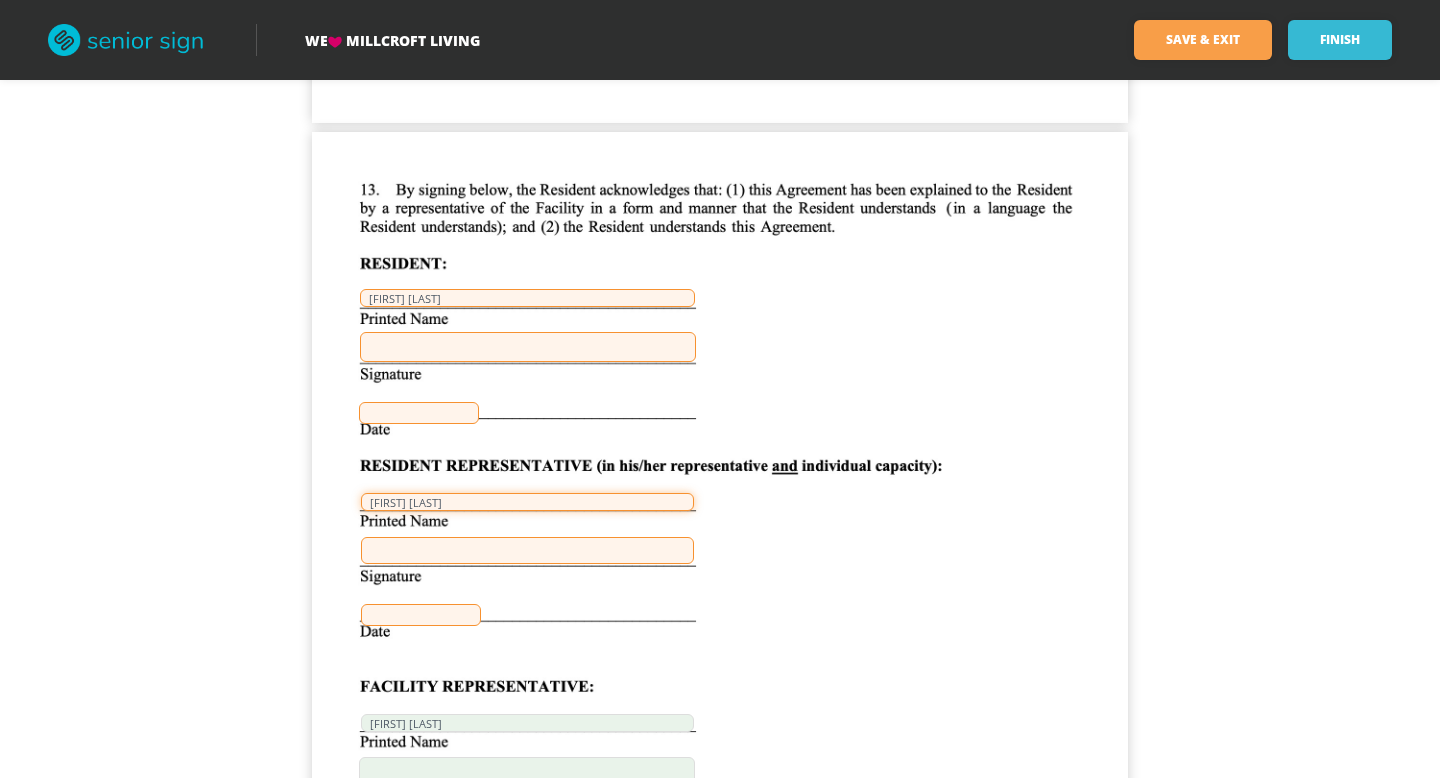 type on "[FIRST] [LAST]" 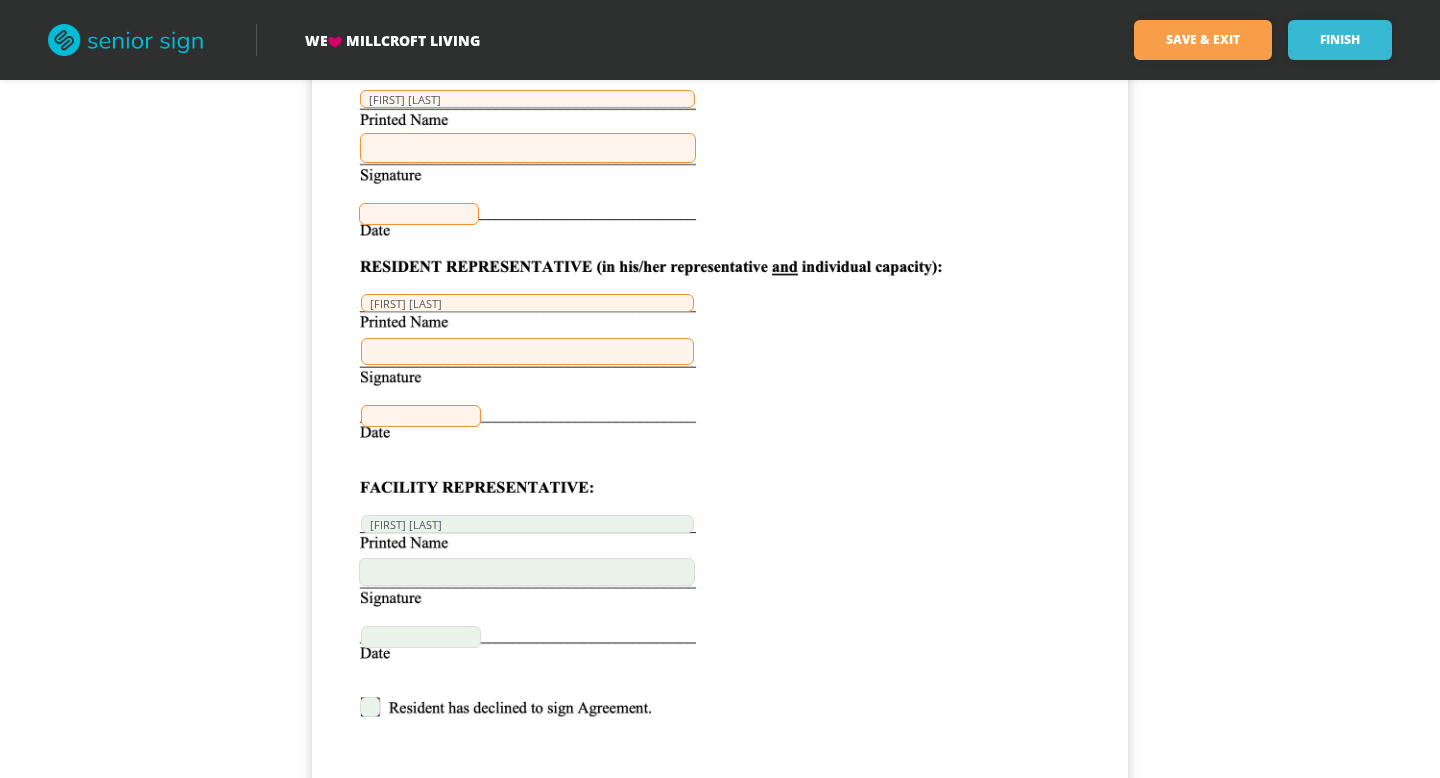 scroll, scrollTop: 6606, scrollLeft: 0, axis: vertical 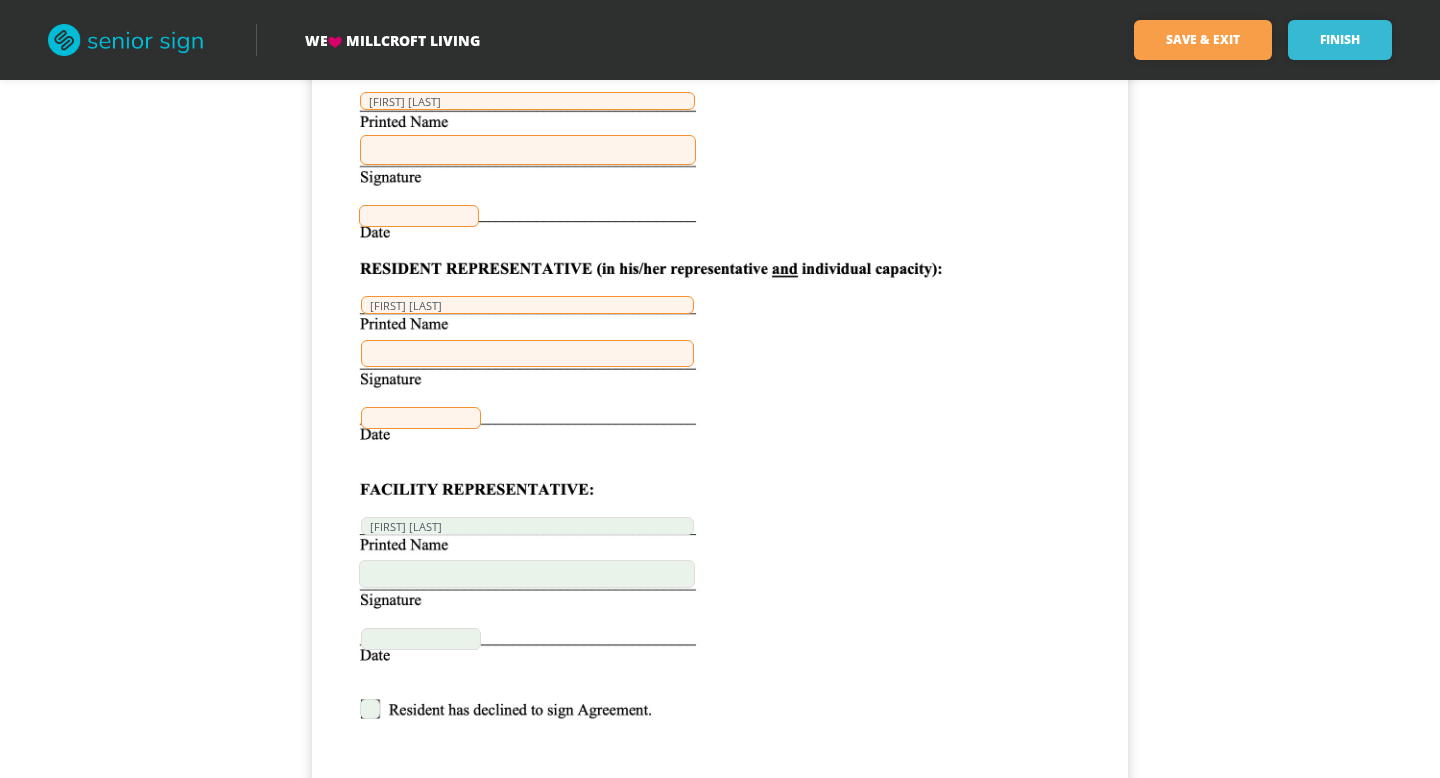 click at bounding box center (527, 353) 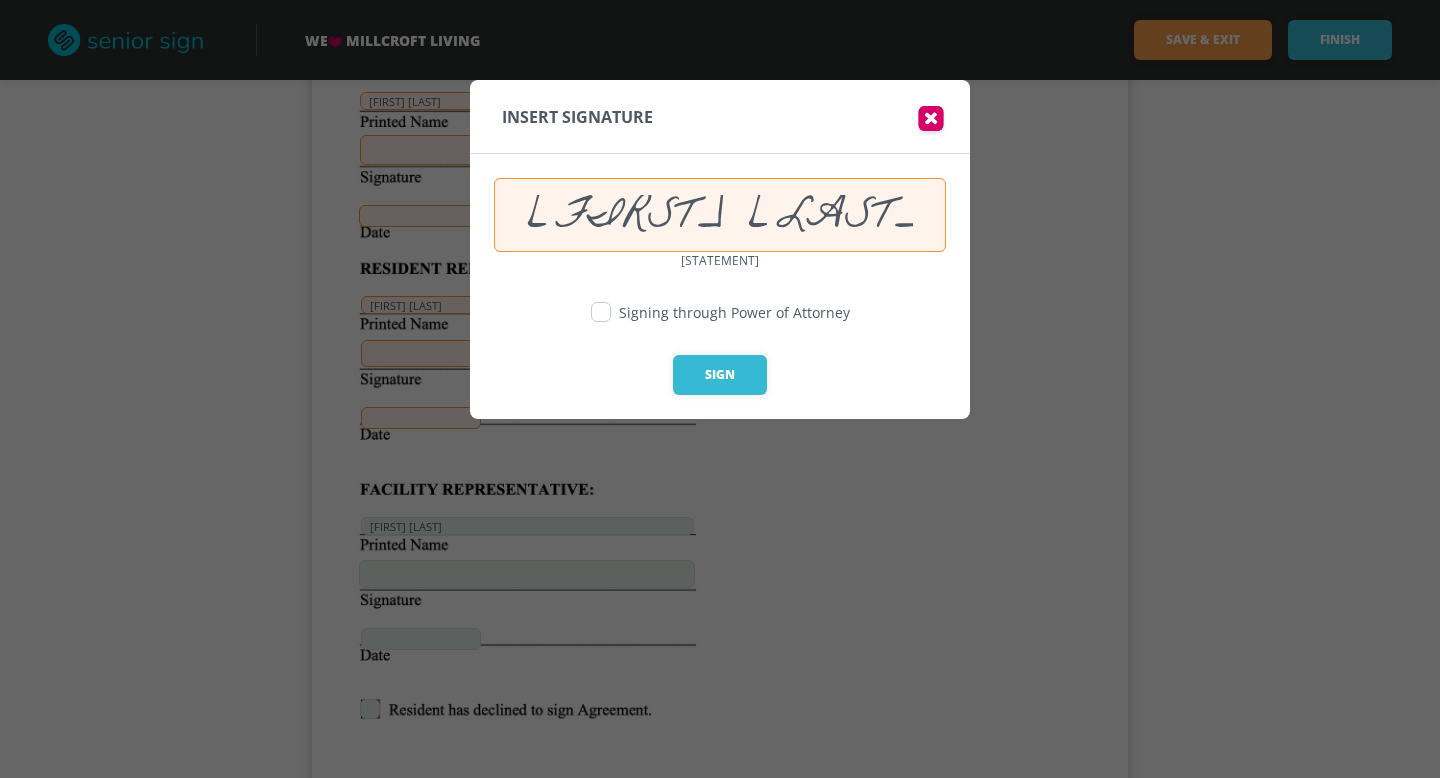 type on "[FIRST] [LAST]" 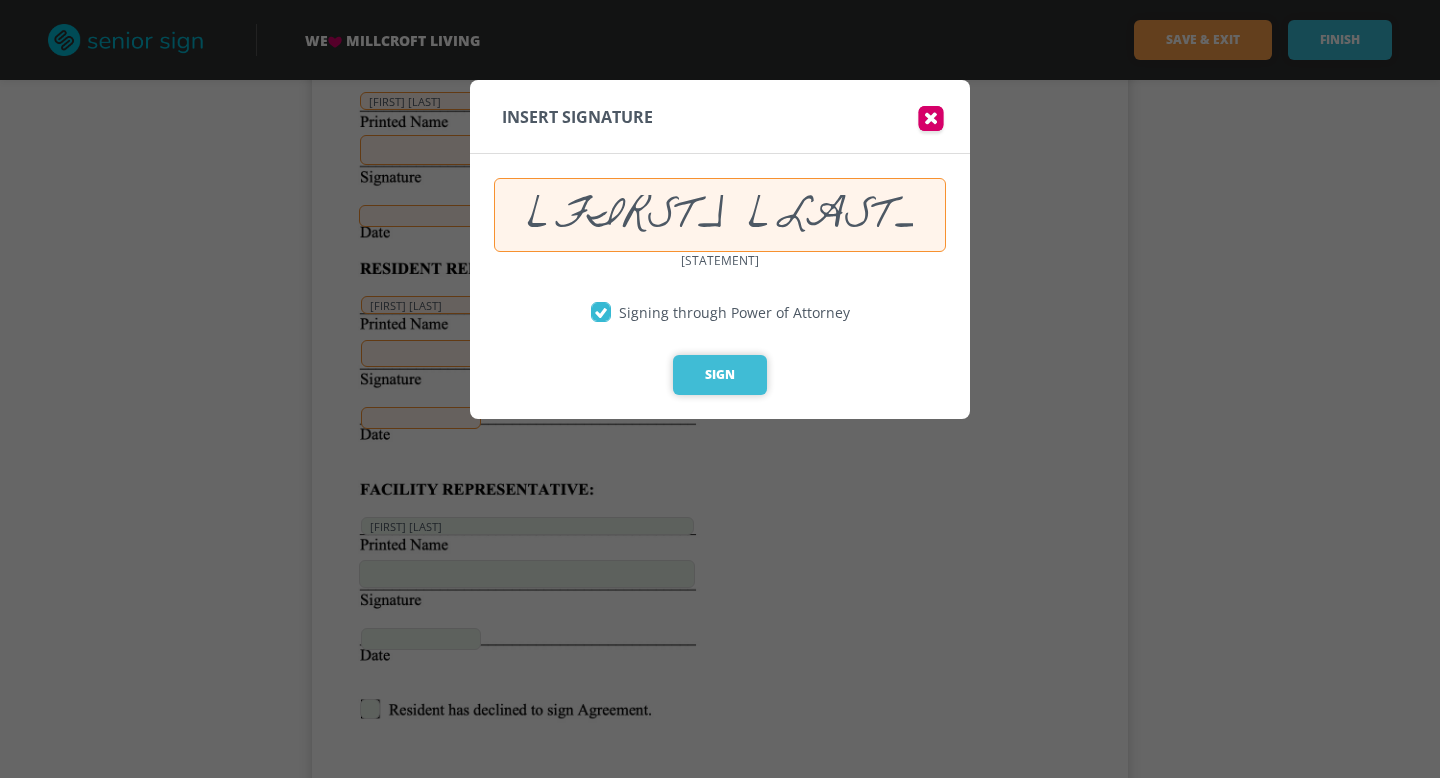 click on "Sign" at bounding box center [720, 375] 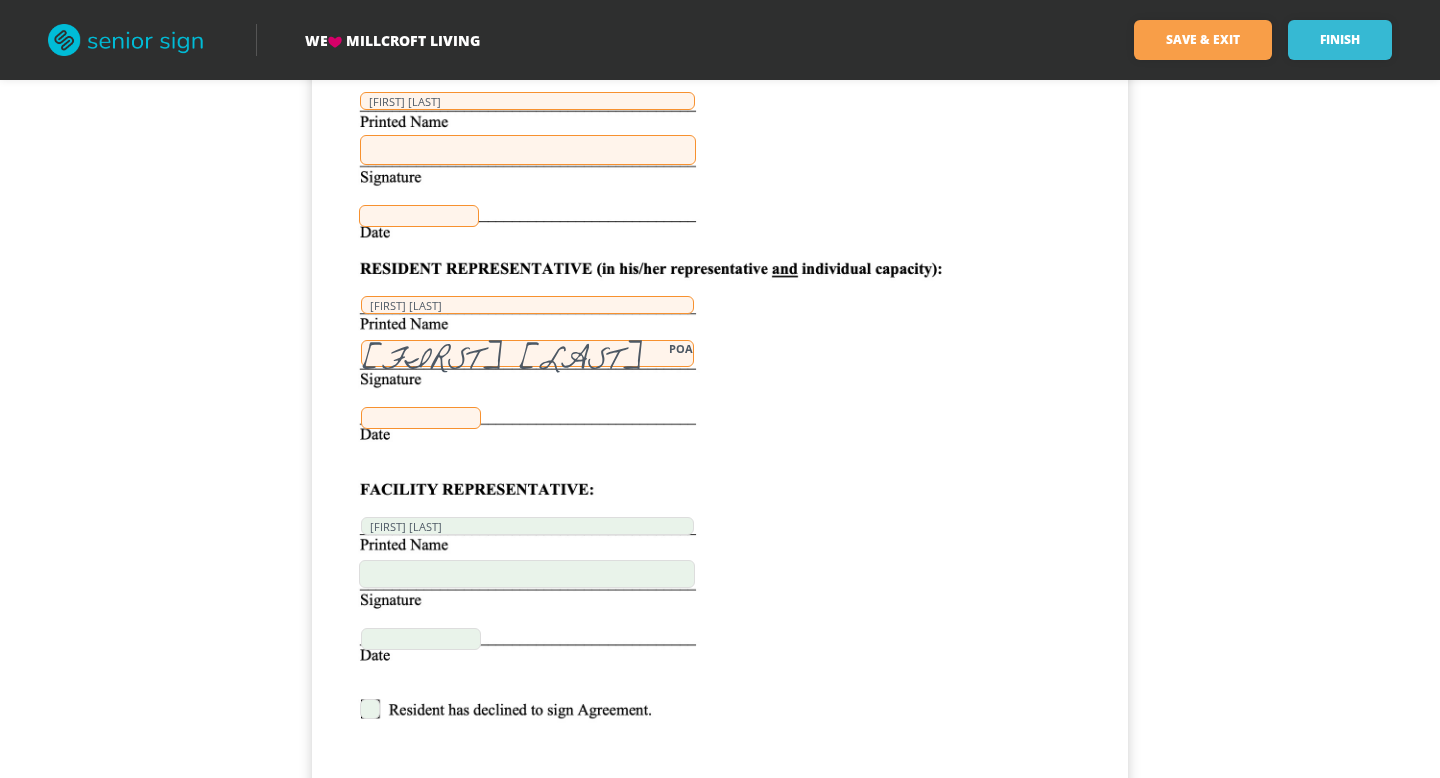 click at bounding box center (421, 418) 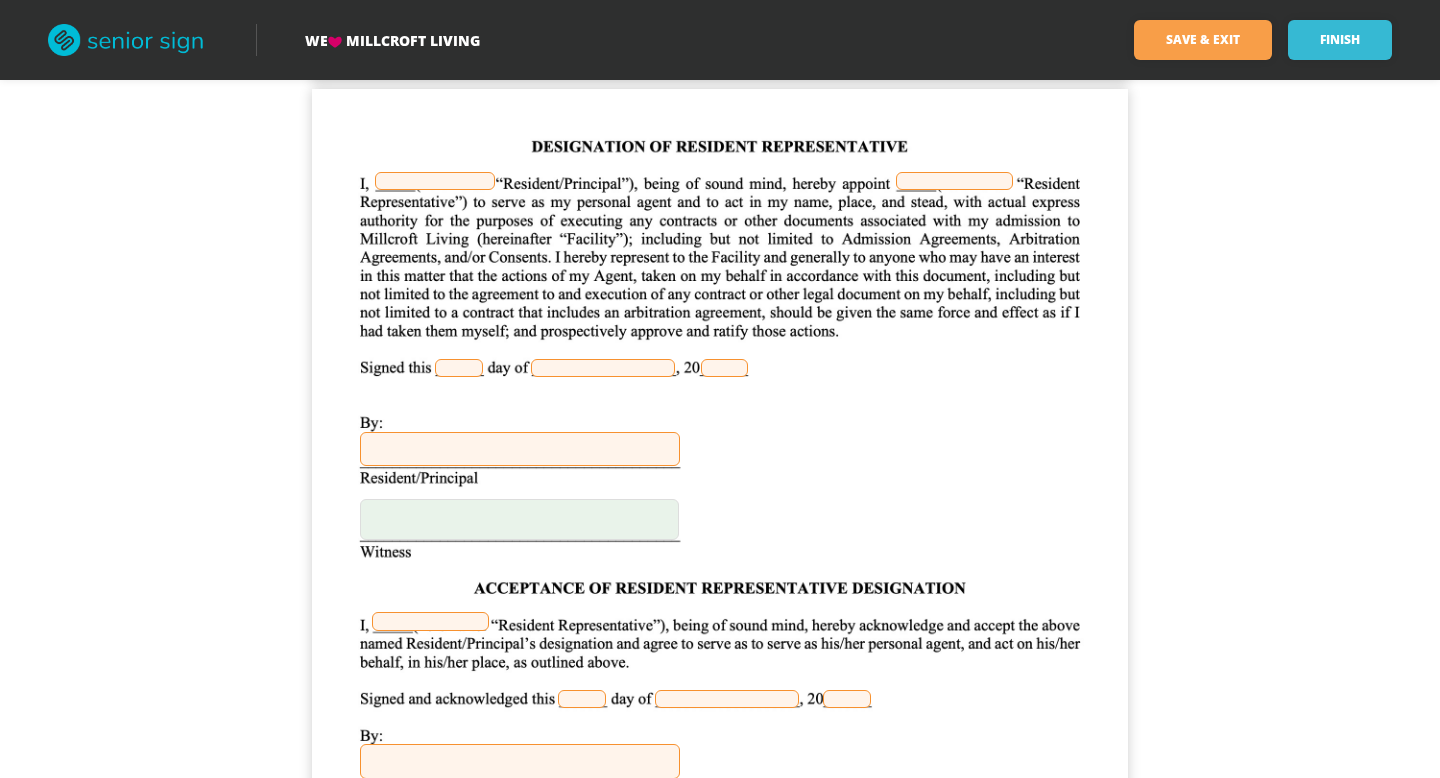 scroll, scrollTop: 7505, scrollLeft: 0, axis: vertical 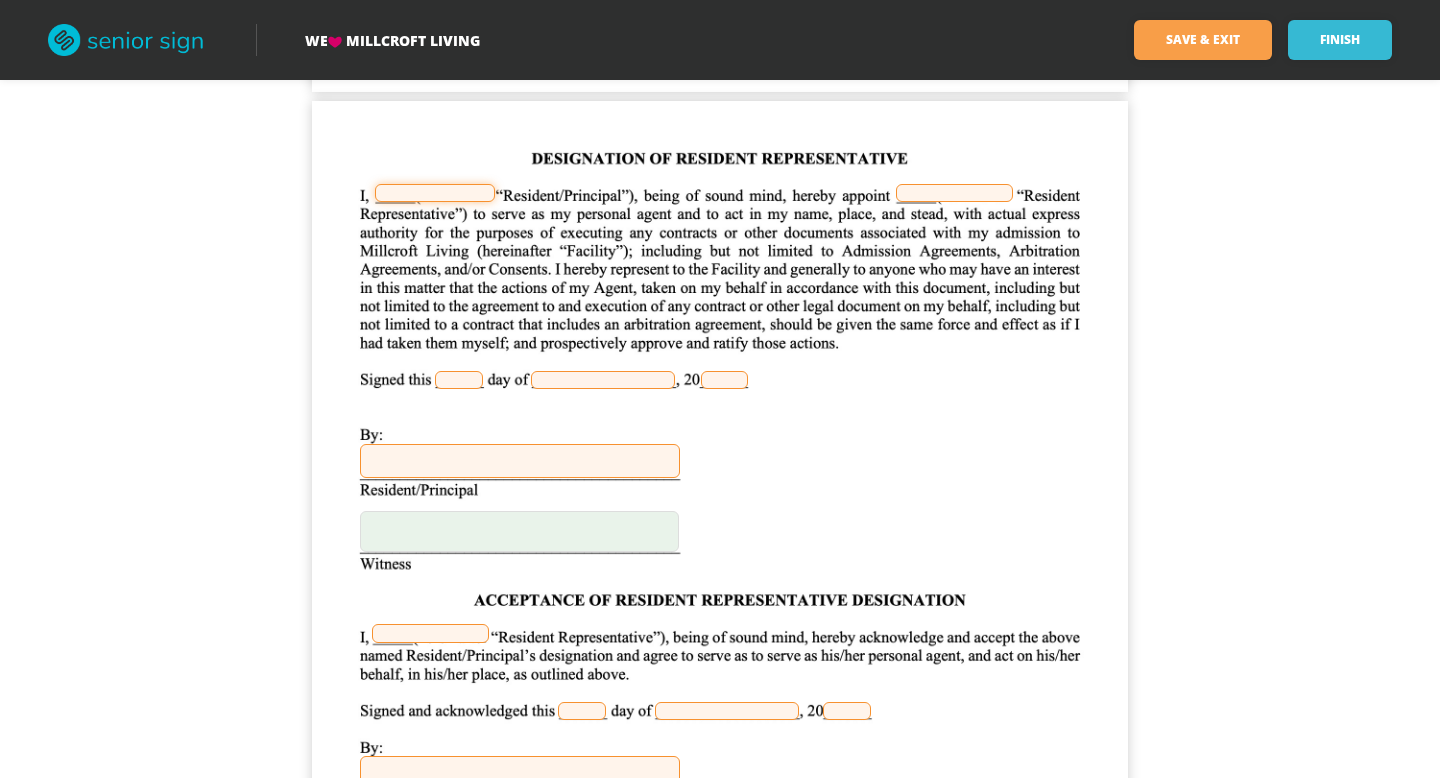 click at bounding box center (435, 193) 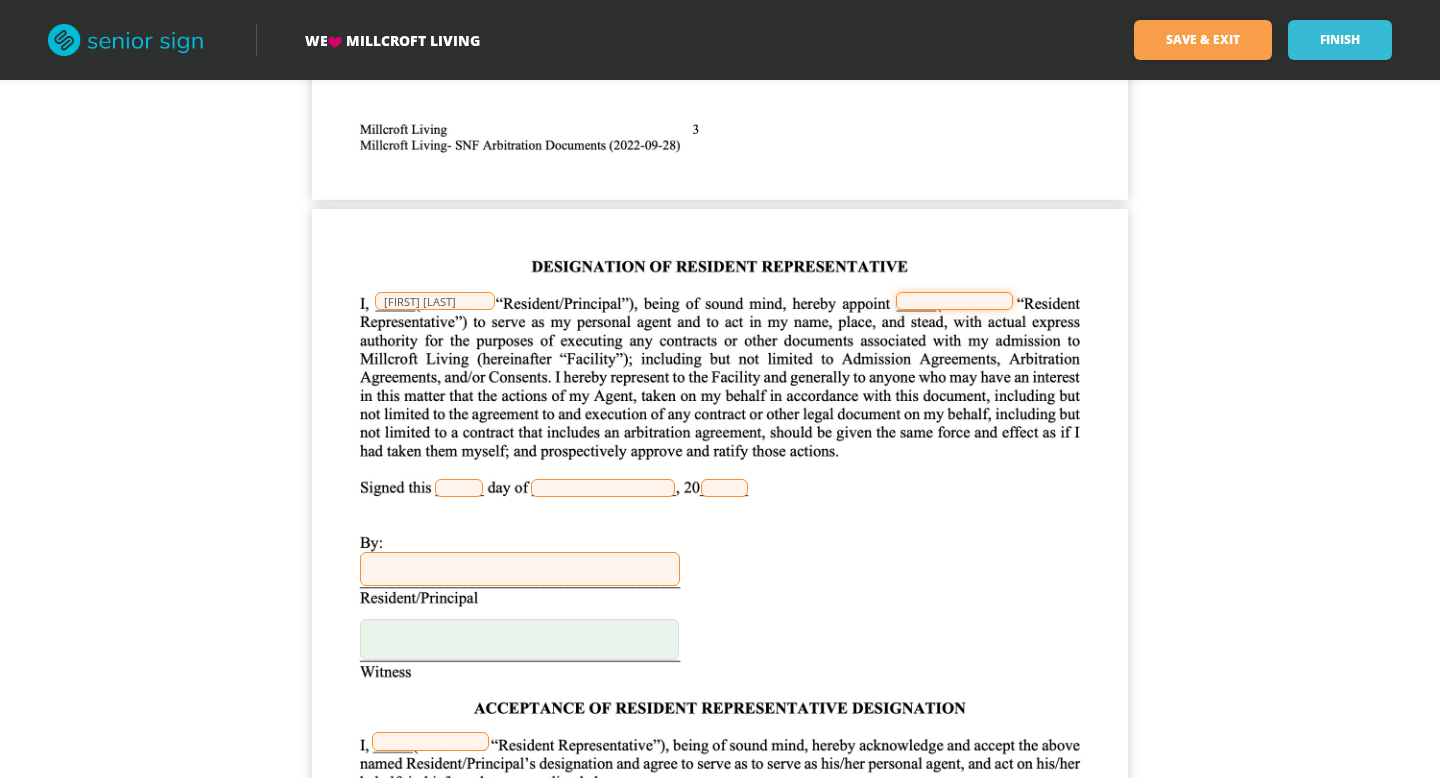 scroll, scrollTop: 7403, scrollLeft: 0, axis: vertical 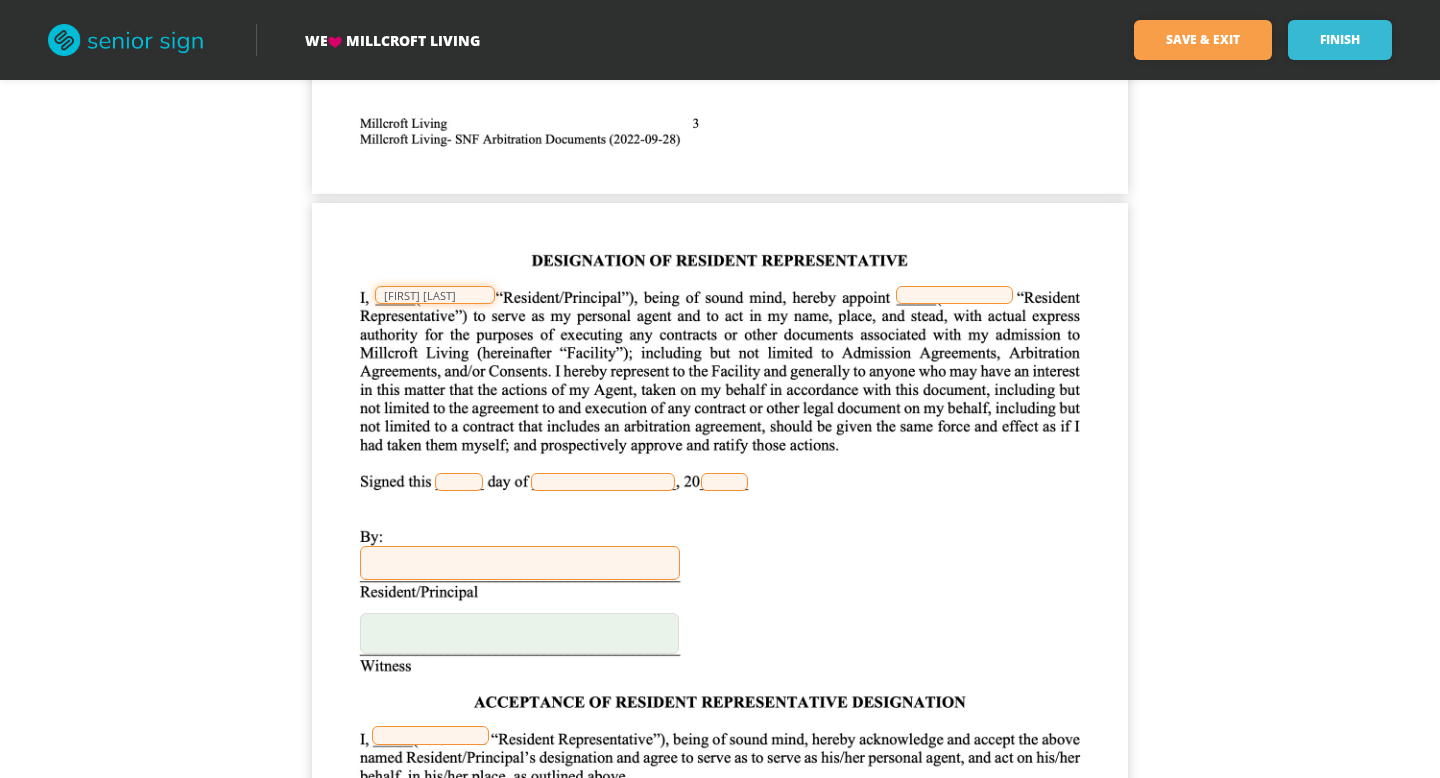 click on "[FIRST] [LAST]" at bounding box center (435, 295) 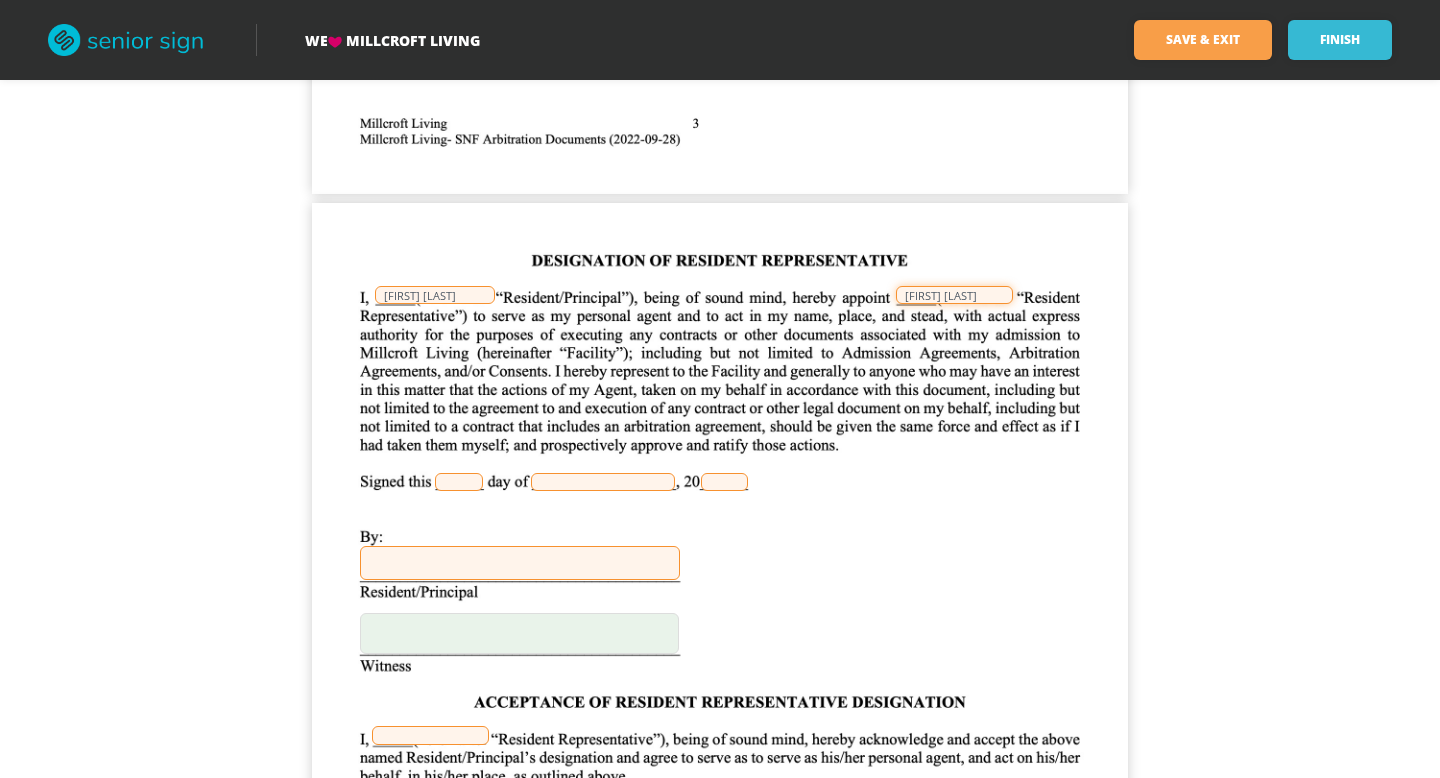 type on "[FIRST] [LAST]" 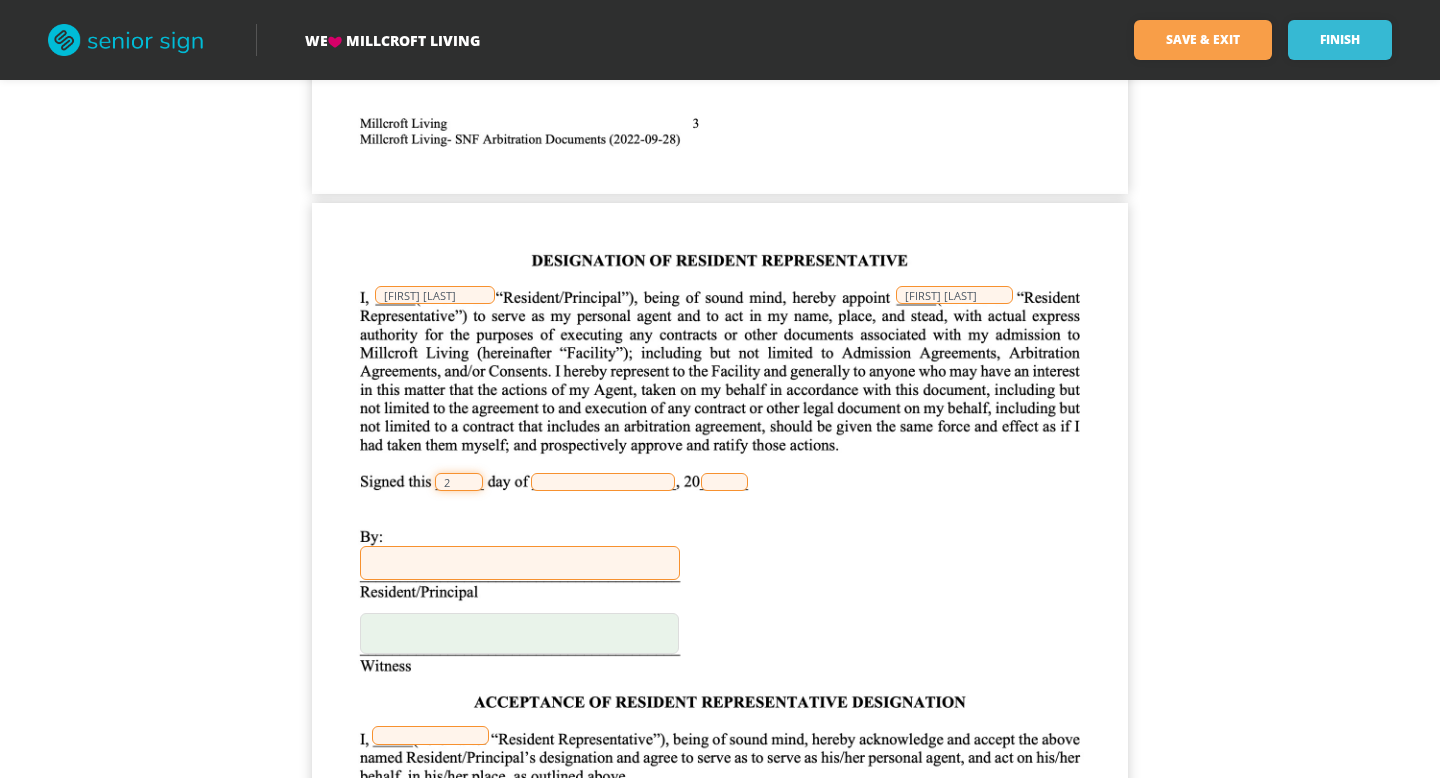 type on "2" 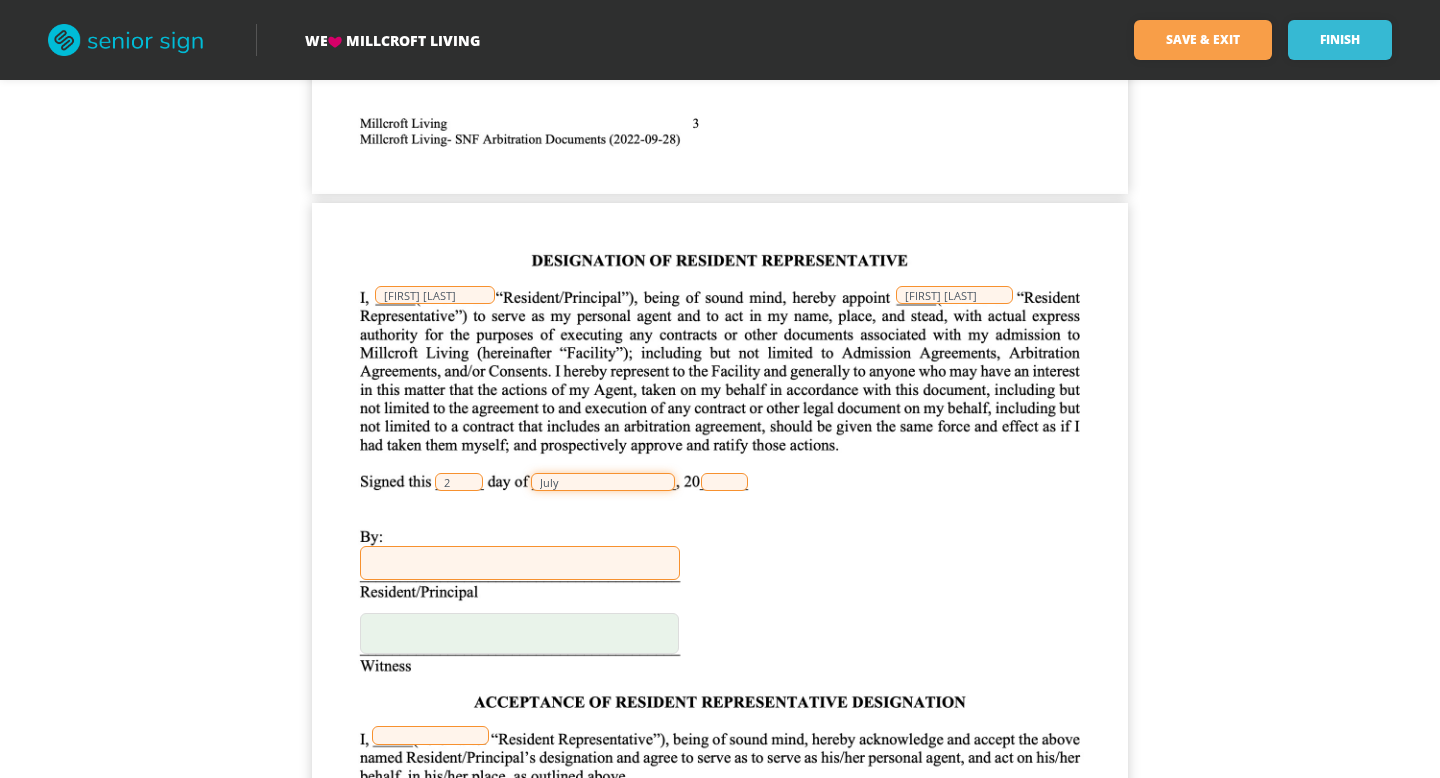 type on "July" 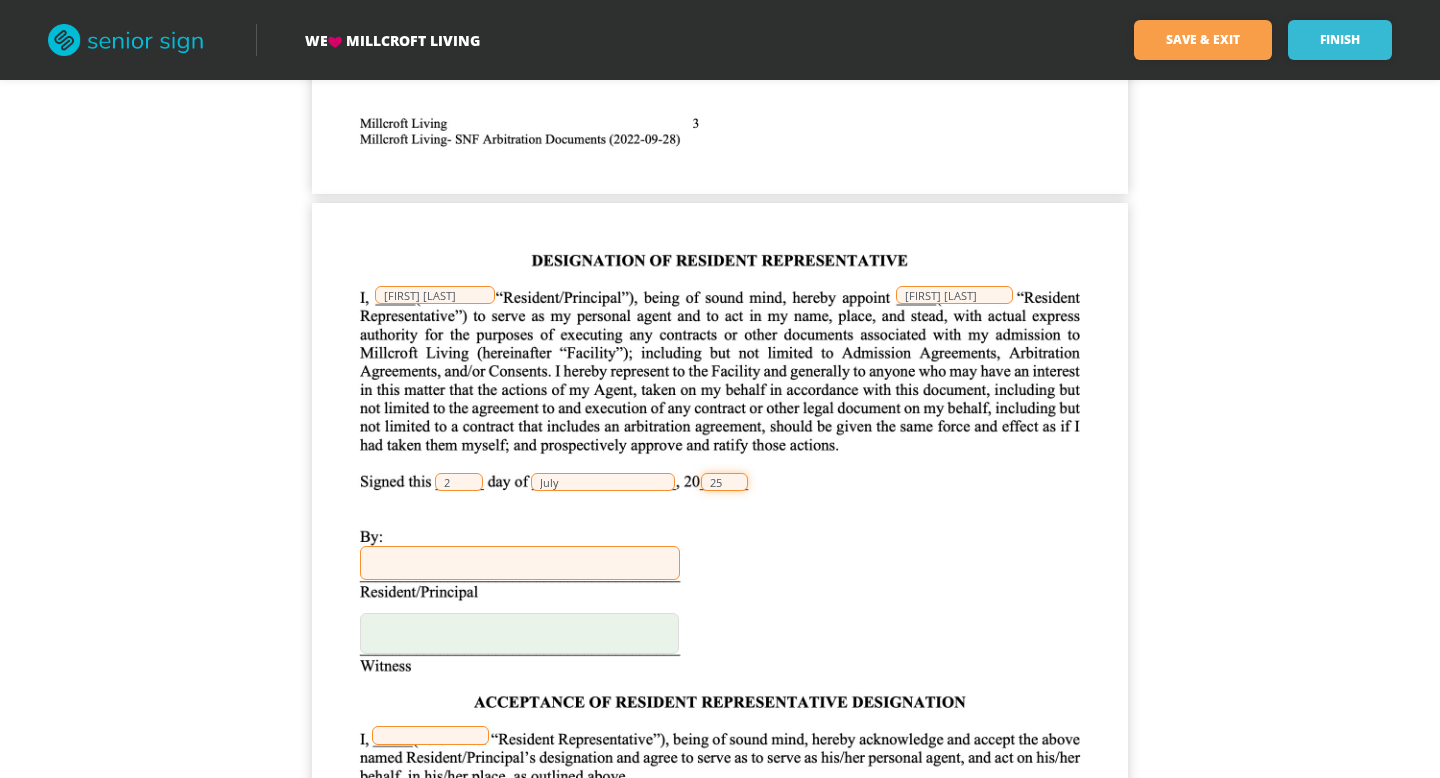 type on "25" 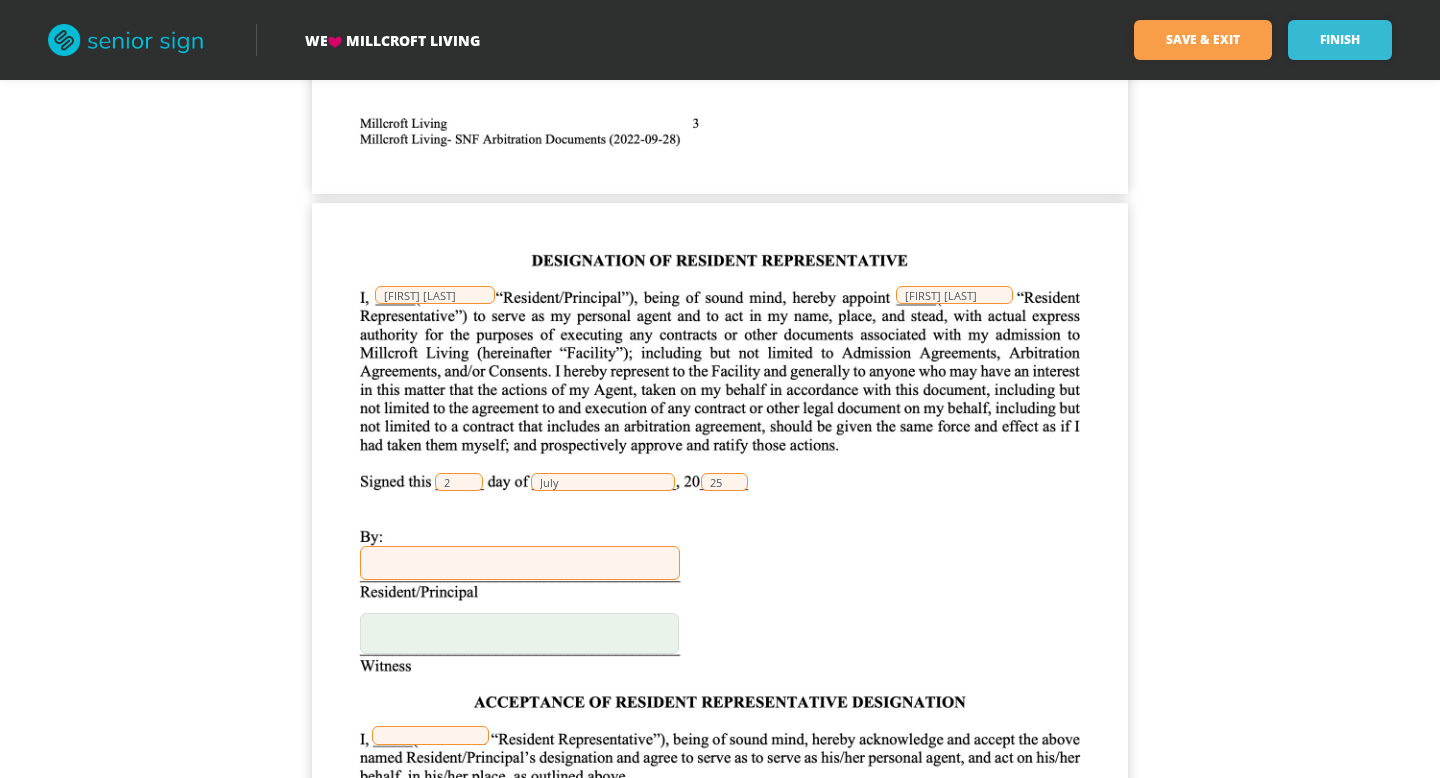 click on "[FIRST] [LAST] [FIRST] [LAST] [MONTH] [DATE]" at bounding box center (720, 731) 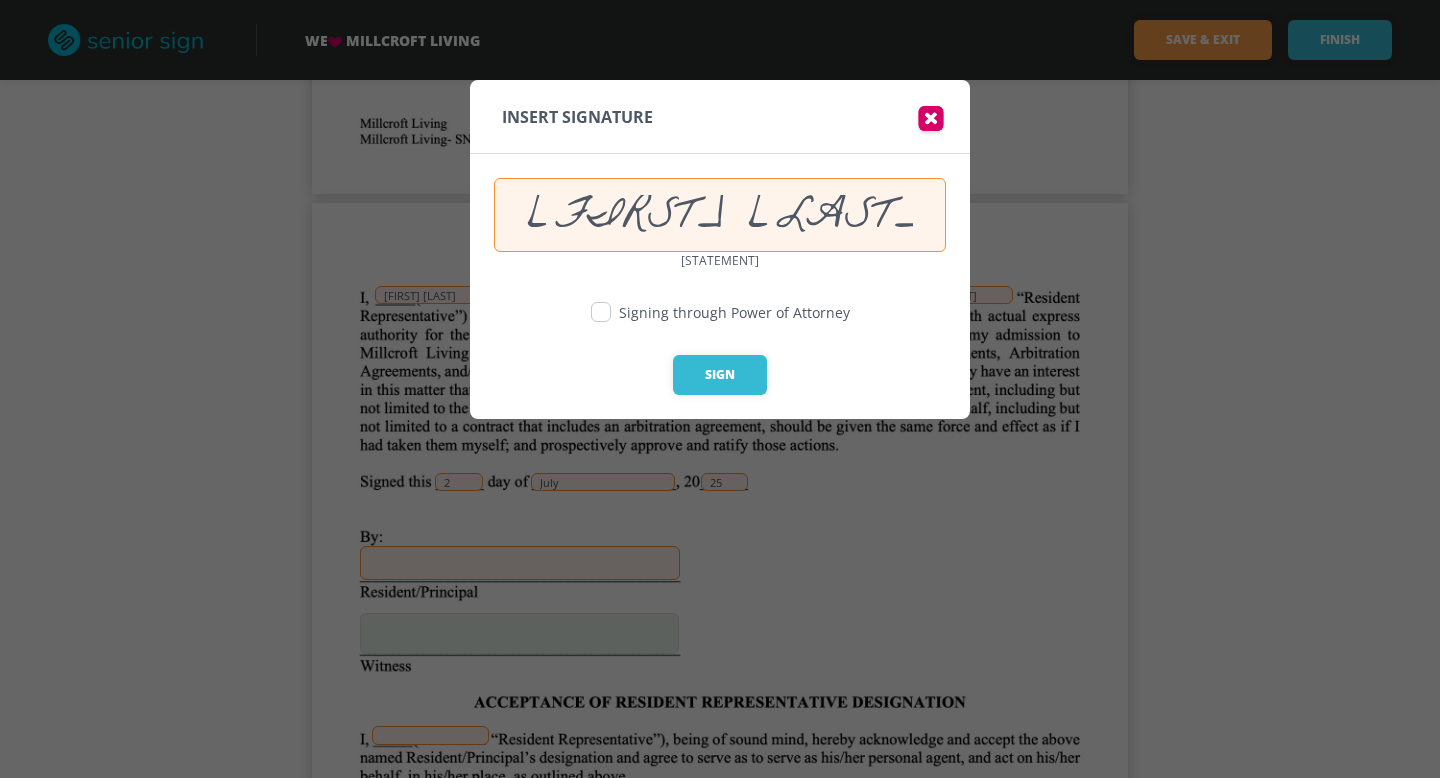 type on "[FIRST] [LAST]" 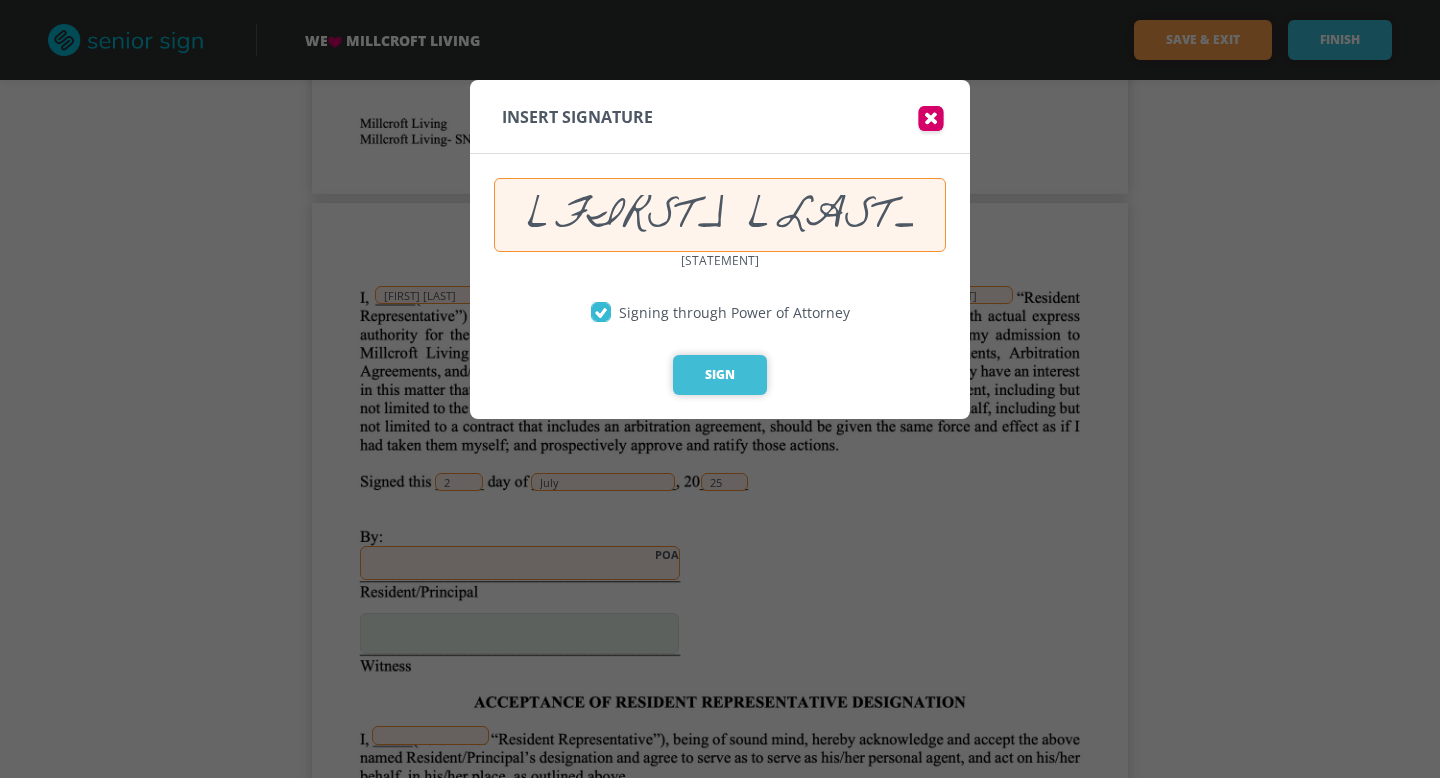 click on "Sign" at bounding box center (720, 375) 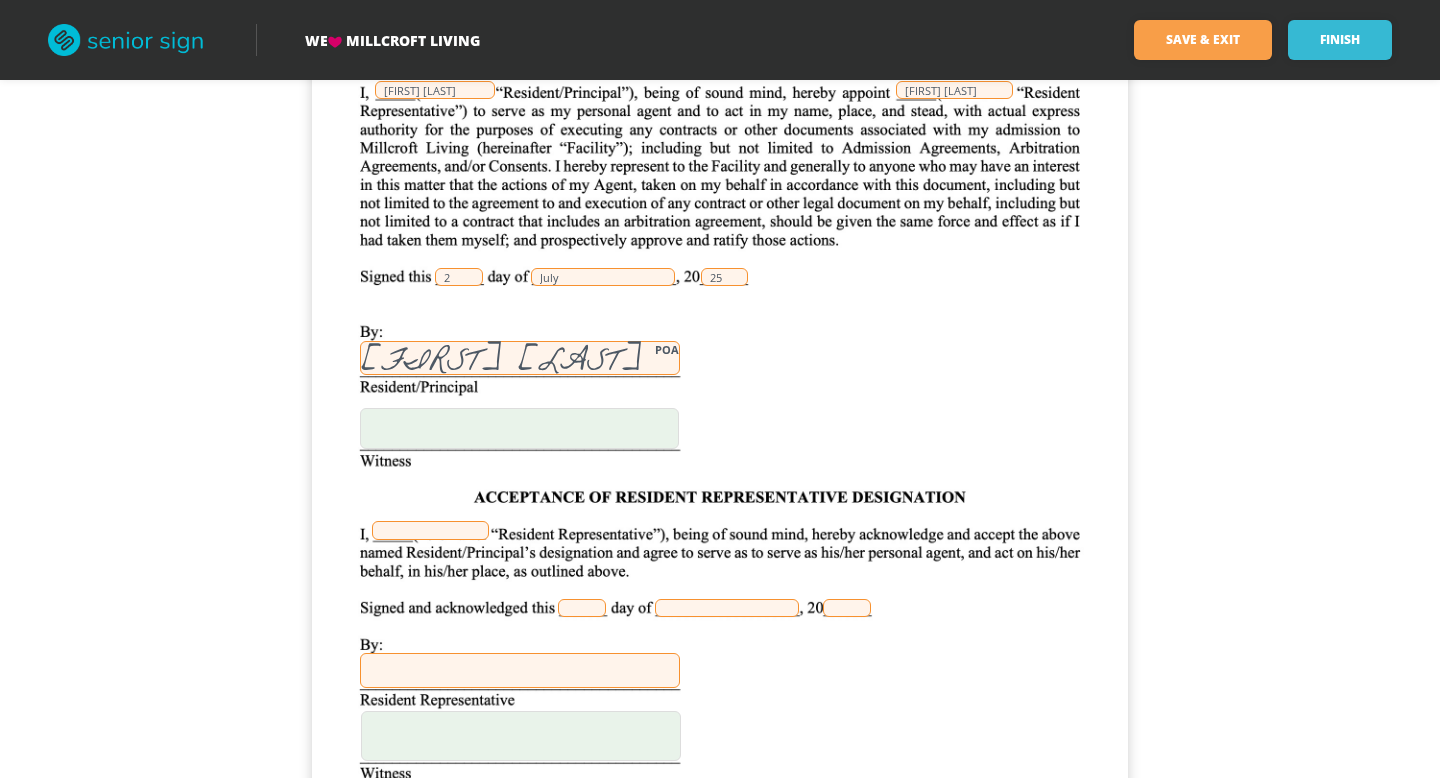 scroll, scrollTop: 7609, scrollLeft: 0, axis: vertical 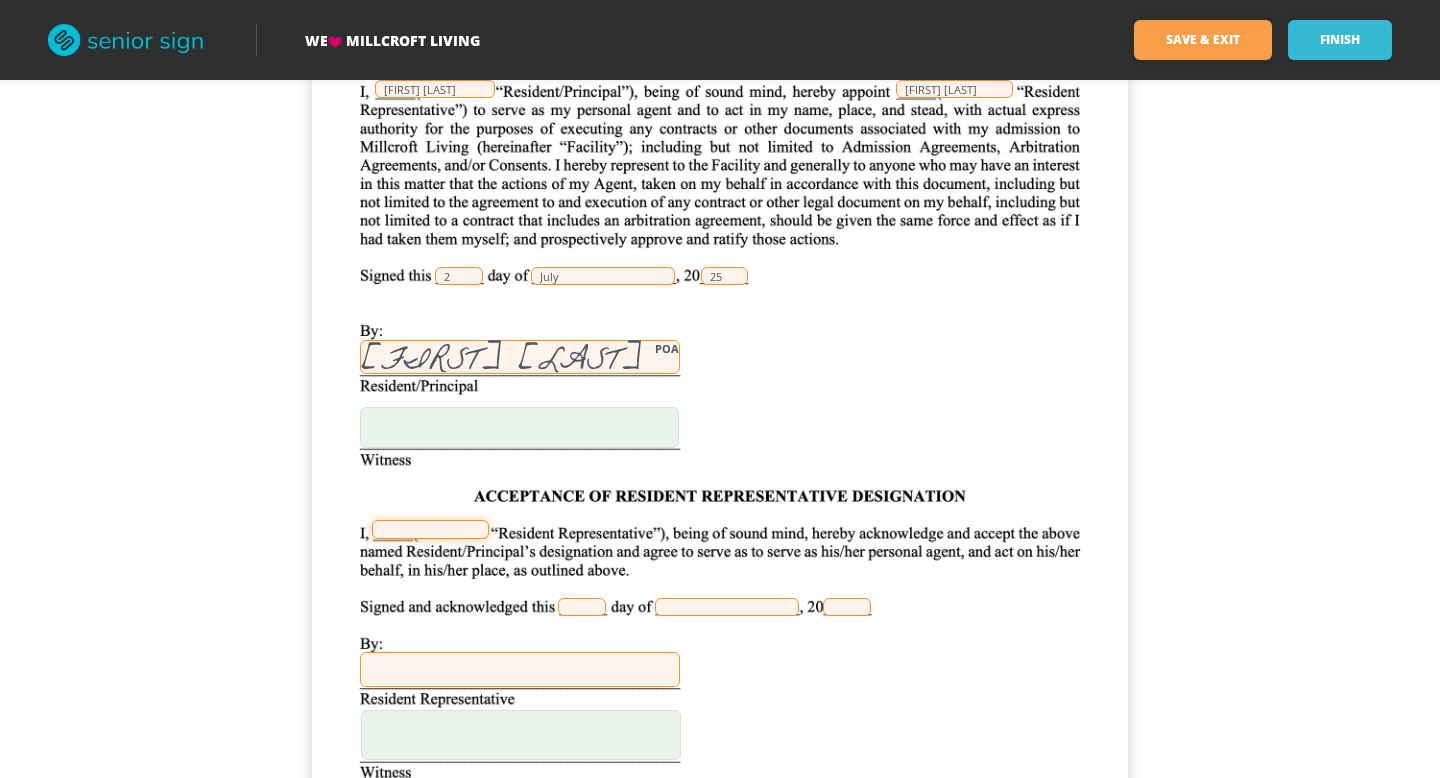 click at bounding box center (430, 529) 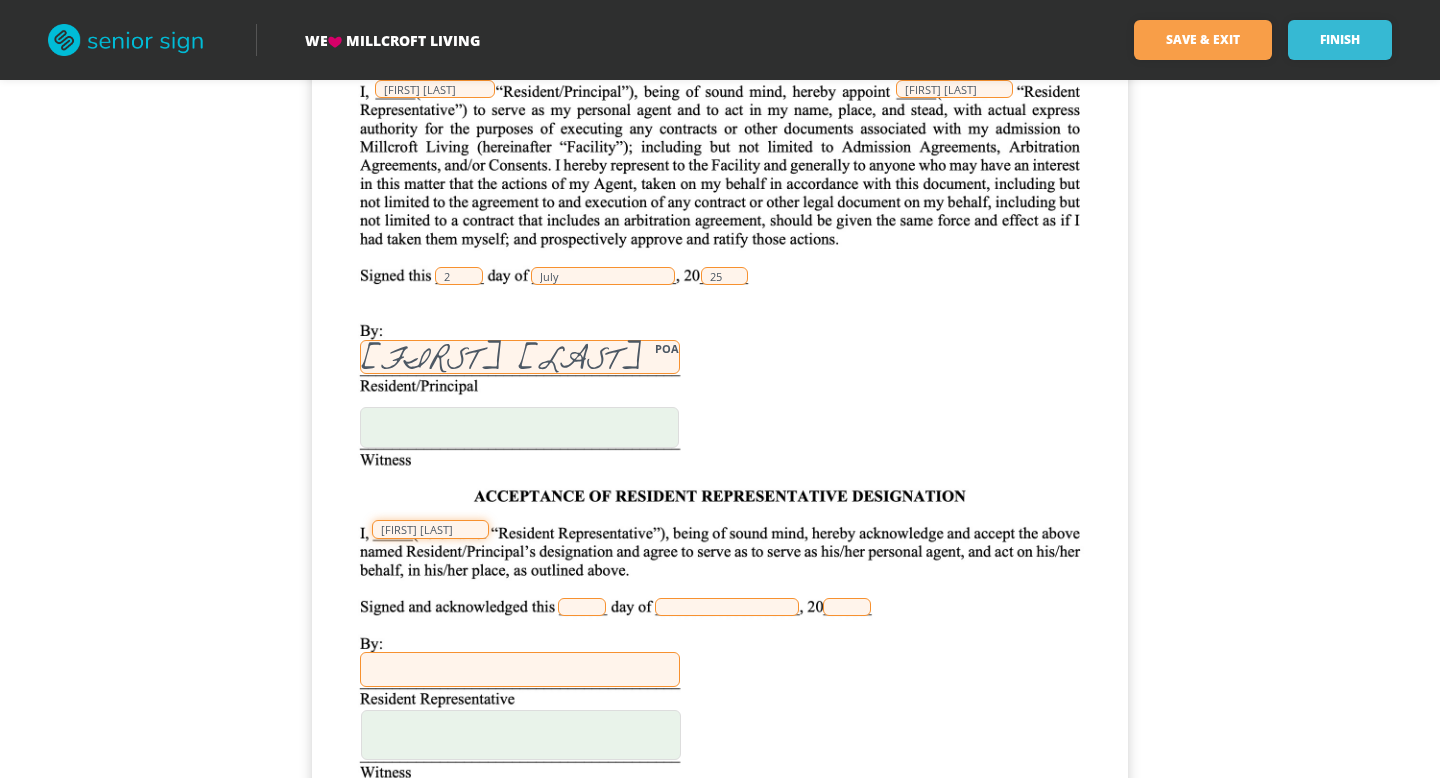 type on "[FIRST] [LAST]" 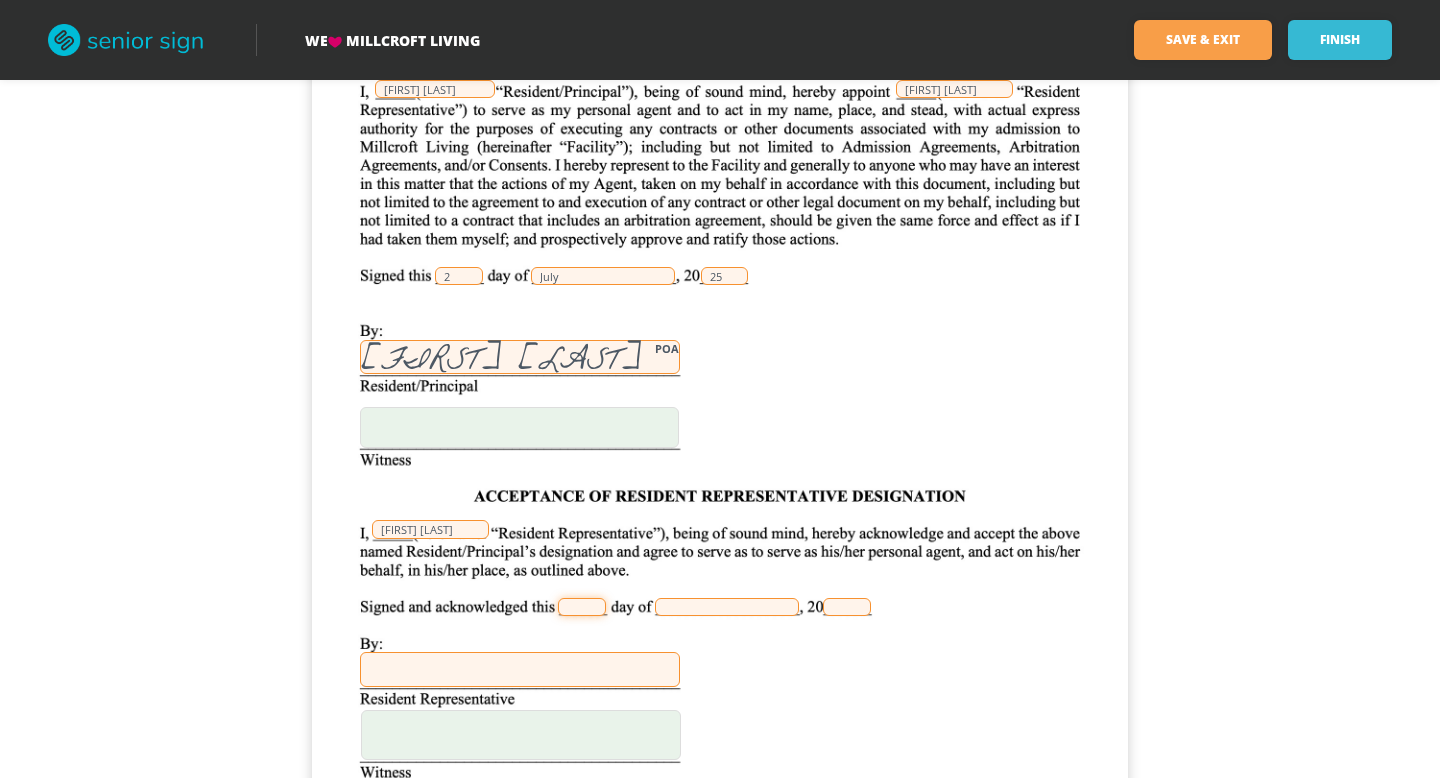 click at bounding box center [582, 607] 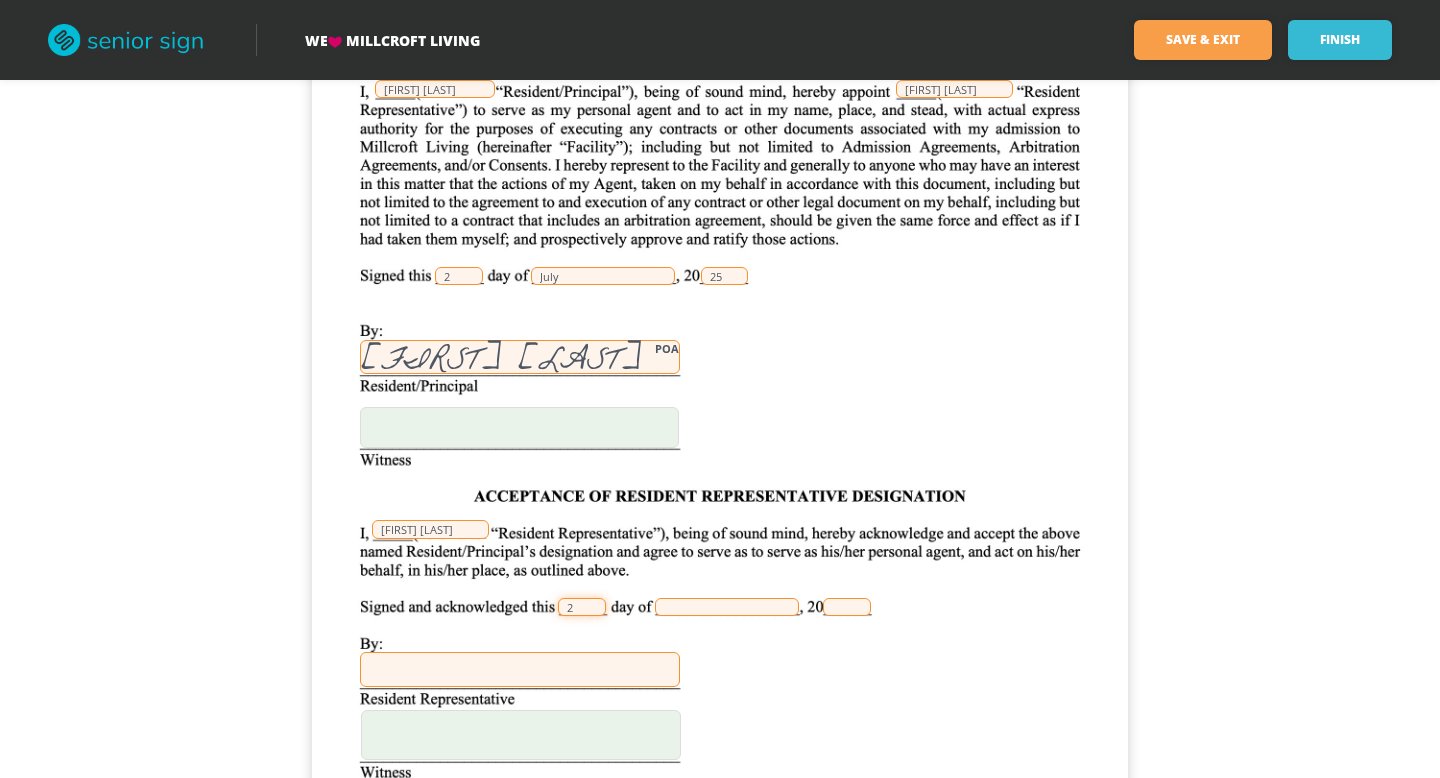 type on "2" 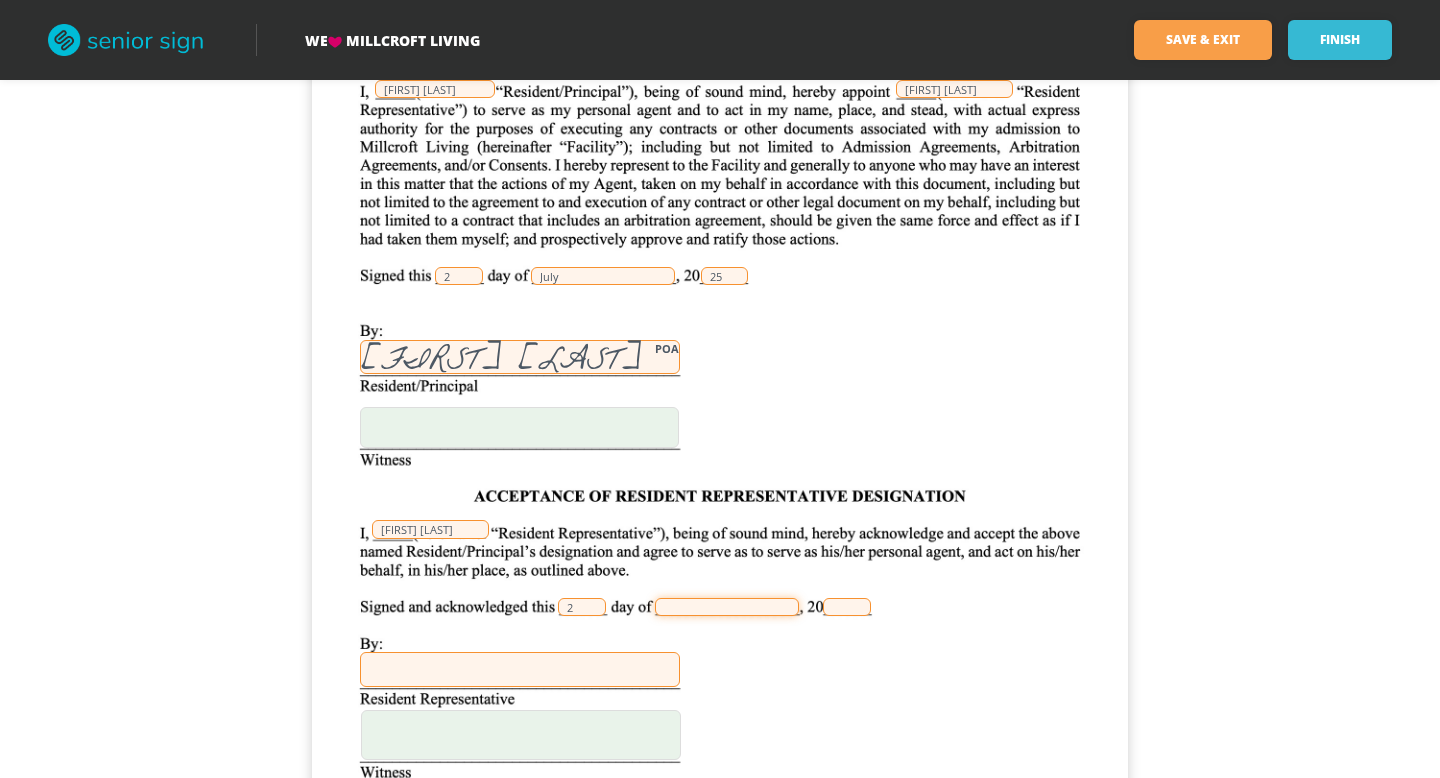 click at bounding box center (727, 607) 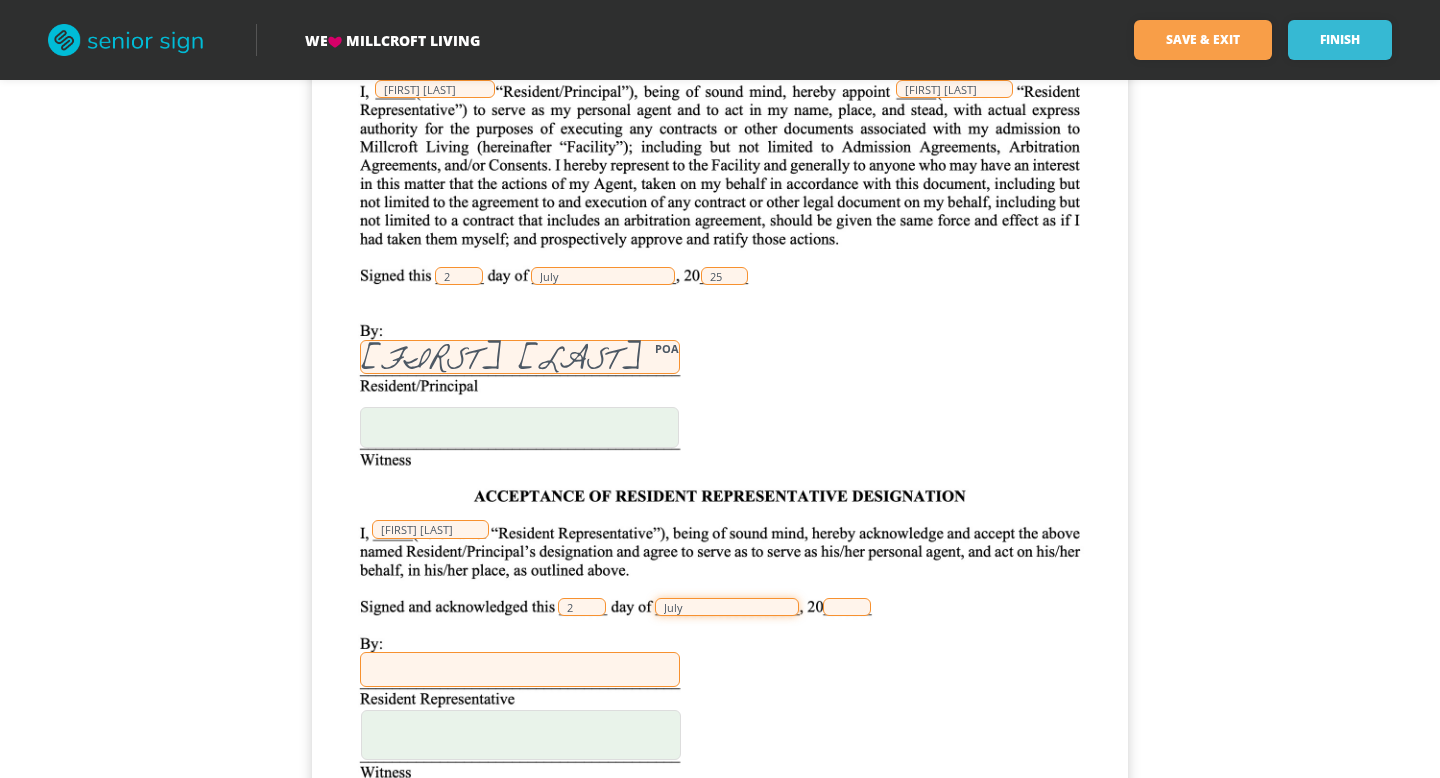 type on "July" 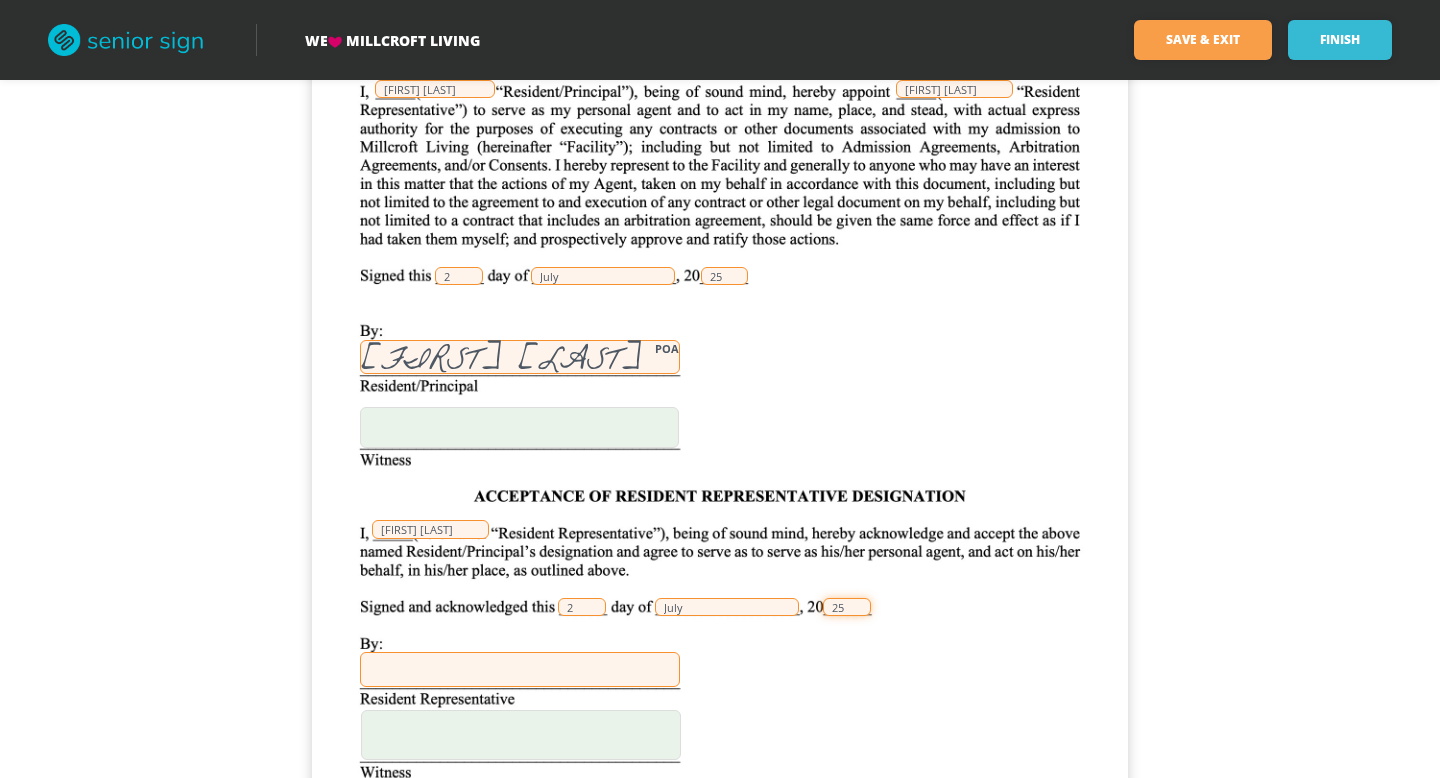 type on "25" 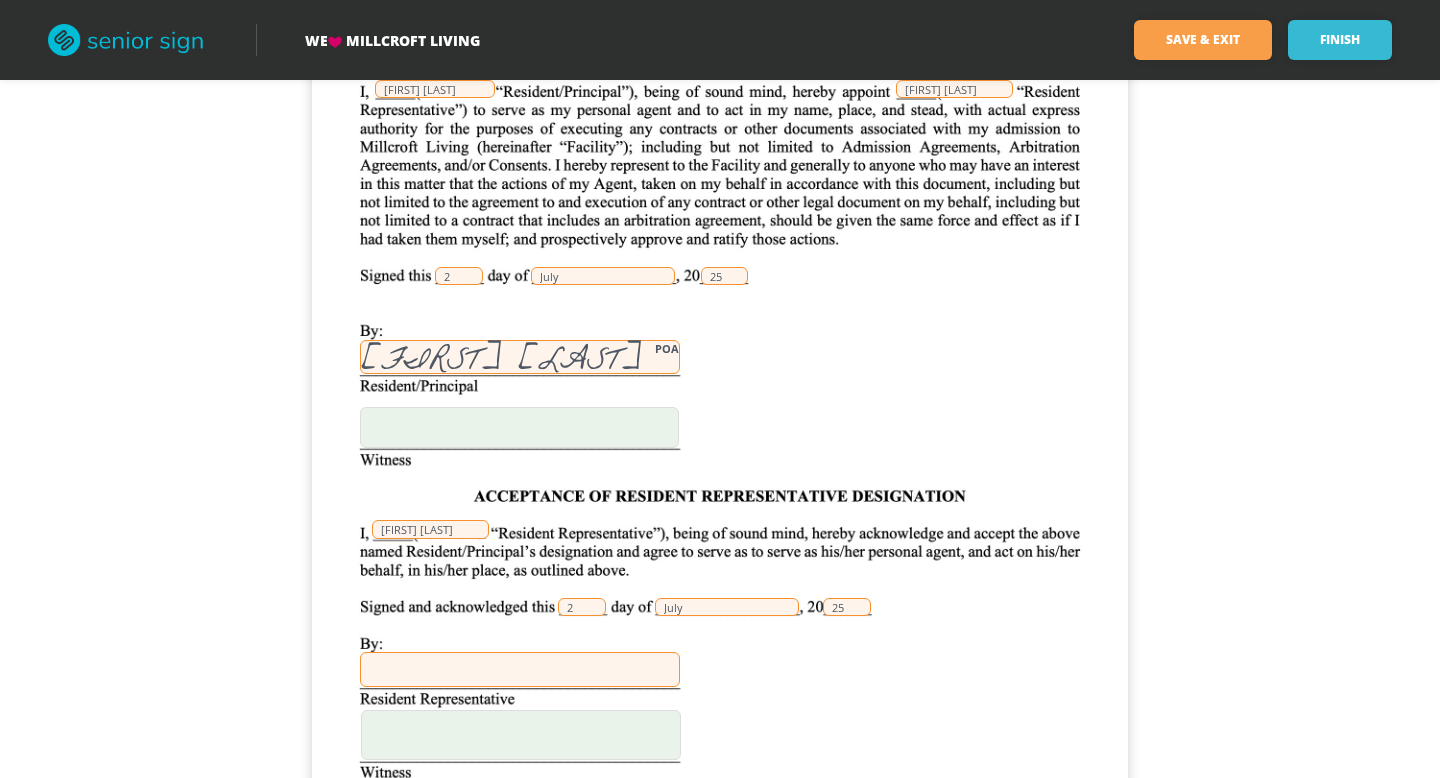 click at bounding box center [520, 669] 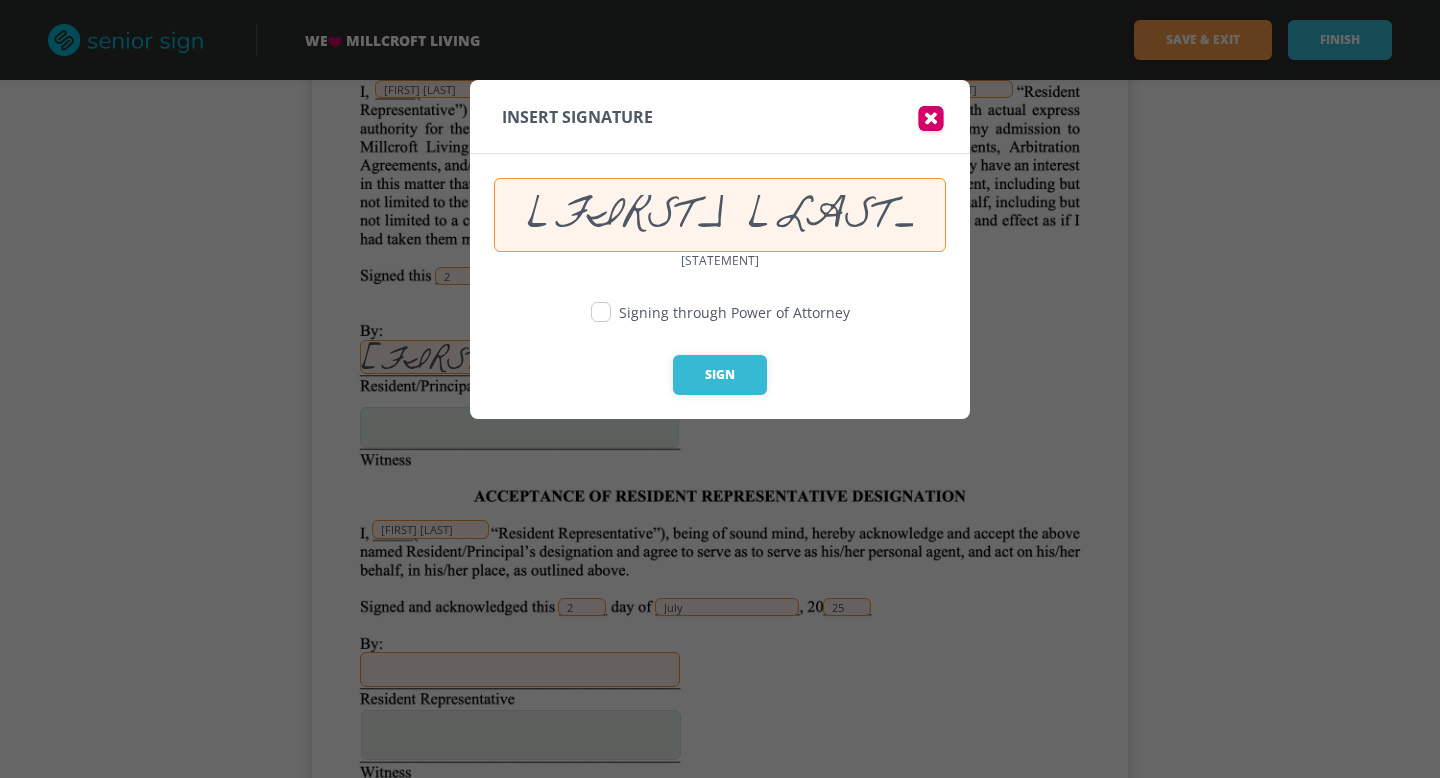 type on "[FIRST] [LAST]" 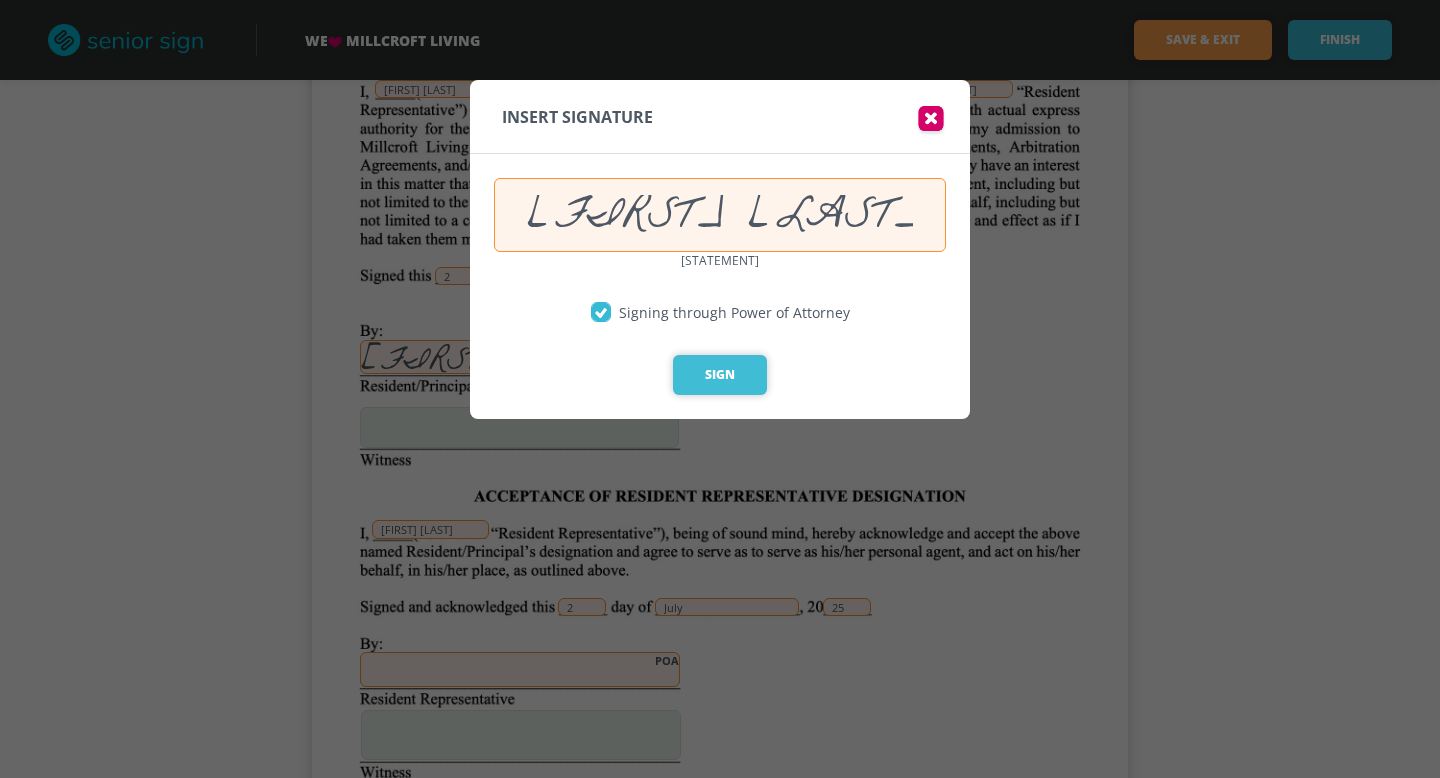 click on "Sign" at bounding box center (720, 375) 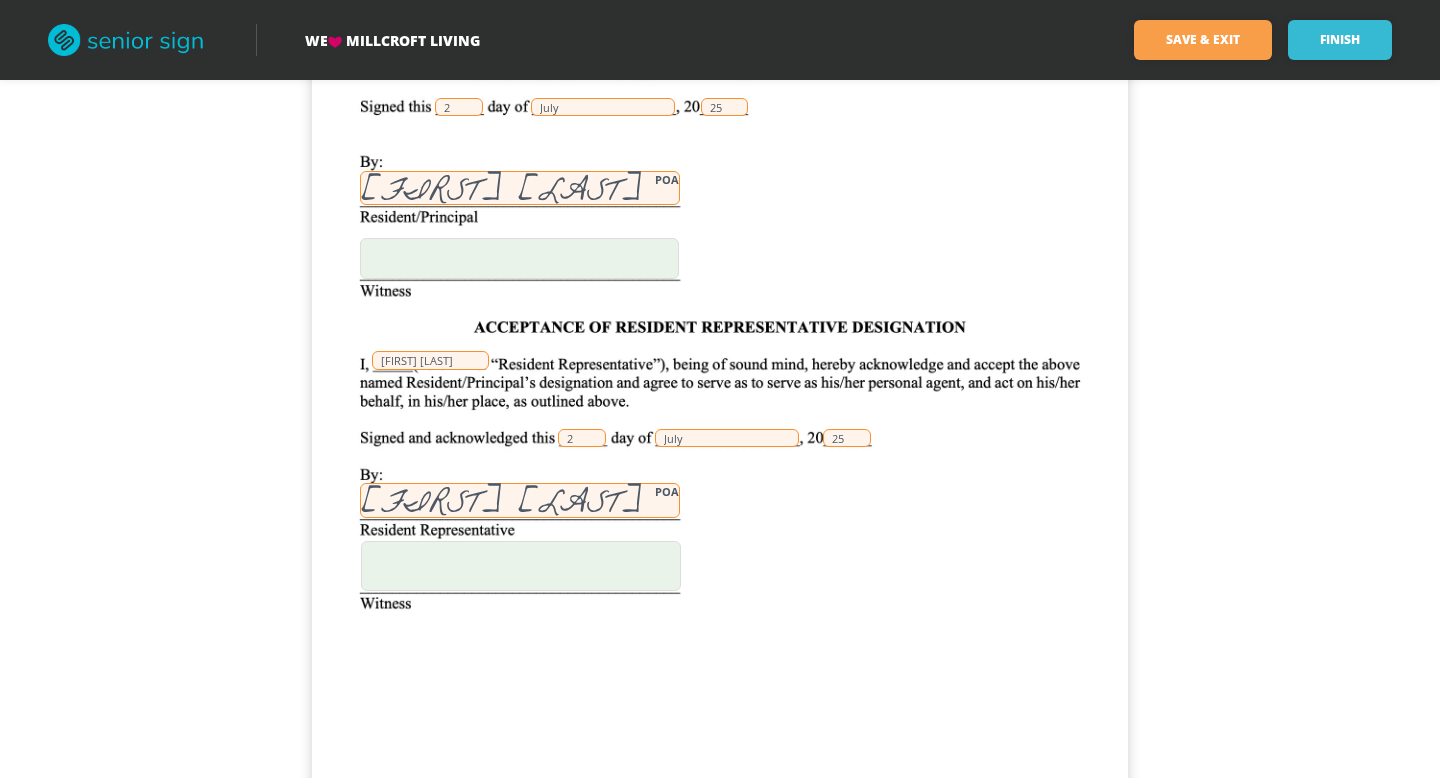 scroll, scrollTop: 7924, scrollLeft: 0, axis: vertical 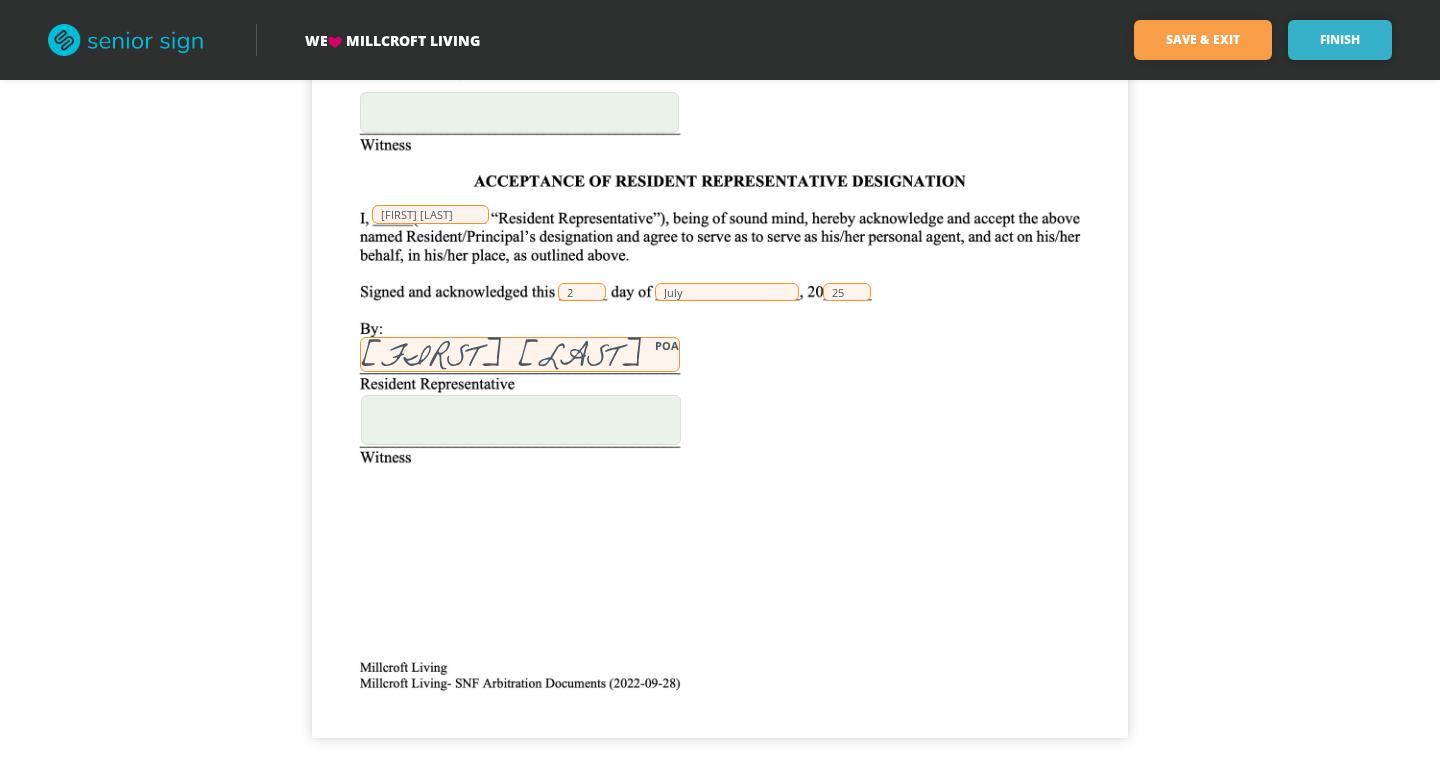 click on "Finish" at bounding box center [1340, 40] 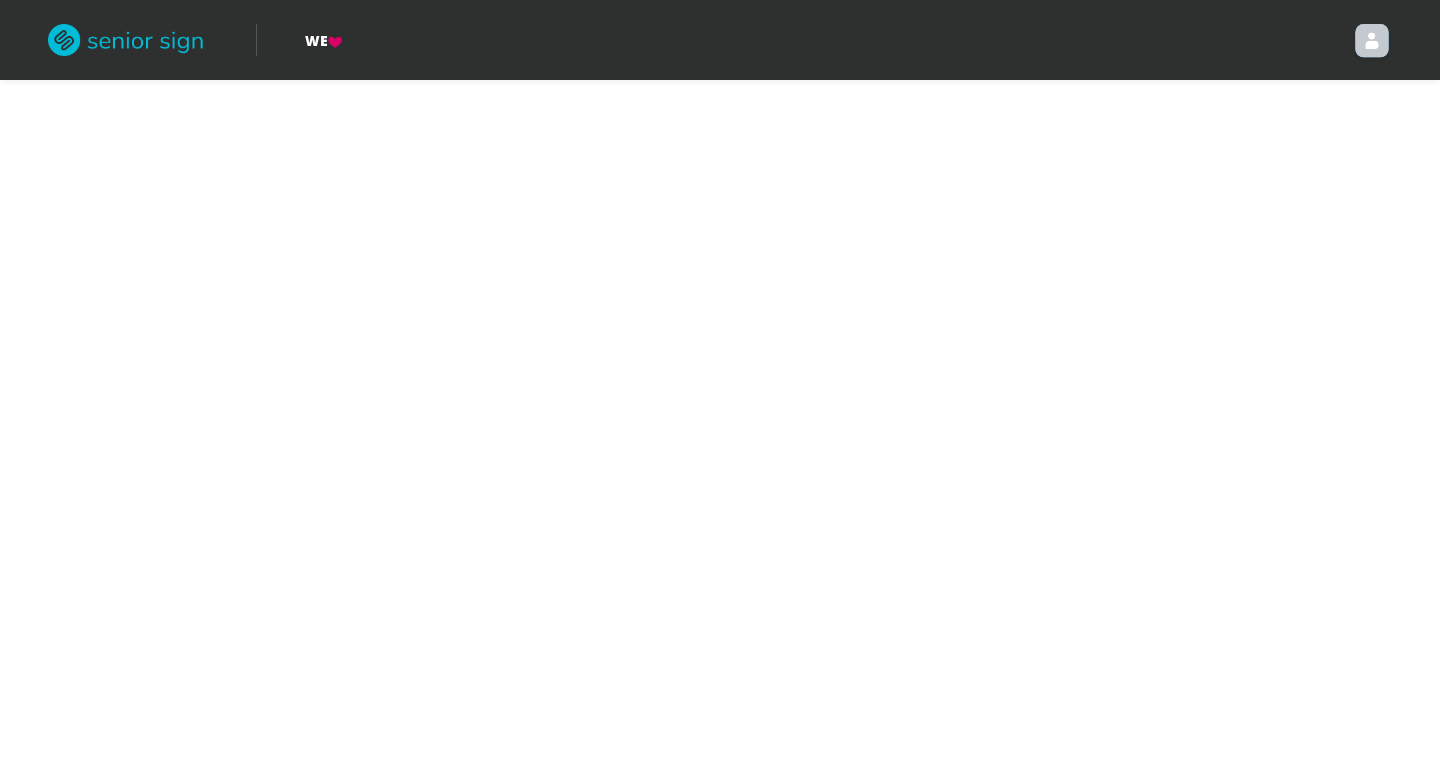 scroll, scrollTop: 0, scrollLeft: 0, axis: both 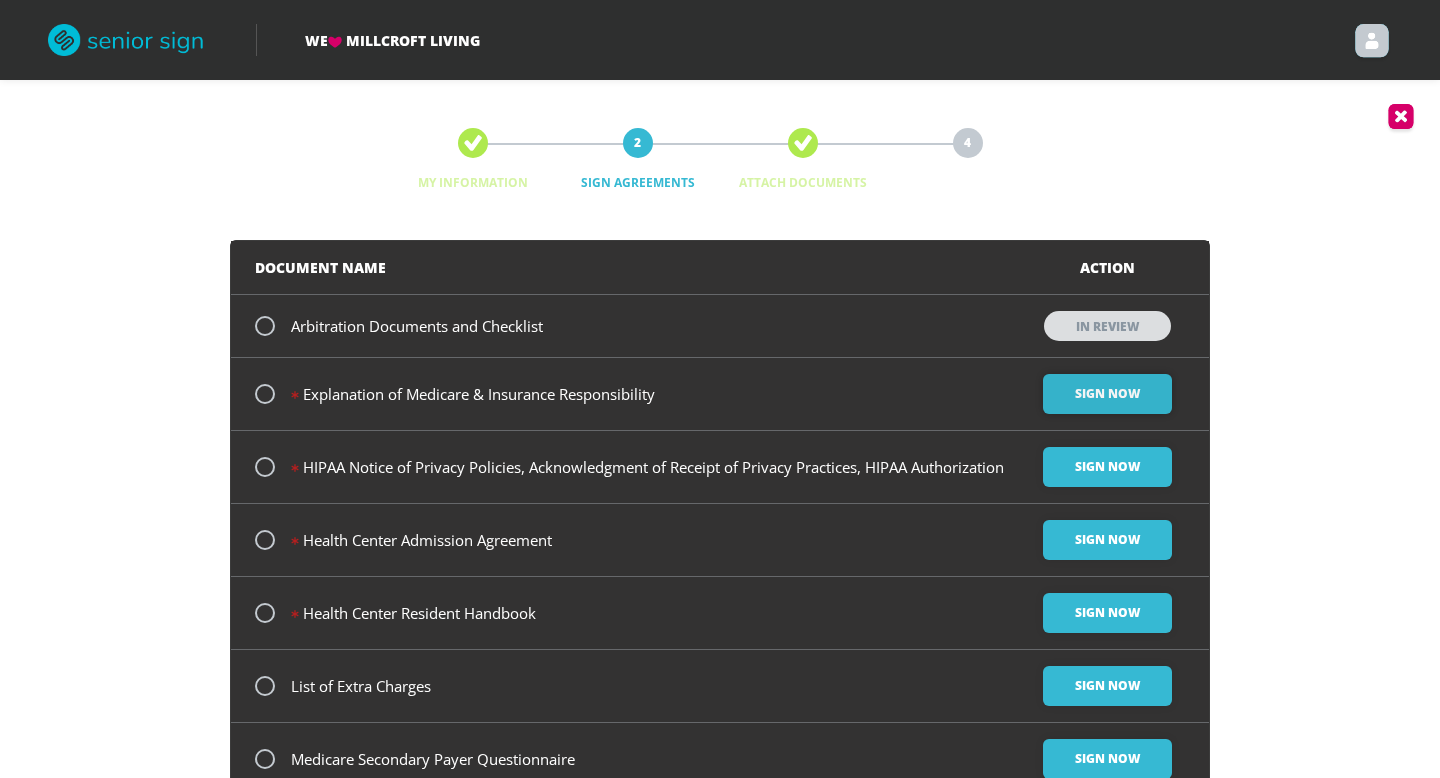 click on "Sign Now" at bounding box center (1107, 394) 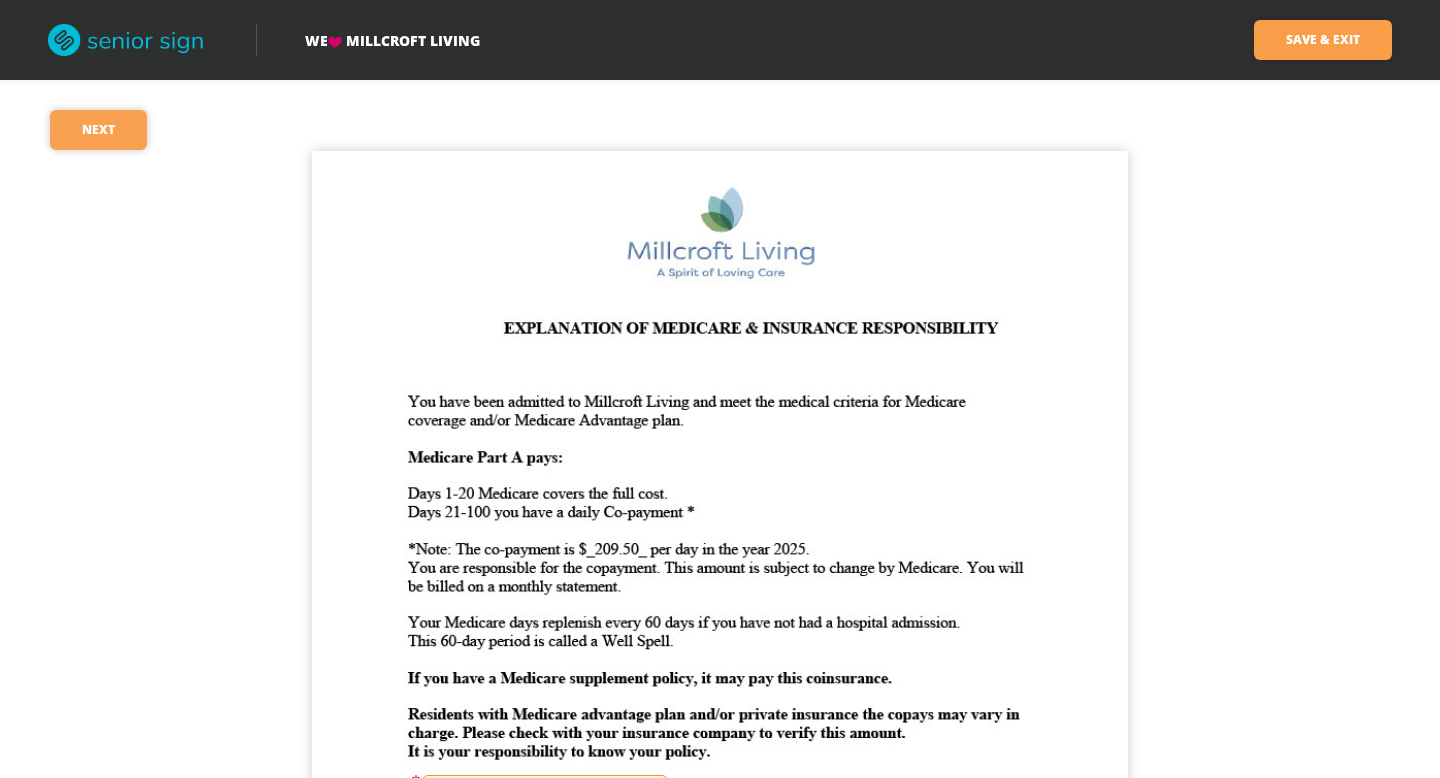 click on "Next" at bounding box center (98, 130) 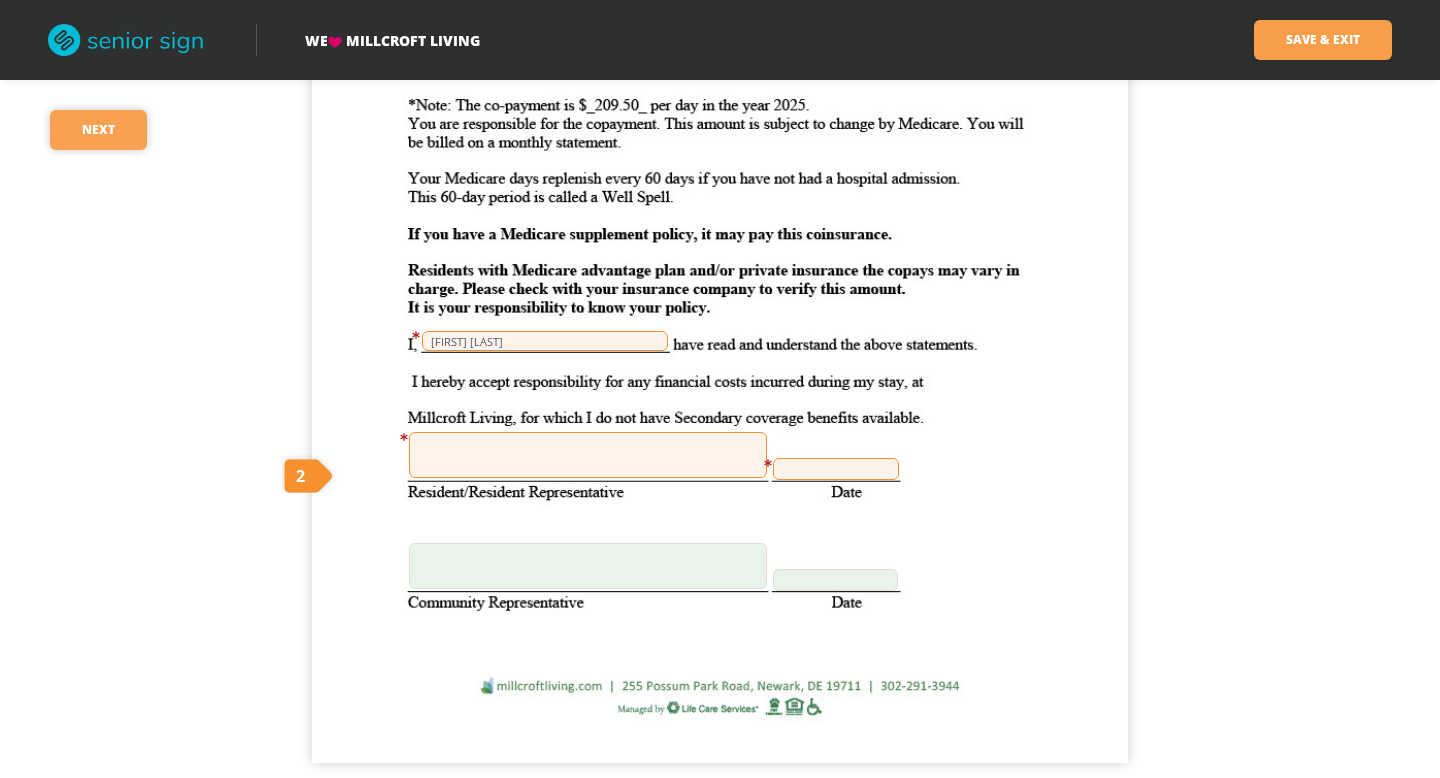 scroll, scrollTop: 446, scrollLeft: 0, axis: vertical 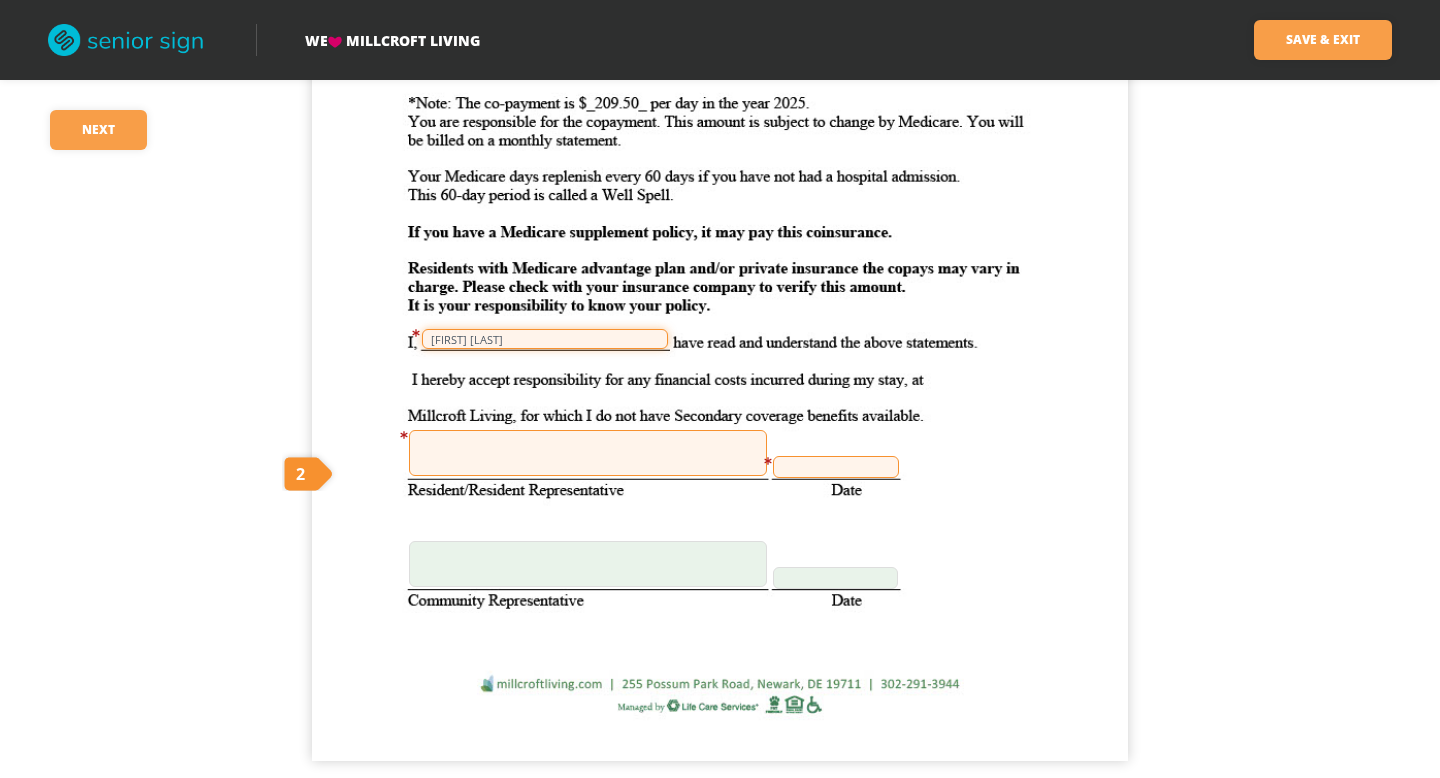 click on "[FIRST] [LAST]" at bounding box center [545, 339] 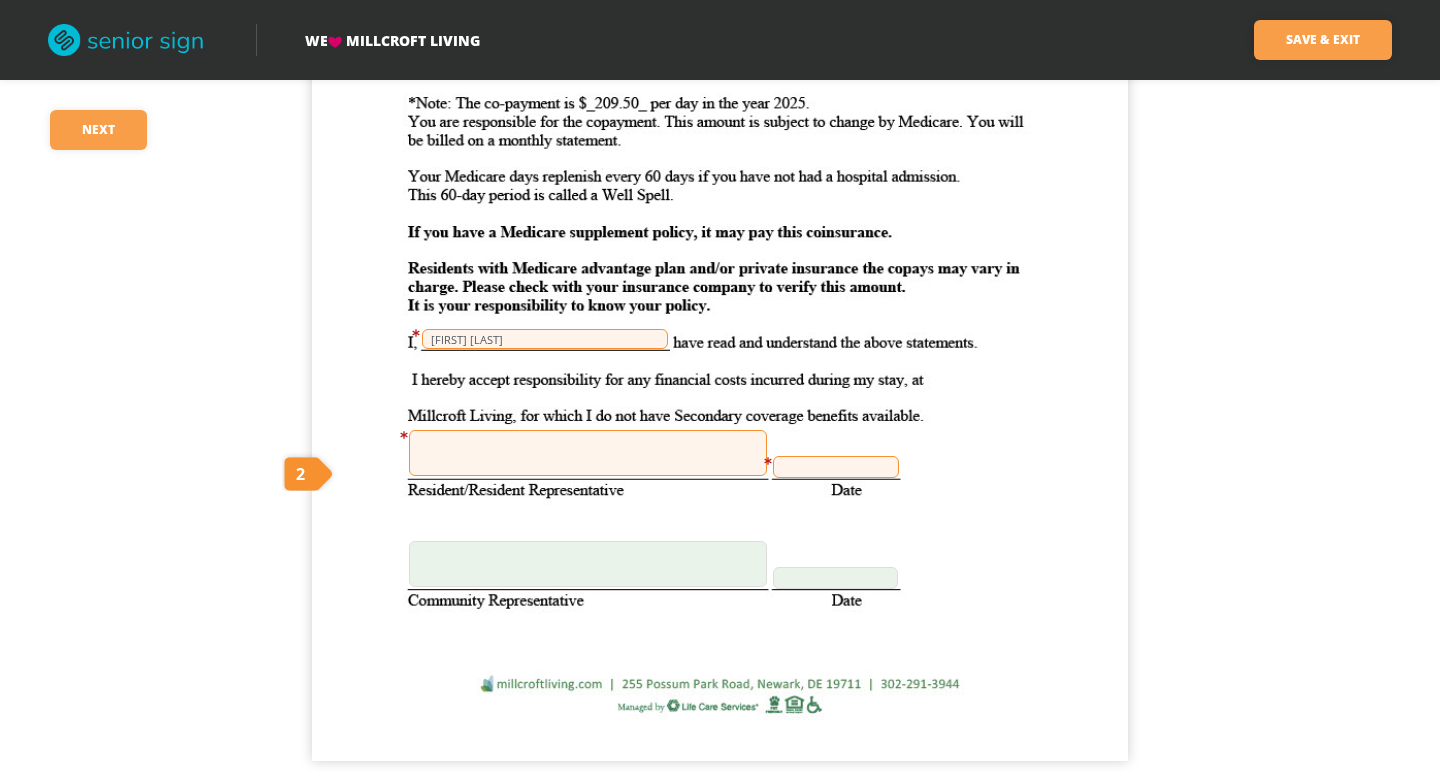click at bounding box center [588, 453] 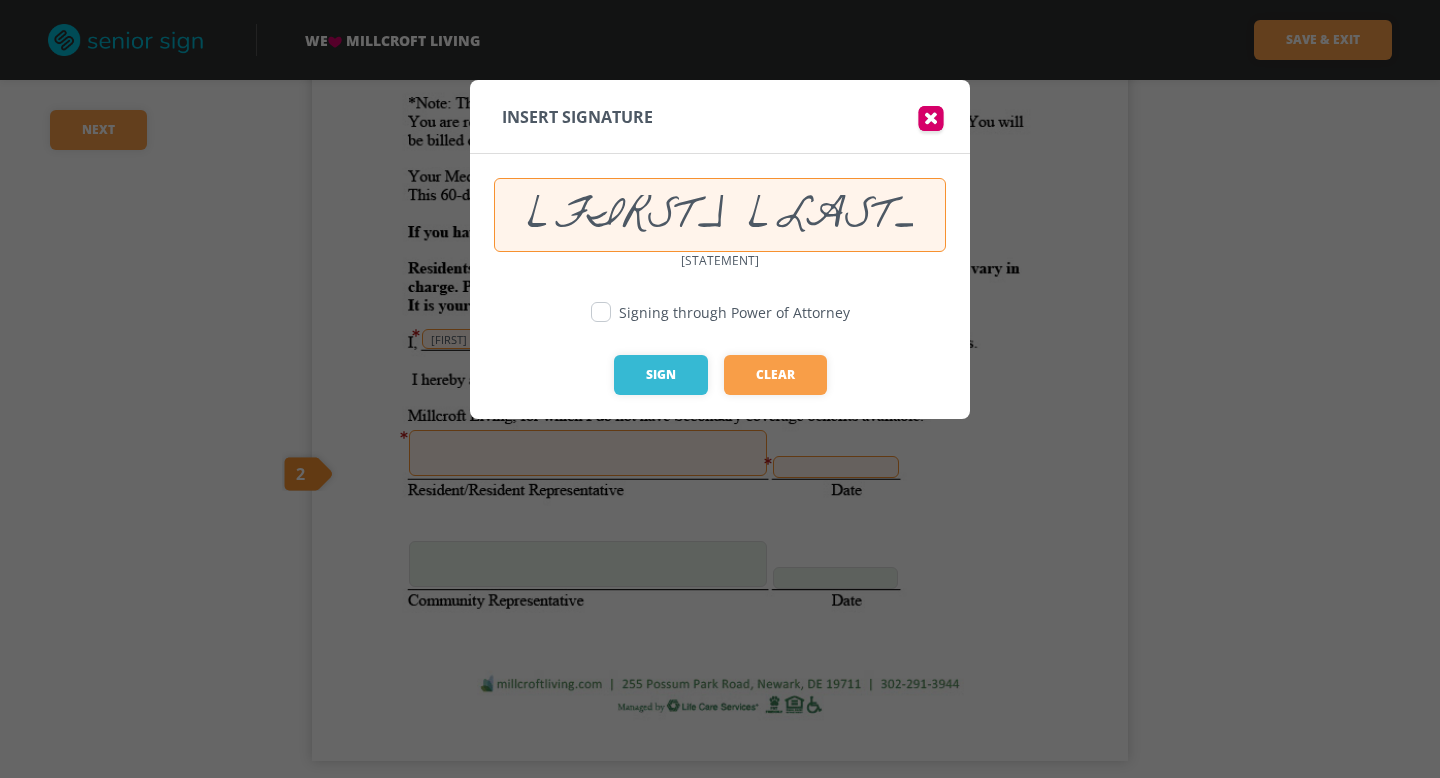 type on "[FIRST] [LAST]" 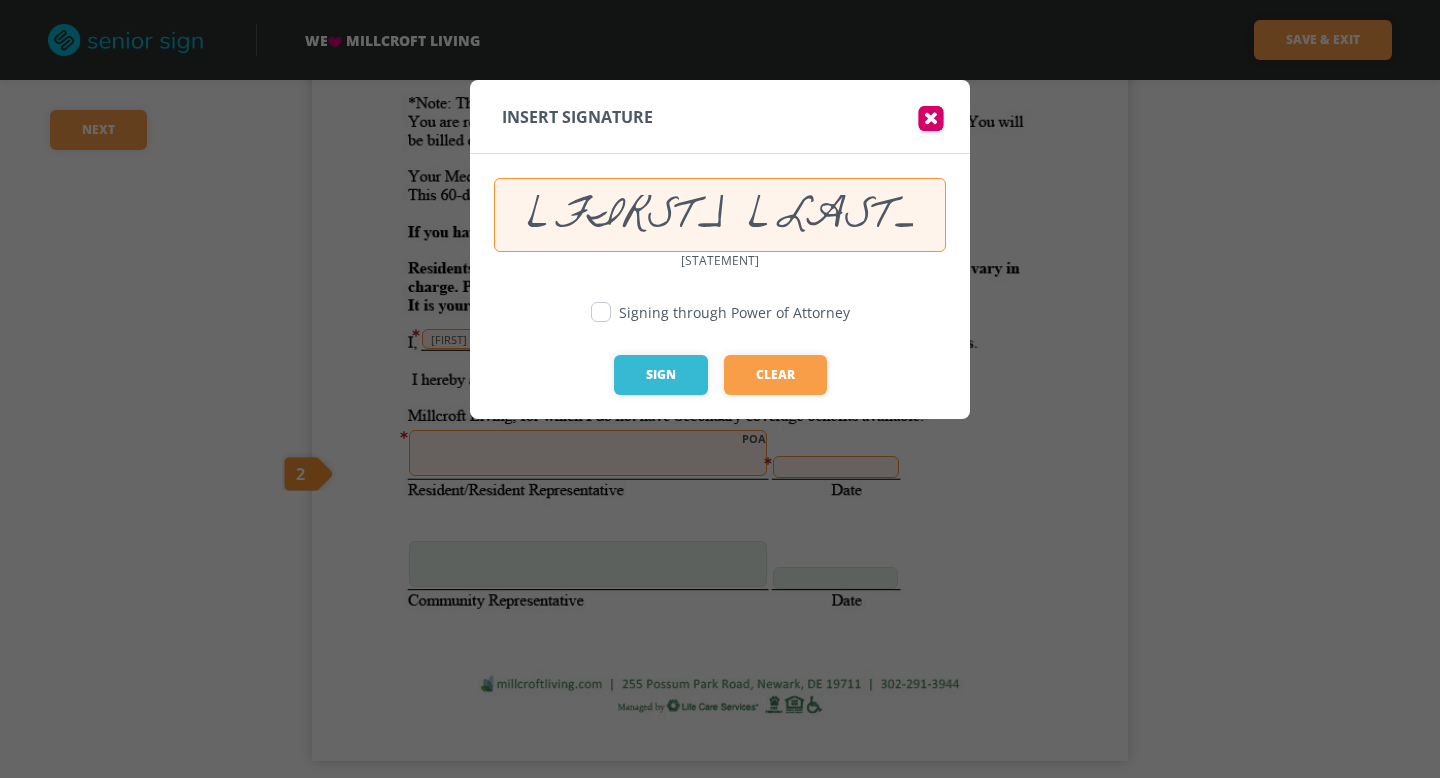 click at bounding box center (601, 312) 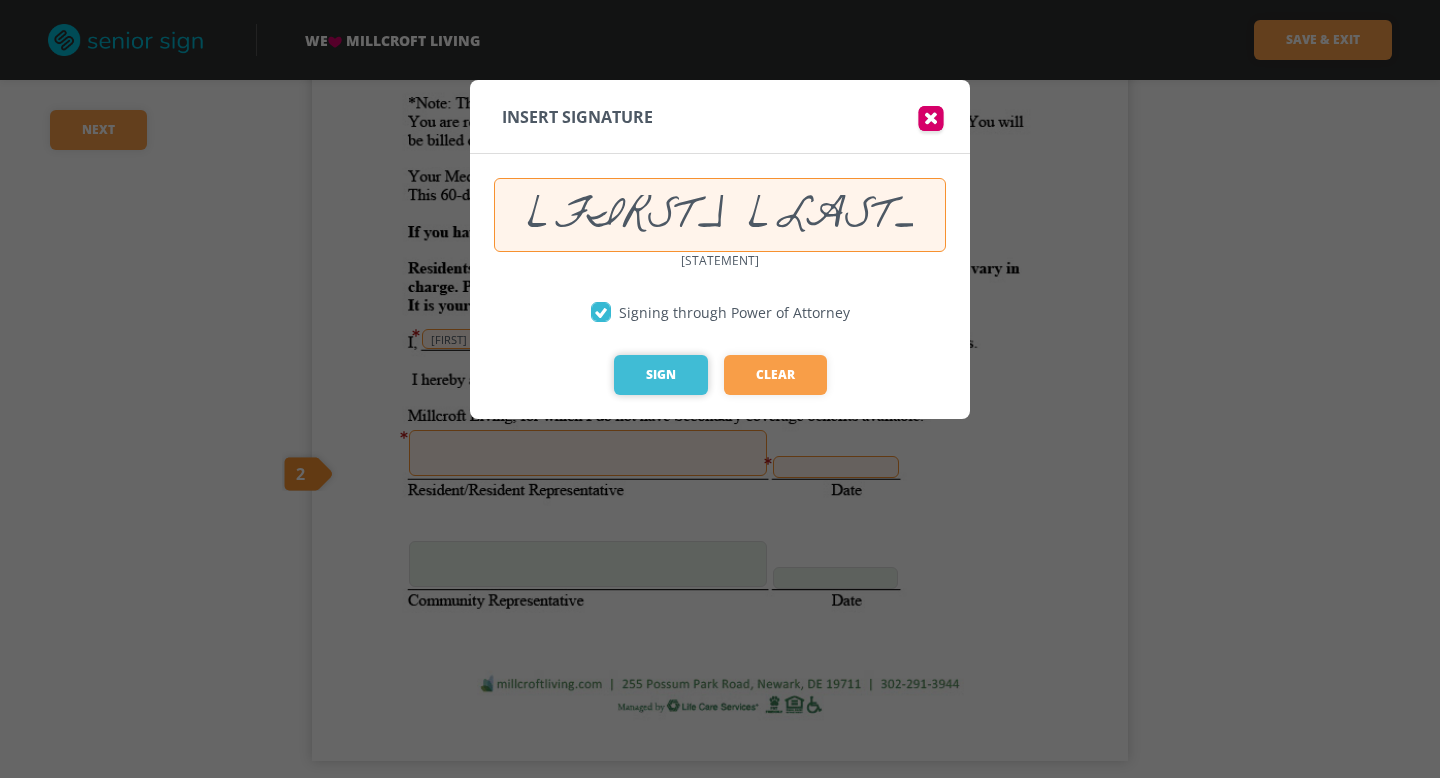 click on "Sign" at bounding box center (661, 375) 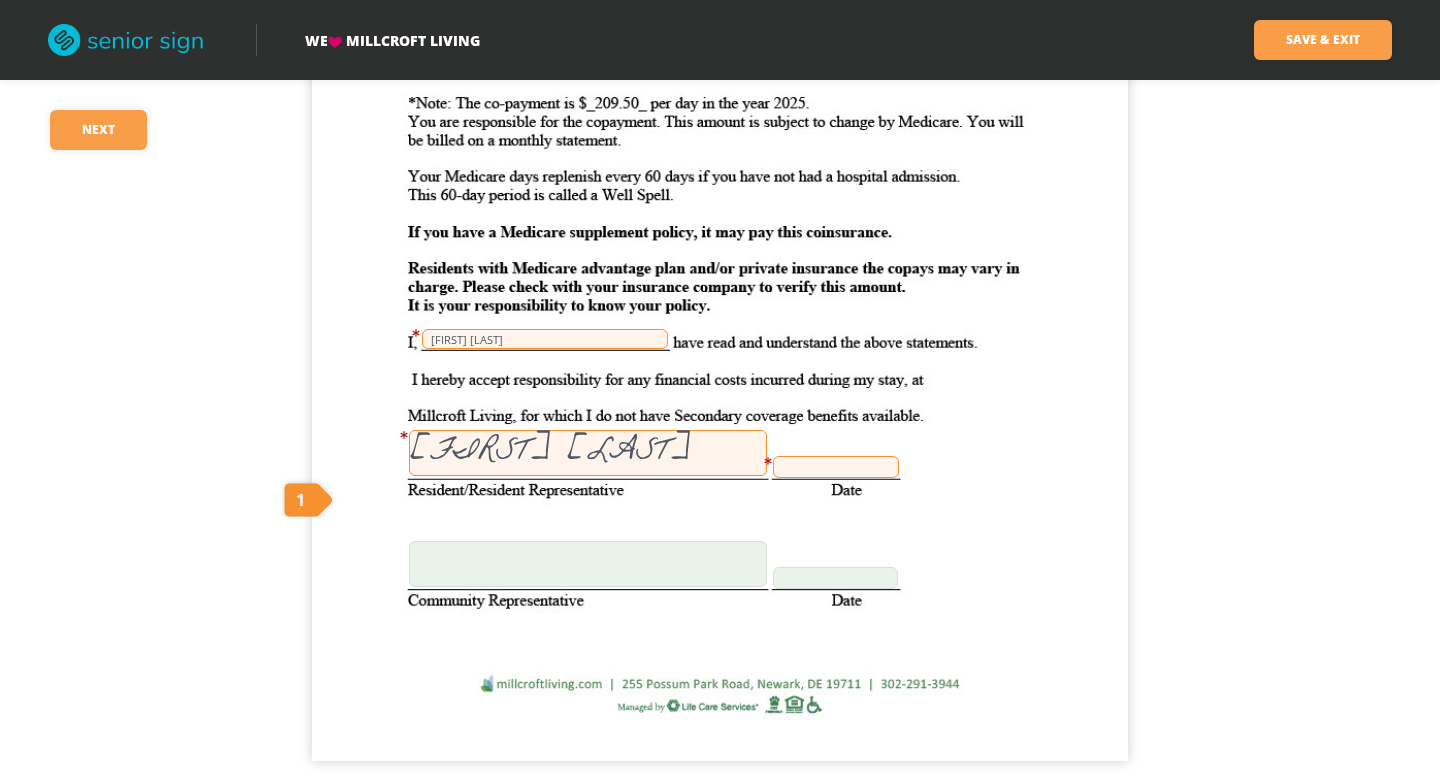 click at bounding box center (836, 467) 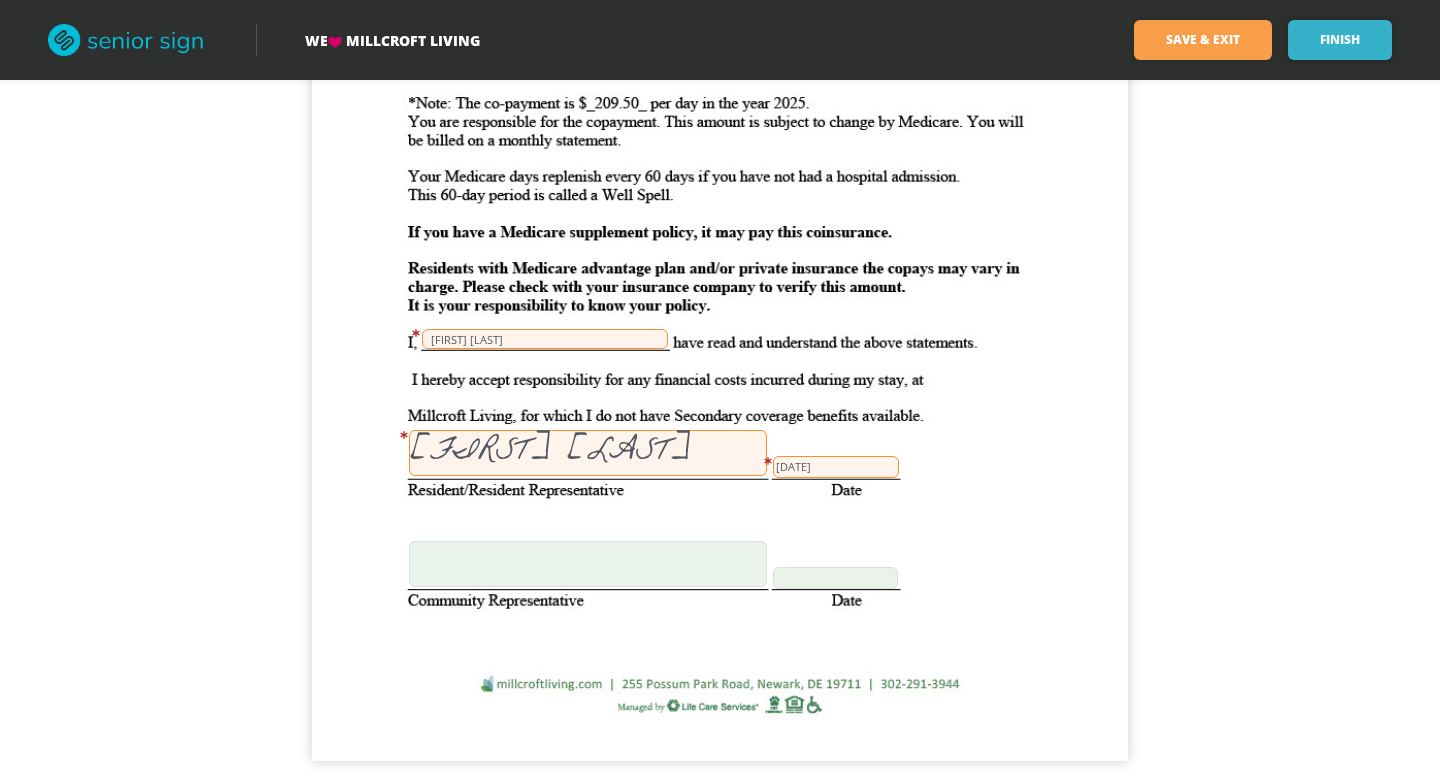 click on "Finish" at bounding box center [1340, 40] 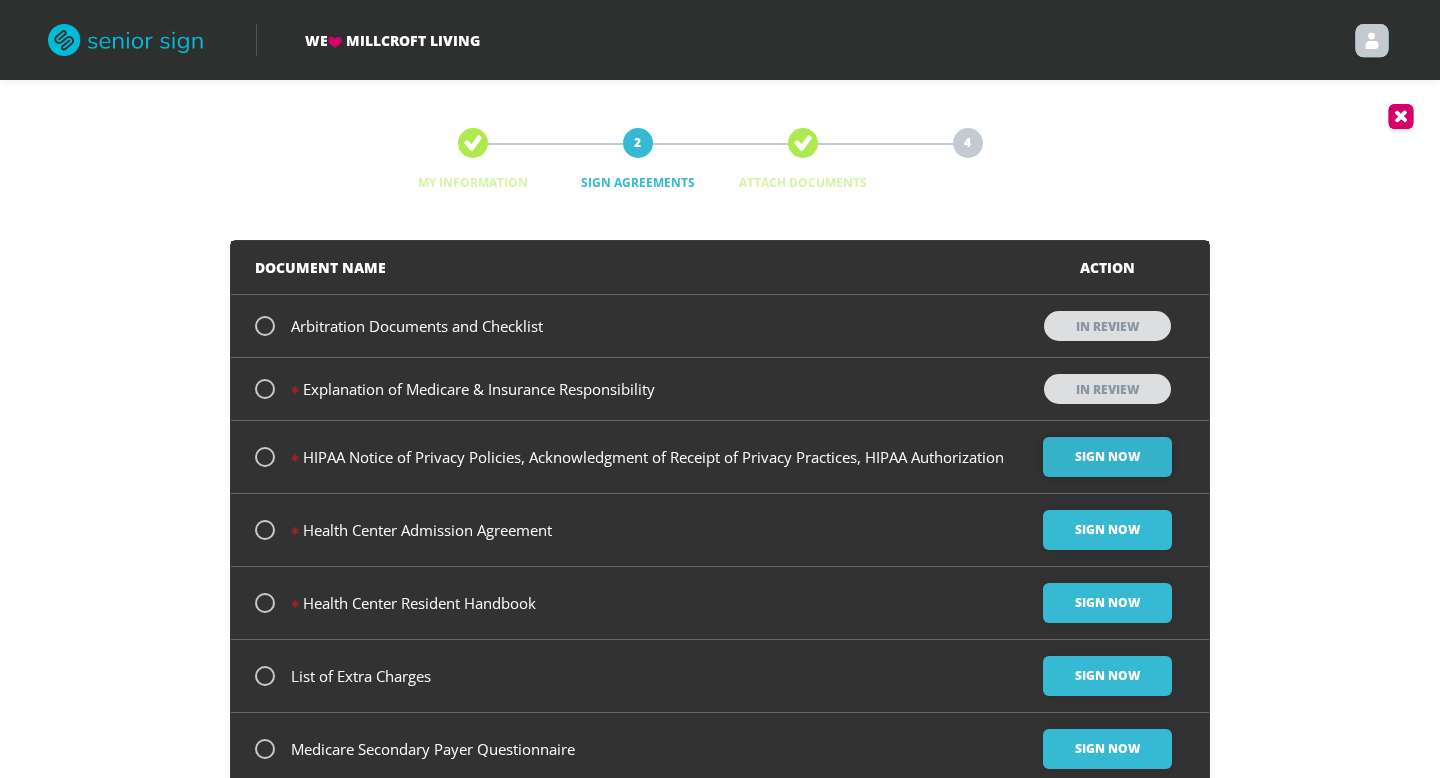 click on "Sign Now" at bounding box center [1107, 457] 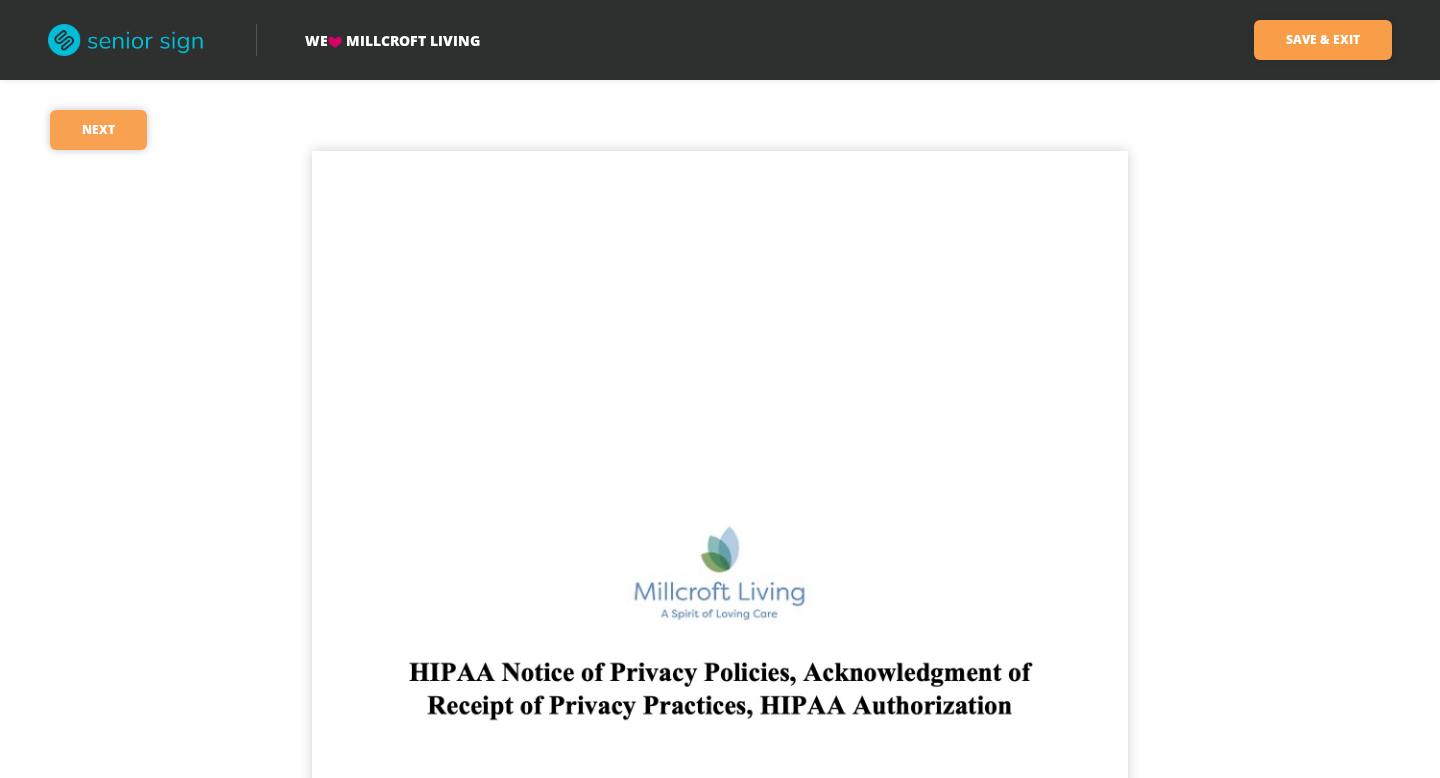 click on "Next" at bounding box center [98, 130] 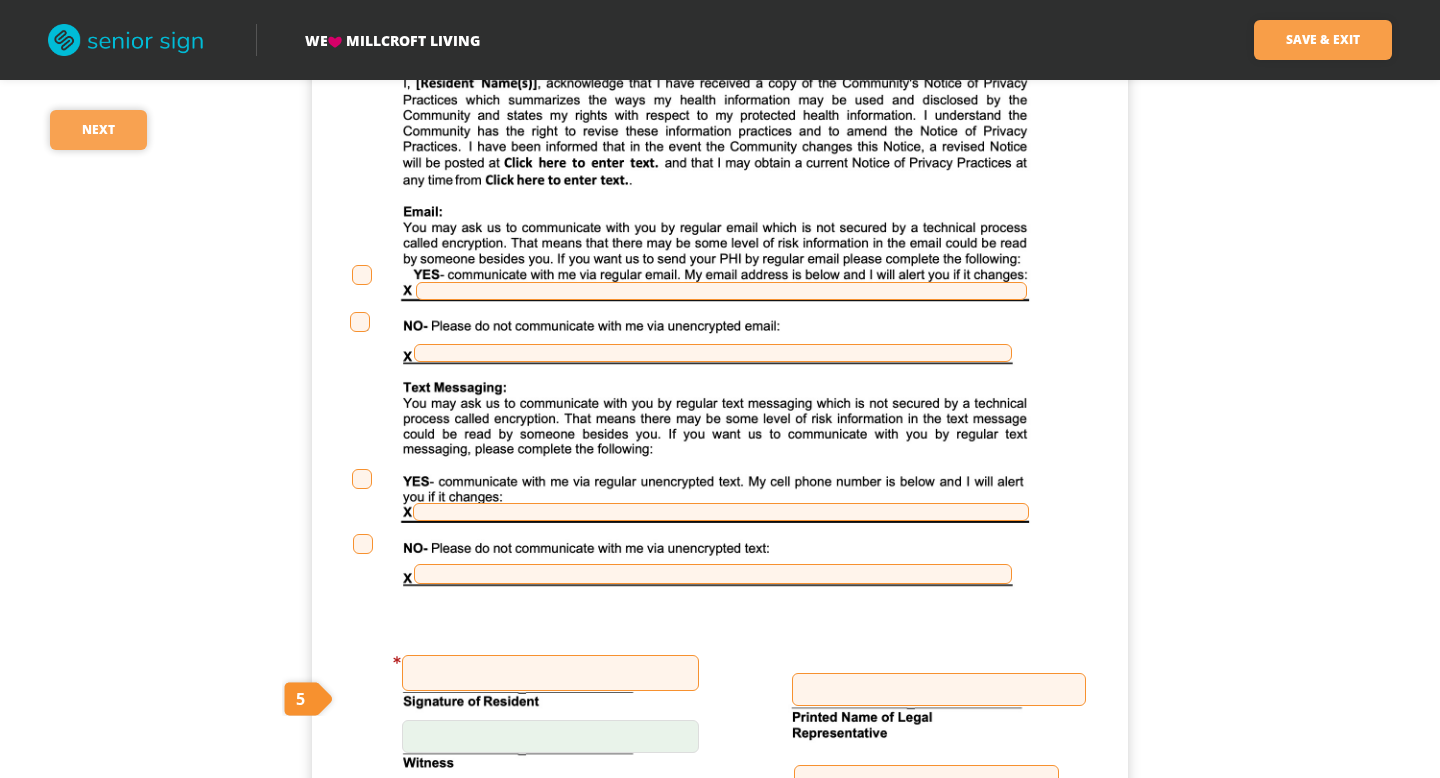 scroll, scrollTop: 8699, scrollLeft: 0, axis: vertical 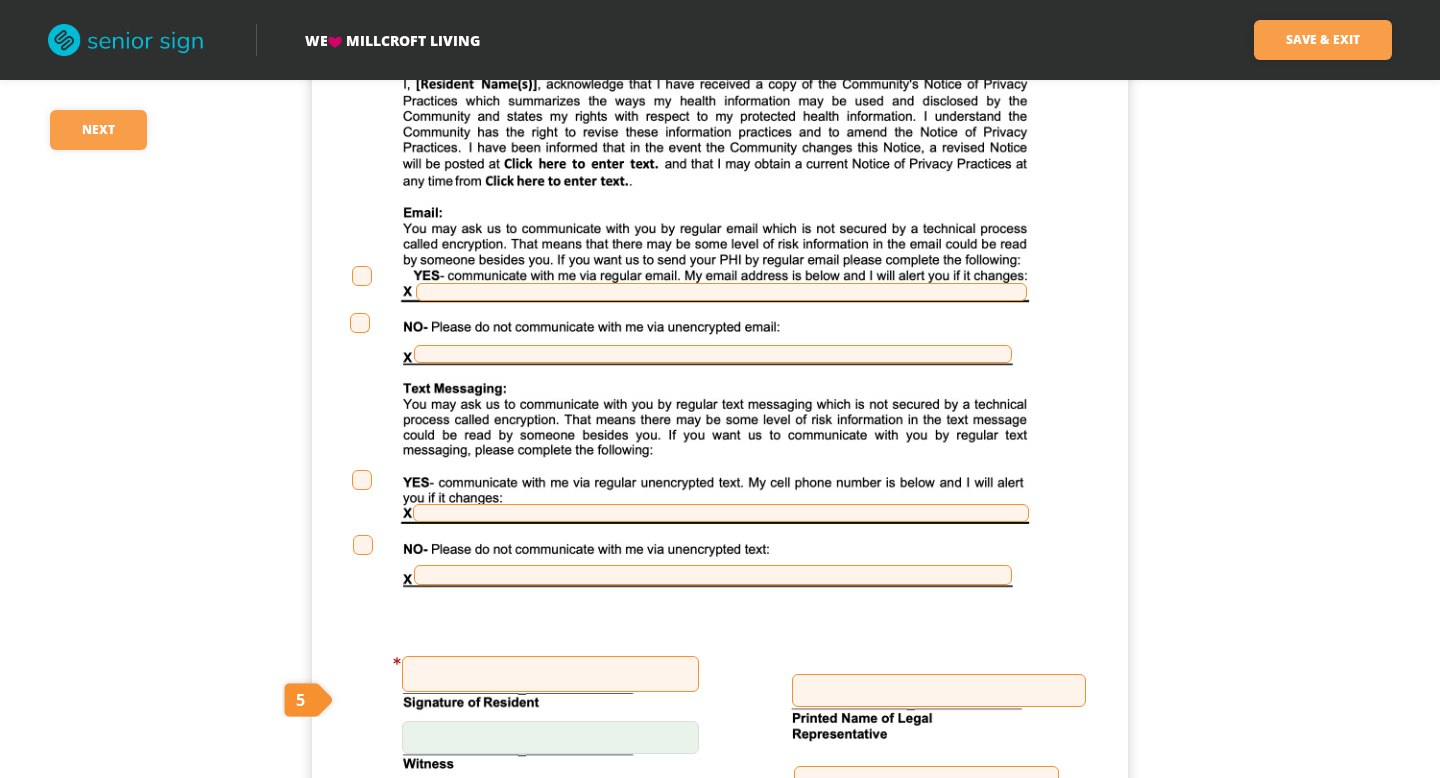click at bounding box center [362, 276] 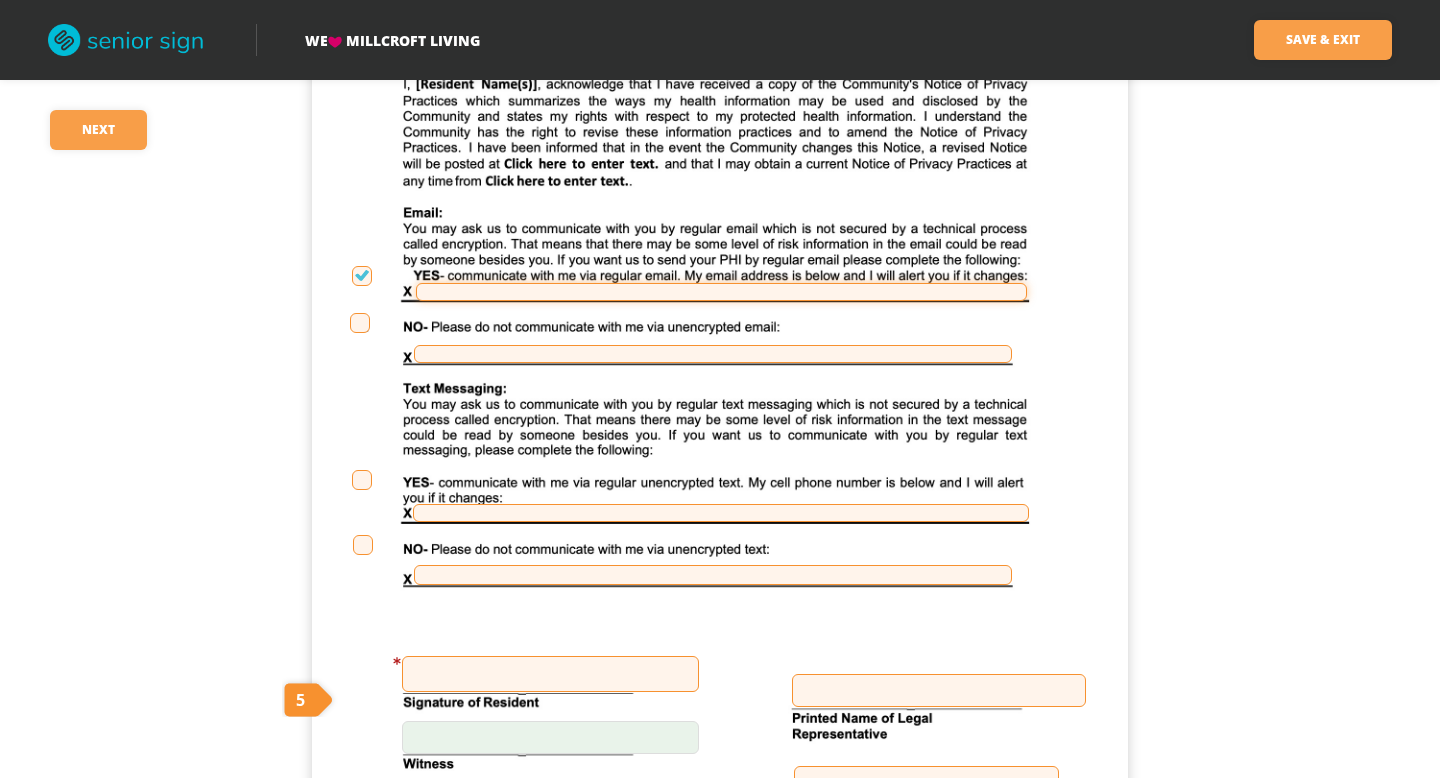 click at bounding box center [721, 292] 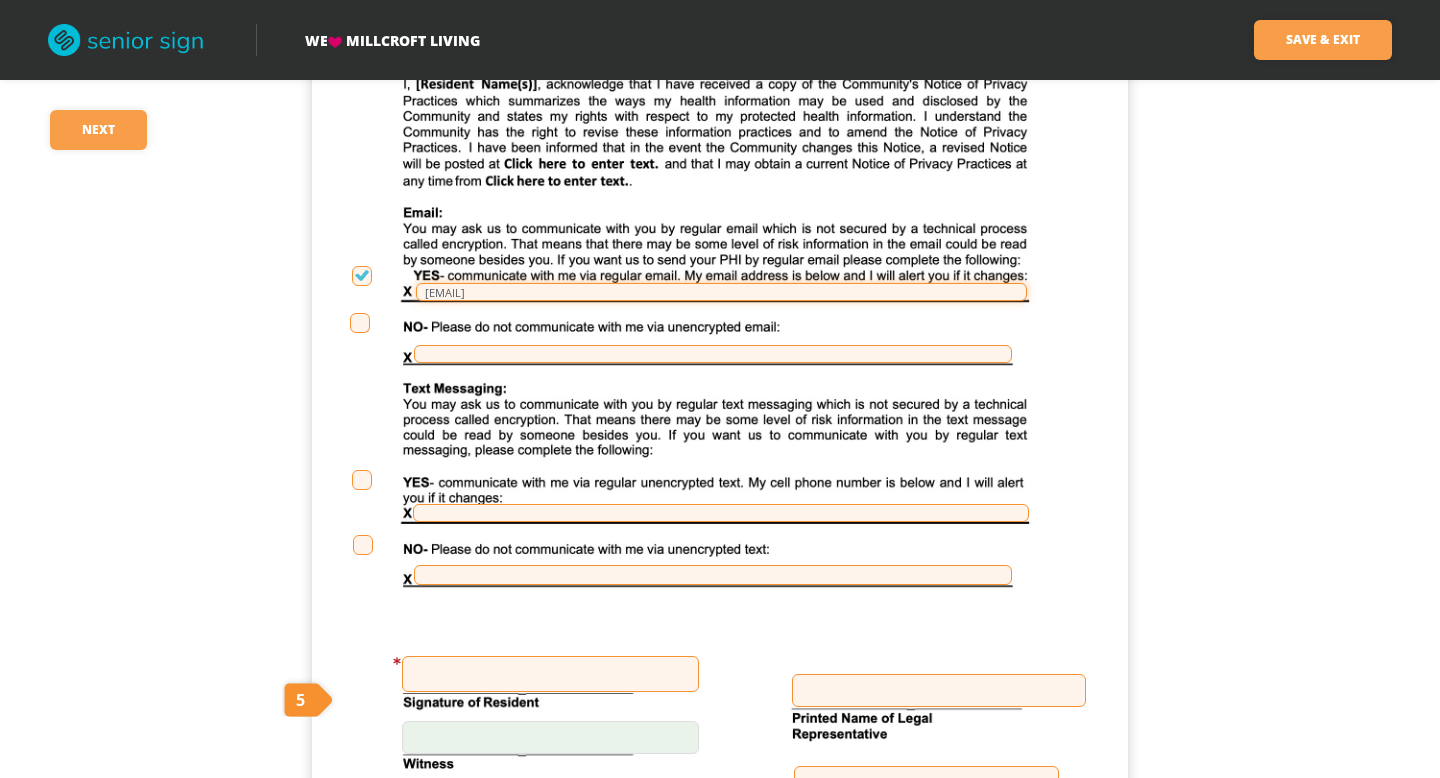 type on "[EMAIL]" 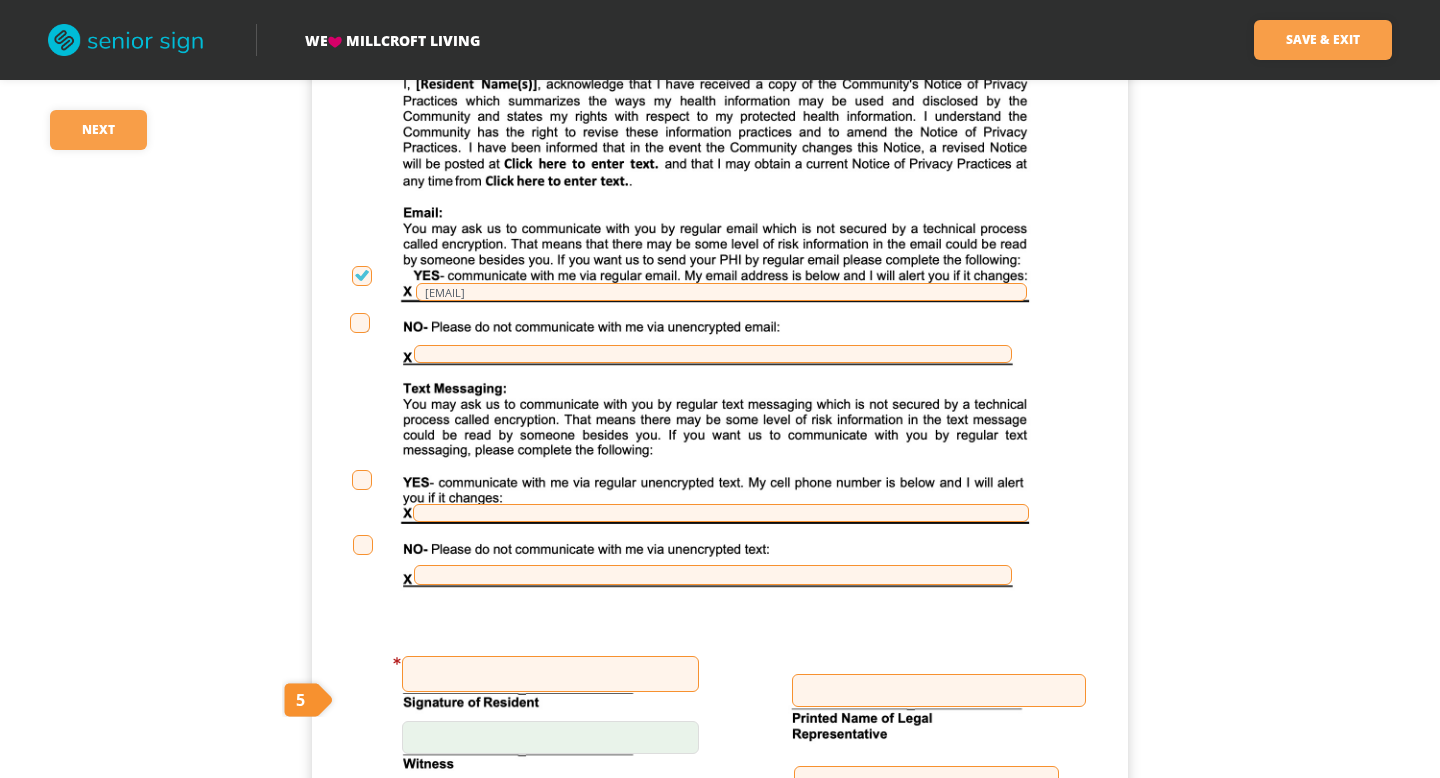 click at bounding box center (362, 480) 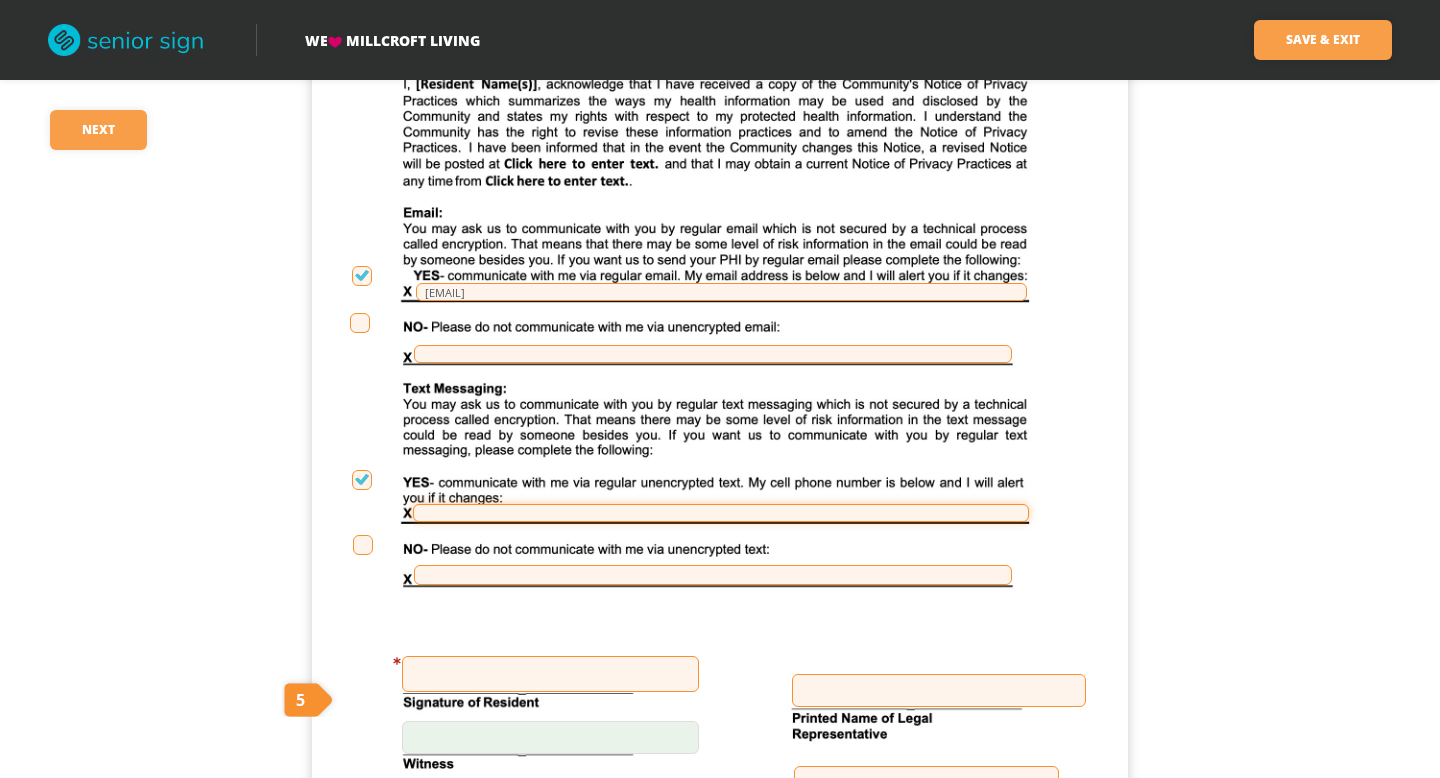 click at bounding box center (721, 513) 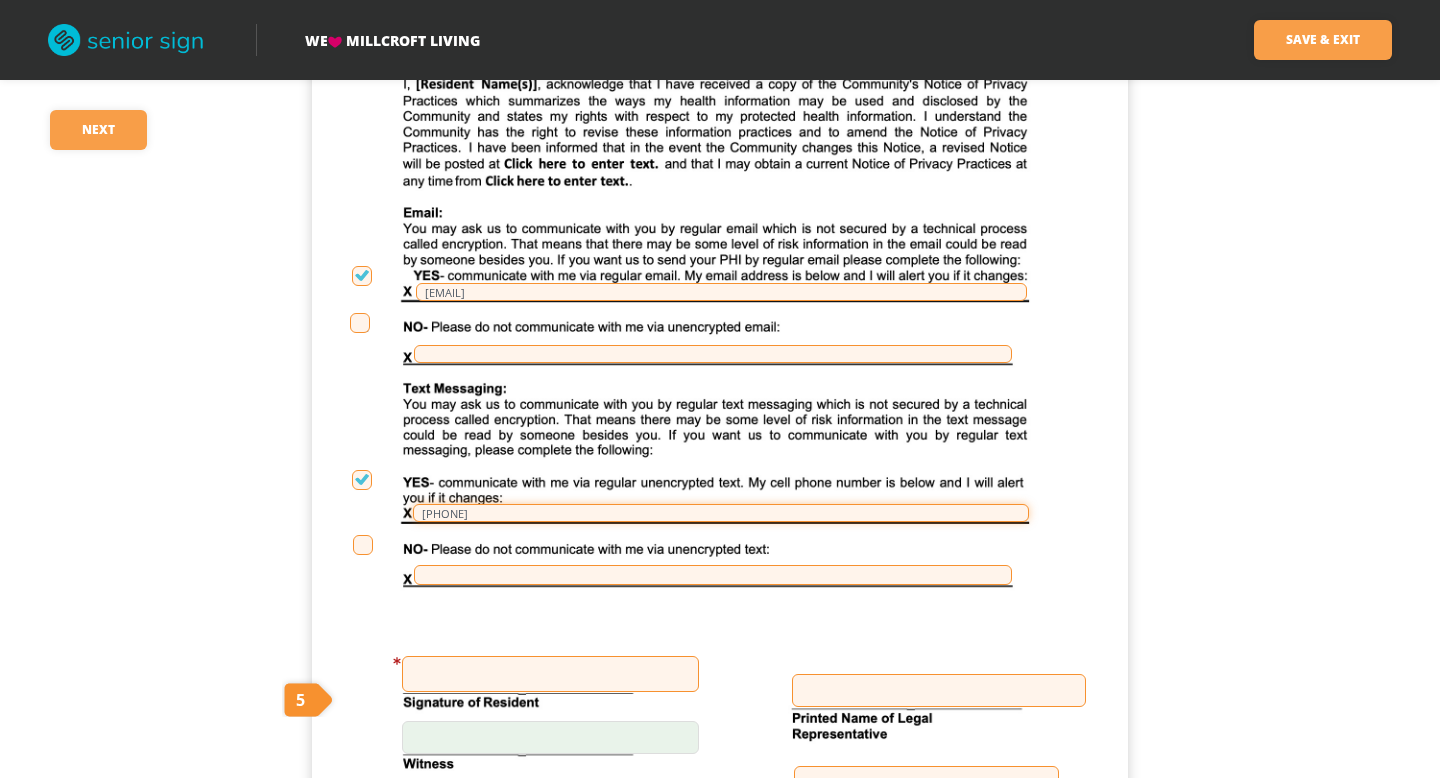 type on "[PHONE]" 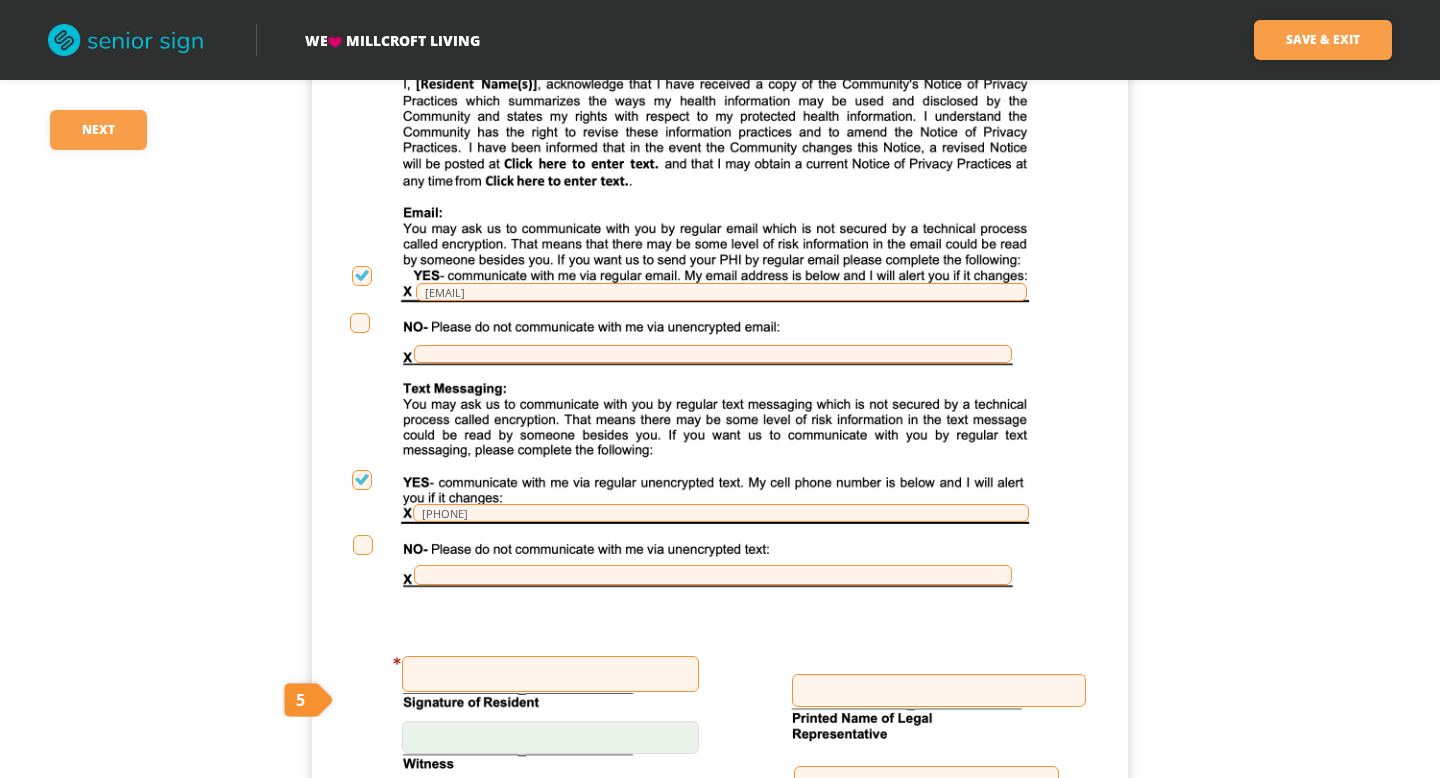 click at bounding box center (550, 674) 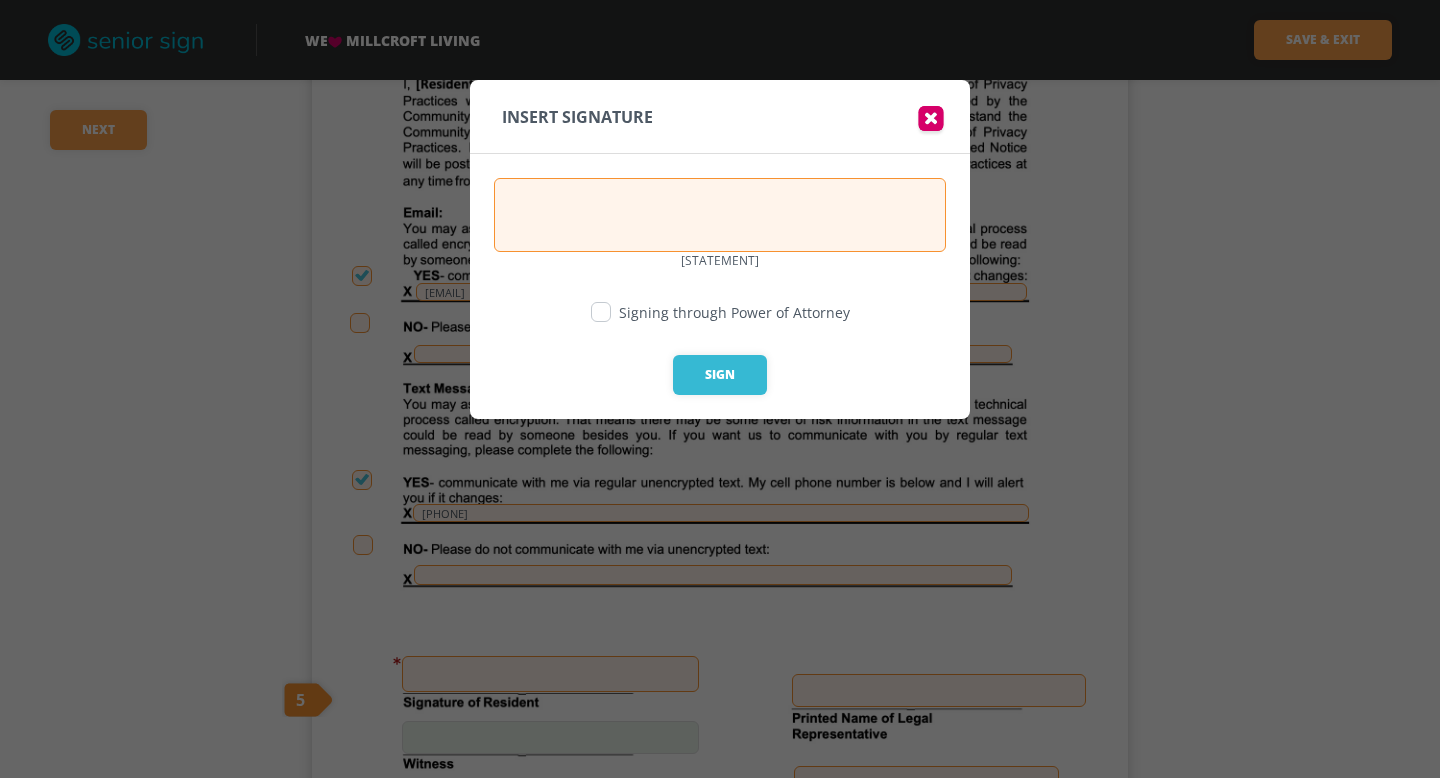 type 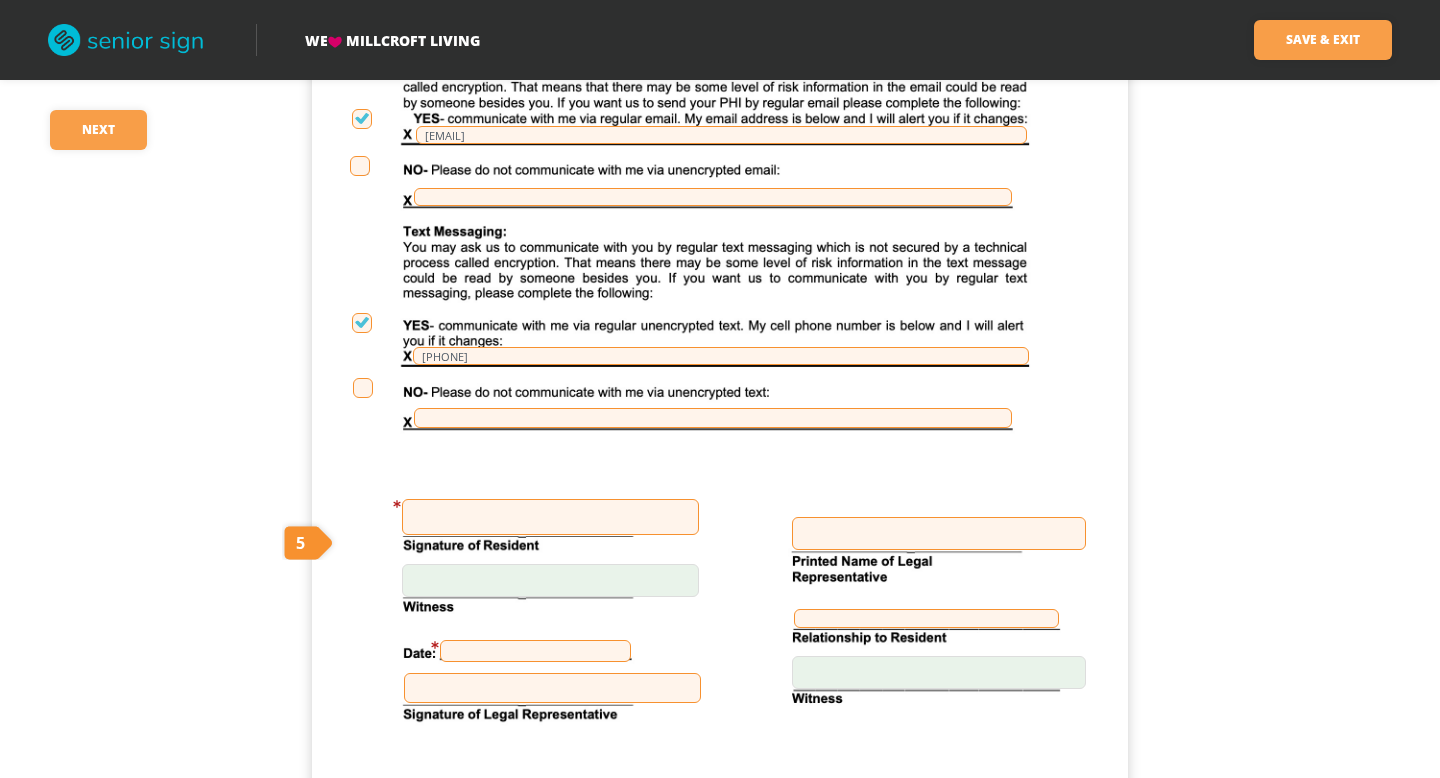 scroll, scrollTop: 8867, scrollLeft: 0, axis: vertical 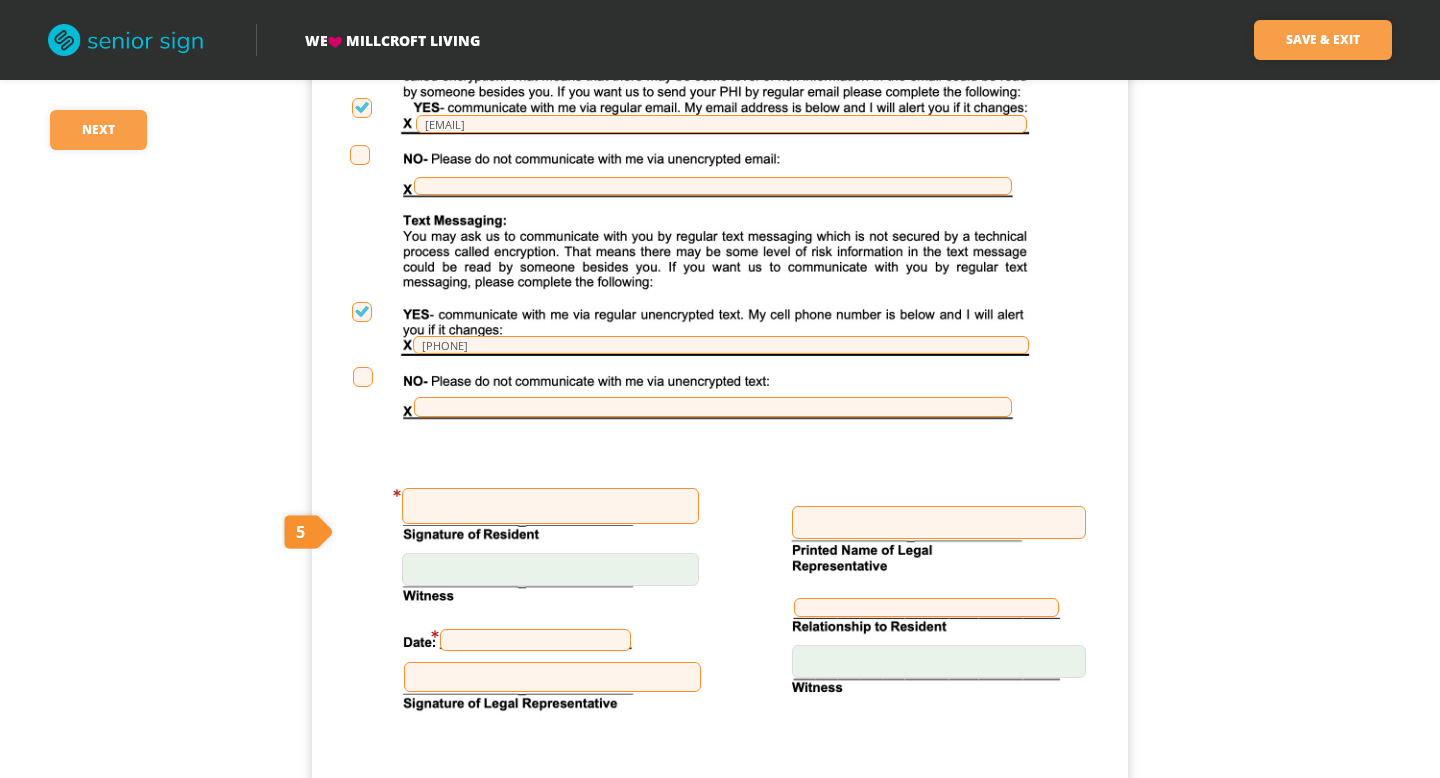 click at bounding box center (939, 522) 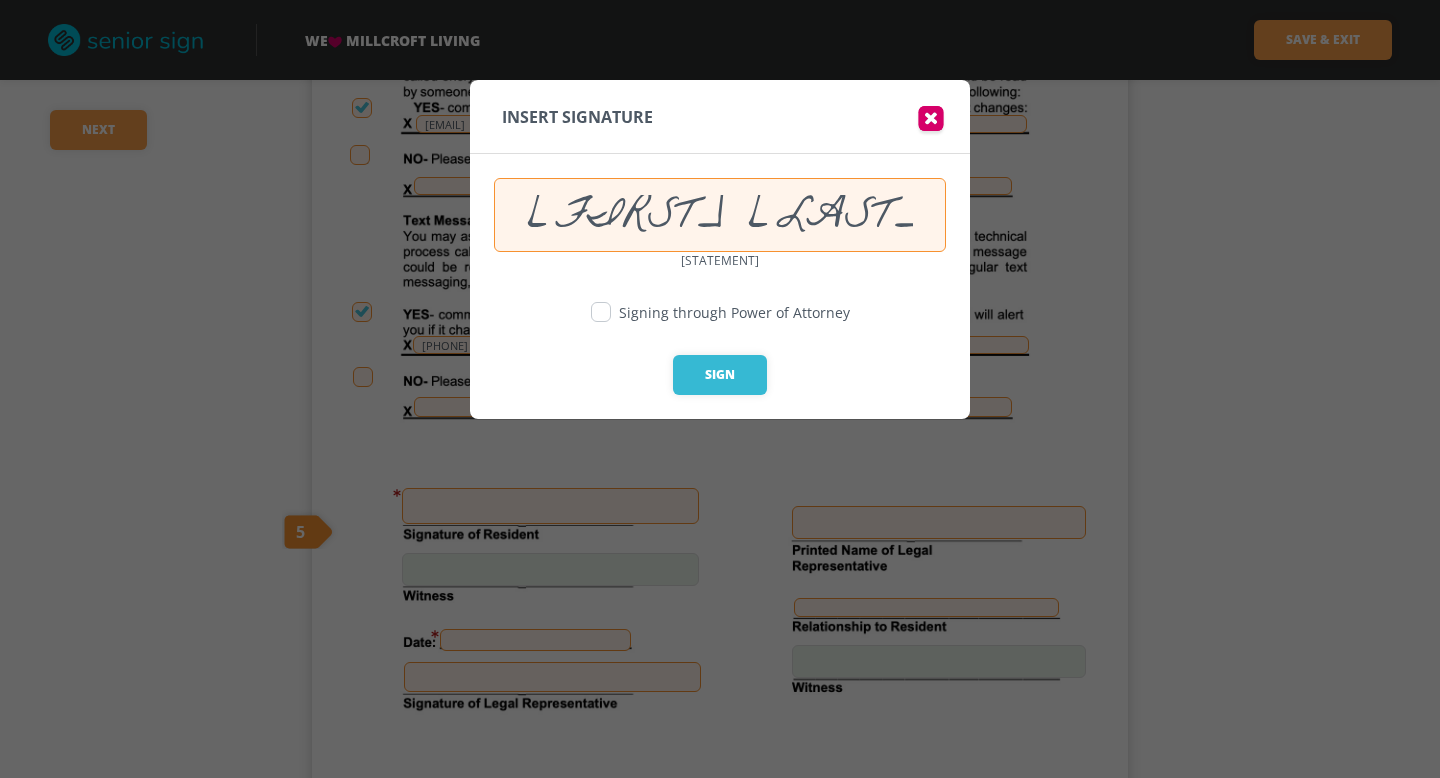 type on "[FIRST] [LAST]" 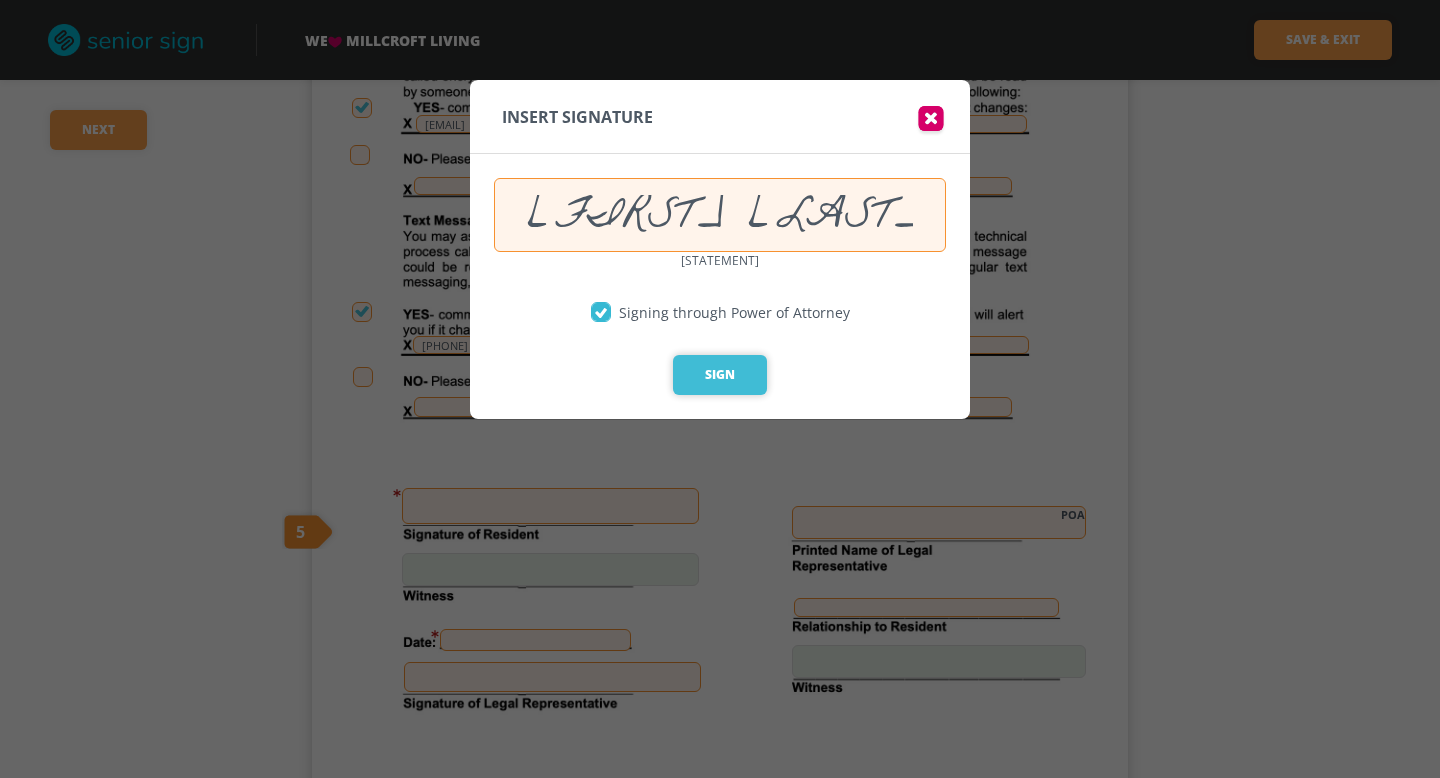 click on "Sign" at bounding box center [720, 375] 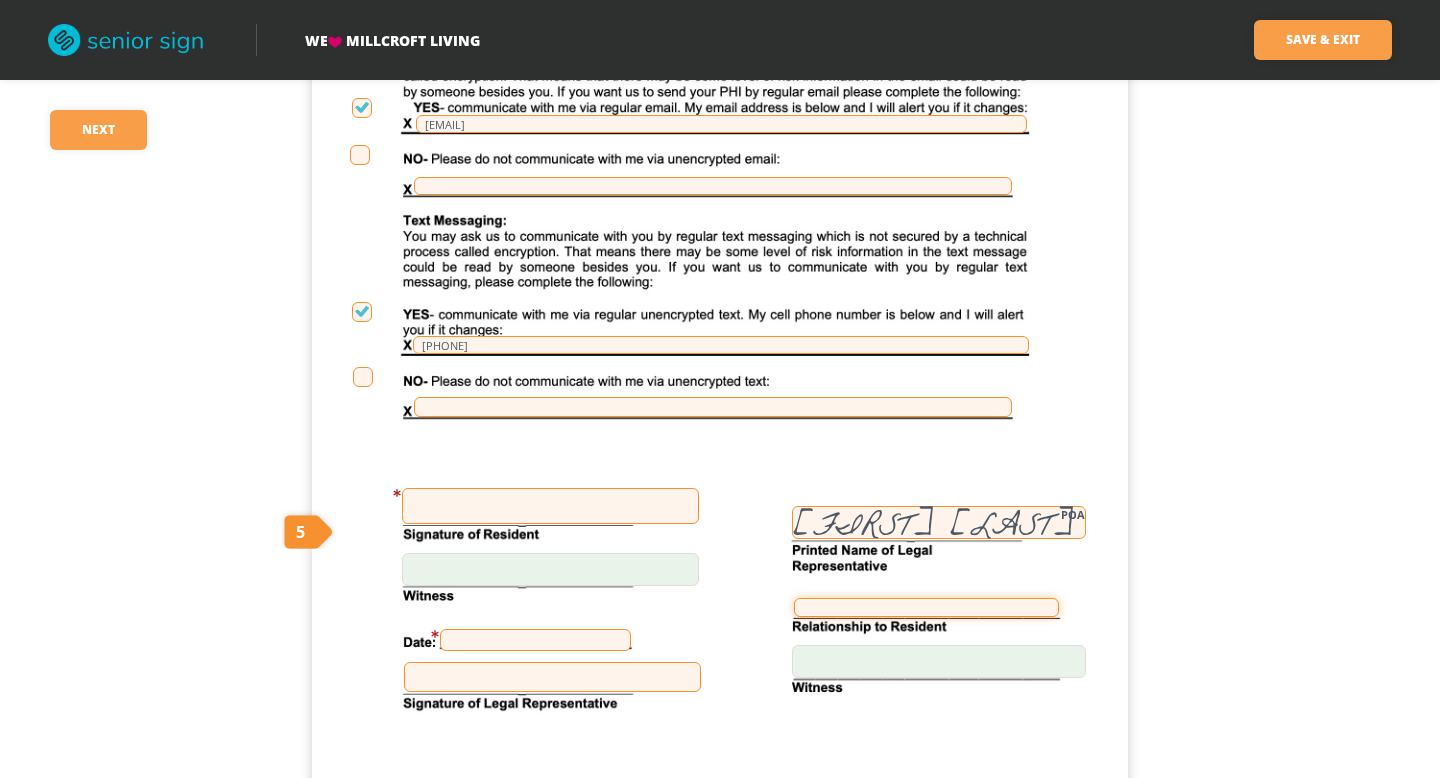 click at bounding box center (926, 607) 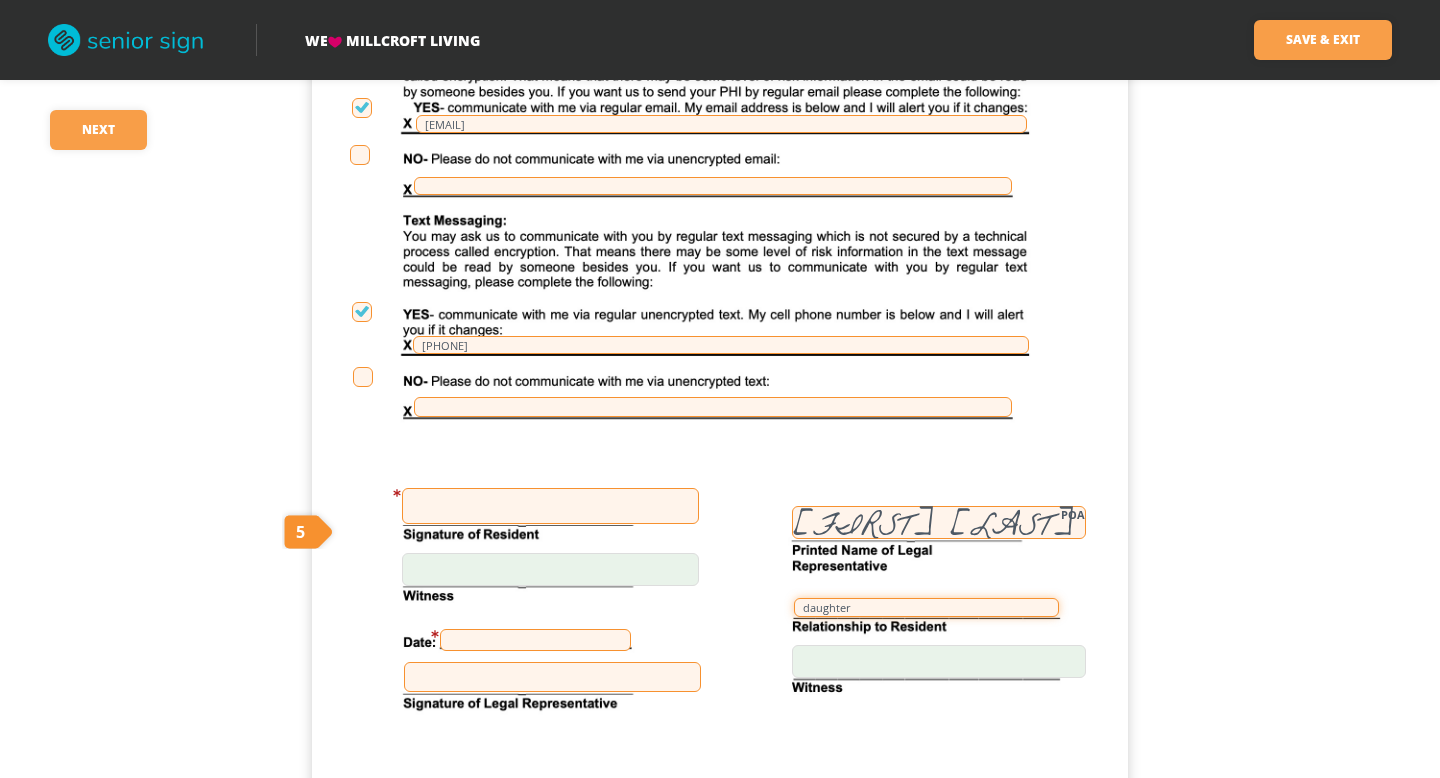 type on "daughter" 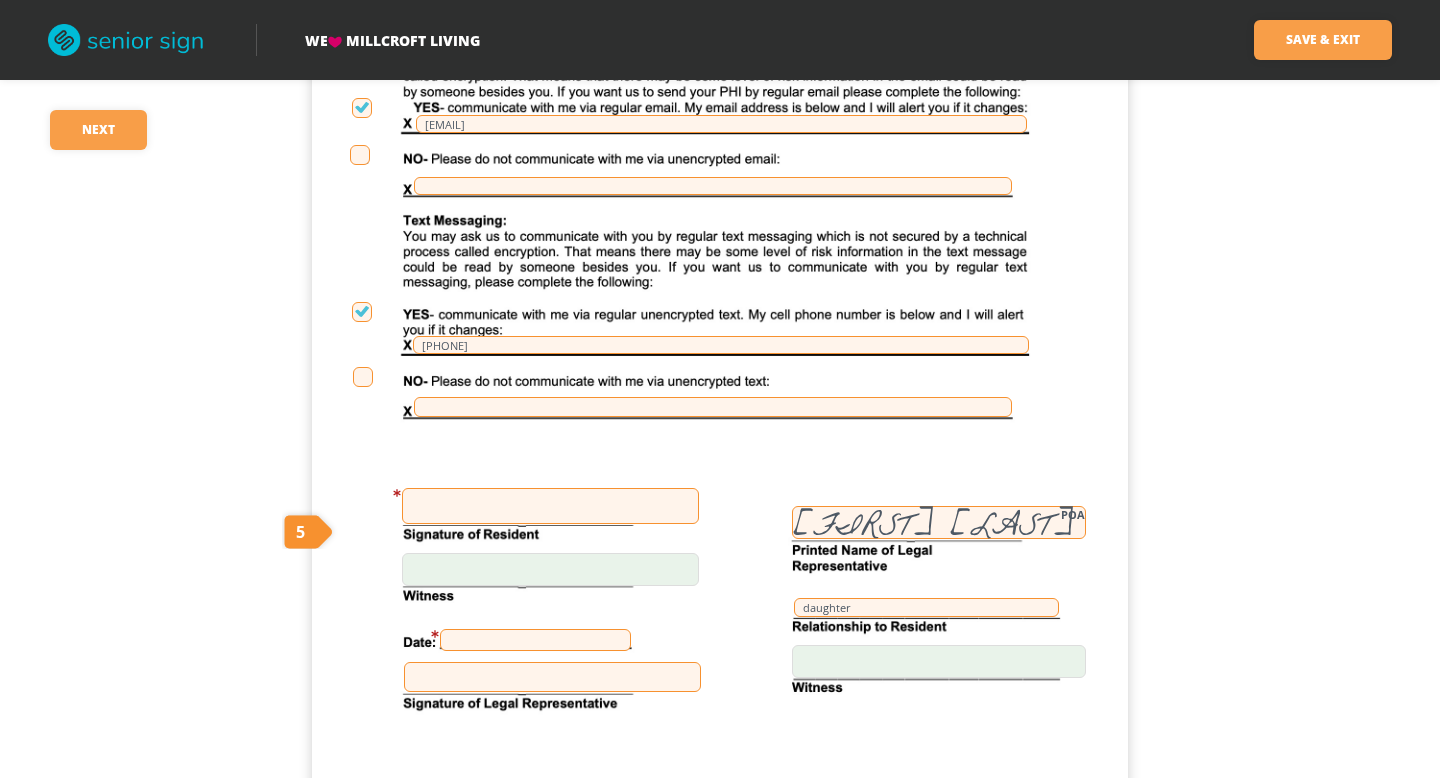 click at bounding box center [535, 640] 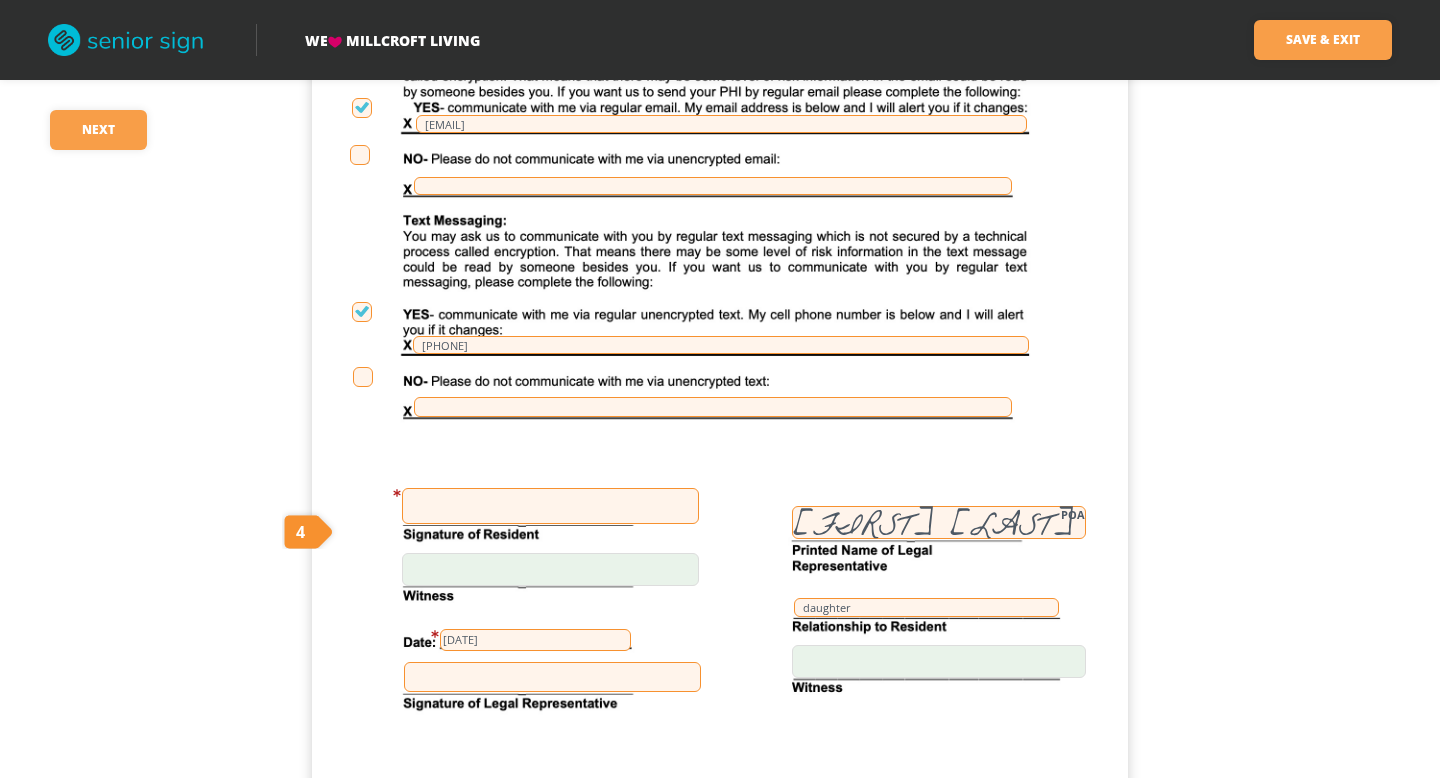 click at bounding box center [552, 677] 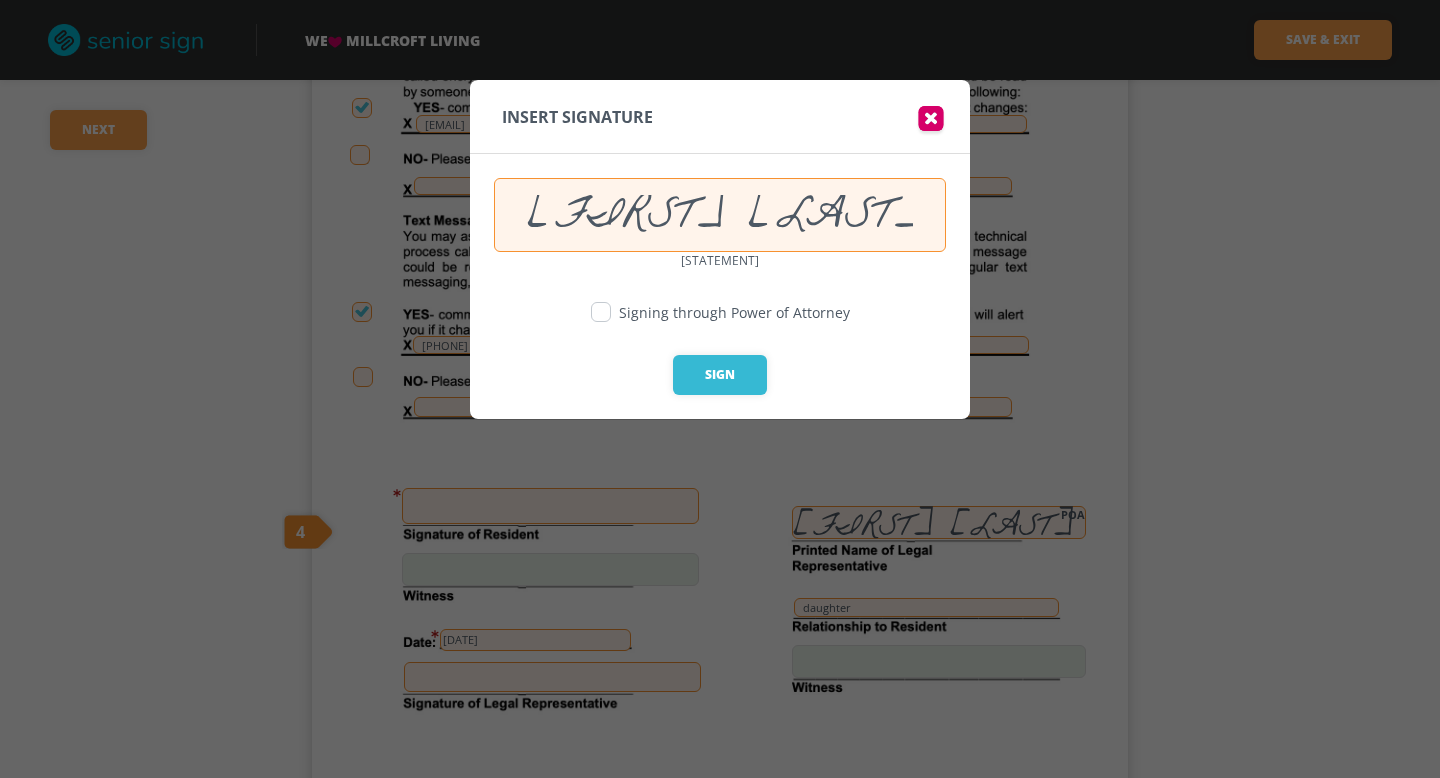 type on "[FIRST] [LAST]" 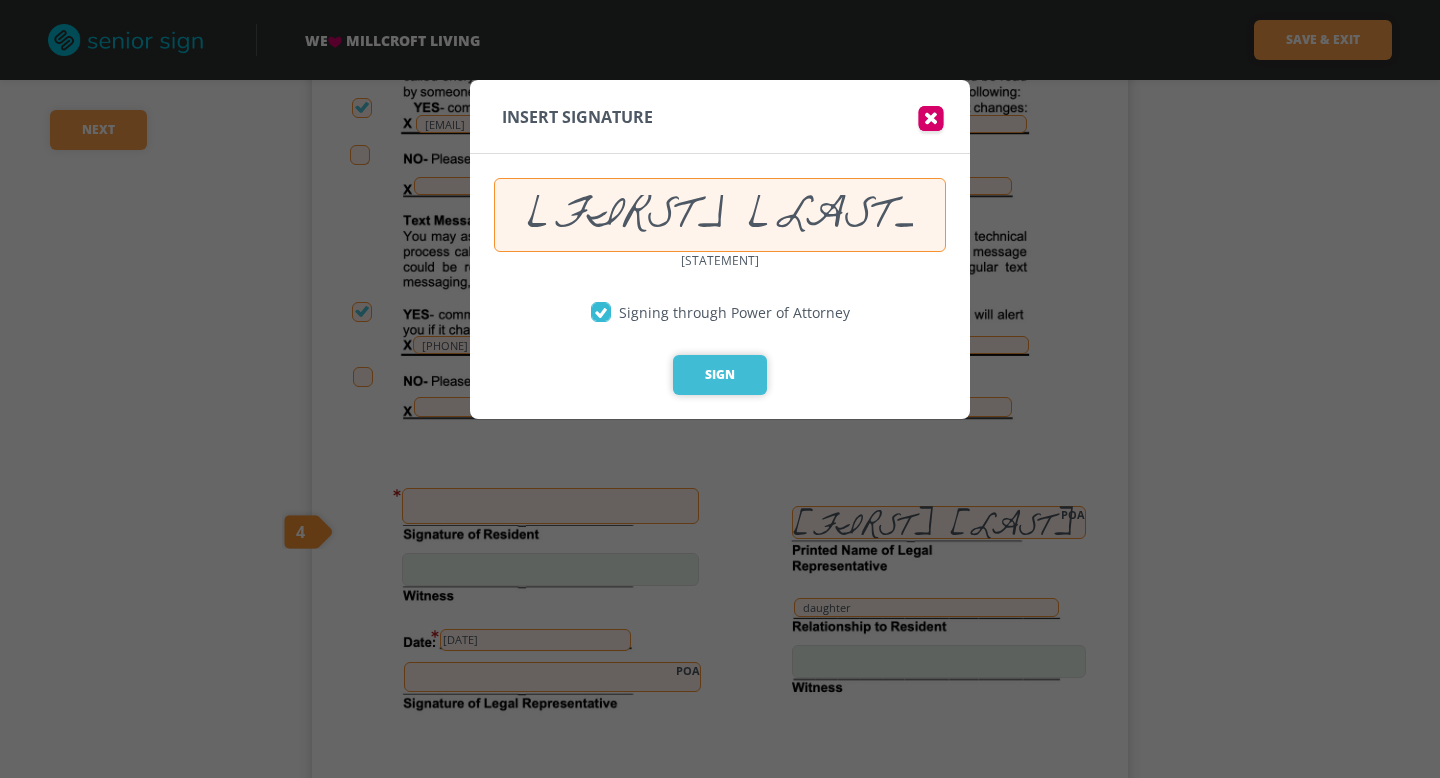 click on "Sign" at bounding box center (720, 375) 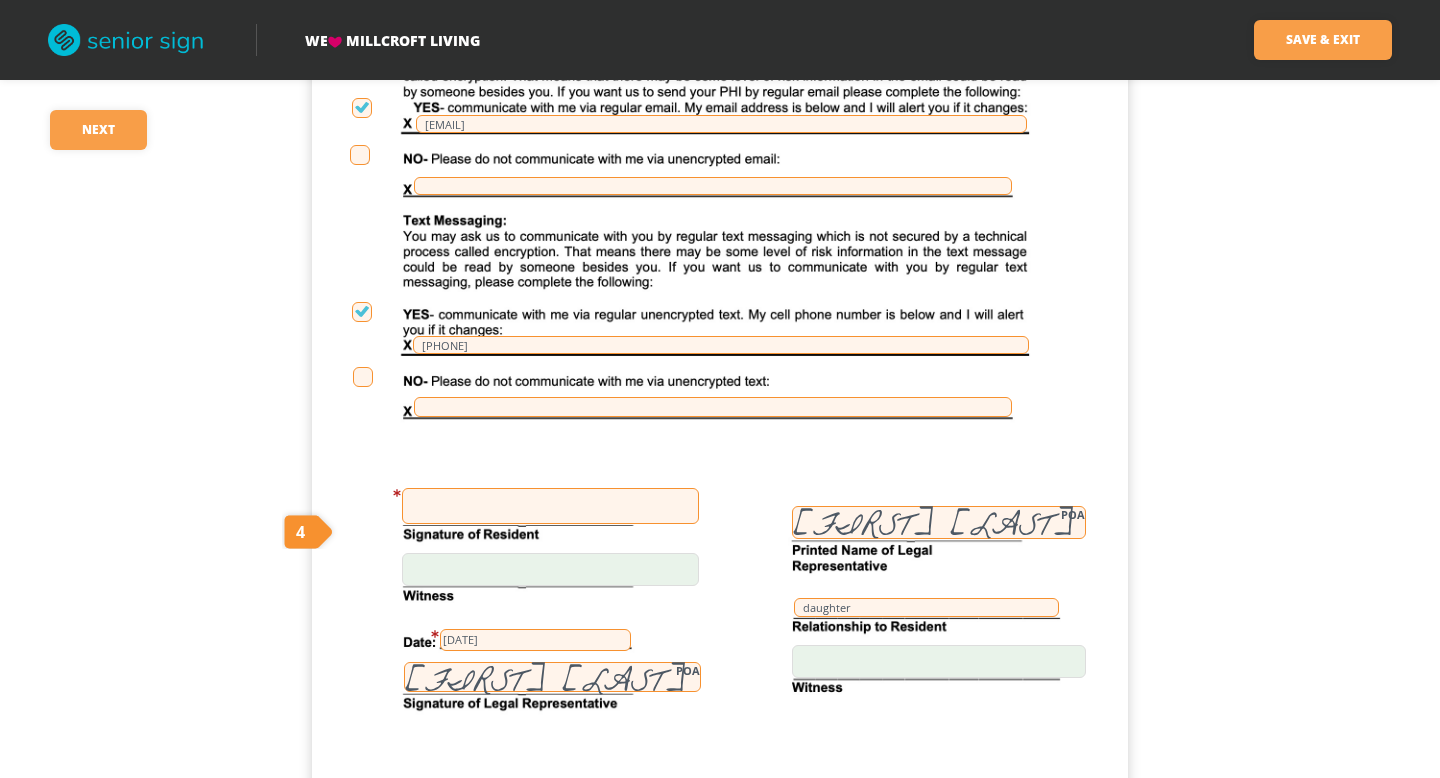 click at bounding box center [550, 506] 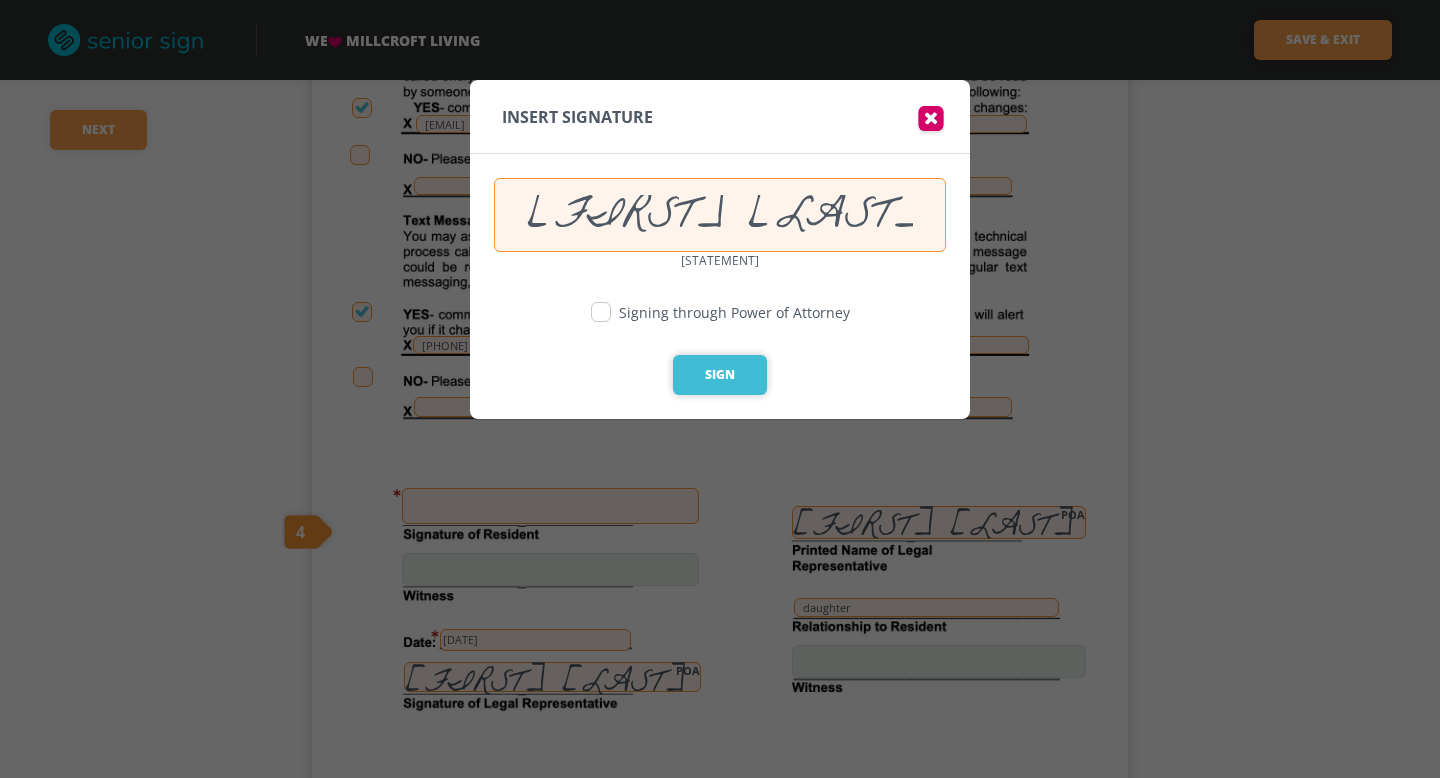 type on "[FIRST] [LAST]" 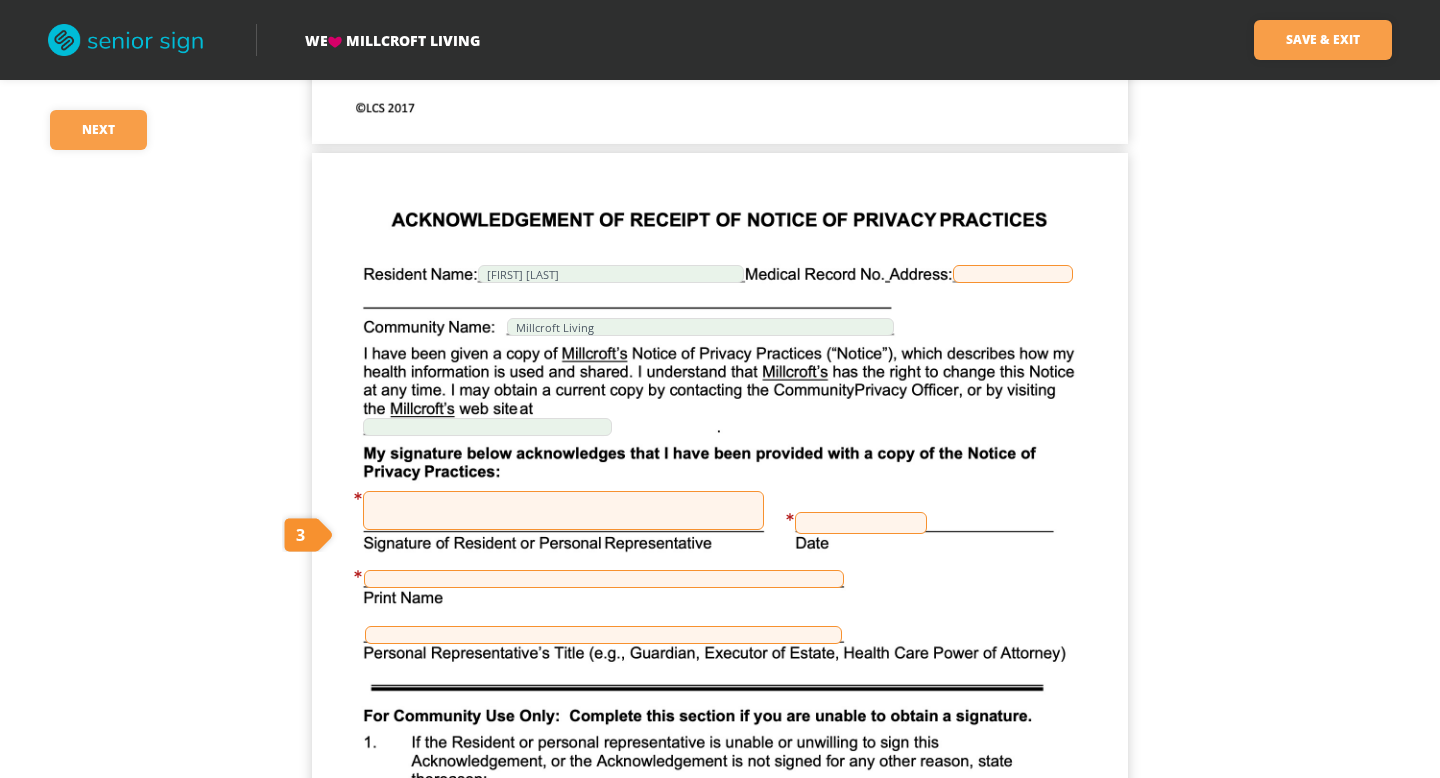 scroll, scrollTop: 9584, scrollLeft: 0, axis: vertical 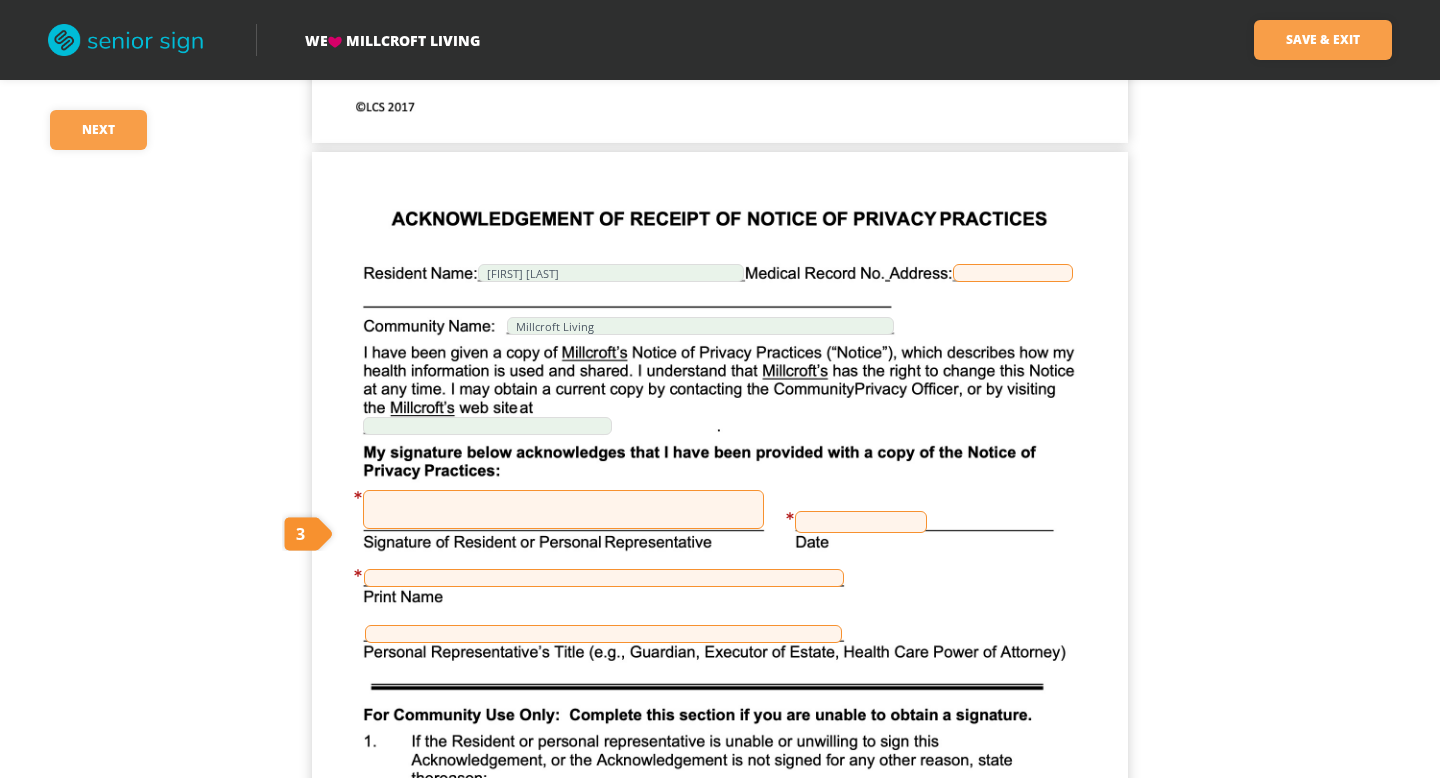 click at bounding box center (563, 509) 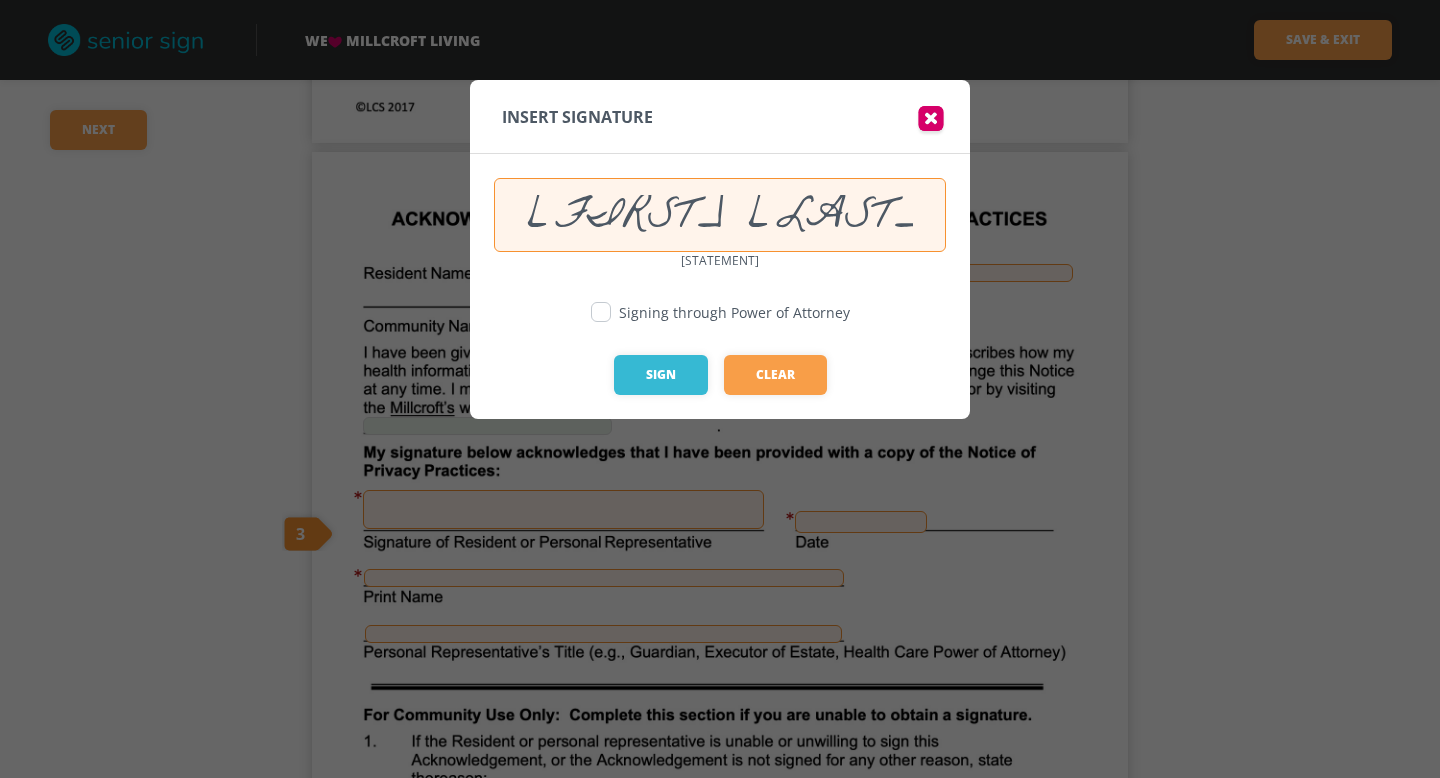 type on "[FIRST] [LAST]" 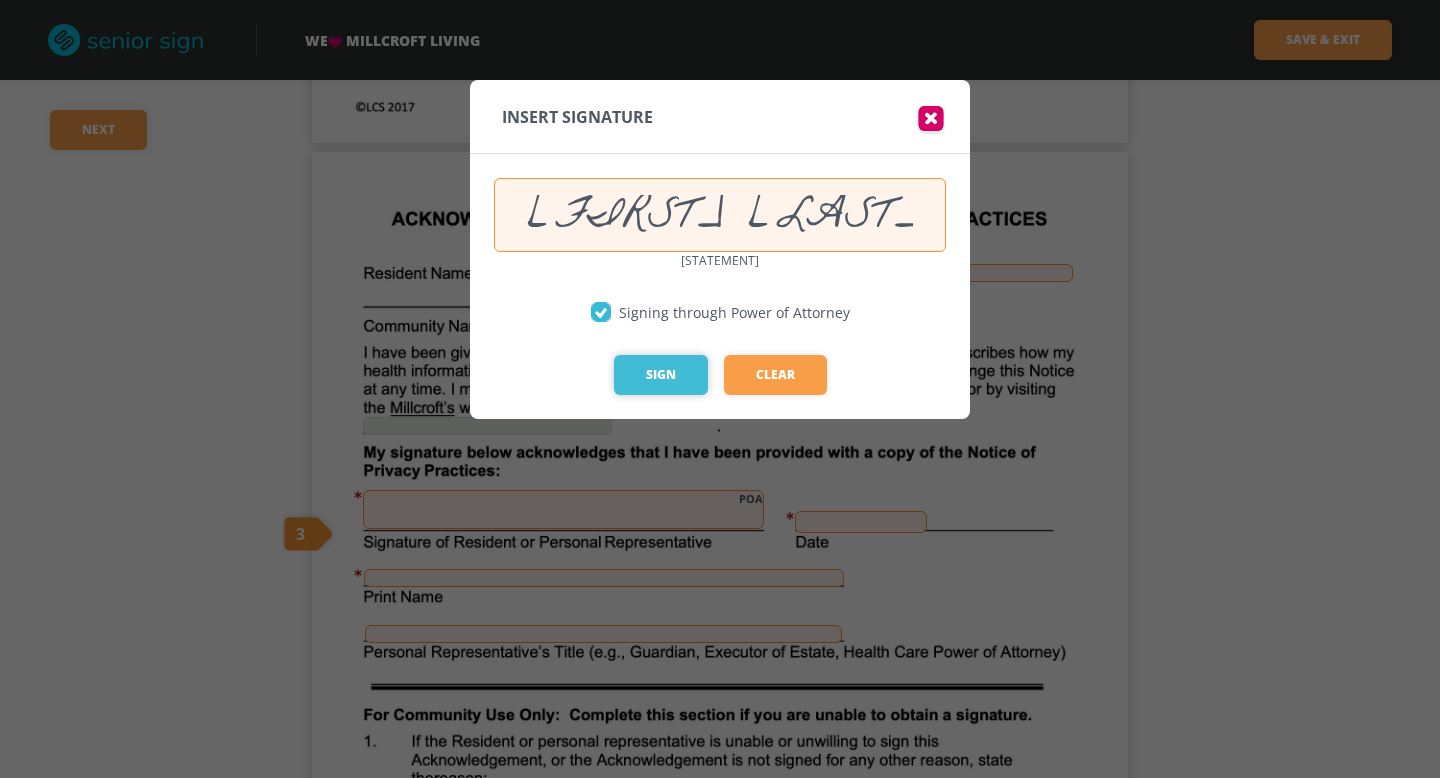 click on "Sign" at bounding box center [661, 375] 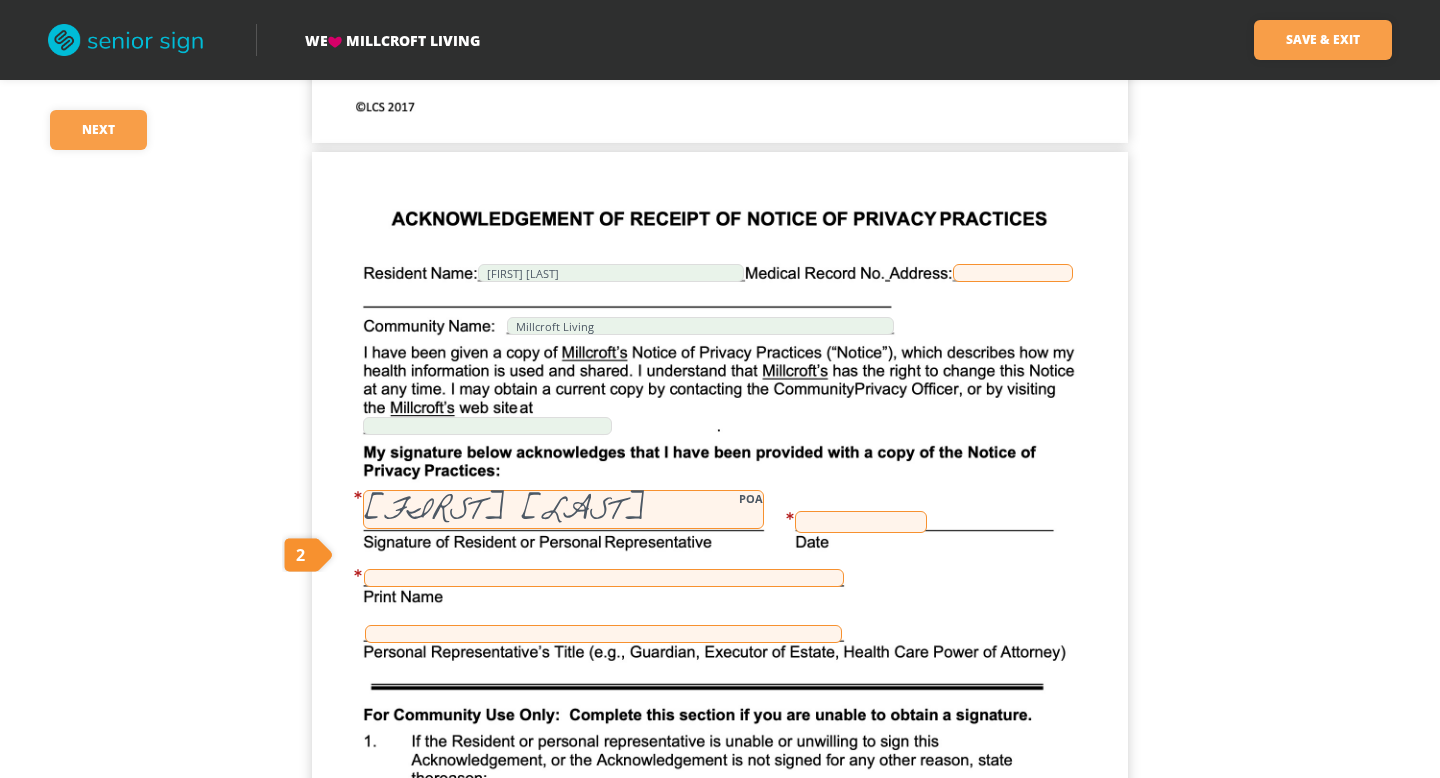 click at bounding box center [861, 522] 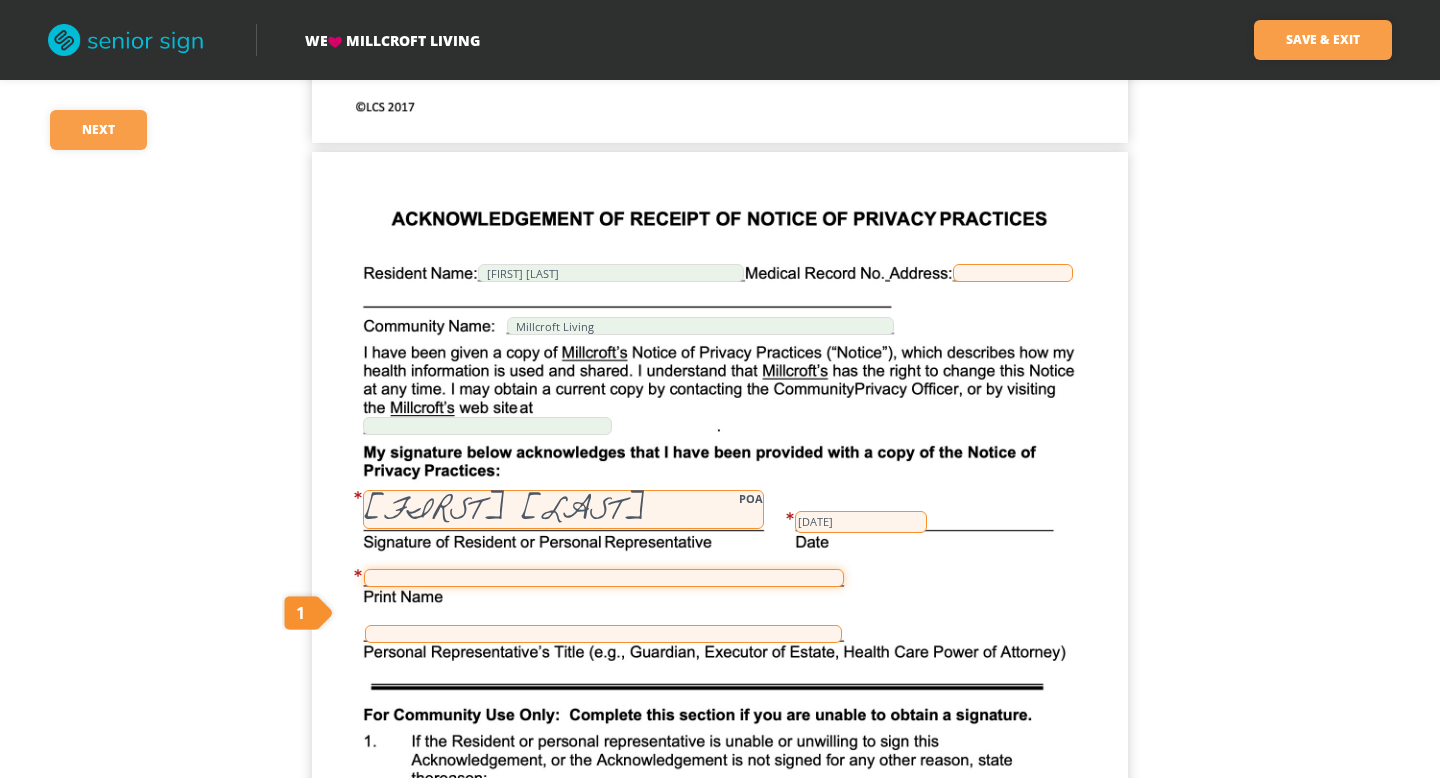 click at bounding box center [604, 578] 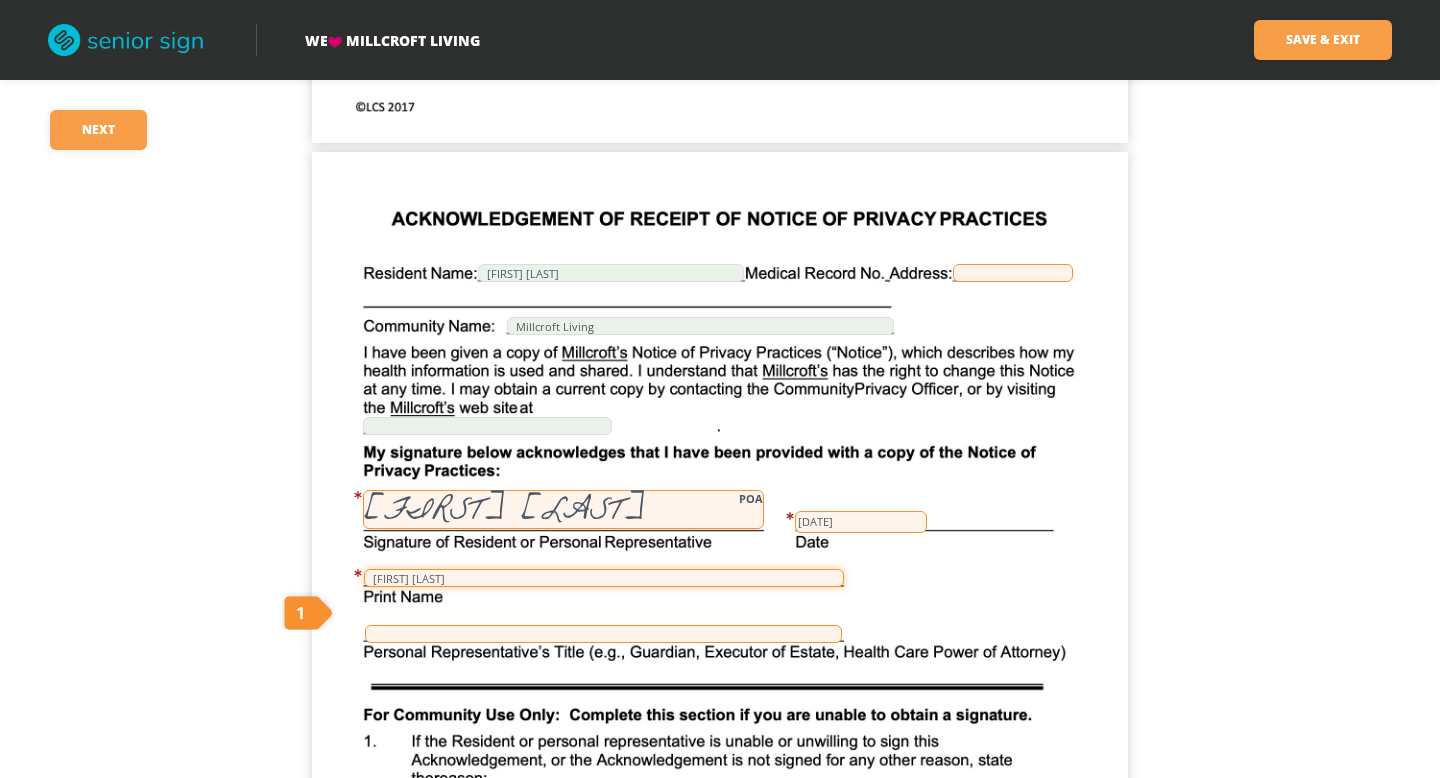 type on "[FIRST] [LAST]" 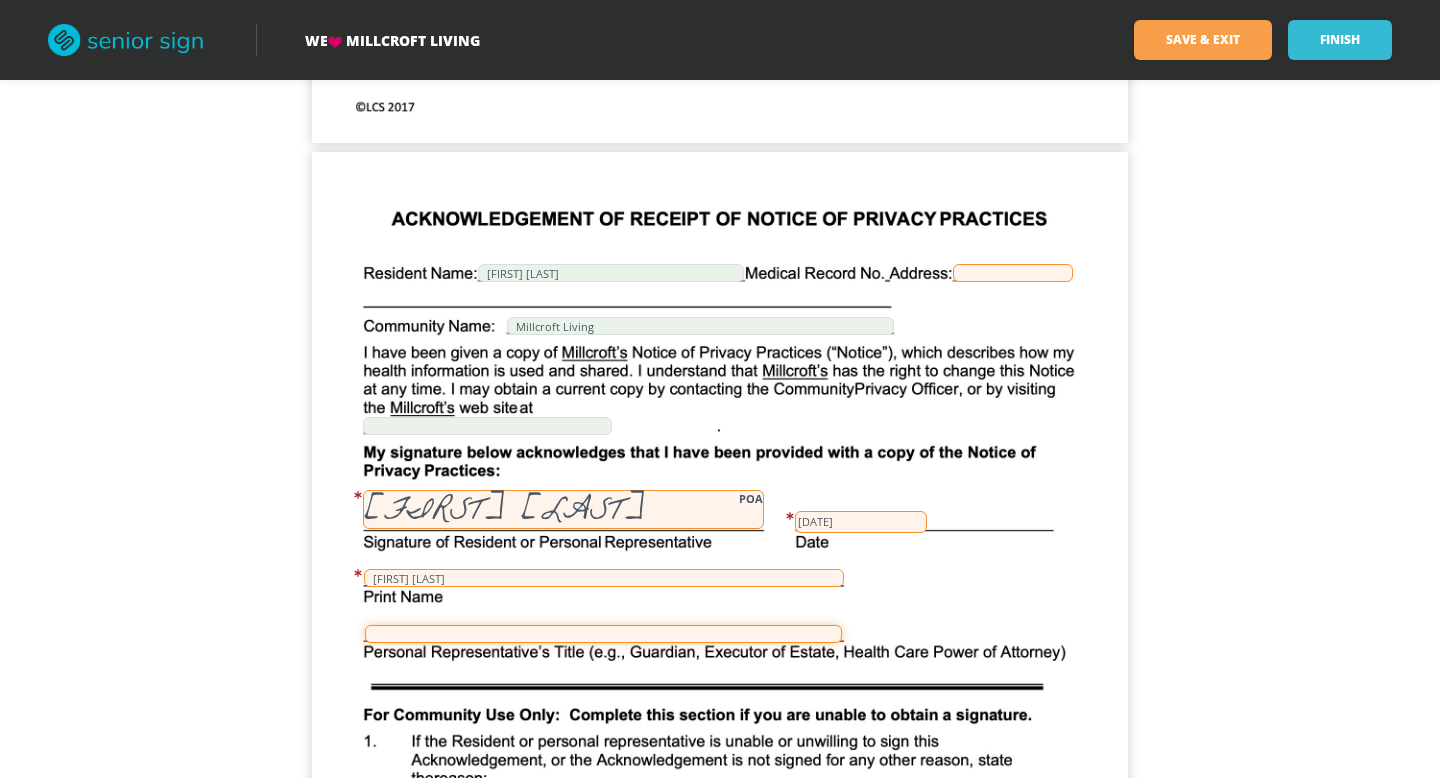 click at bounding box center [603, 634] 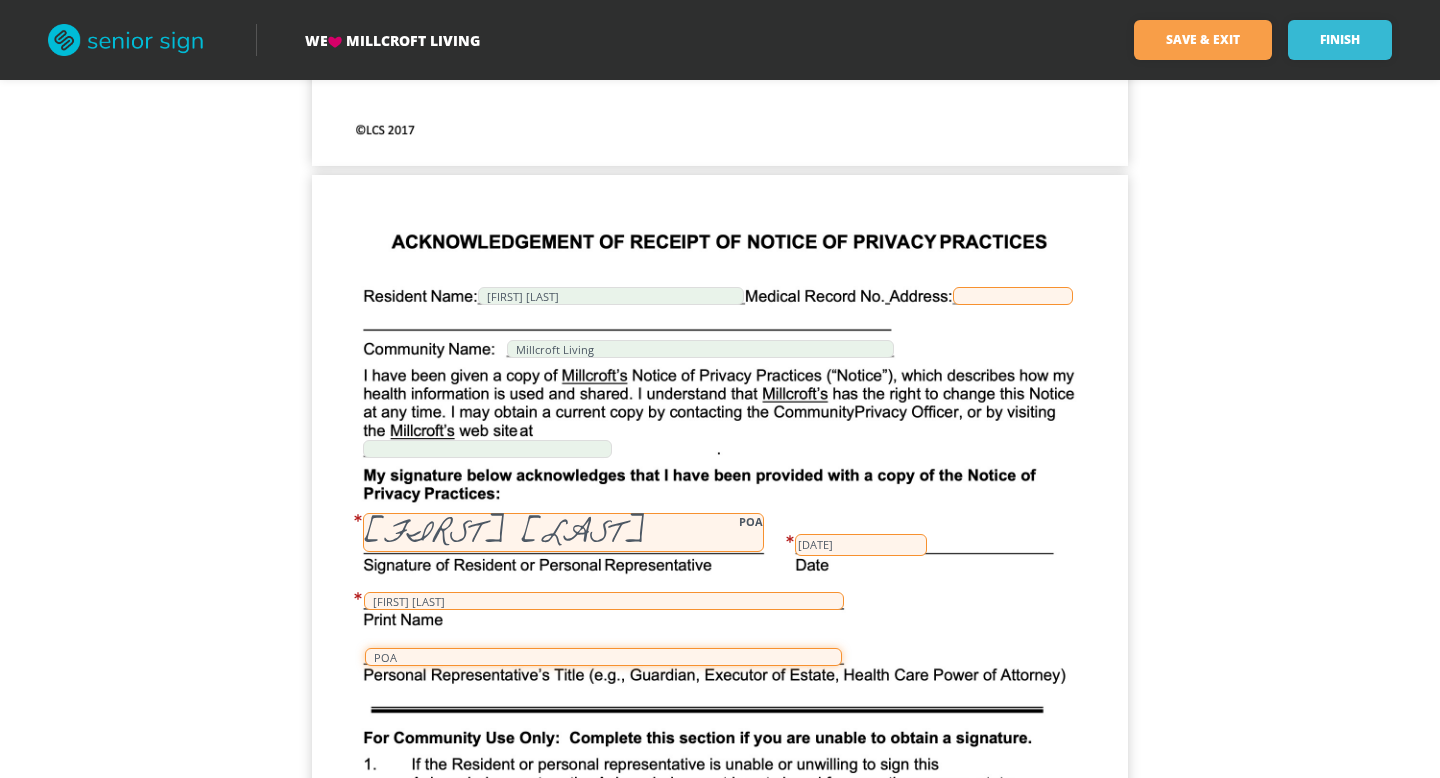 scroll, scrollTop: 9534, scrollLeft: 0, axis: vertical 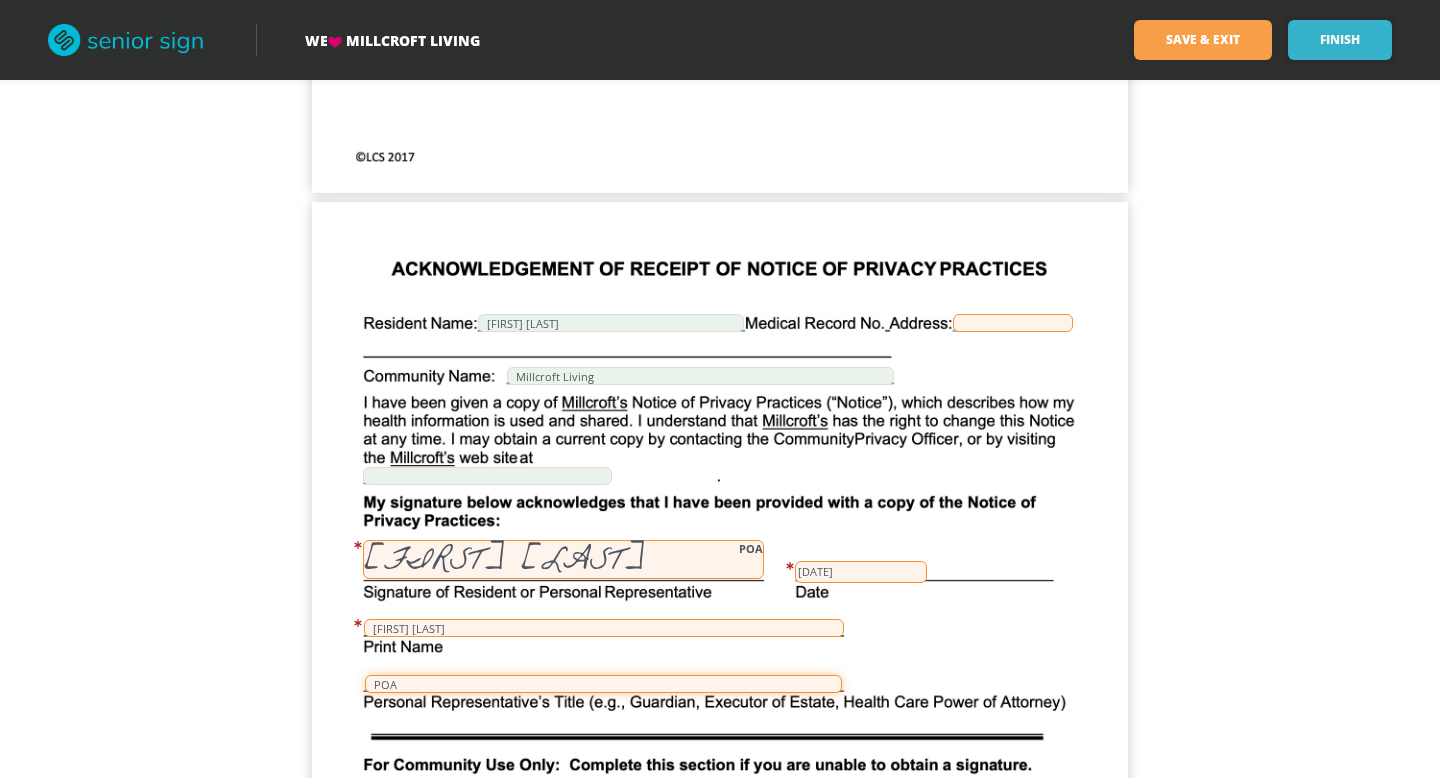 type on "POA" 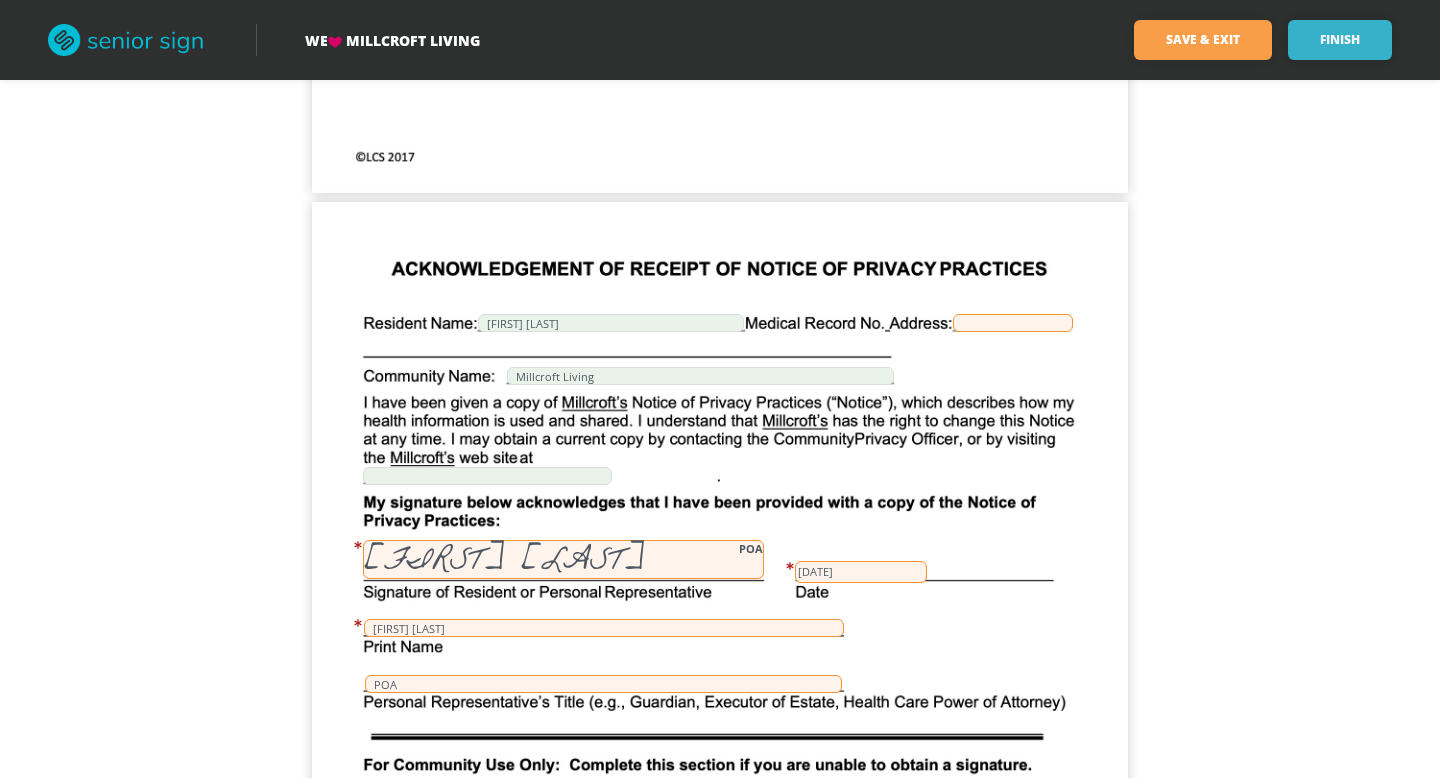 click on "Finish" at bounding box center (1340, 40) 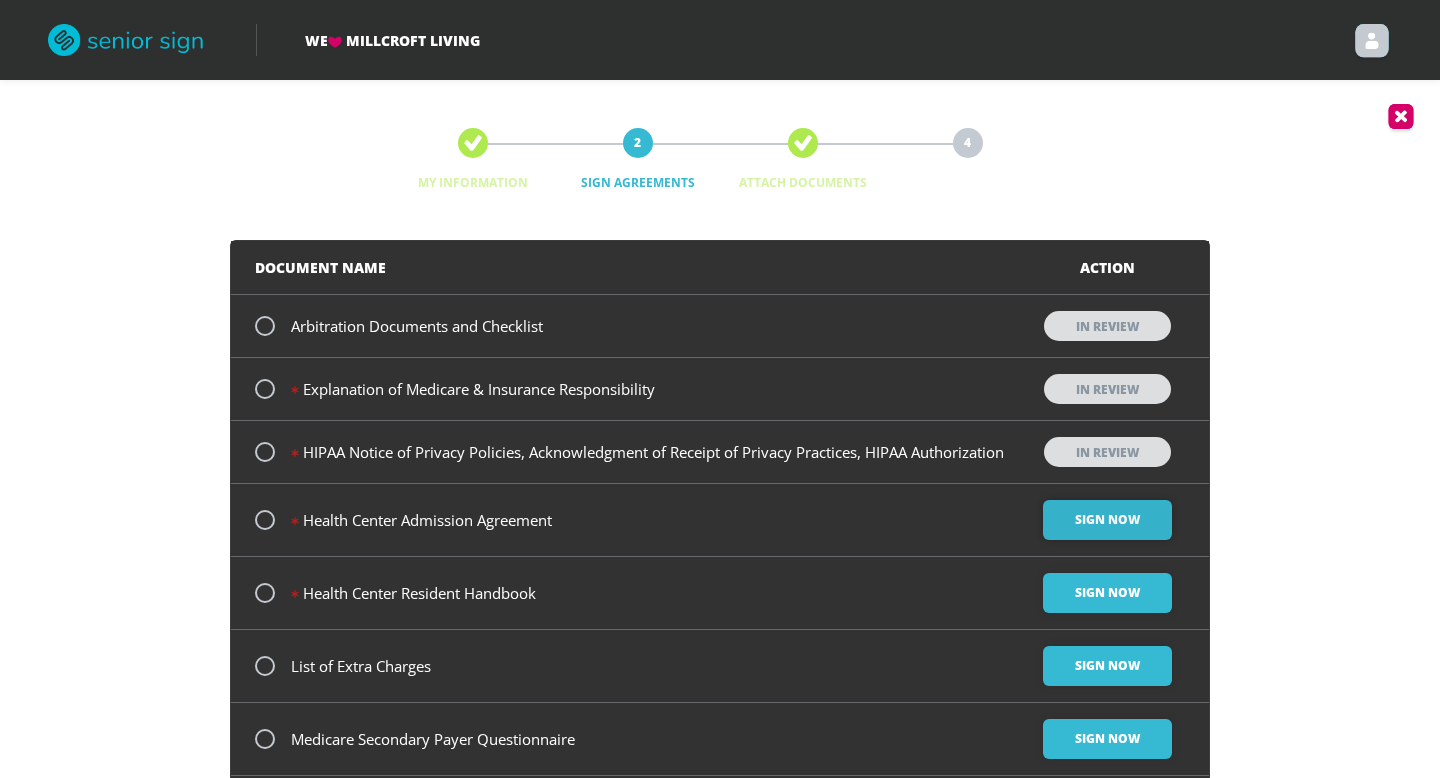 click on "Sign Now" at bounding box center (1107, 520) 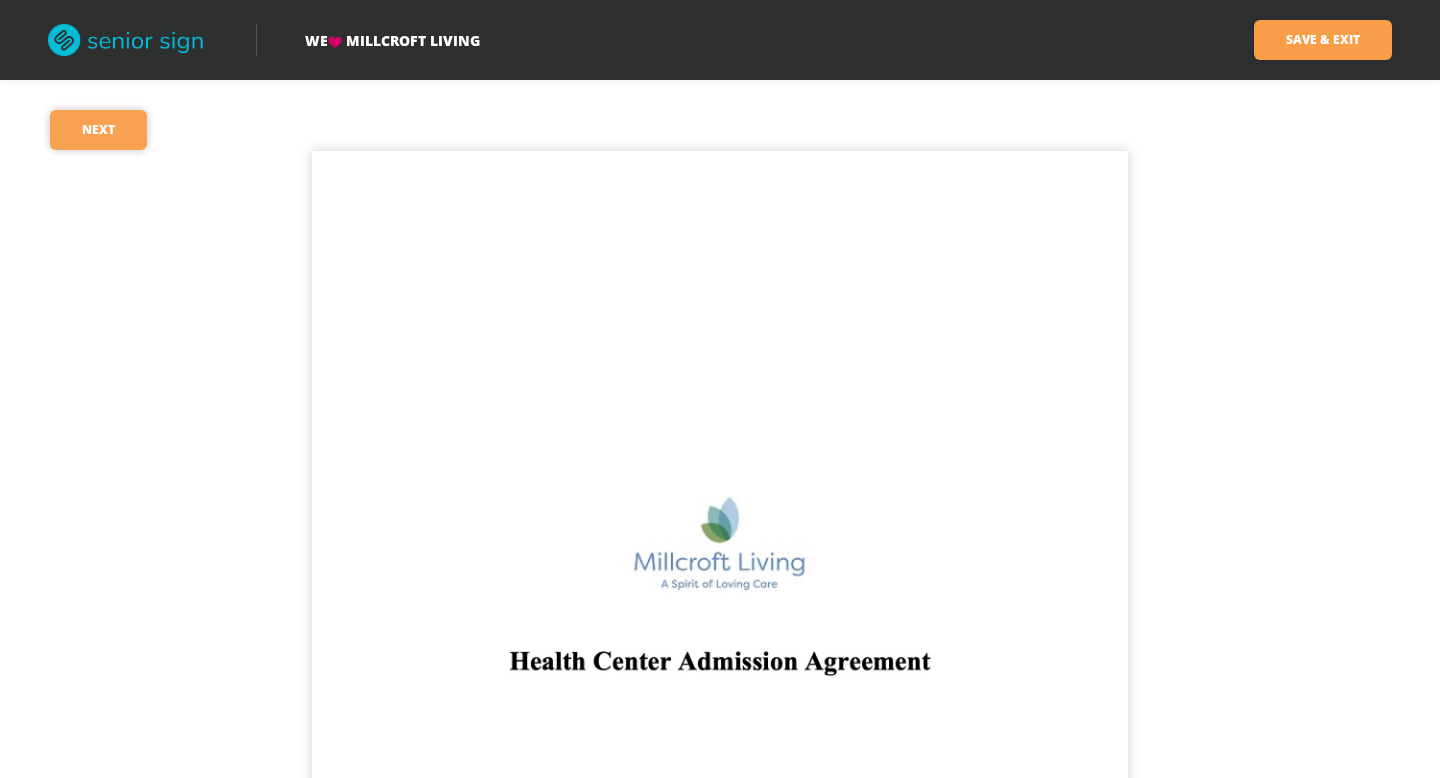 click on "Next" at bounding box center [98, 130] 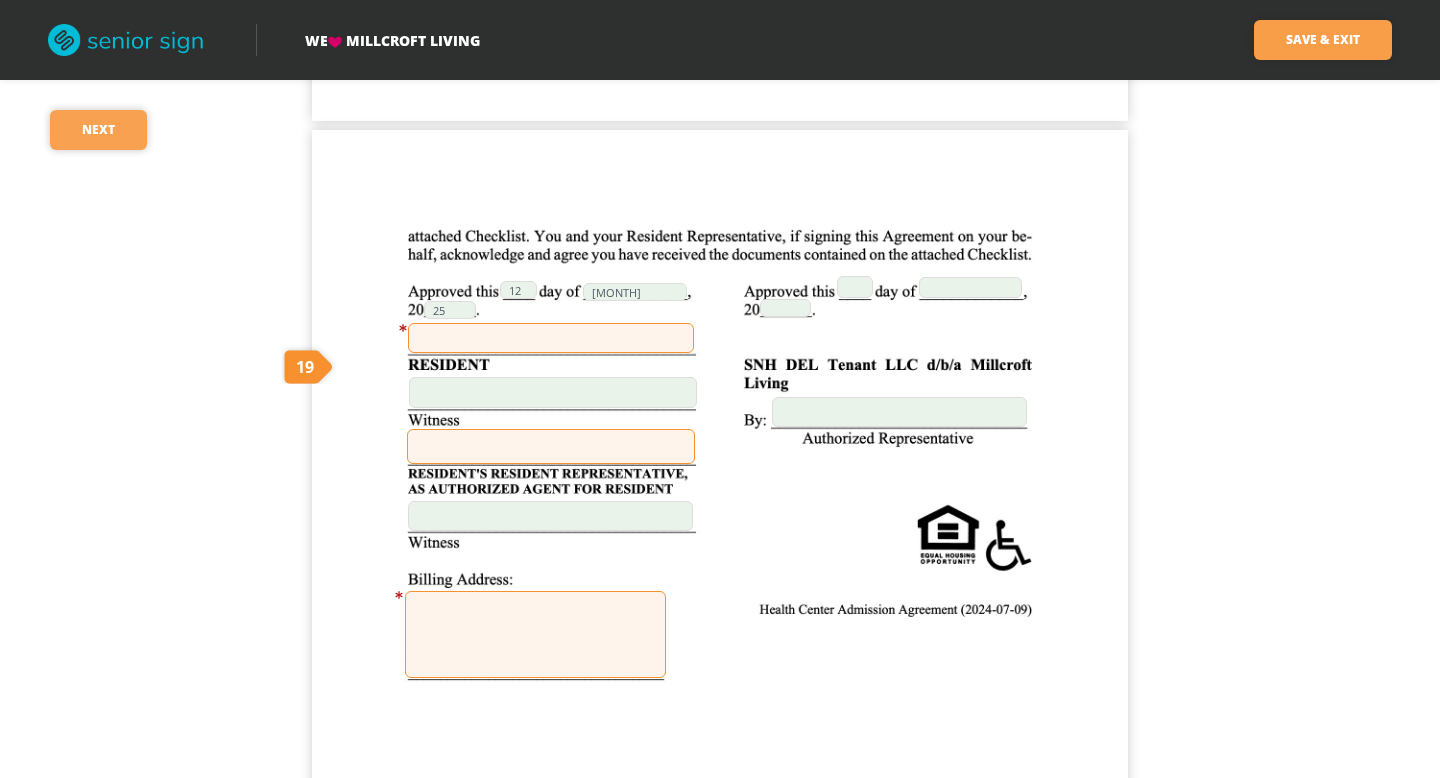 scroll, scrollTop: 16005, scrollLeft: 0, axis: vertical 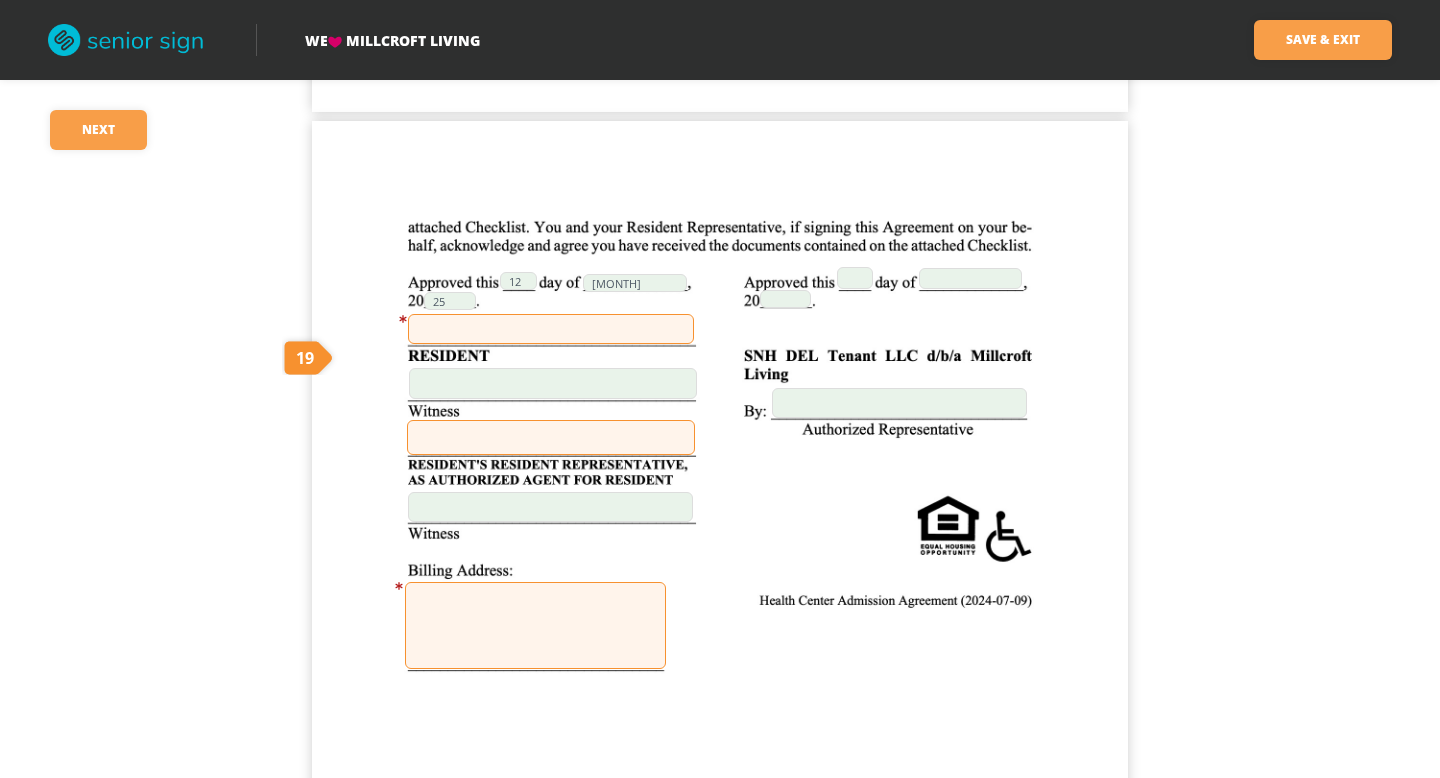 click at bounding box center (551, 329) 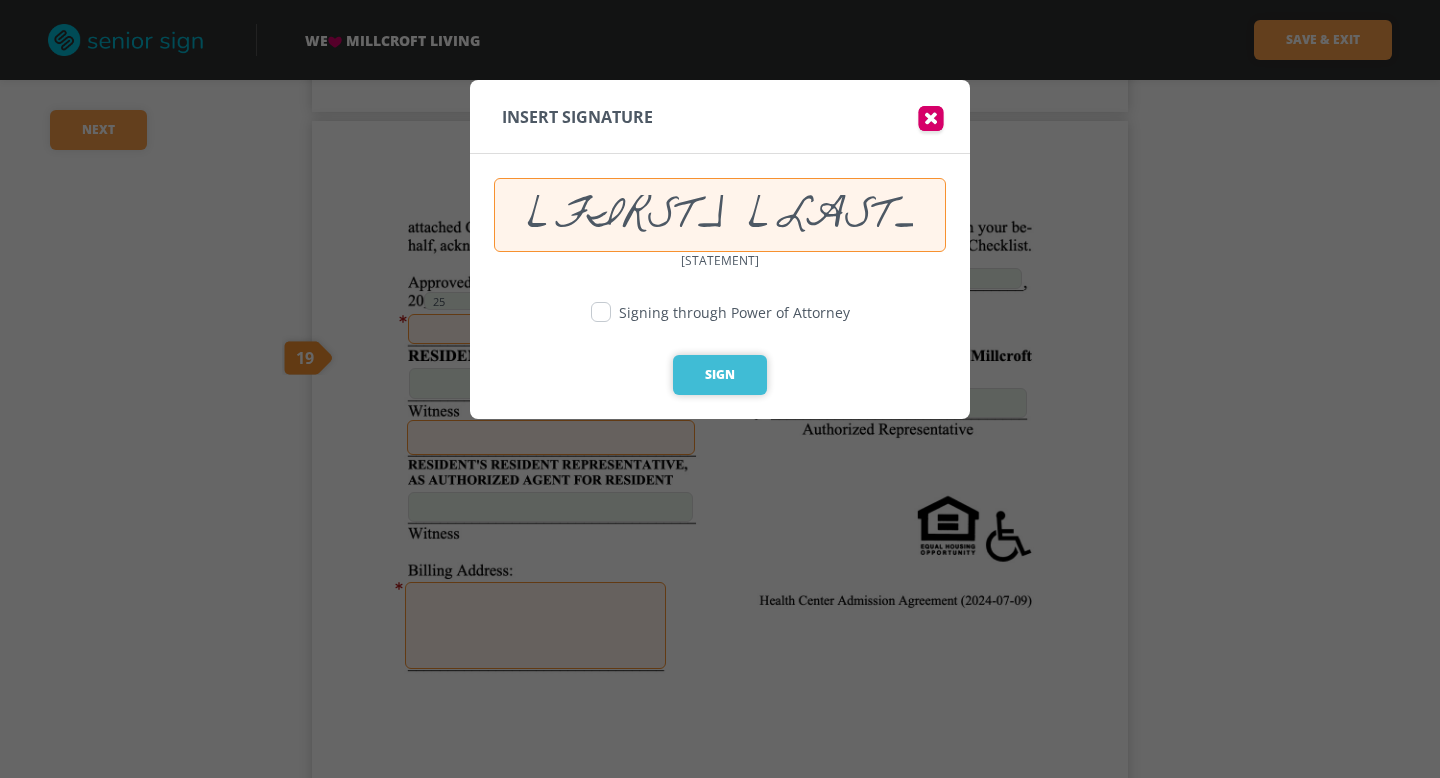 click on "Sign" at bounding box center (720, 375) 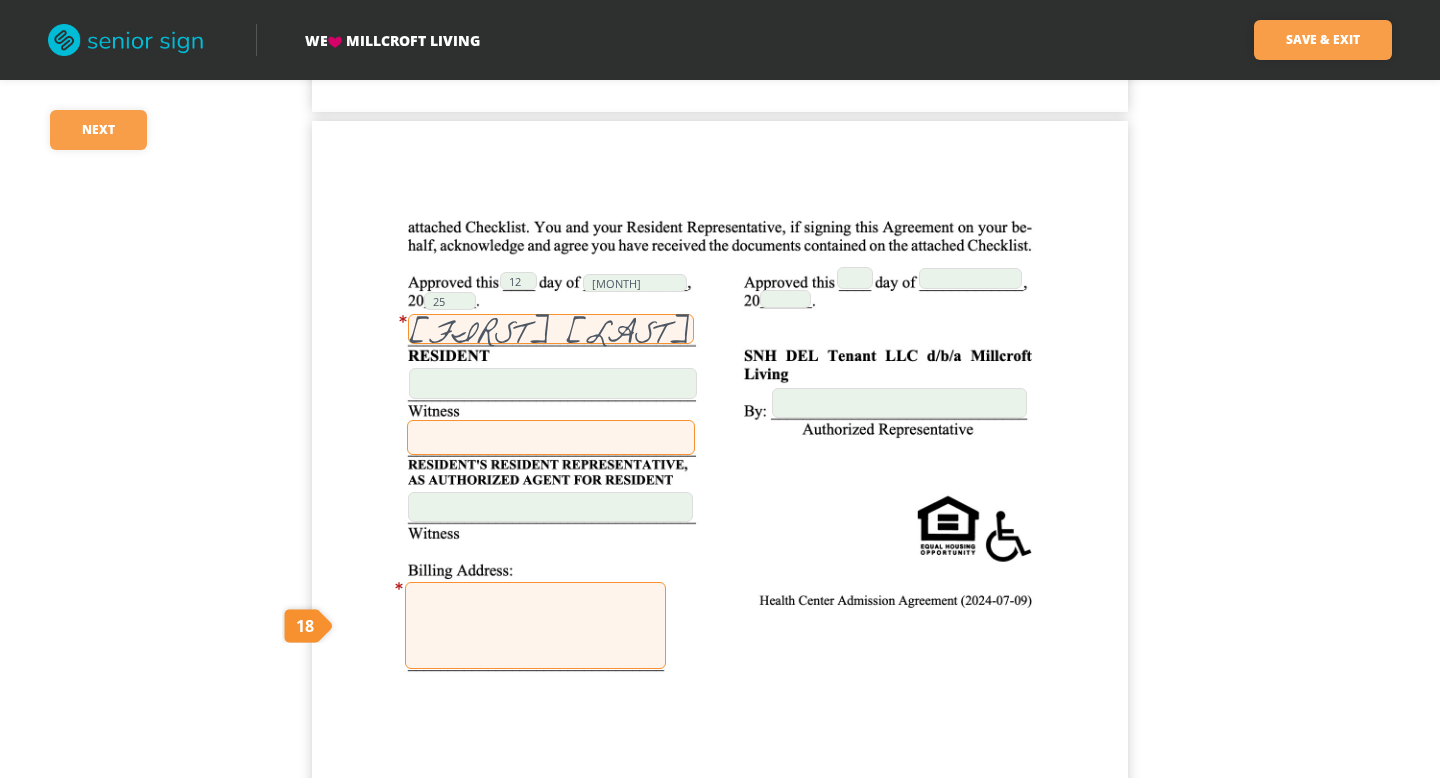click at bounding box center [551, 437] 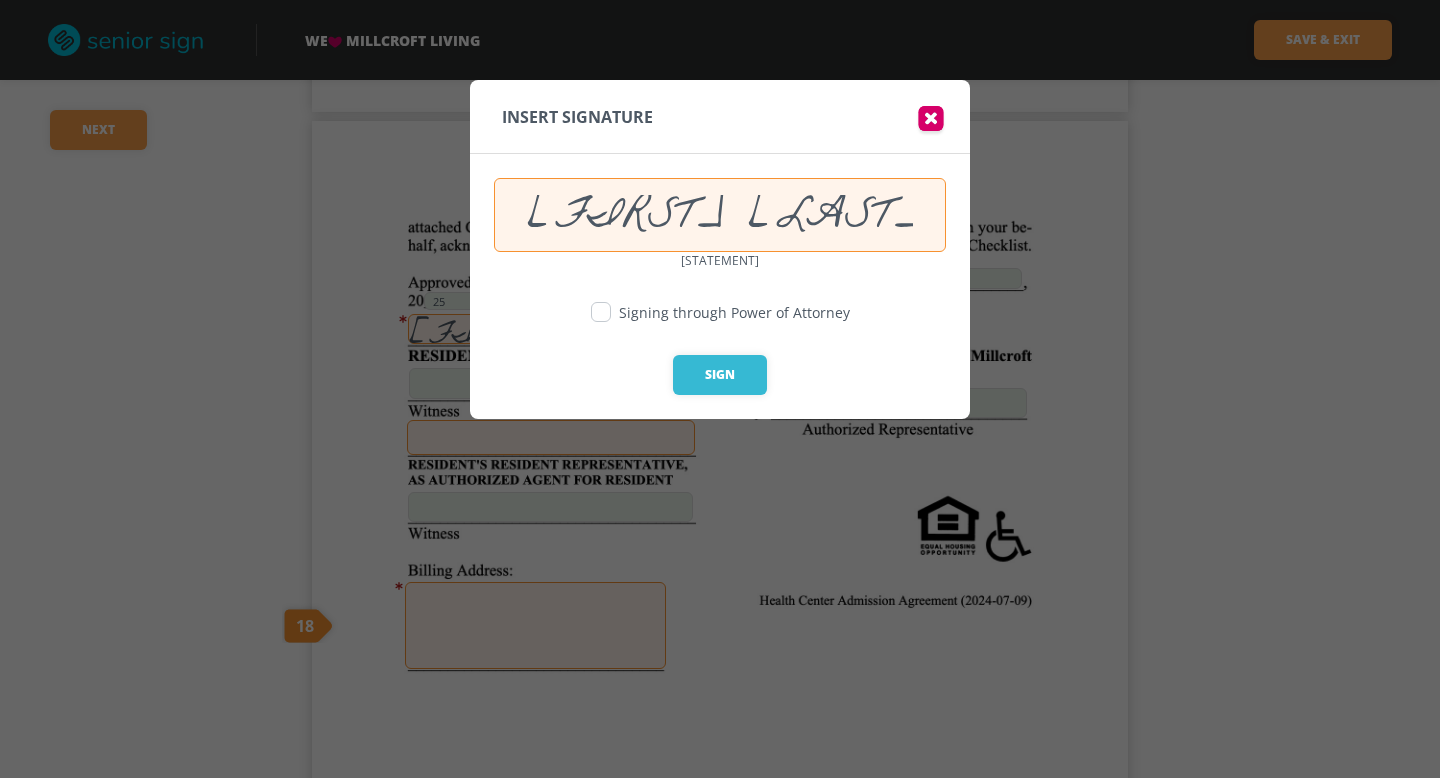 type on "[FIRST] [LAST]" 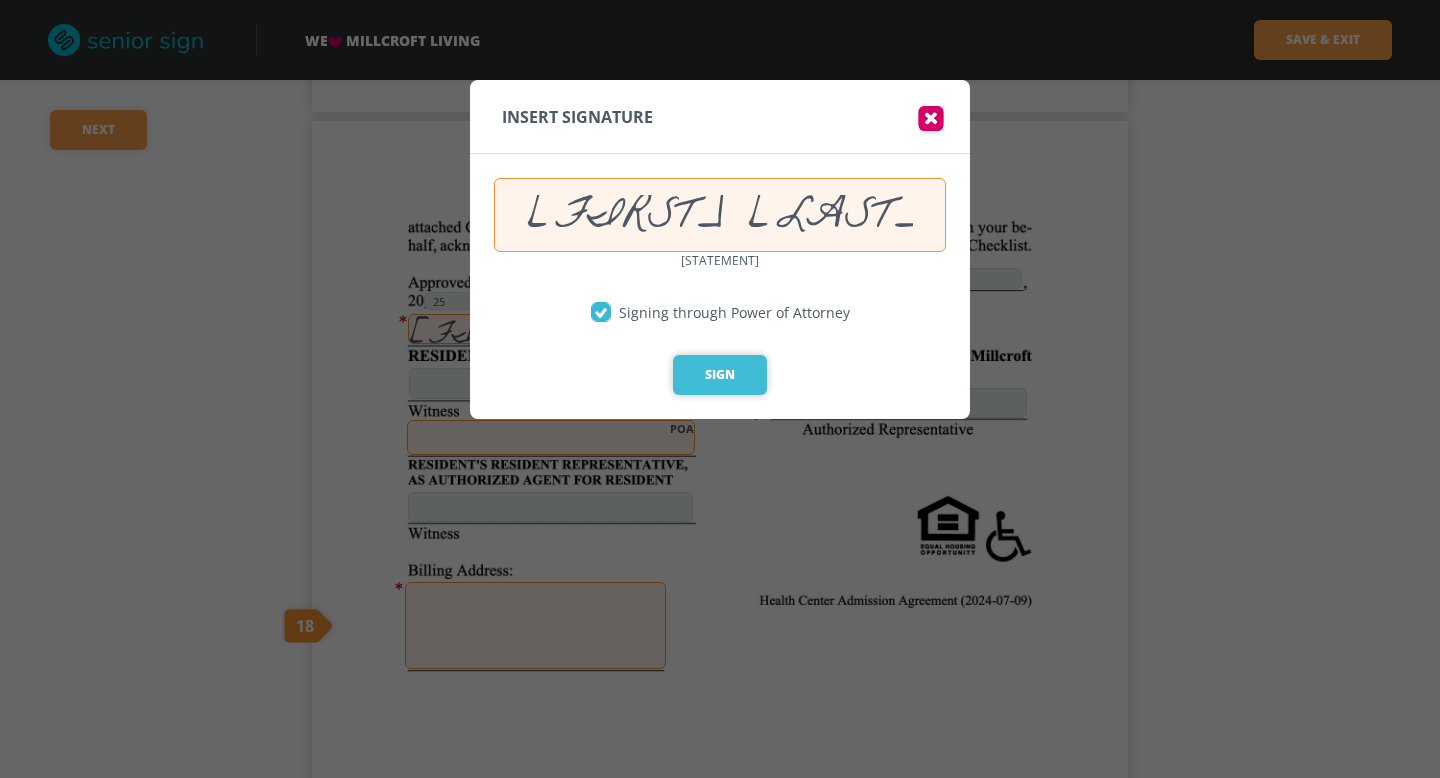 click on "Sign" at bounding box center [720, 375] 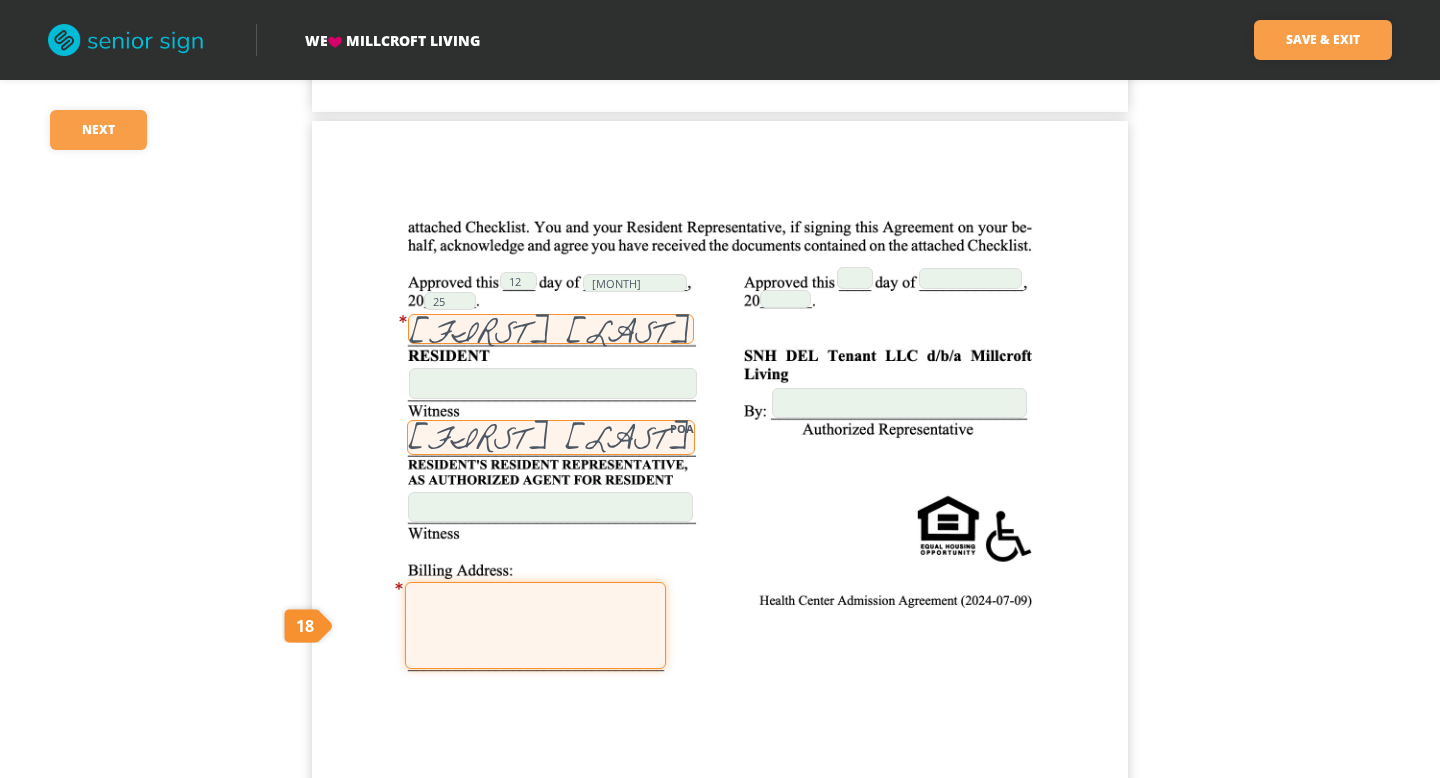 click at bounding box center (535, 625) 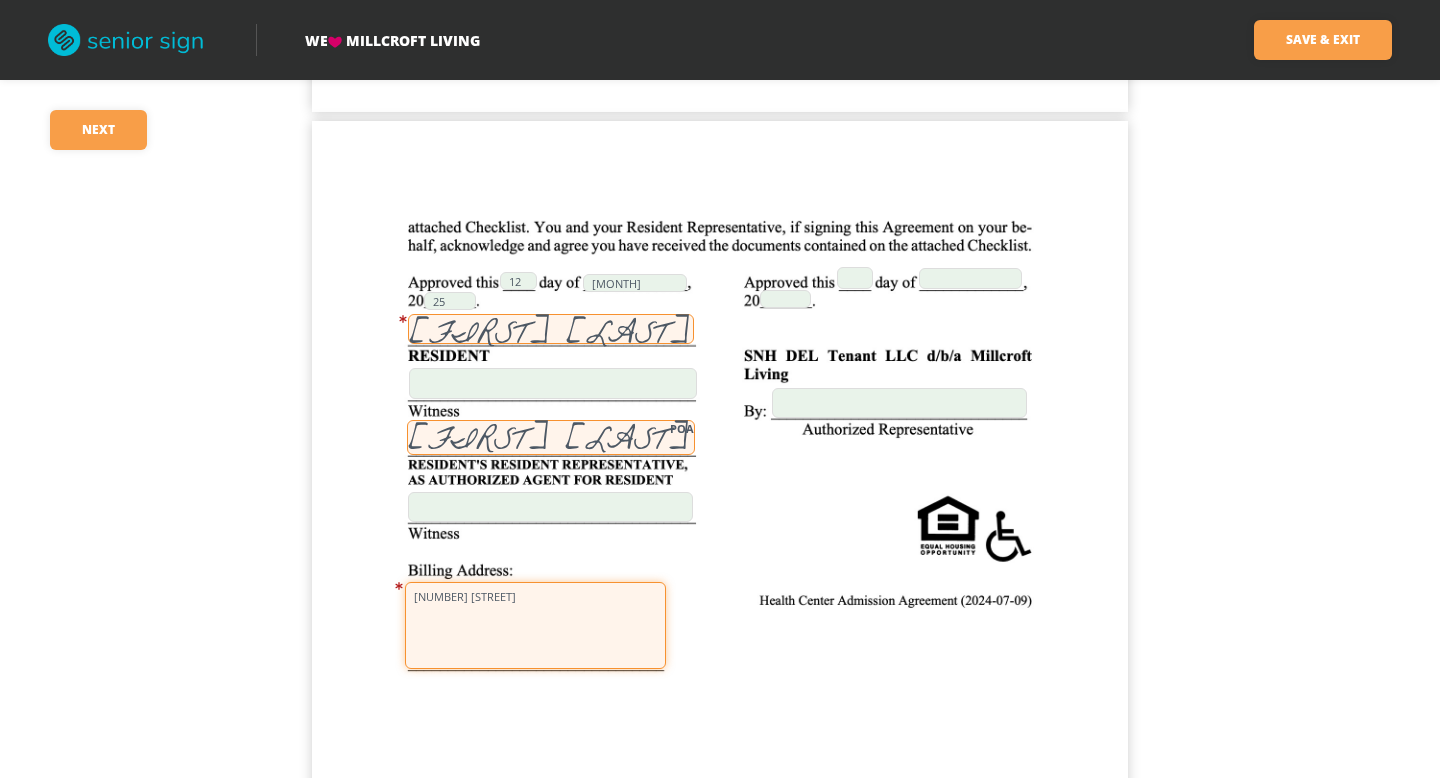 click on "[NUMBER] [STREET]" at bounding box center [535, 625] 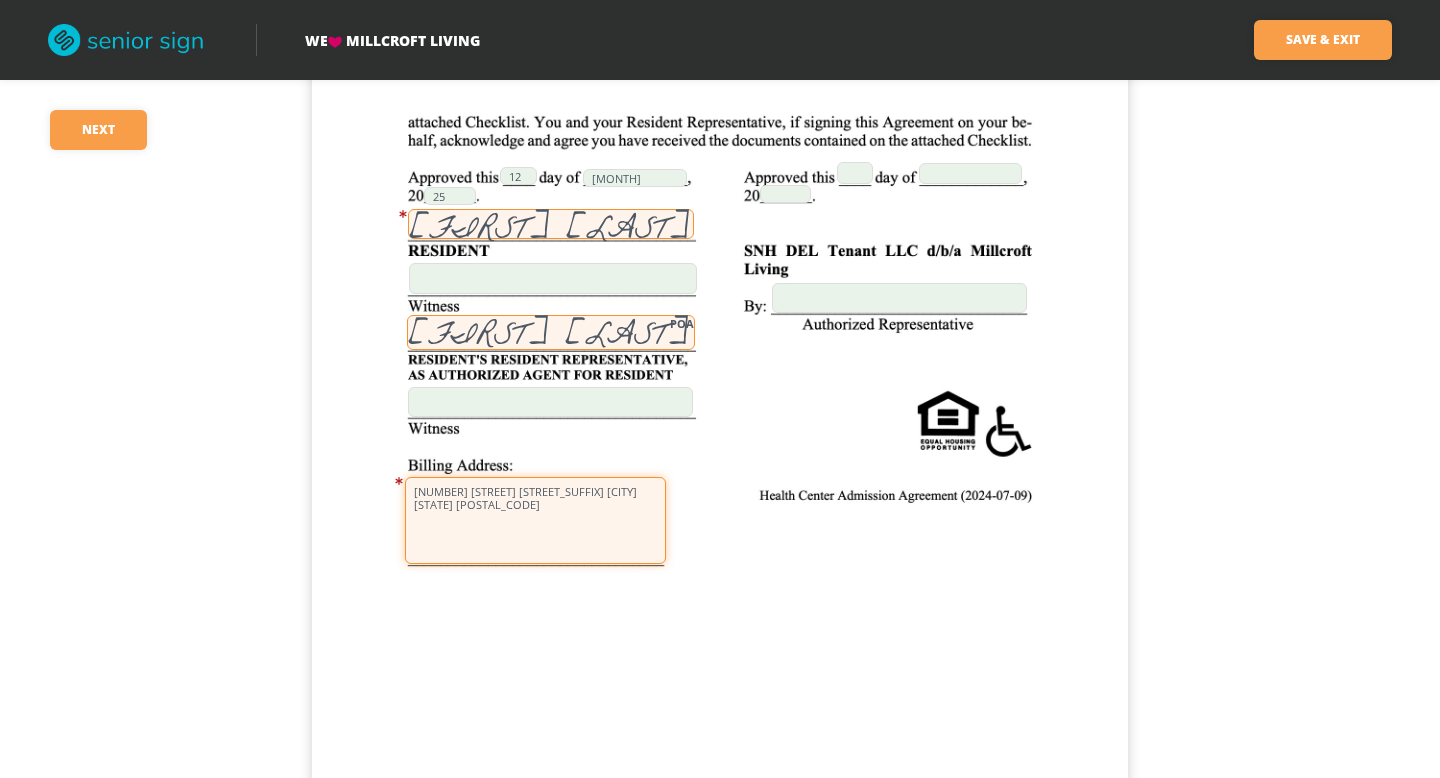 scroll, scrollTop: 16111, scrollLeft: 0, axis: vertical 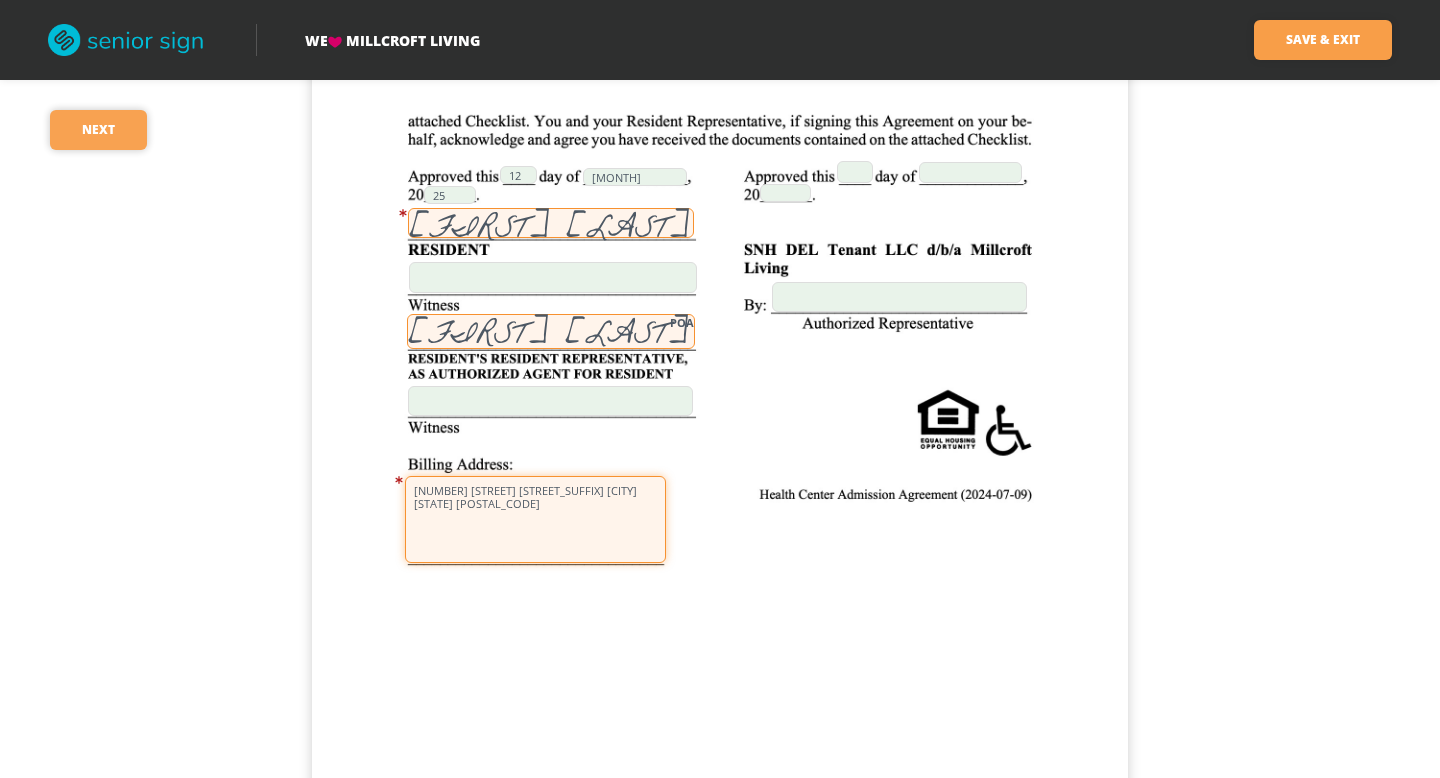 type on "[NUMBER] [STREET] [STREET_SUFFIX] [CITY] [STATE] [POSTAL_CODE]" 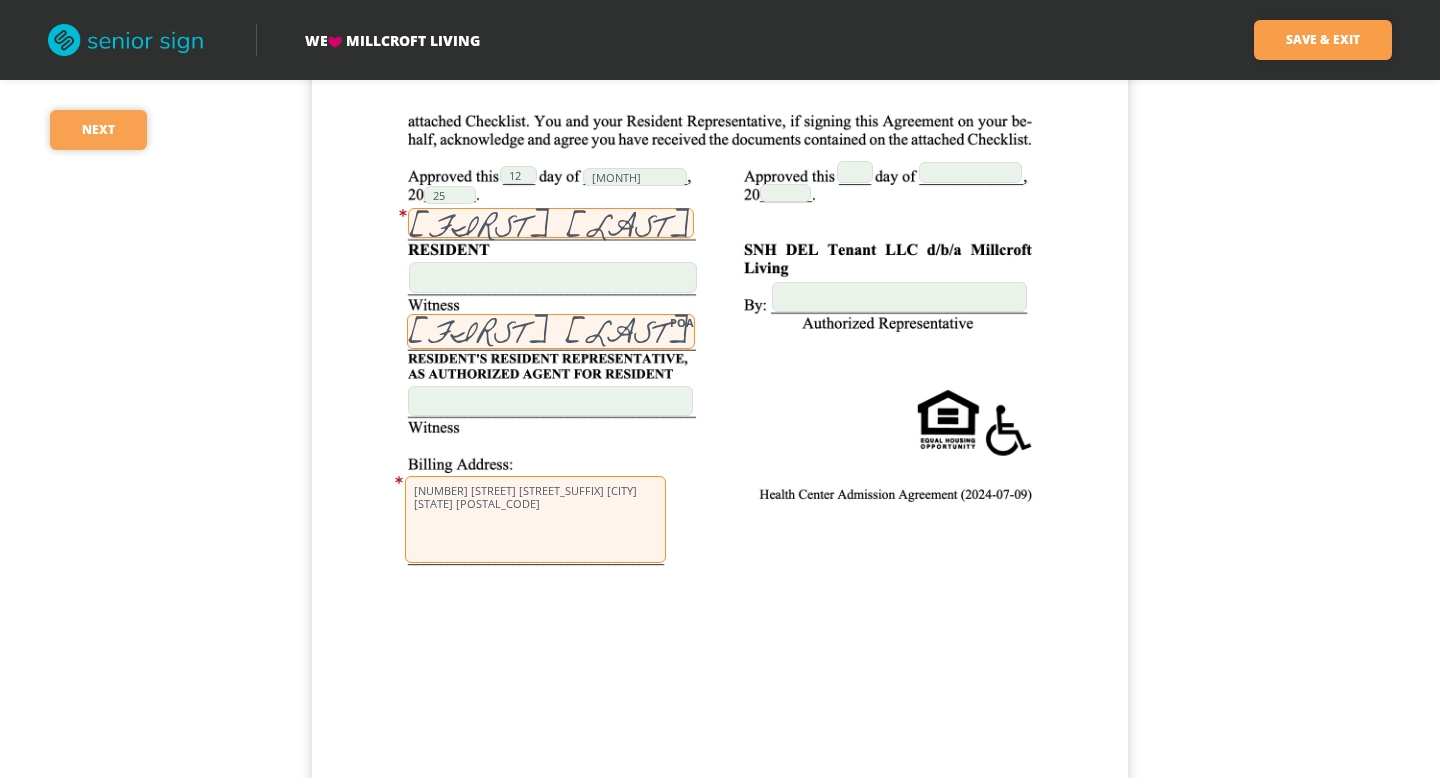 click on "Next" at bounding box center (98, 130) 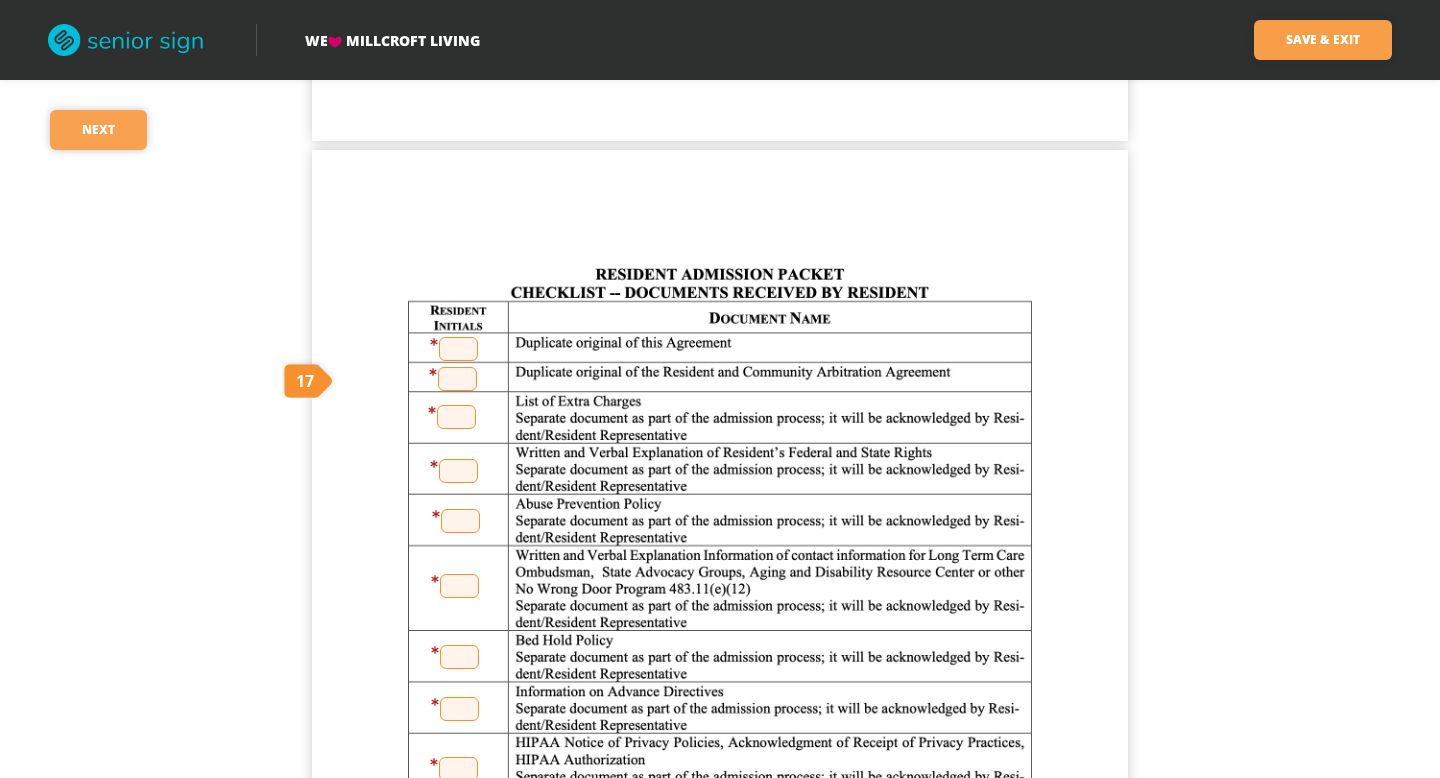 scroll, scrollTop: 18108, scrollLeft: 0, axis: vertical 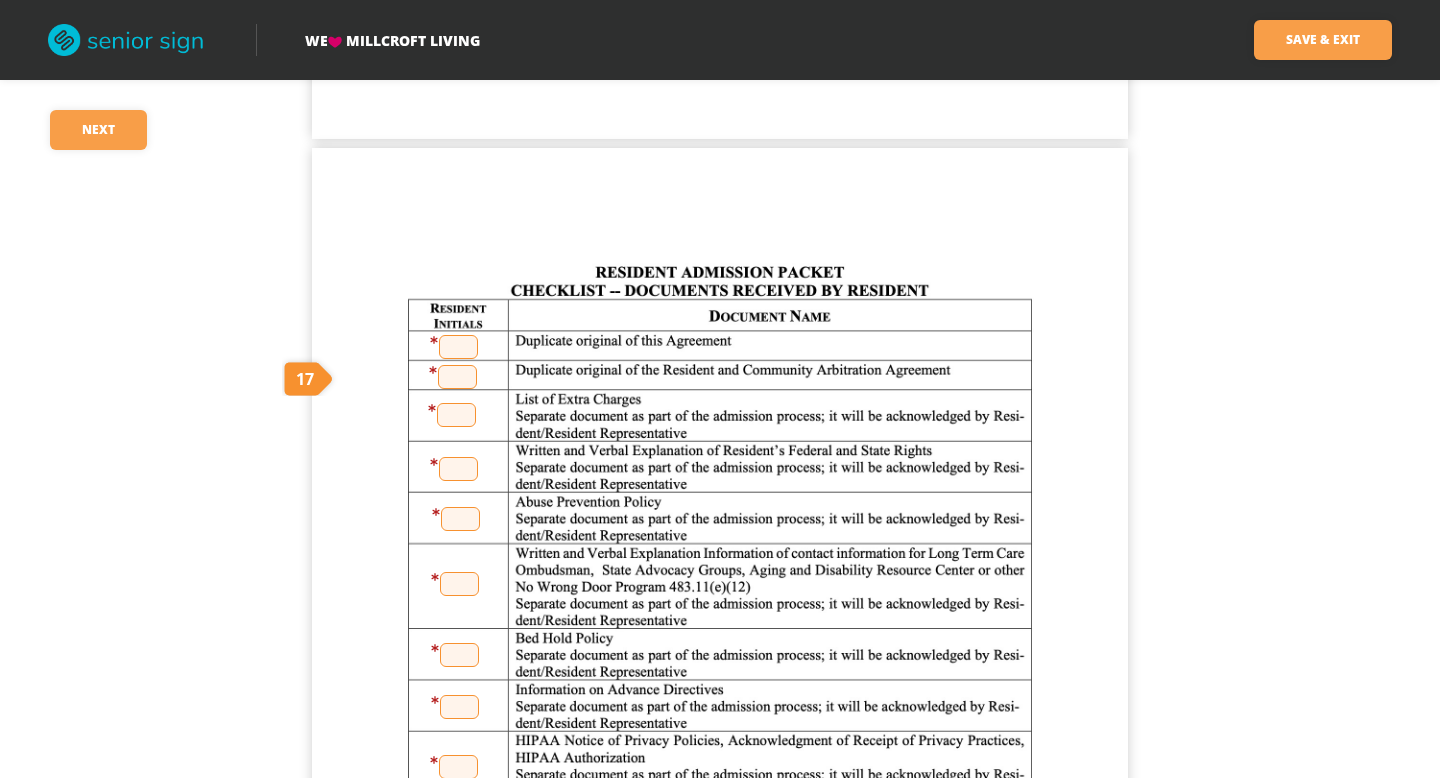 click at bounding box center (458, 347) 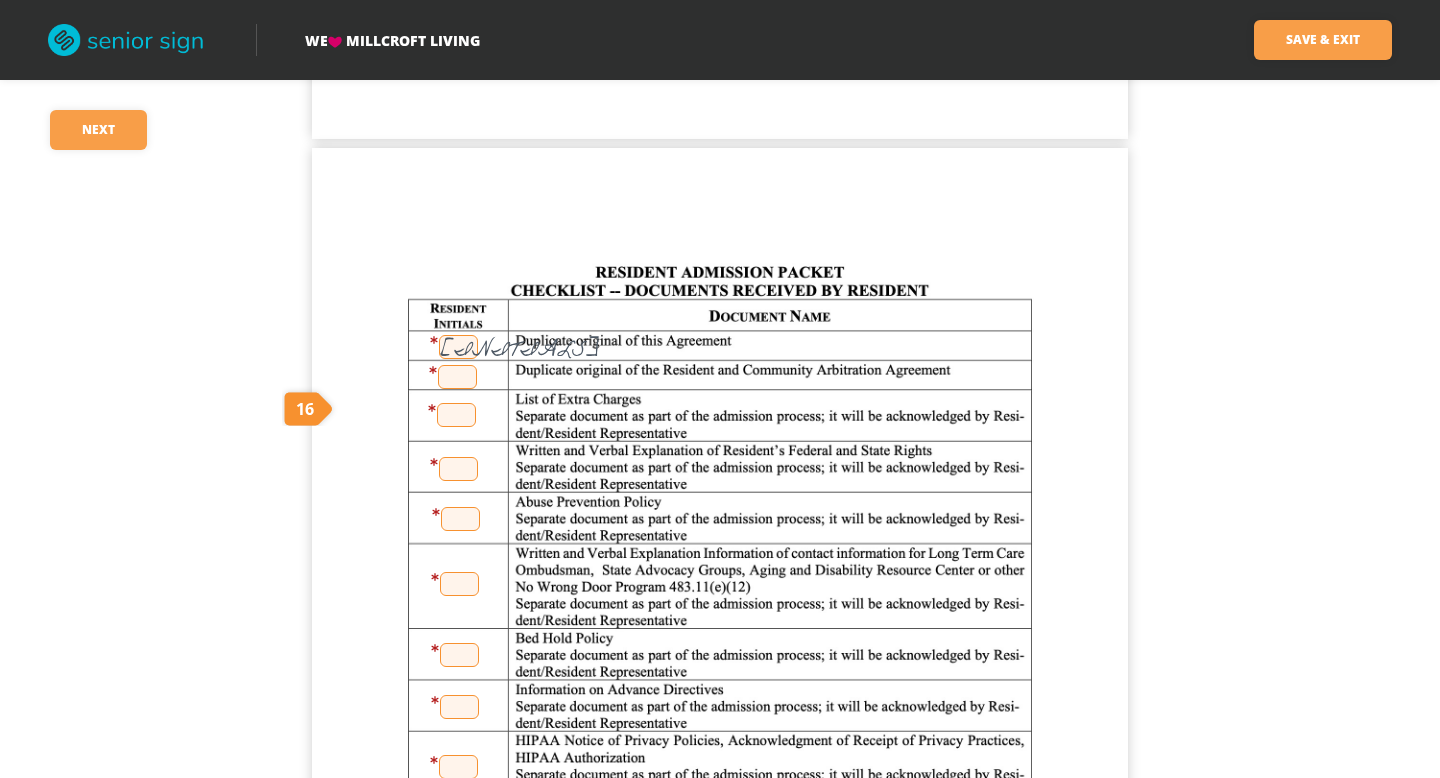 click on "[INITIALS]" at bounding box center [458, 347] 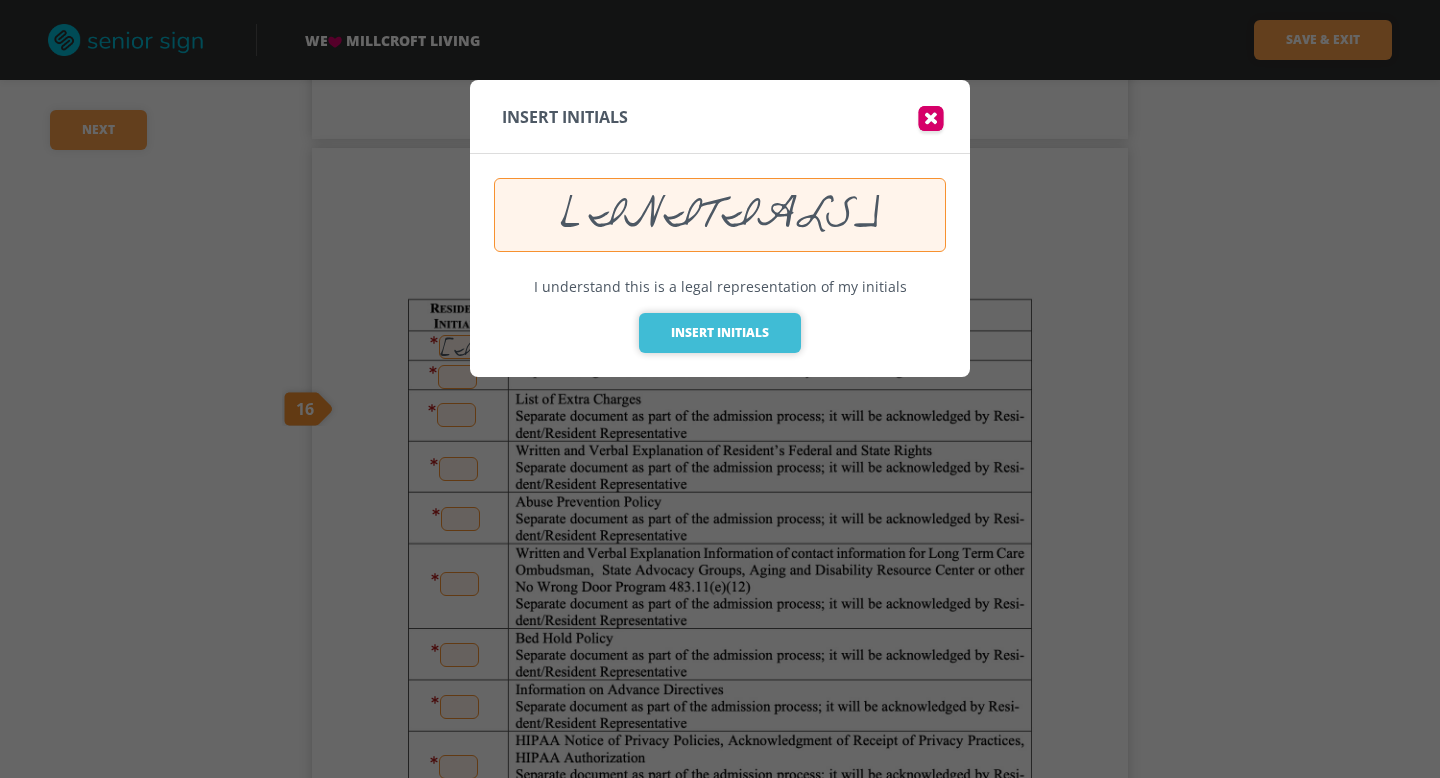 type on "[INITIALS]" 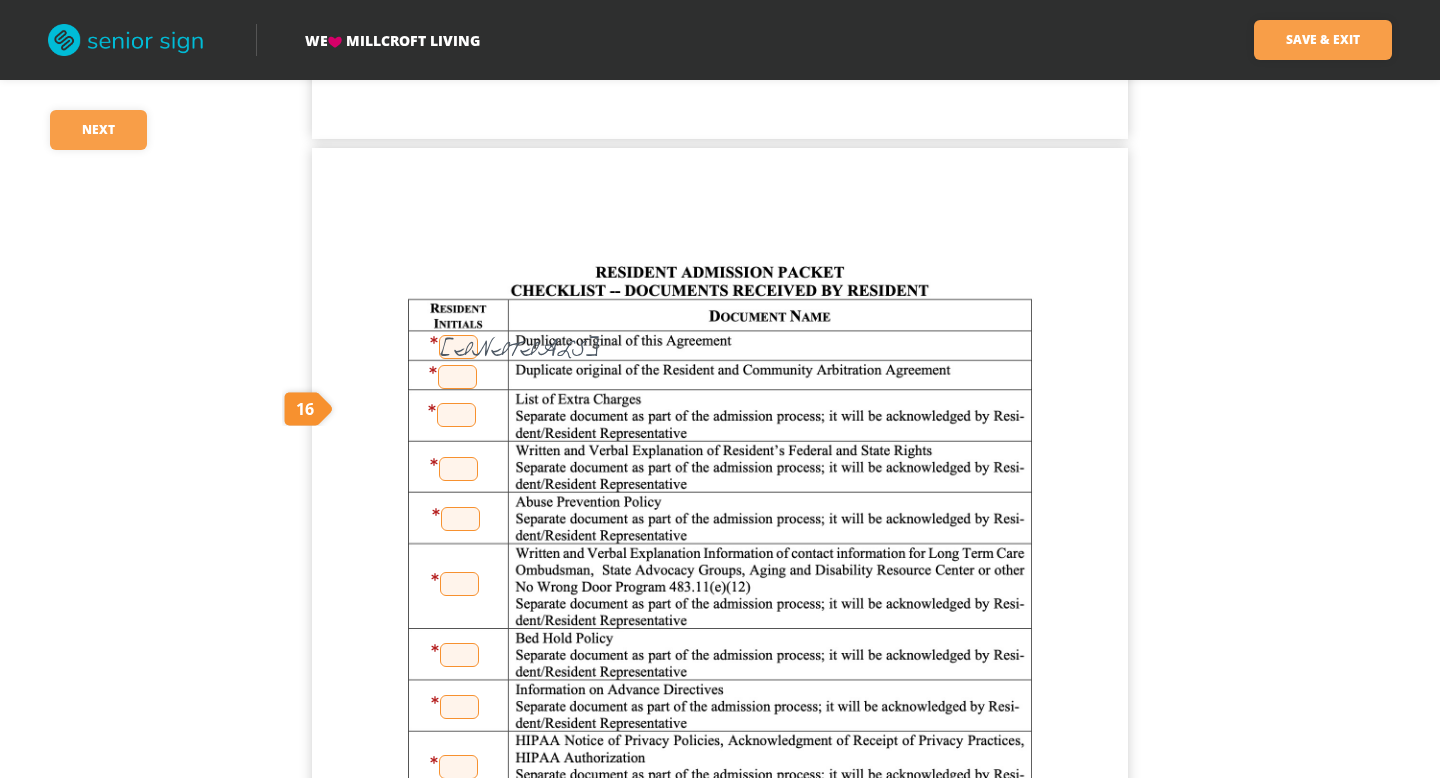 click at bounding box center (457, 377) 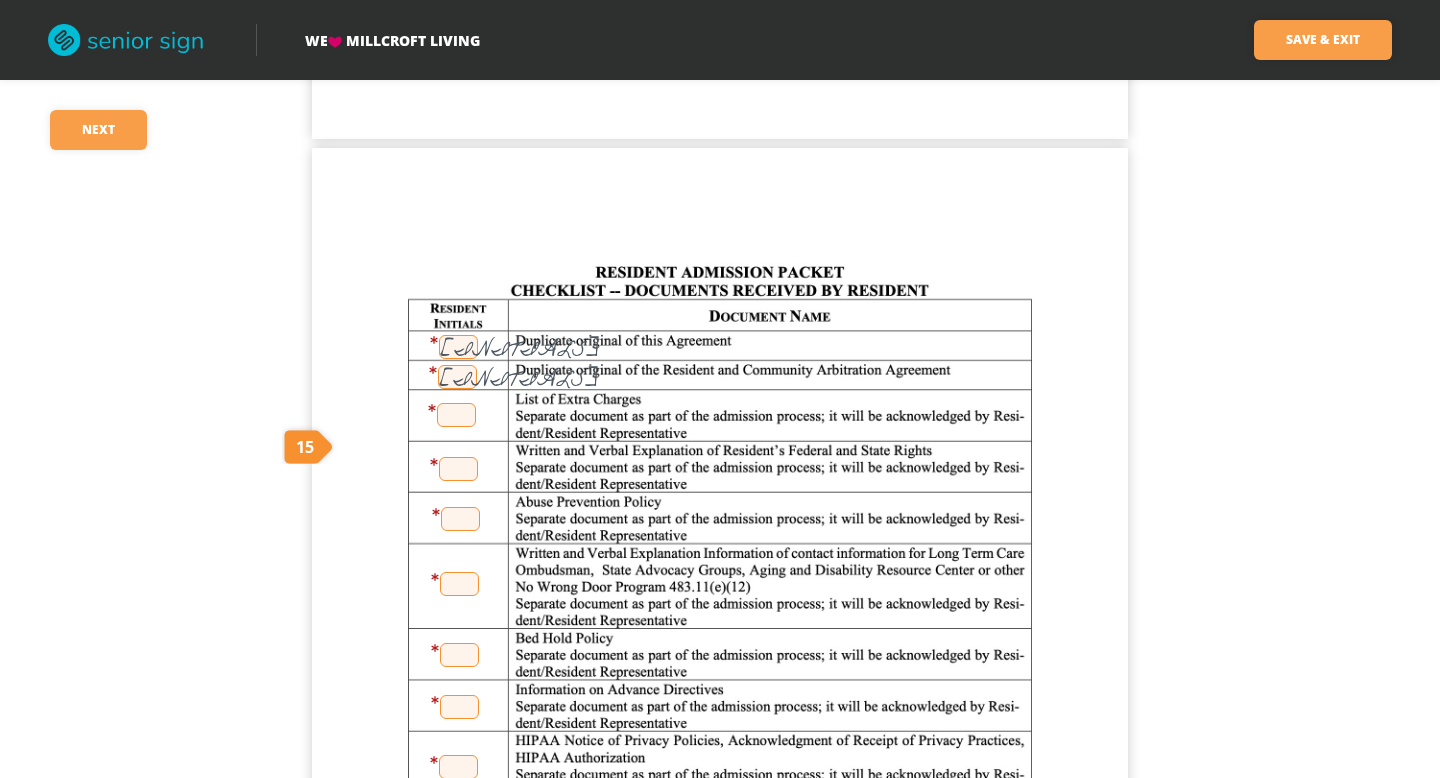 click on "[INITIALS]" at bounding box center [457, 377] 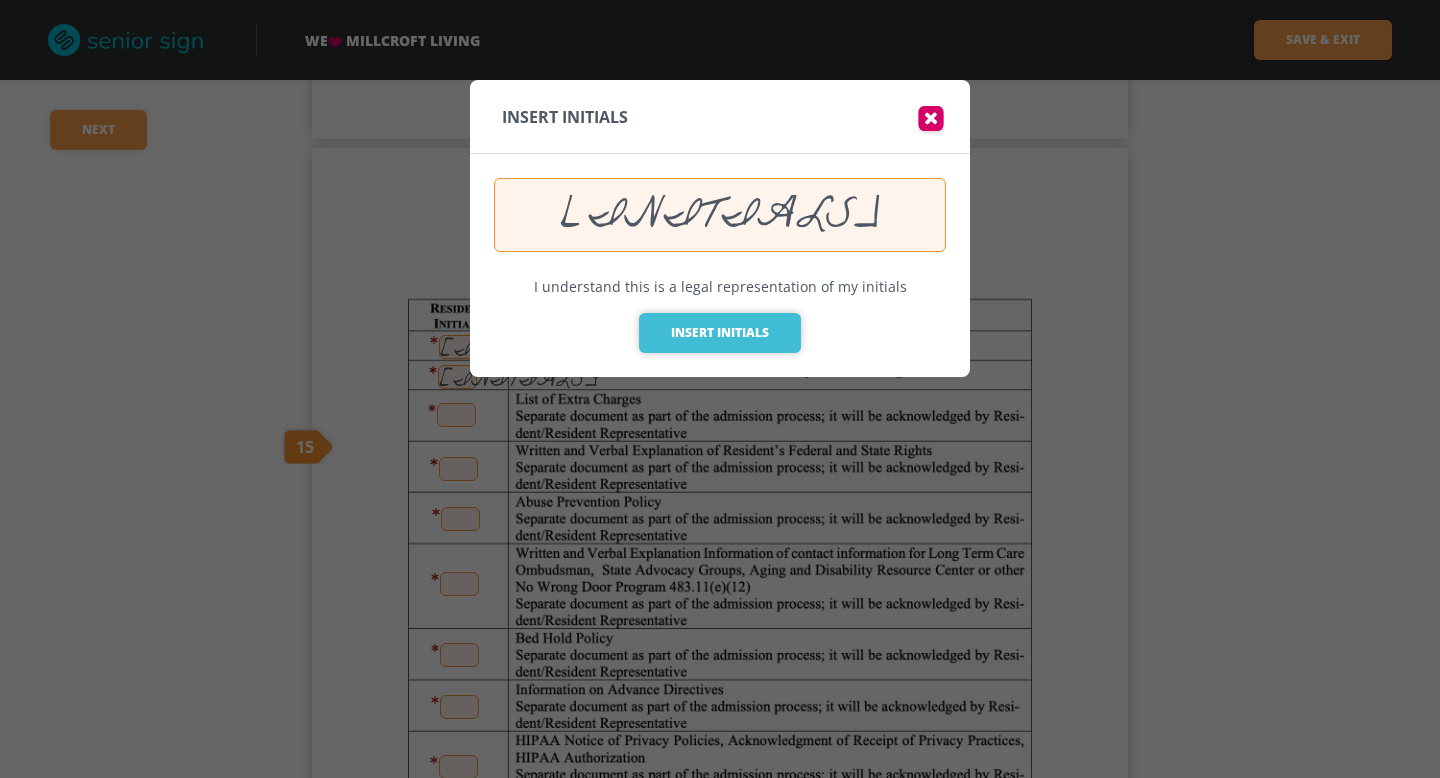 type on "[INITIALS]" 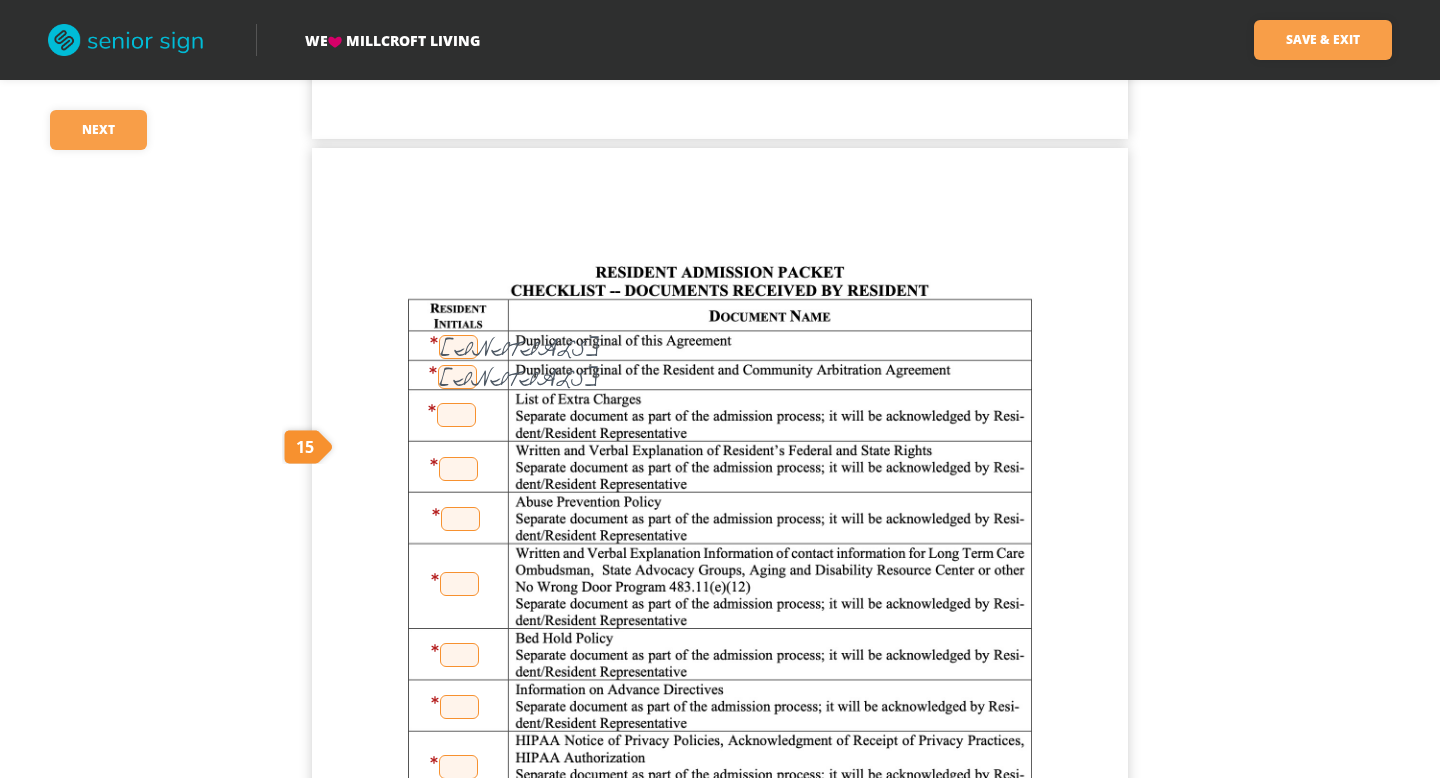 click at bounding box center [456, 415] 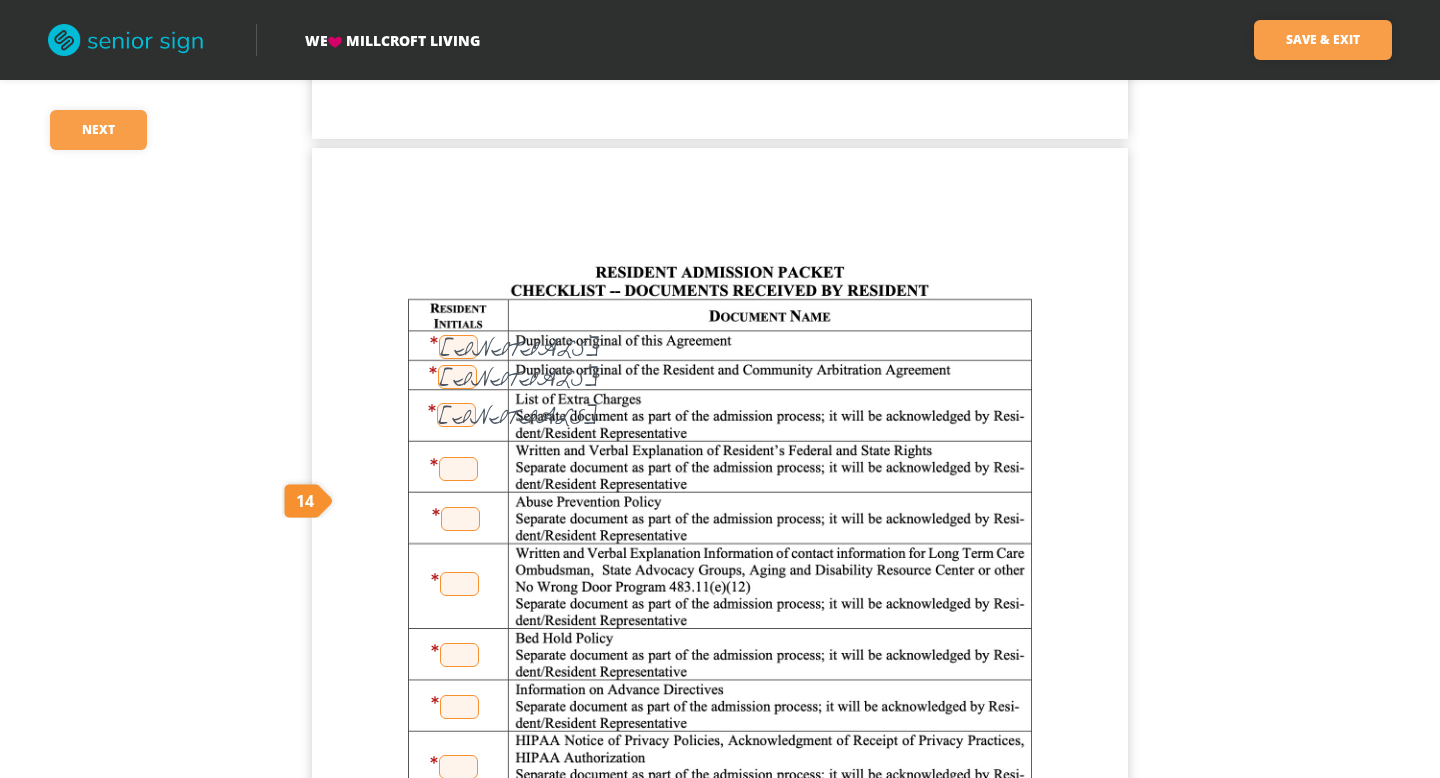 click on "[INITIALS]" at bounding box center (456, 415) 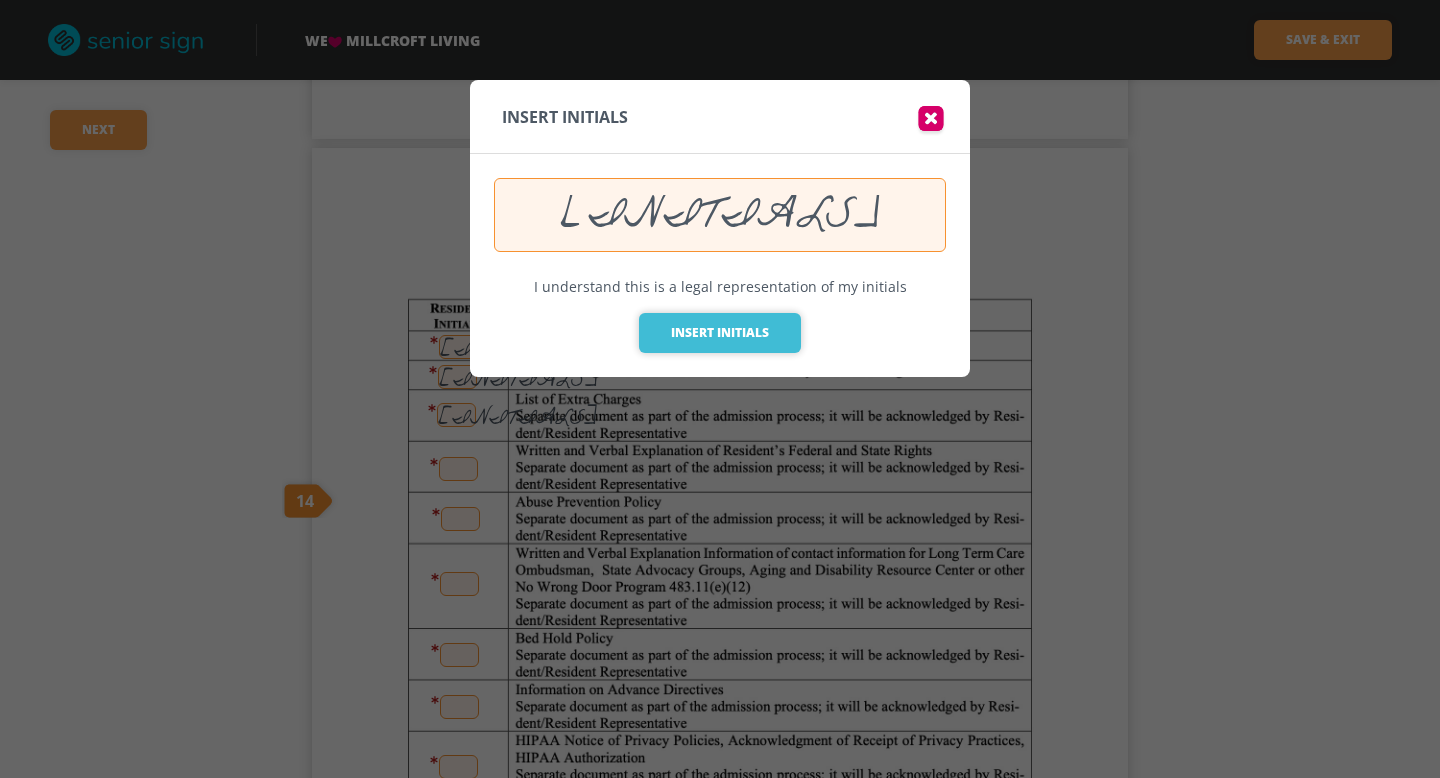 type on "[INITIALS]" 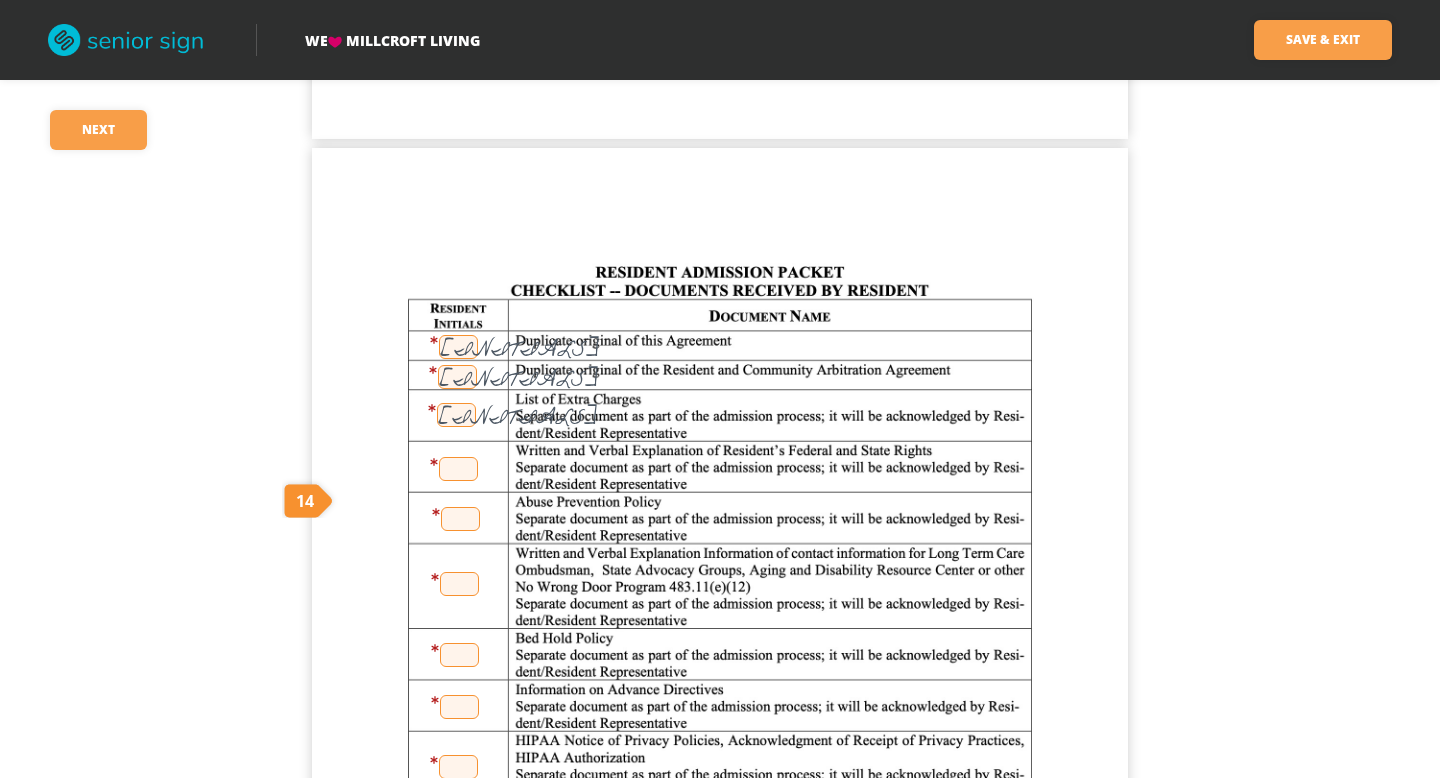 click at bounding box center [458, 469] 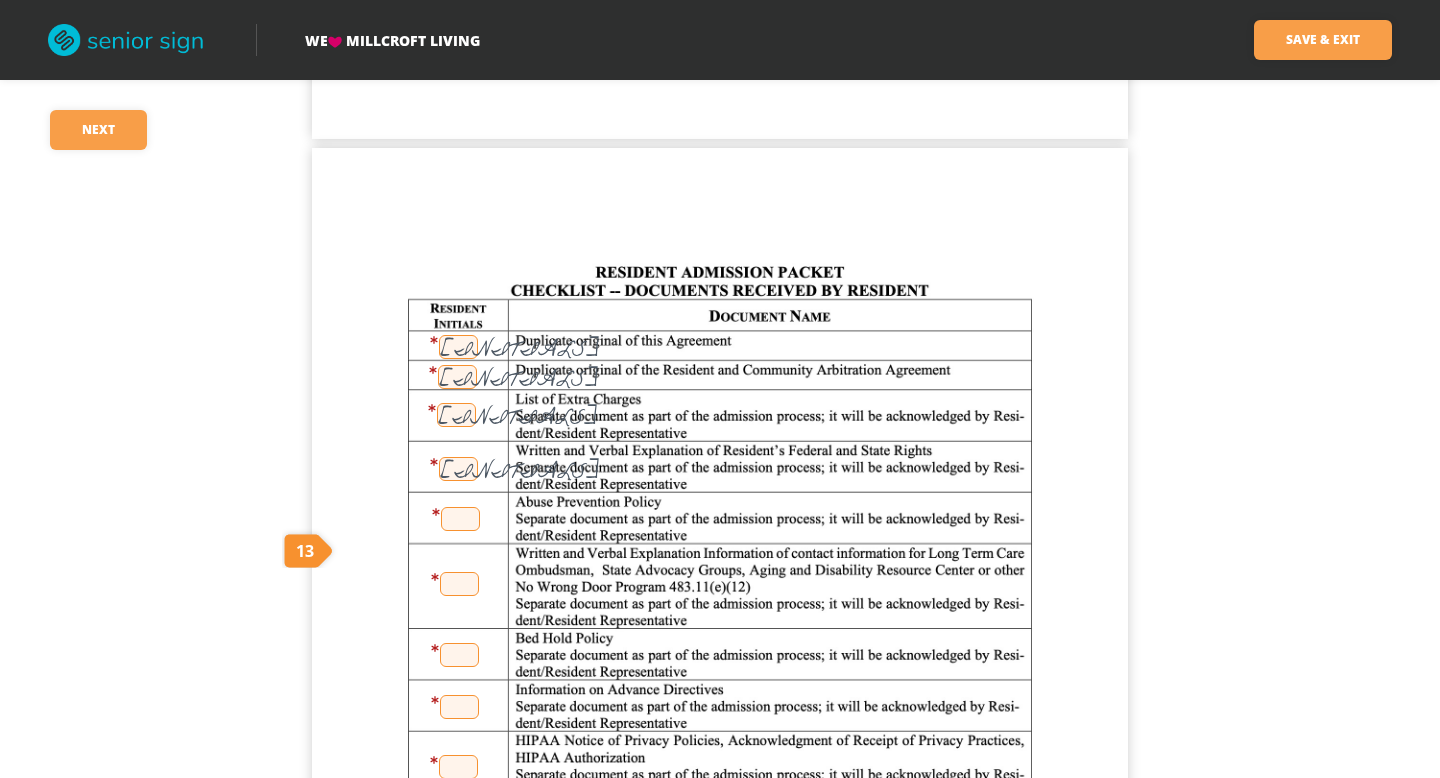 click on "[INITIALS]" at bounding box center [458, 469] 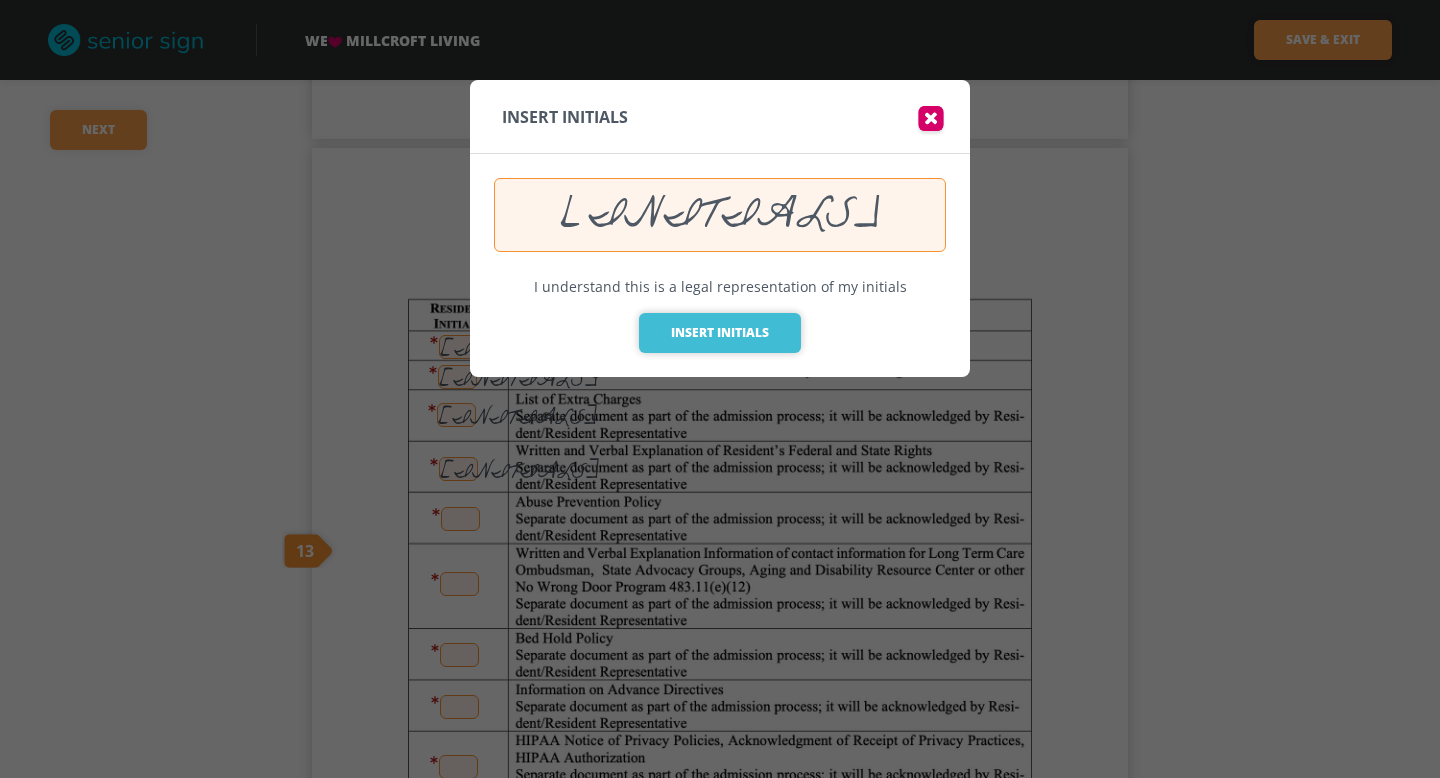 type on "[INITIALS]" 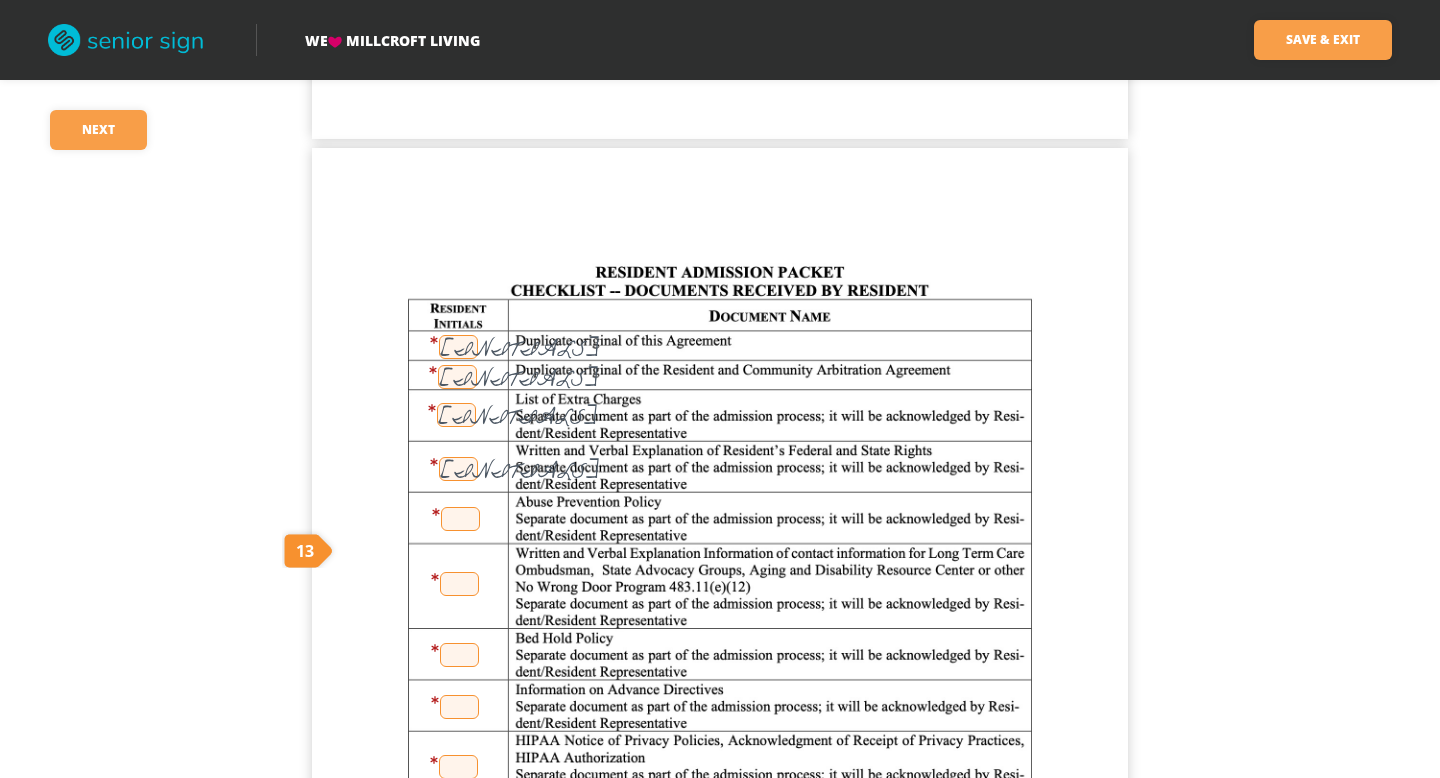 click at bounding box center (460, 519) 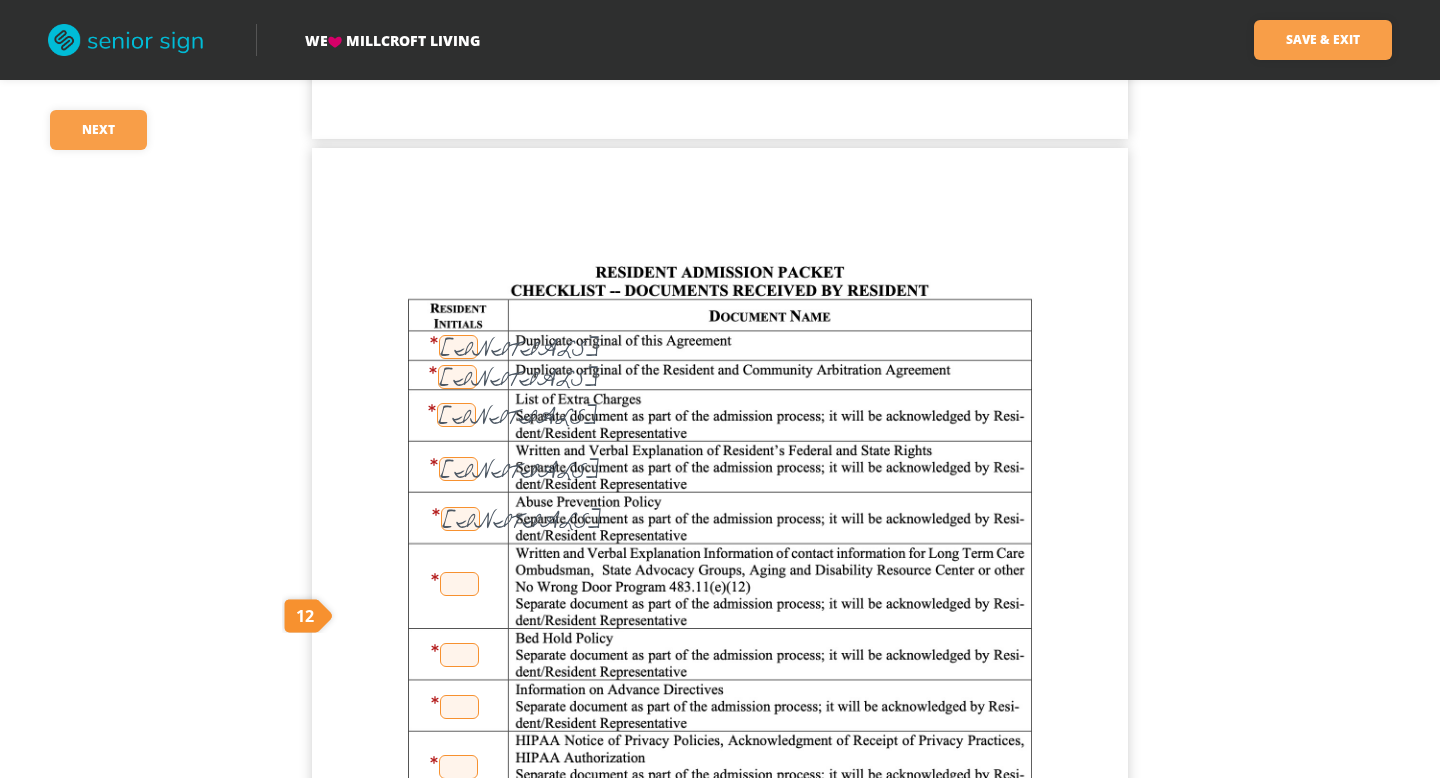 click on "[INITIALS]" at bounding box center [460, 519] 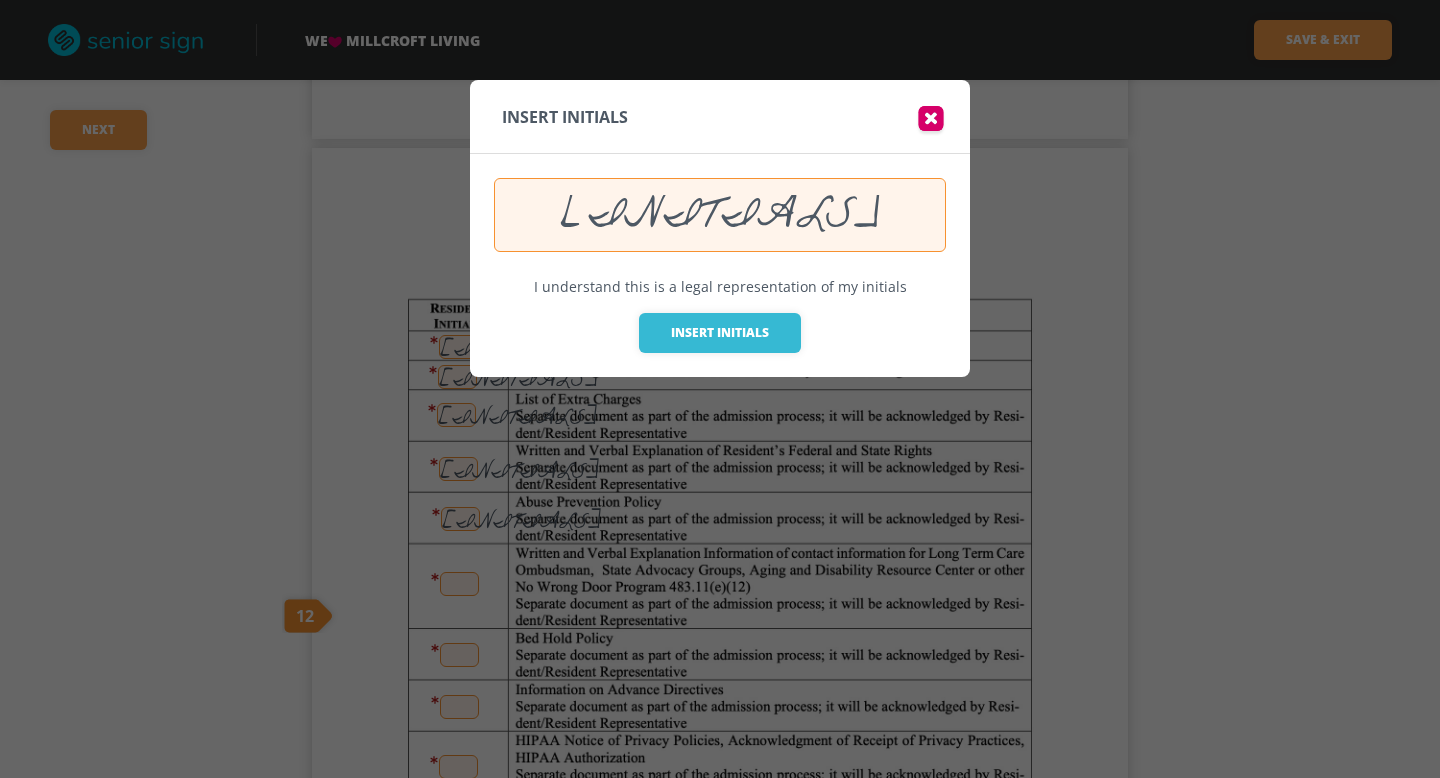 type on "[INITIALS]" 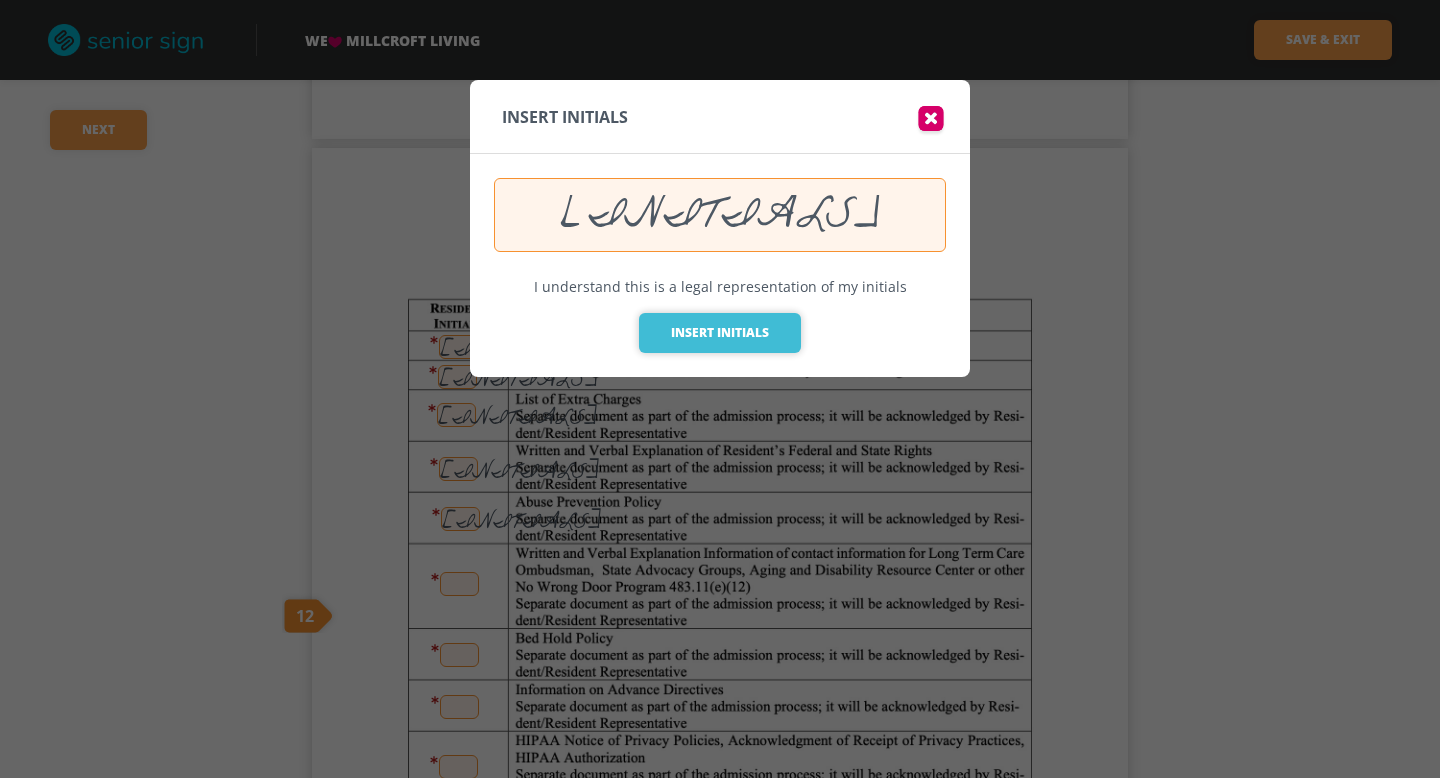 click on "Insert Initials" at bounding box center (720, 333) 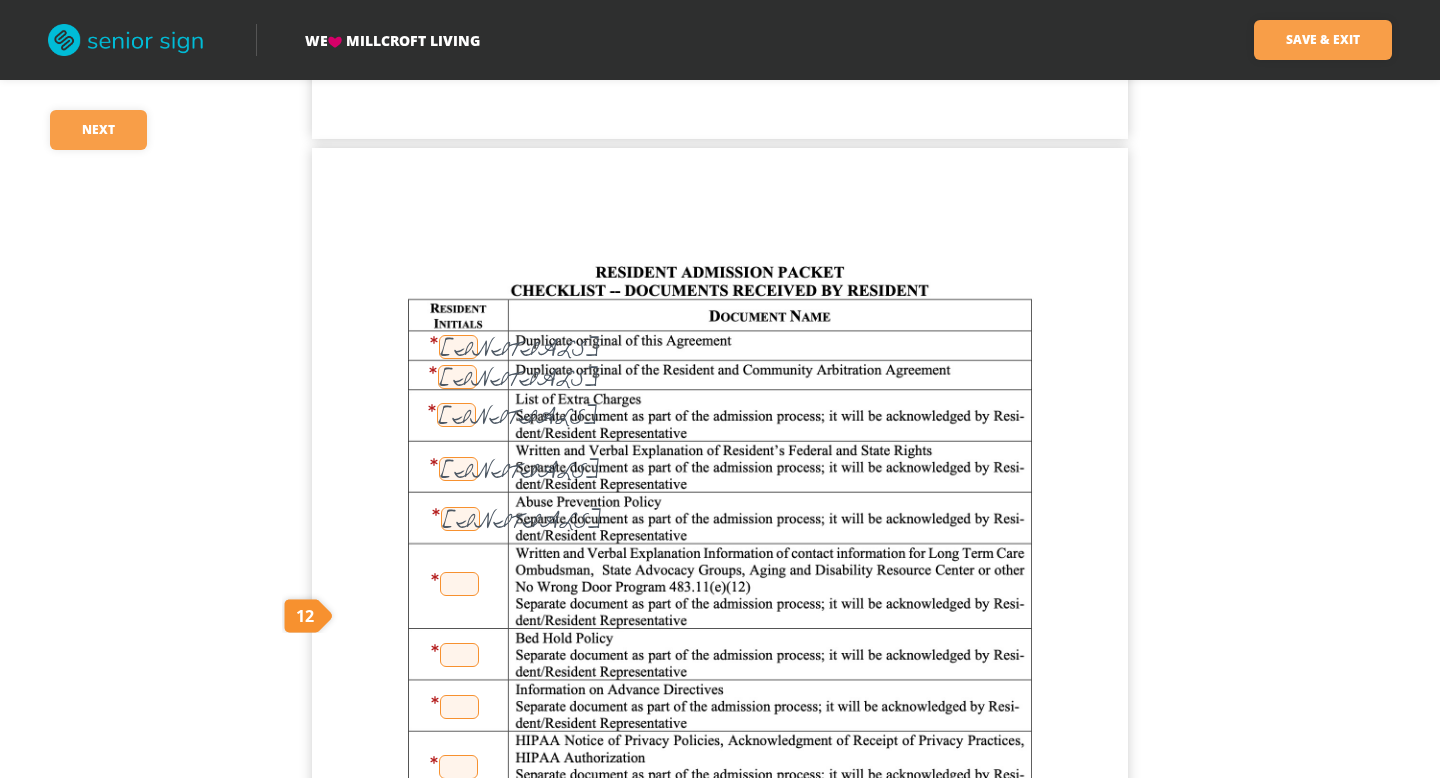 click at bounding box center (459, 584) 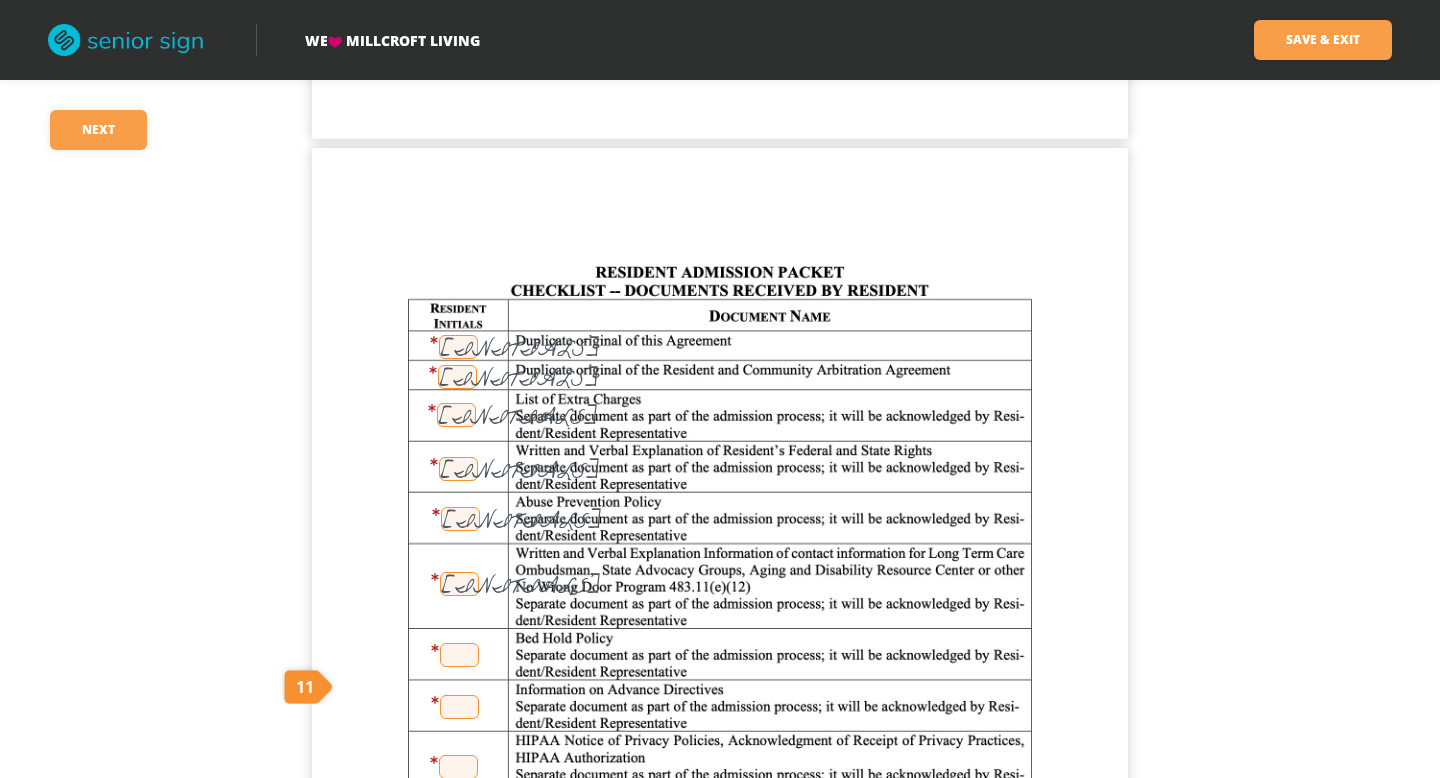 click on "[INITIALS]" at bounding box center (459, 584) 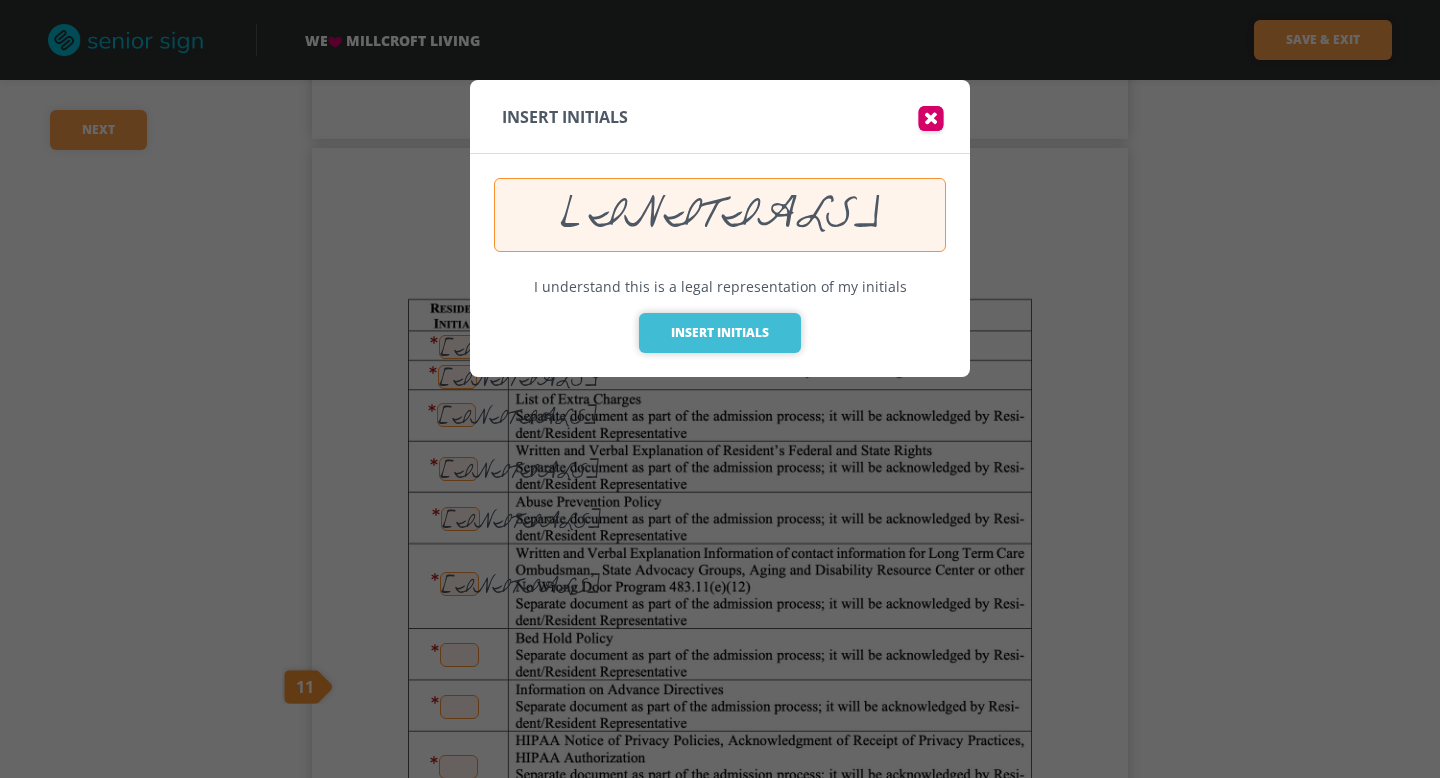 type on "[INITIALS]" 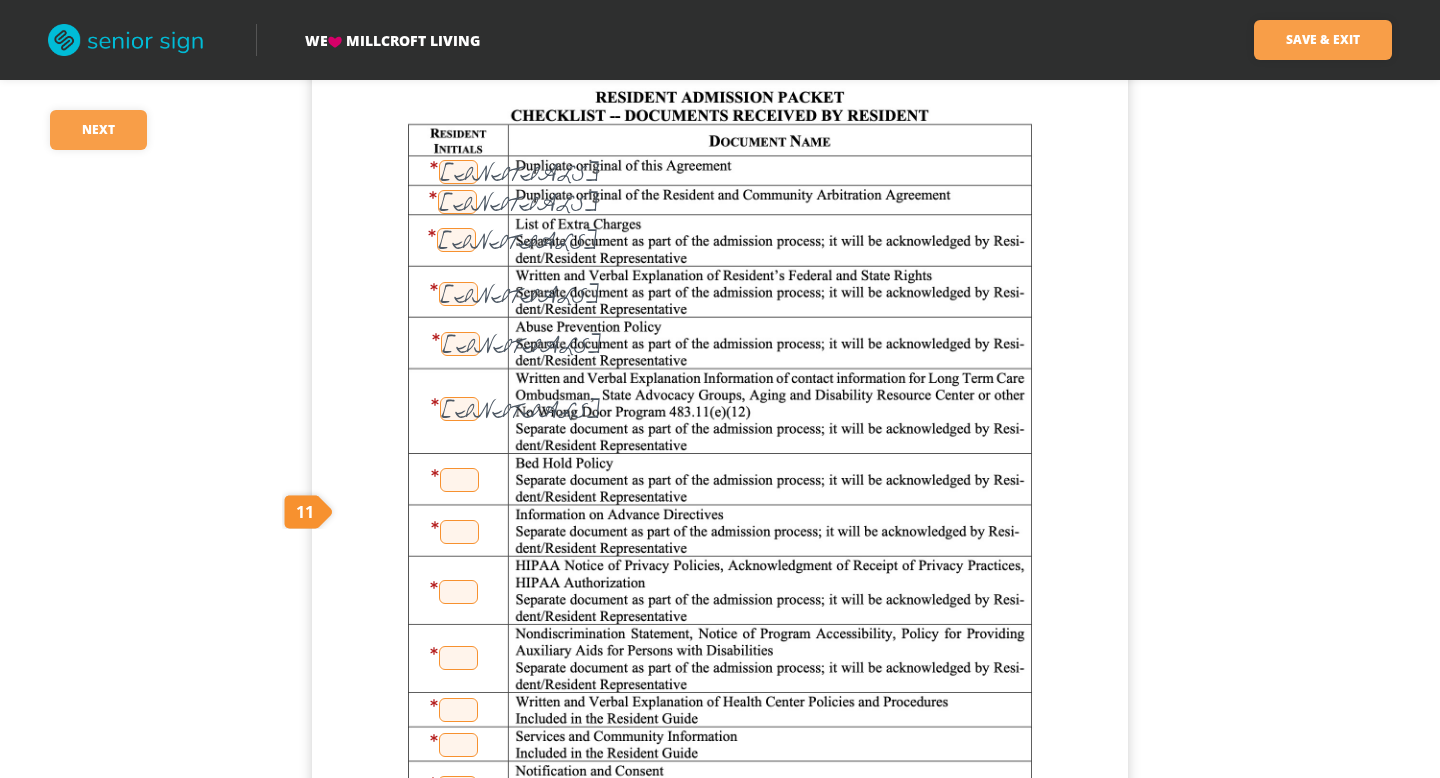 scroll, scrollTop: 18287, scrollLeft: 0, axis: vertical 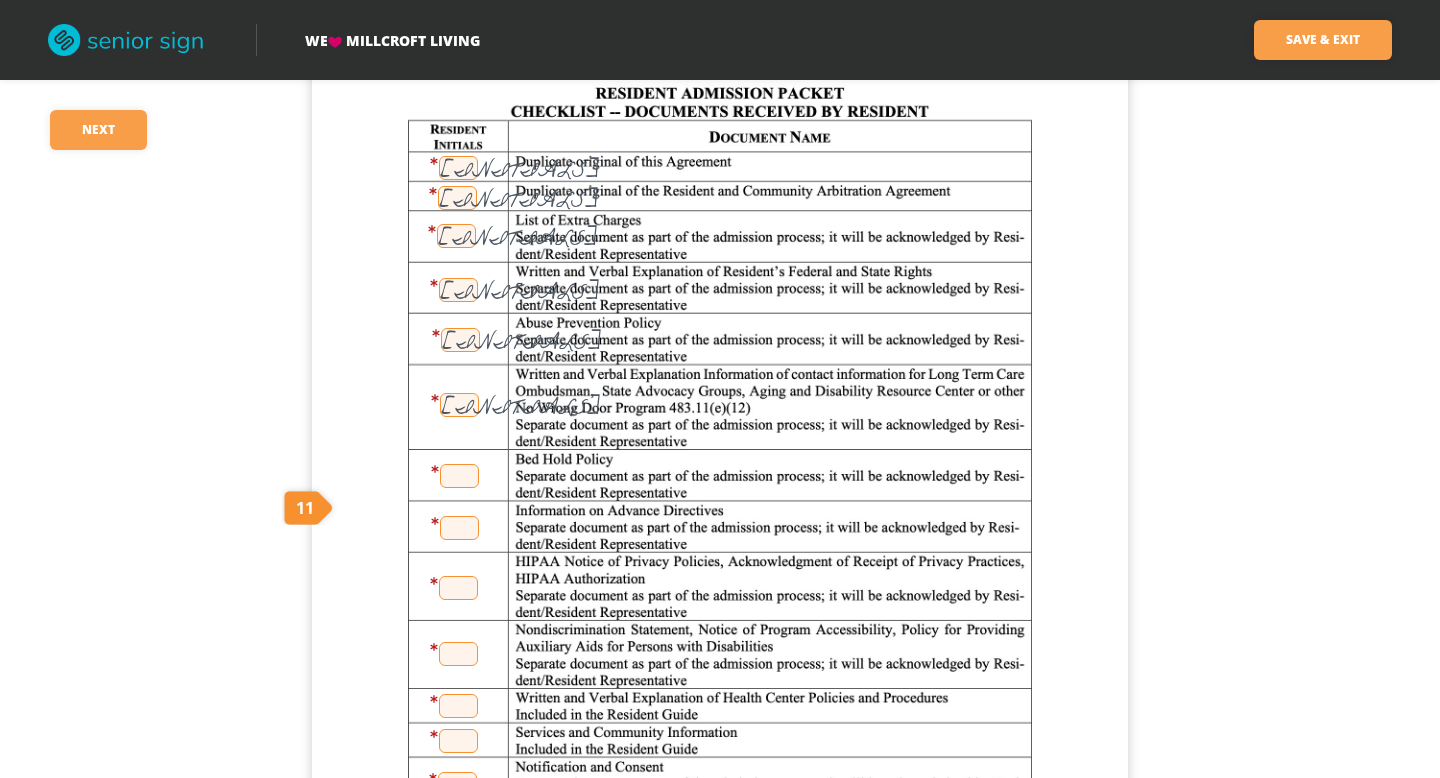 click at bounding box center [459, 476] 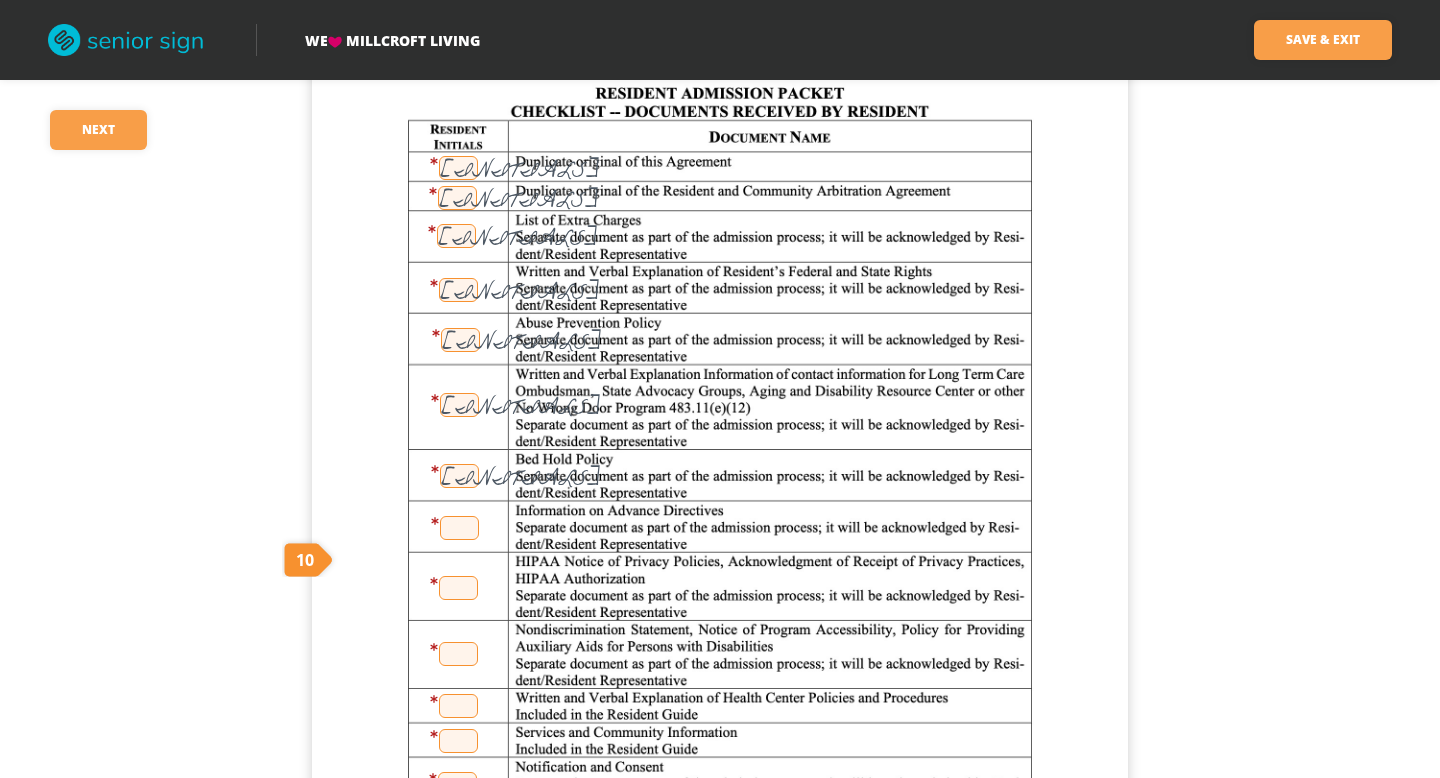 click on "[INITIALS]" at bounding box center (459, 476) 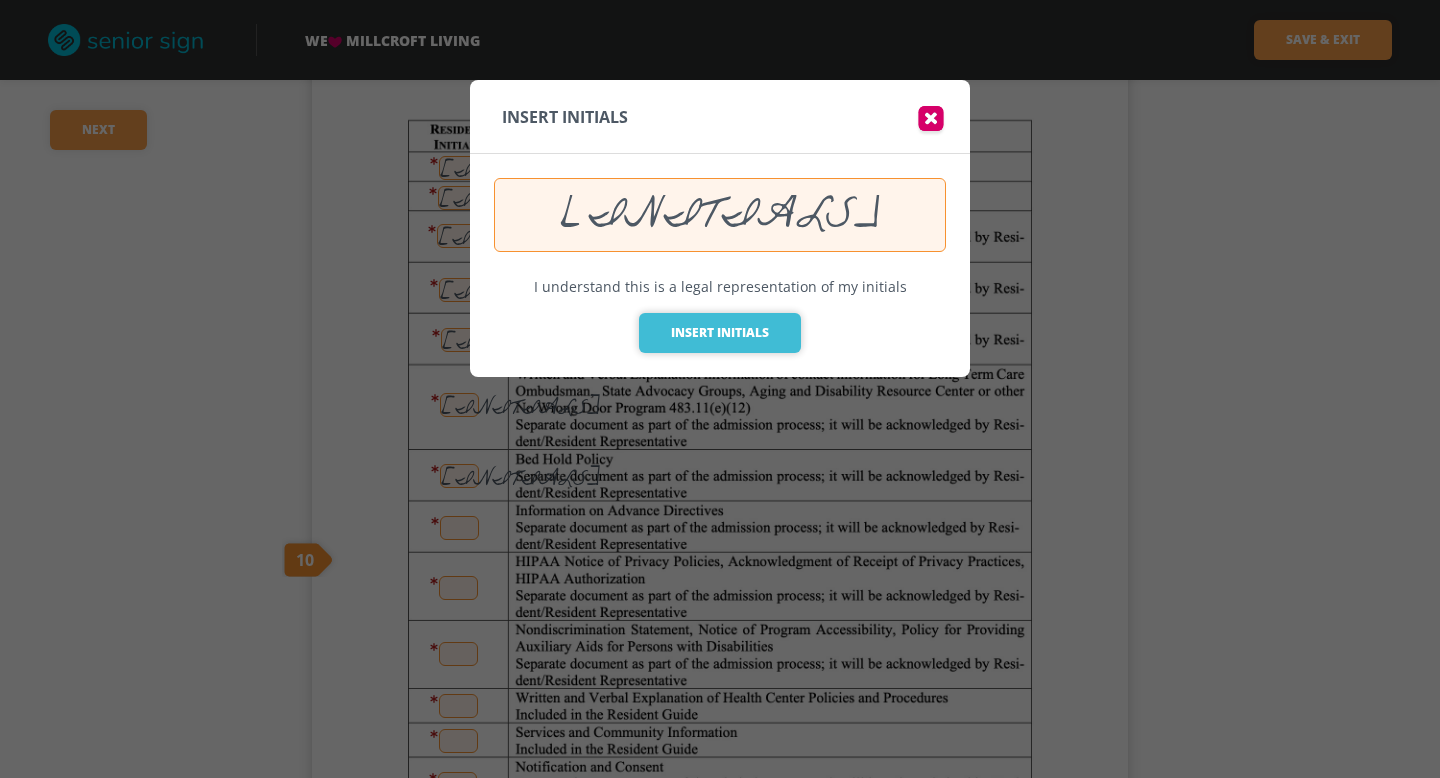 type on "[INITIALS]" 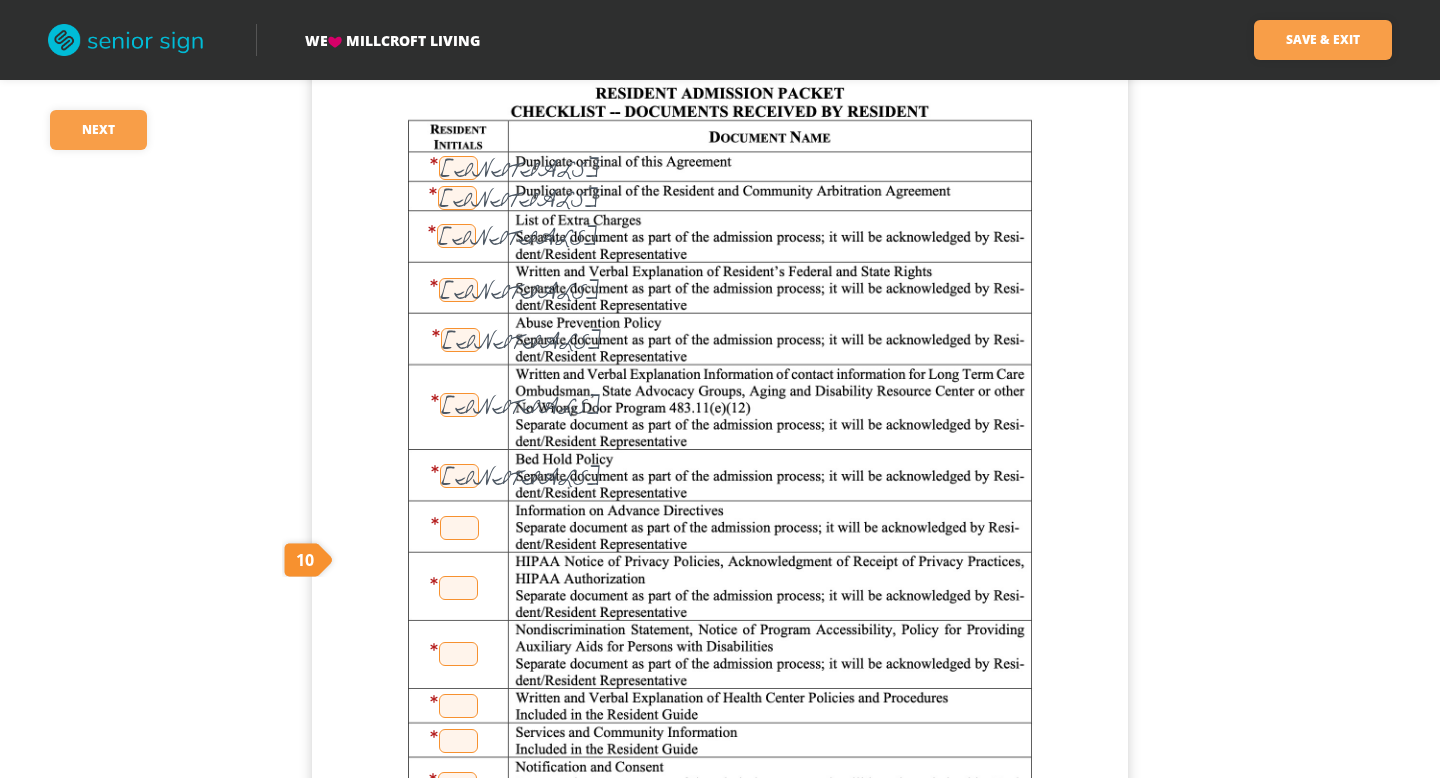 click at bounding box center [459, 528] 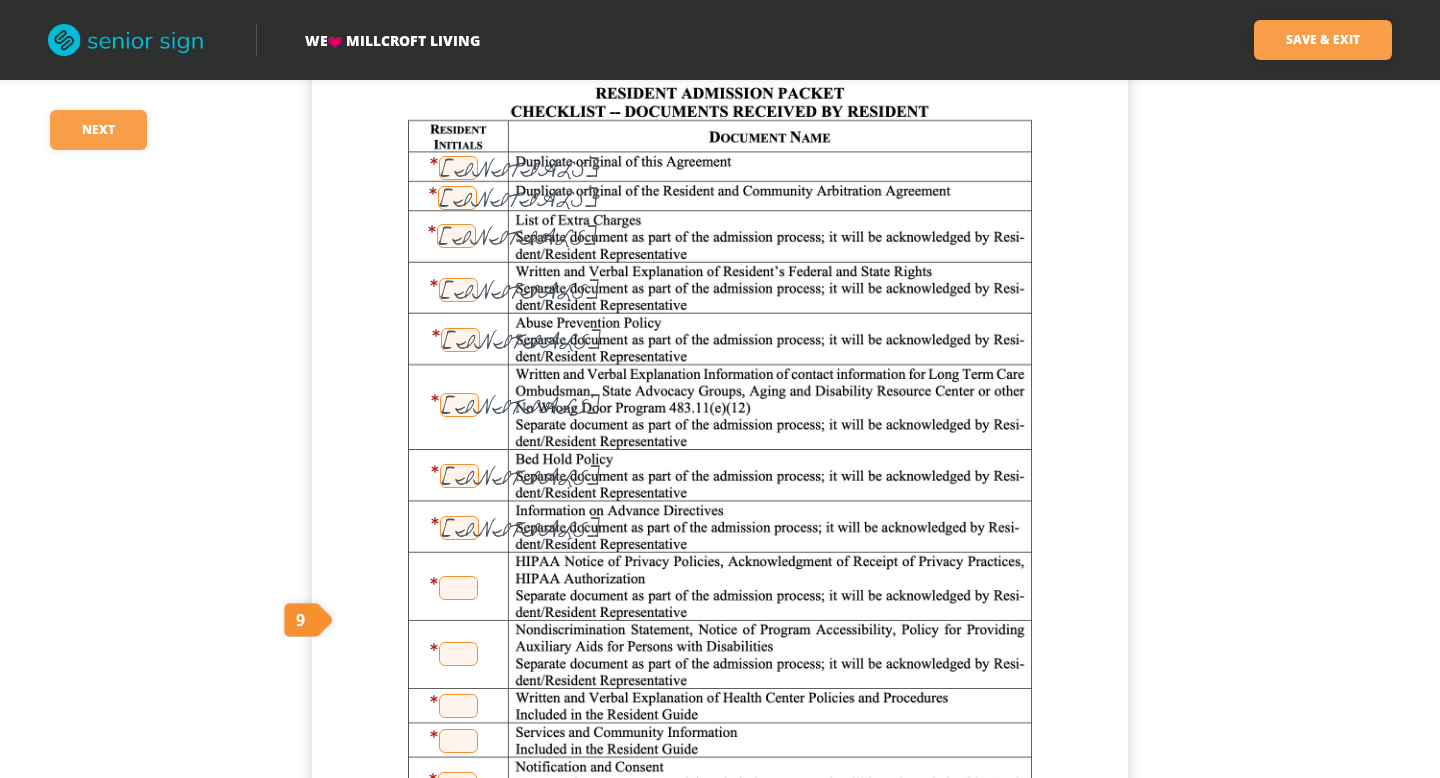 click on "[INITIALS]" at bounding box center (459, 528) 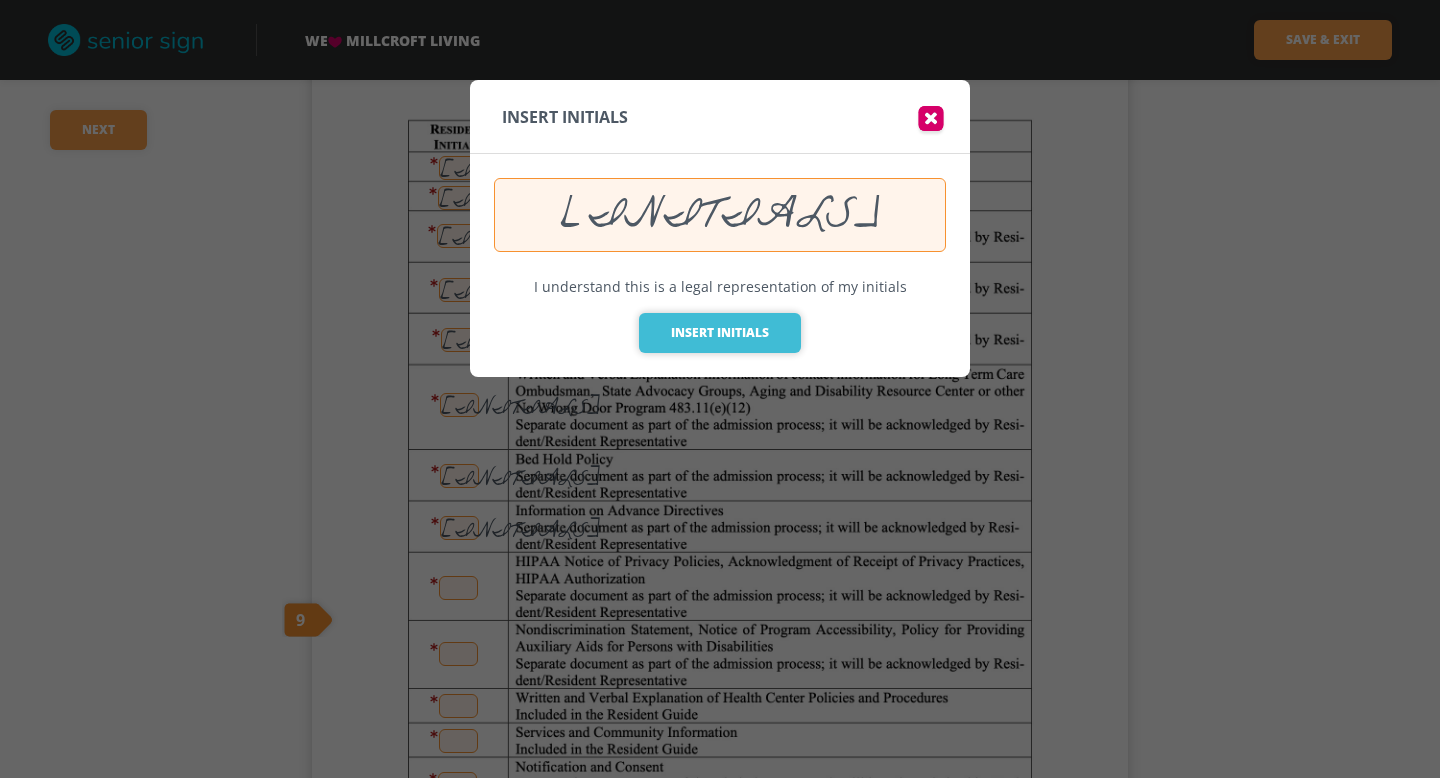 type on "[INITIALS]" 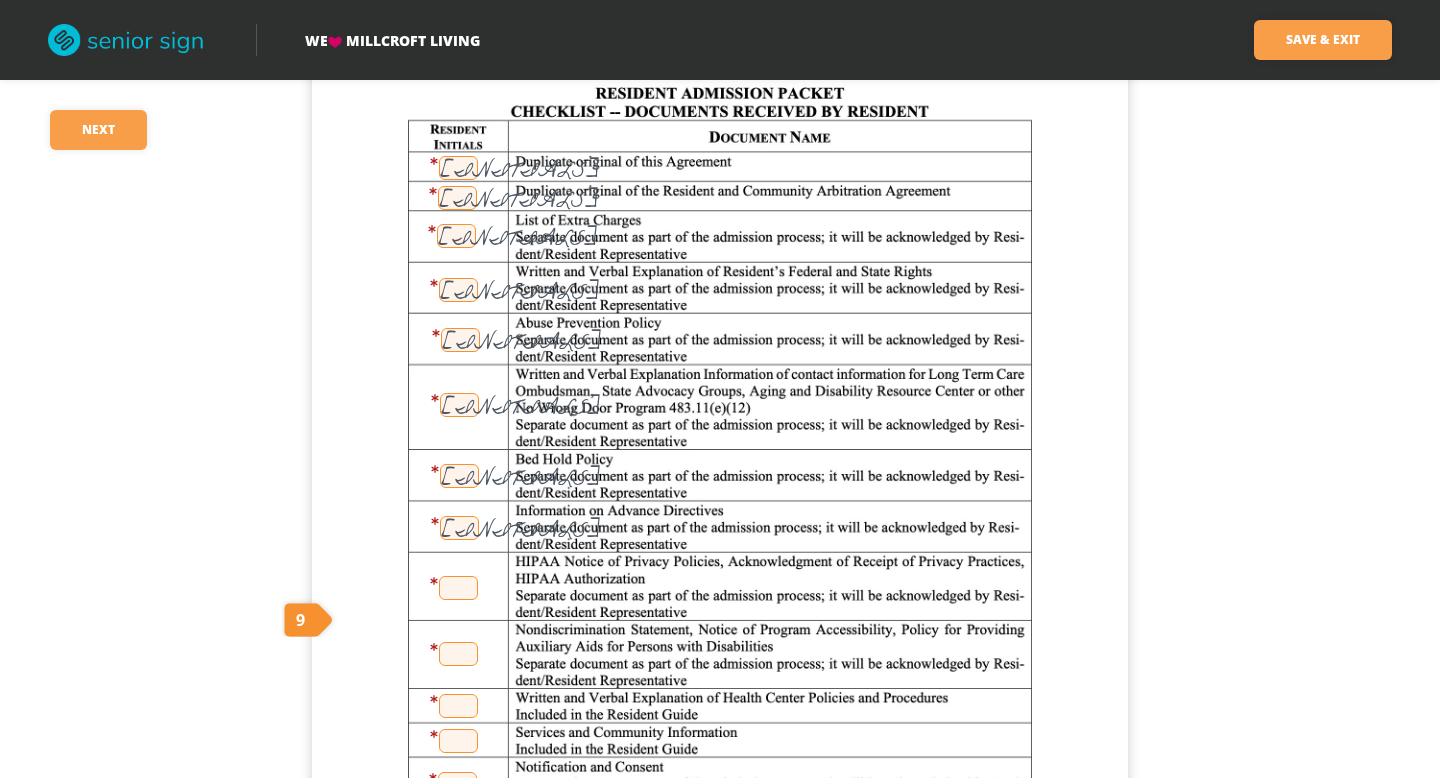 click at bounding box center (458, 588) 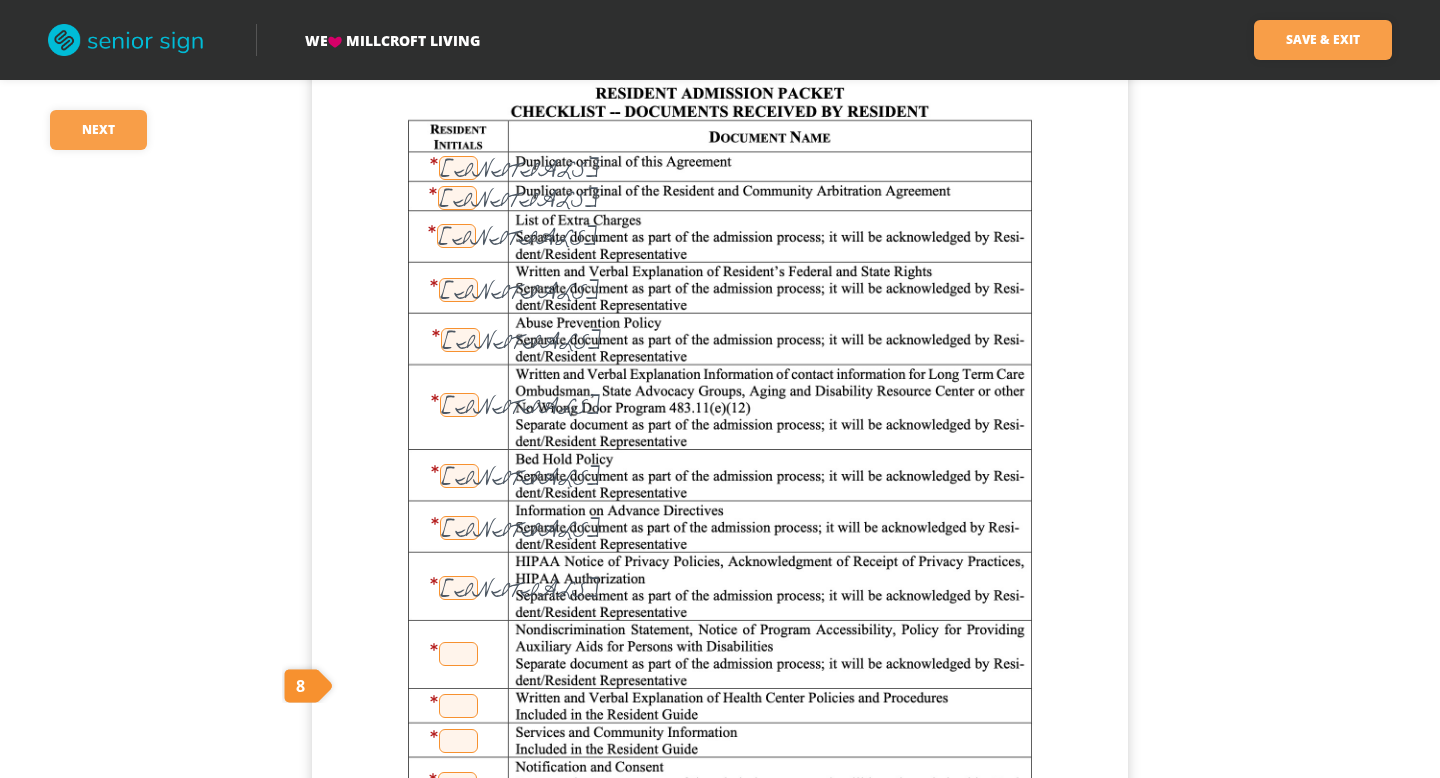 click on "[INITIALS]" at bounding box center (458, 588) 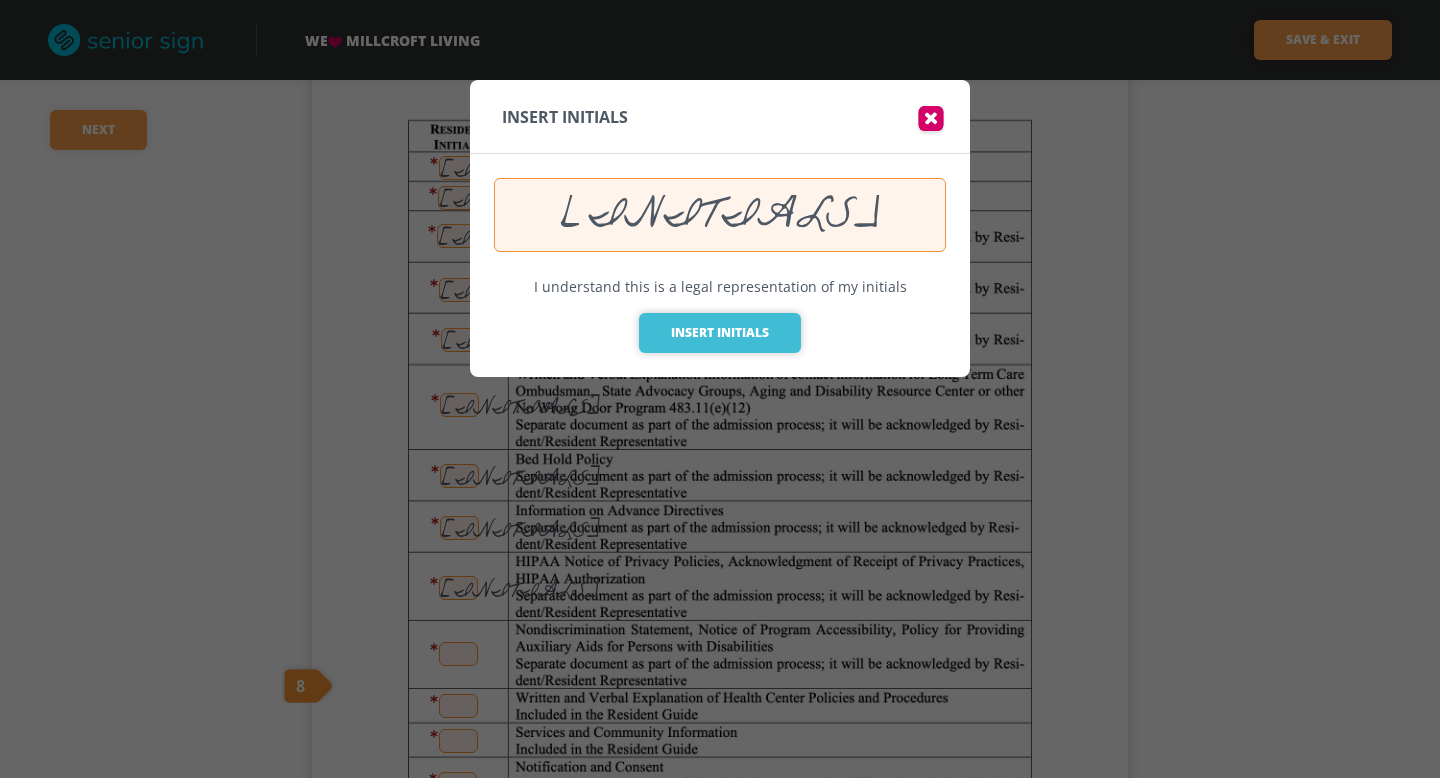 type on "[INITIALS]" 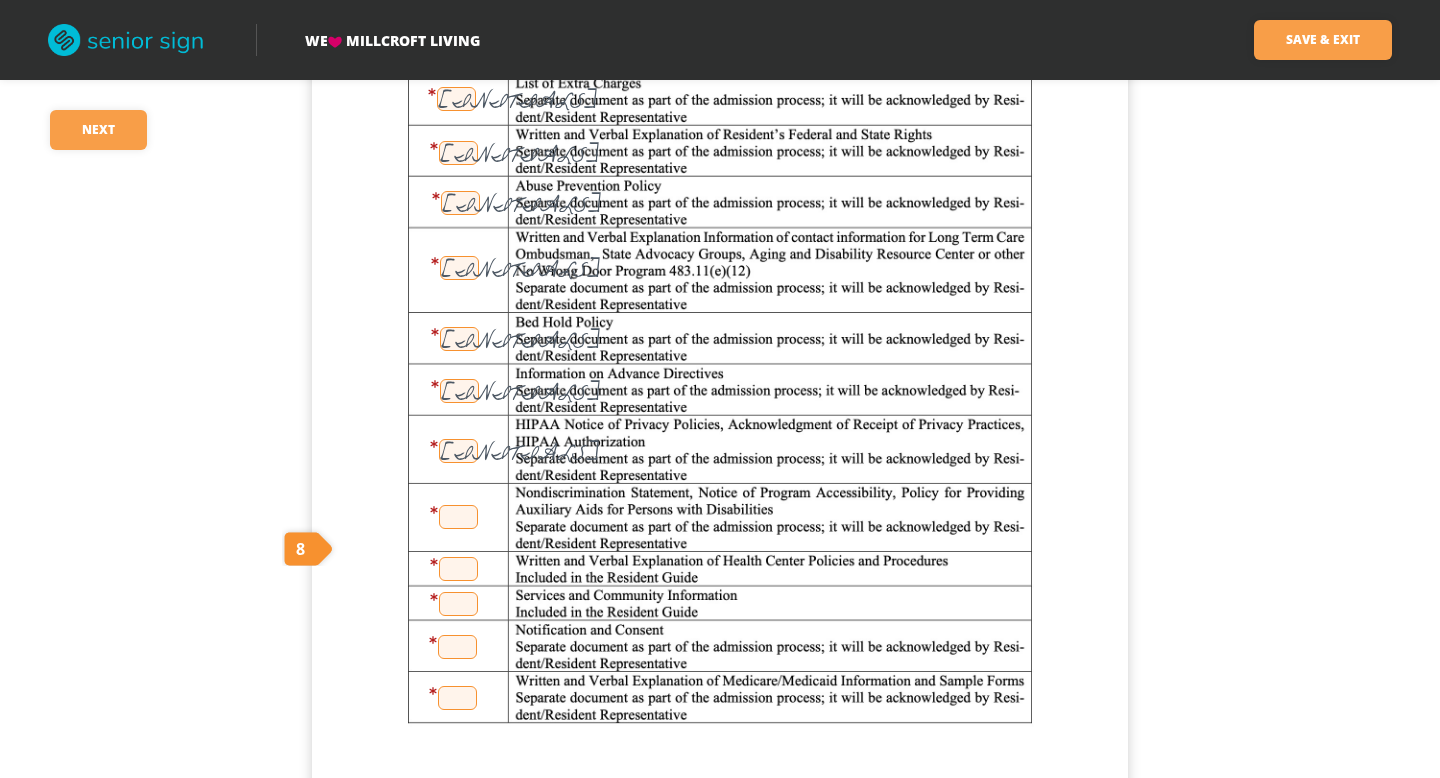 scroll, scrollTop: 18450, scrollLeft: 0, axis: vertical 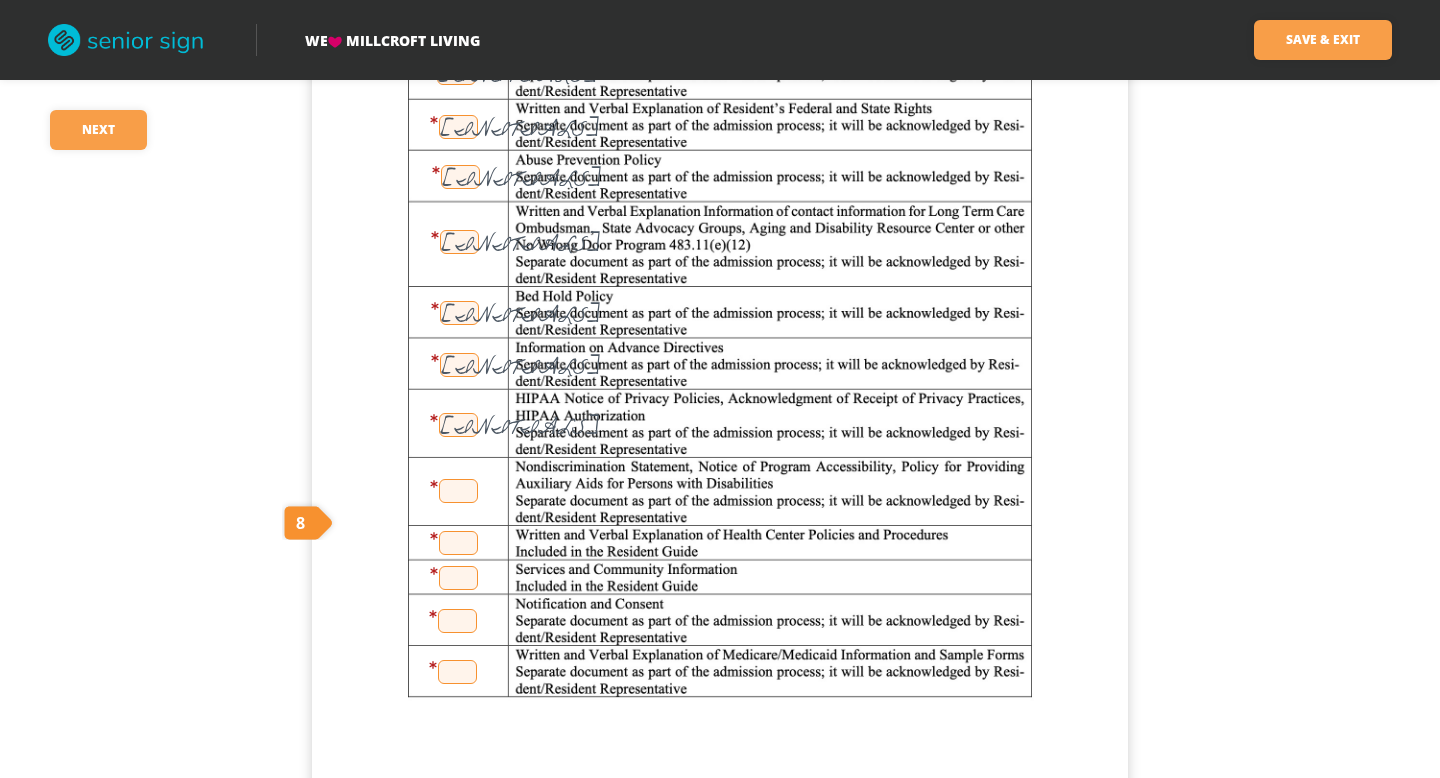 click at bounding box center (458, 491) 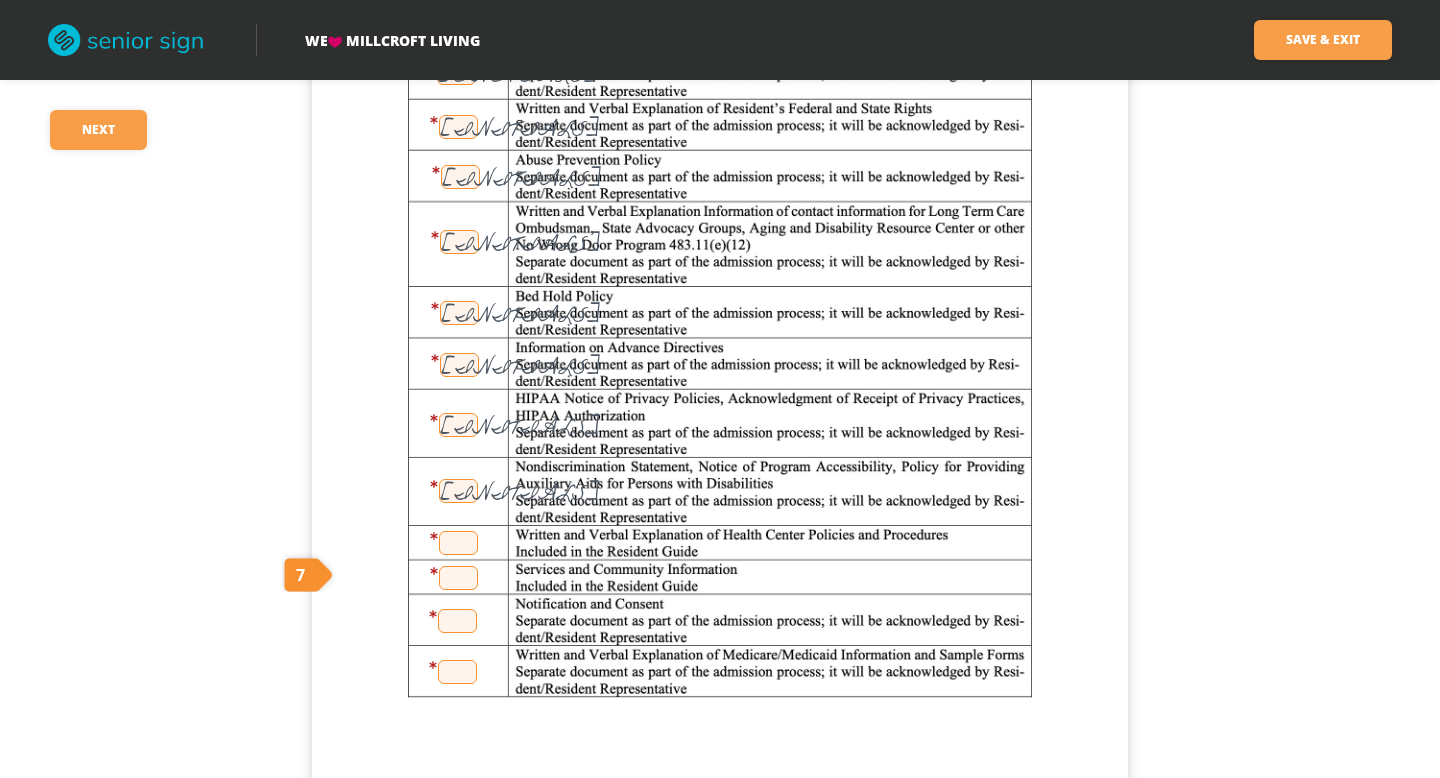 click on "[INITIALS]" at bounding box center (458, 491) 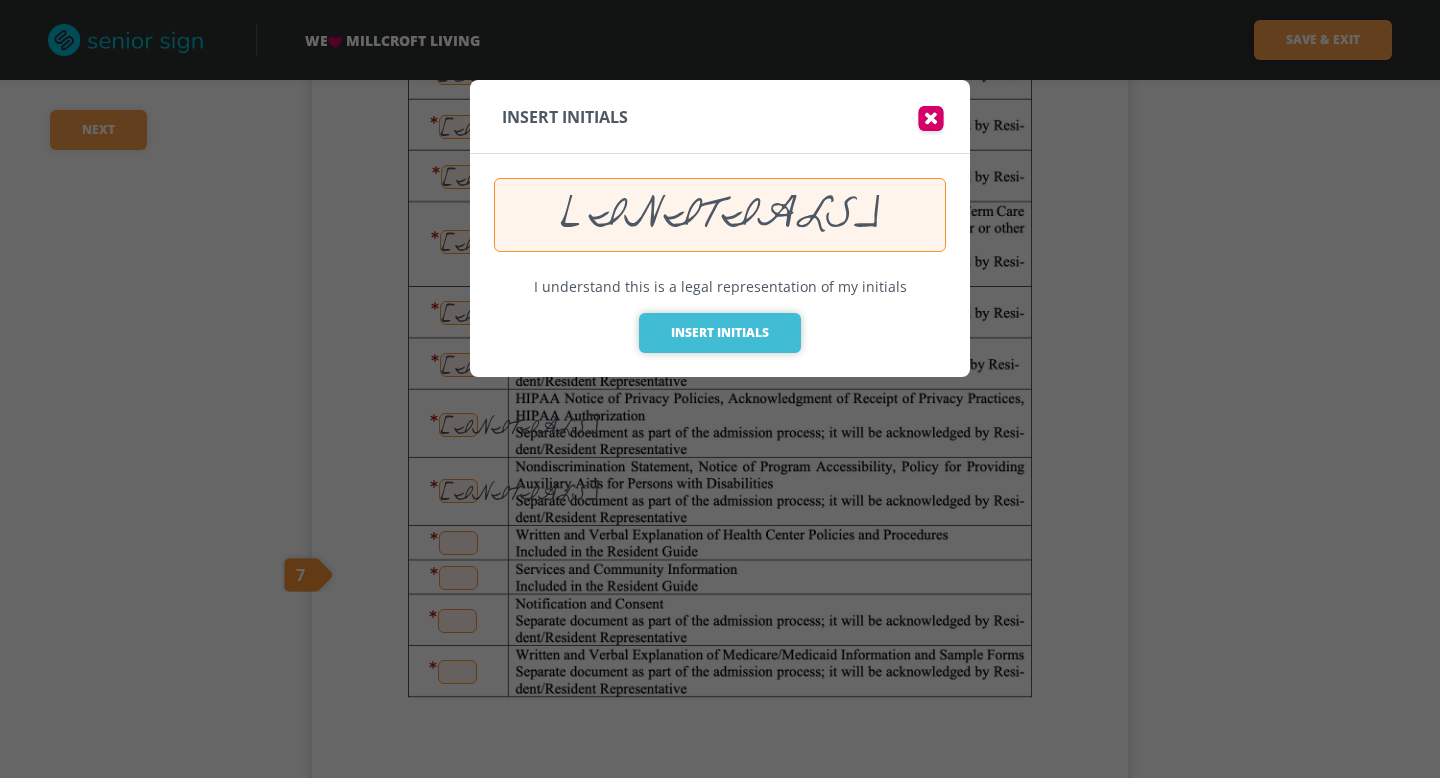 type on "[INITIALS]" 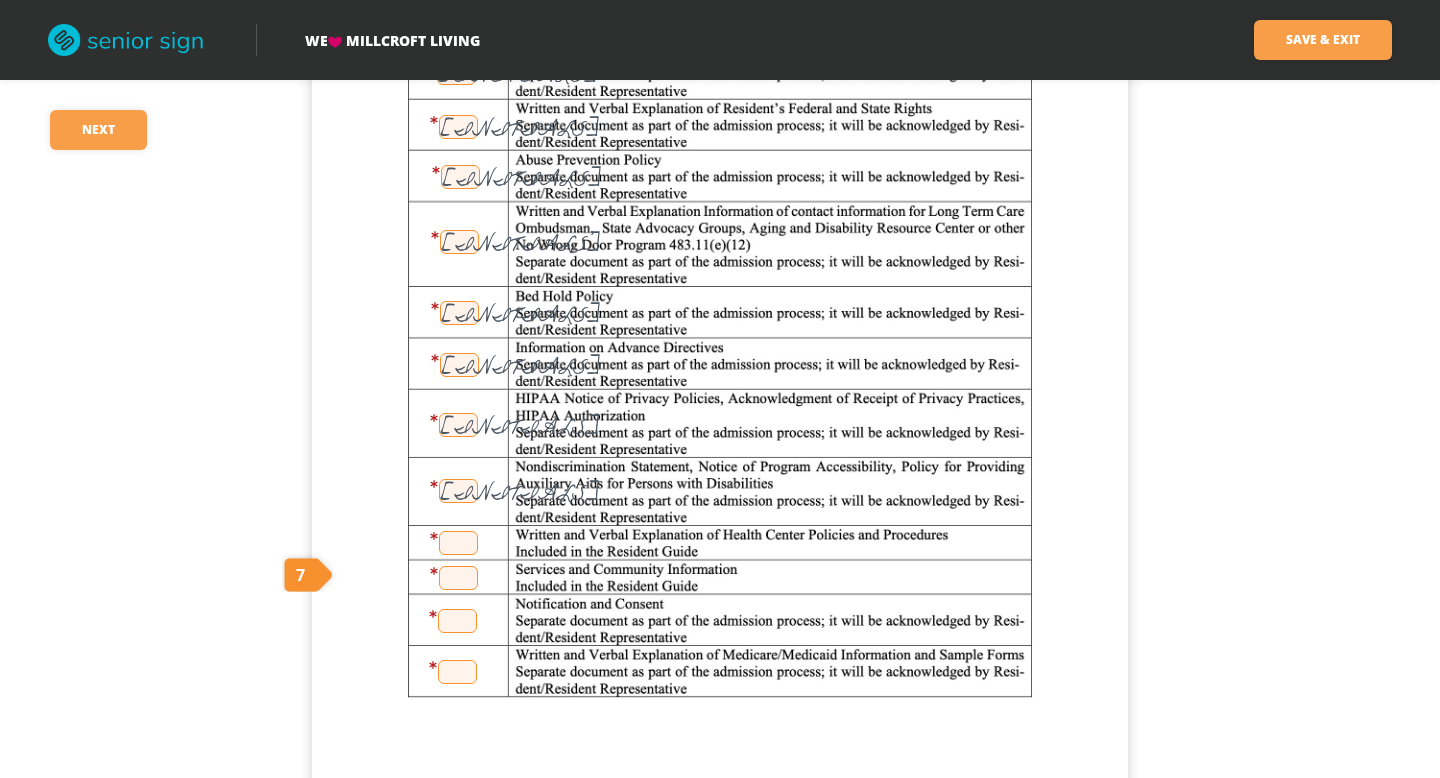 click at bounding box center (458, 543) 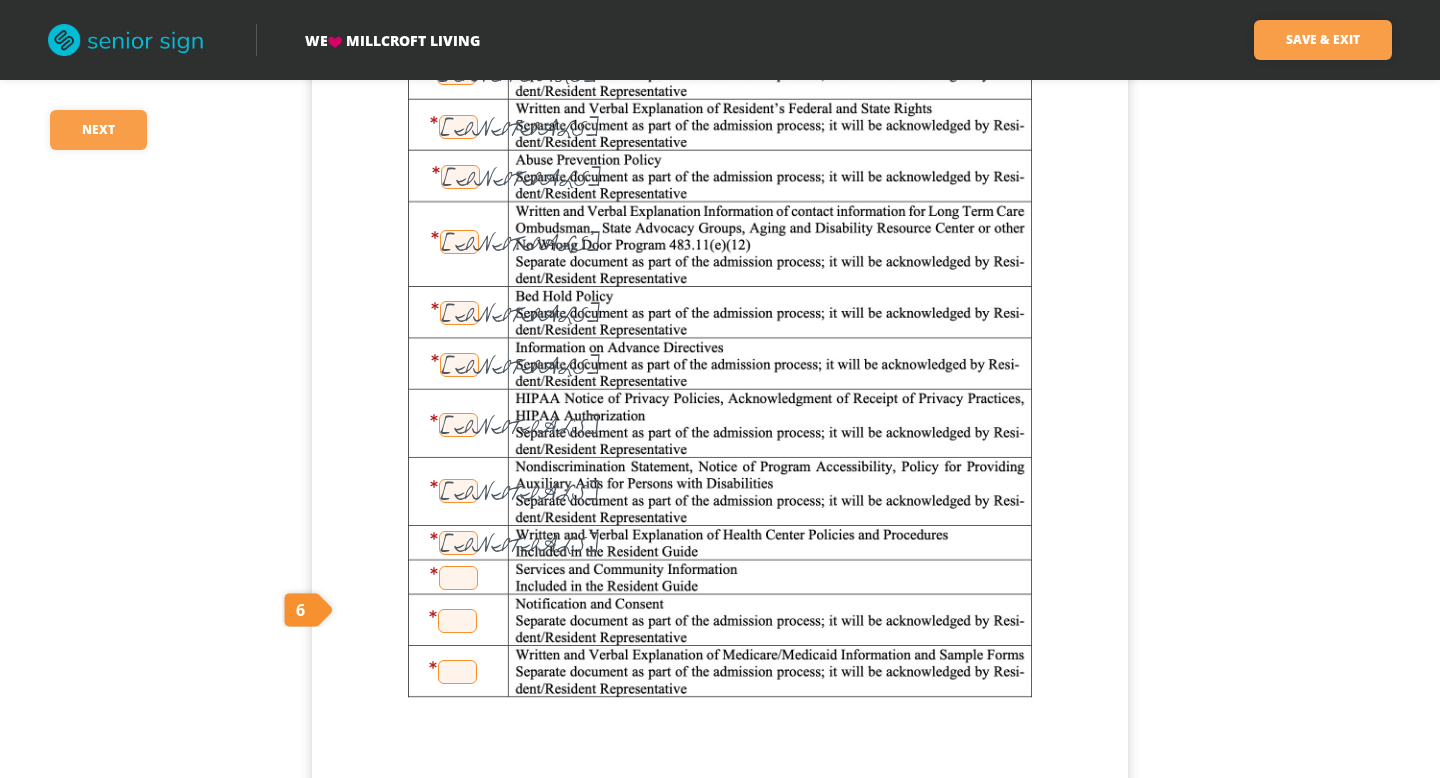 click on "[INITIALS]" at bounding box center [458, 543] 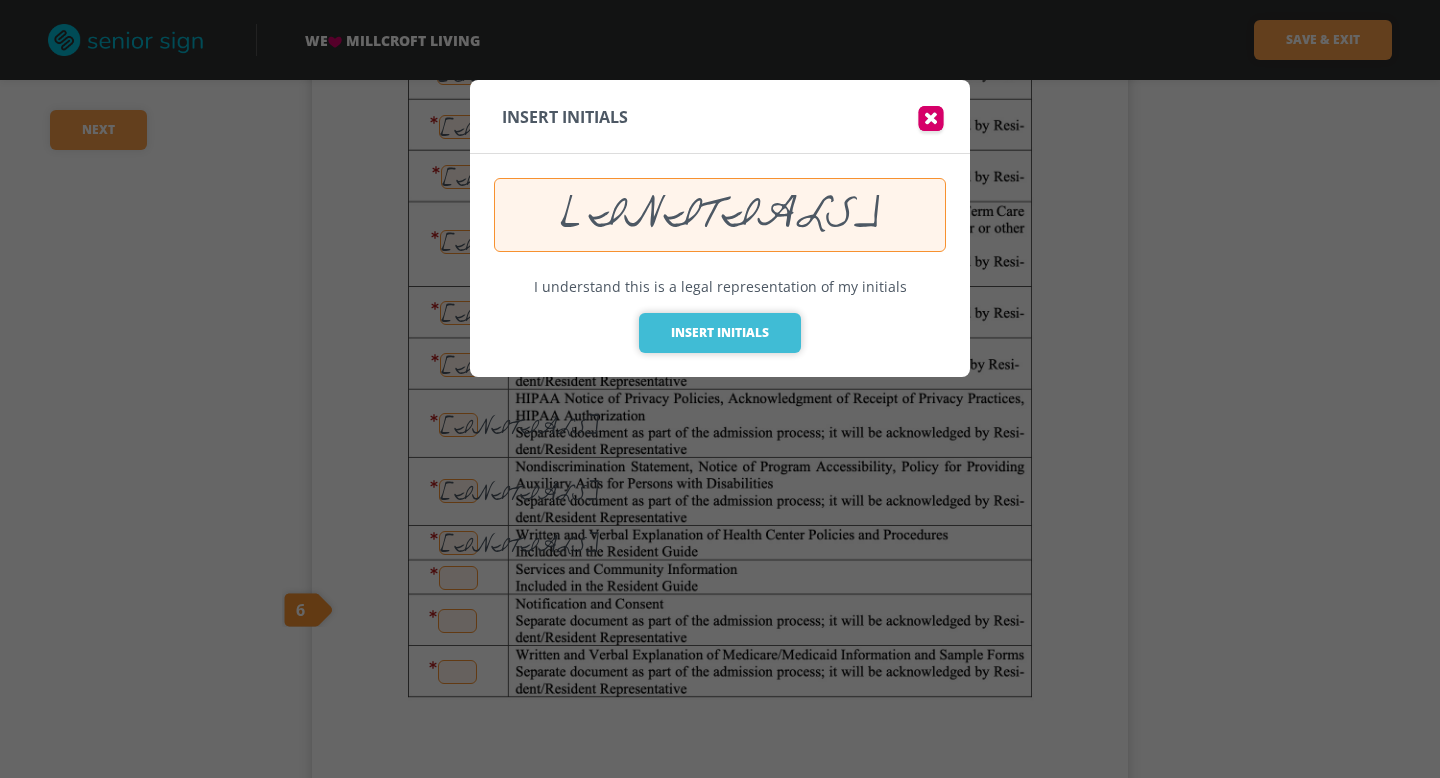 type on "[INITIALS]" 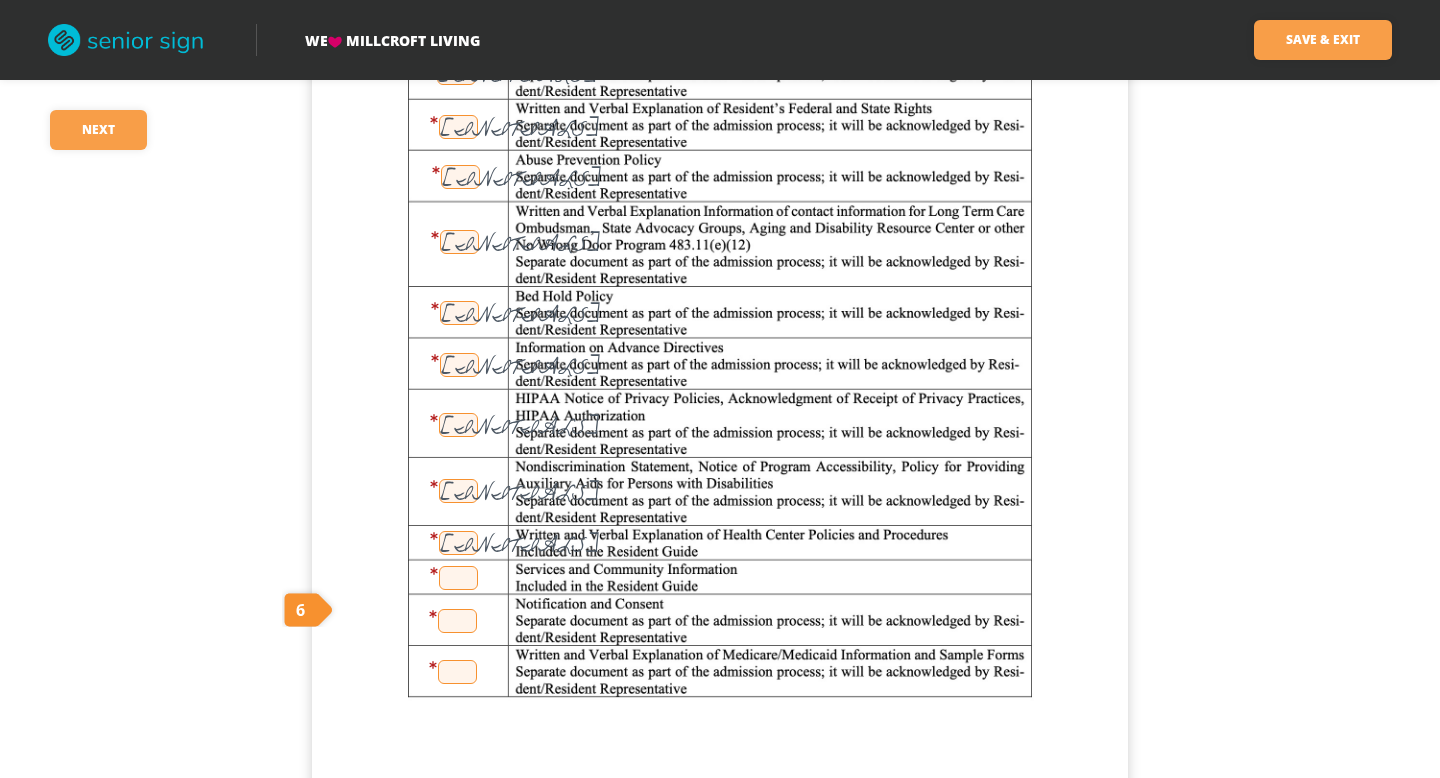 click at bounding box center [458, 578] 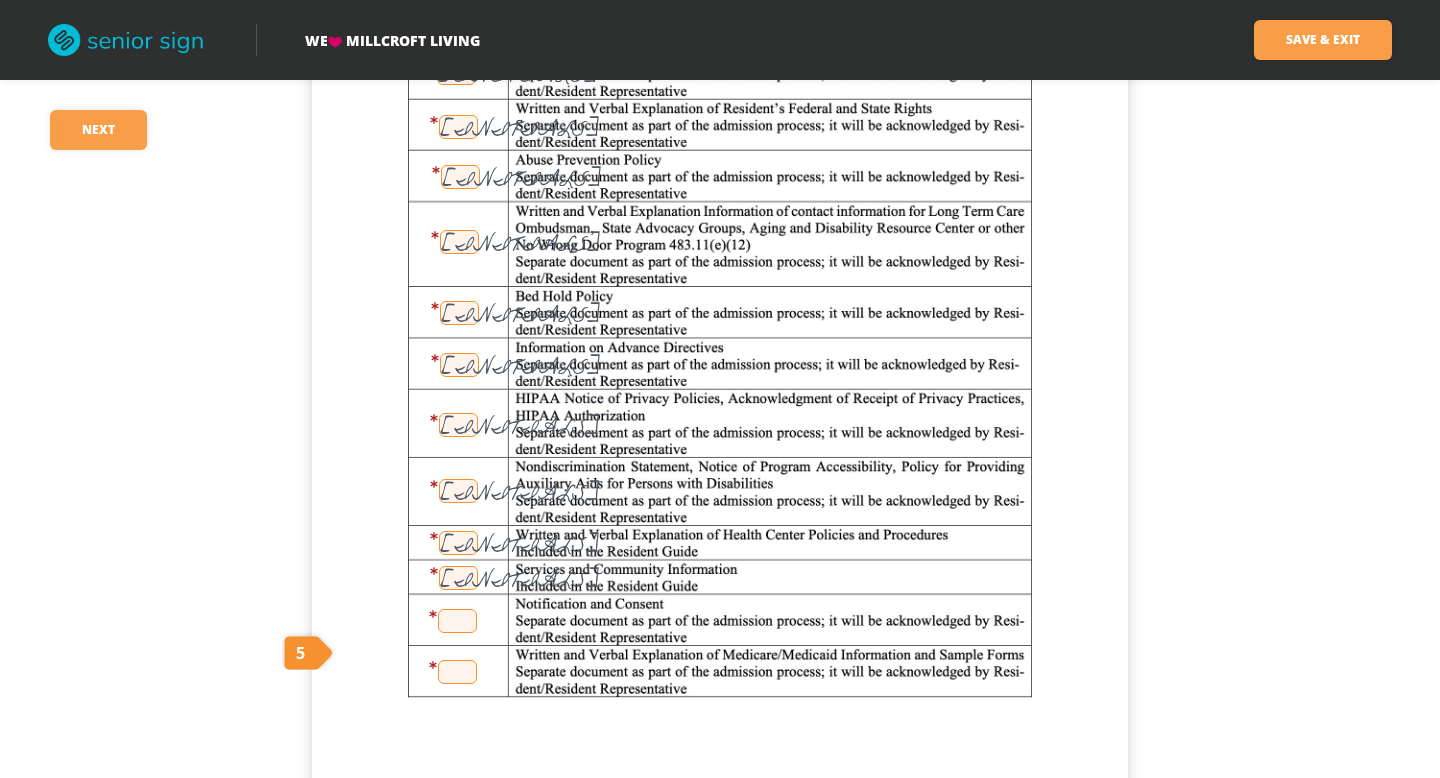 click on "[INITIALS]" at bounding box center [458, 578] 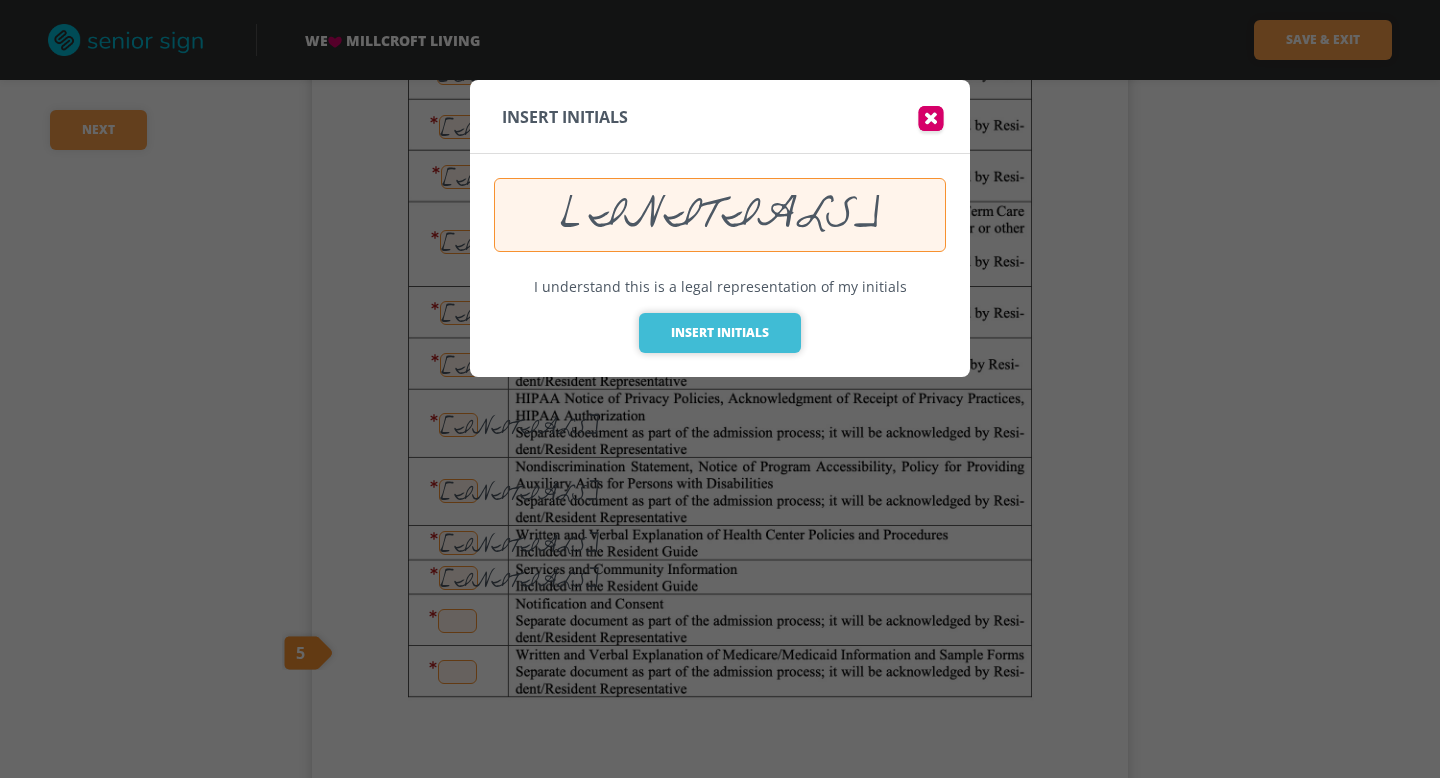 type on "[INITIALS]" 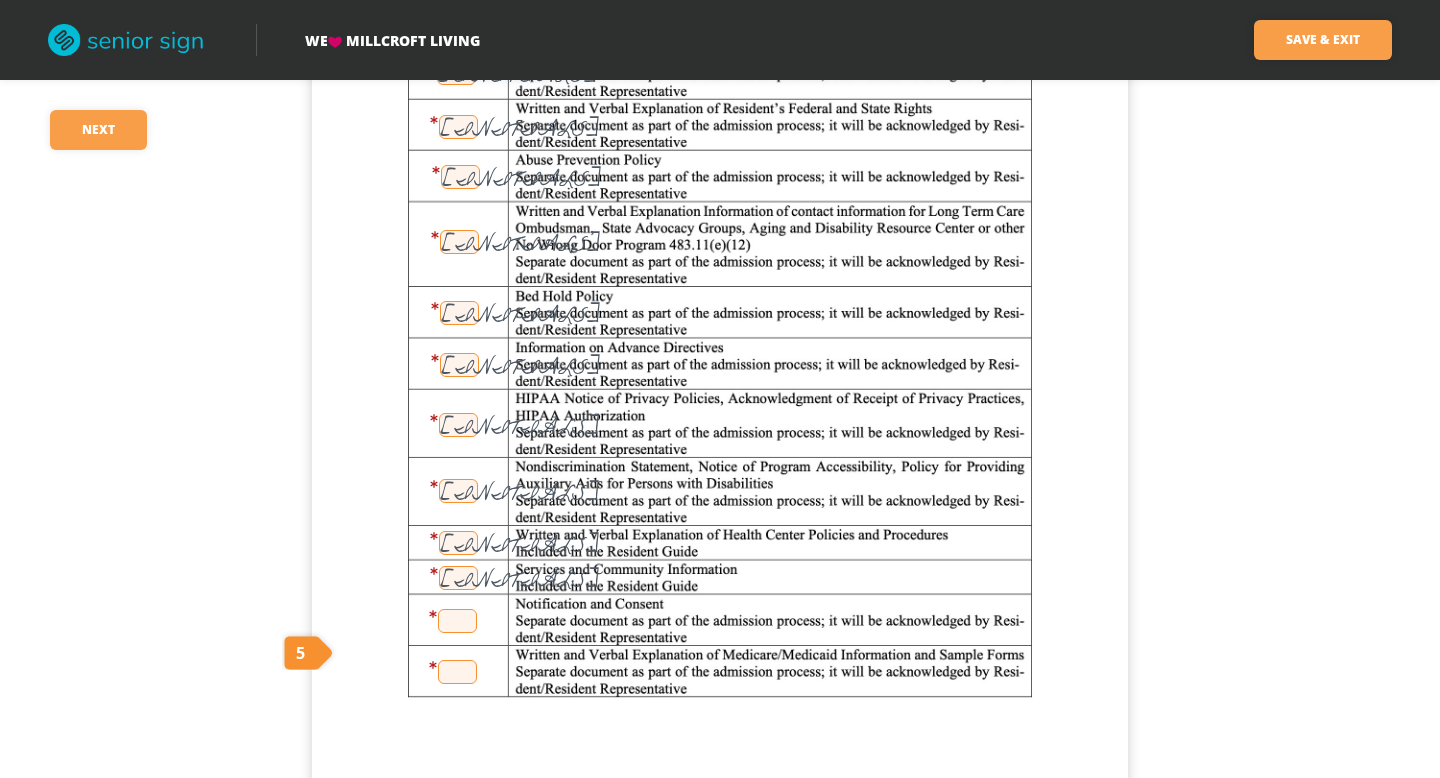click at bounding box center (457, 621) 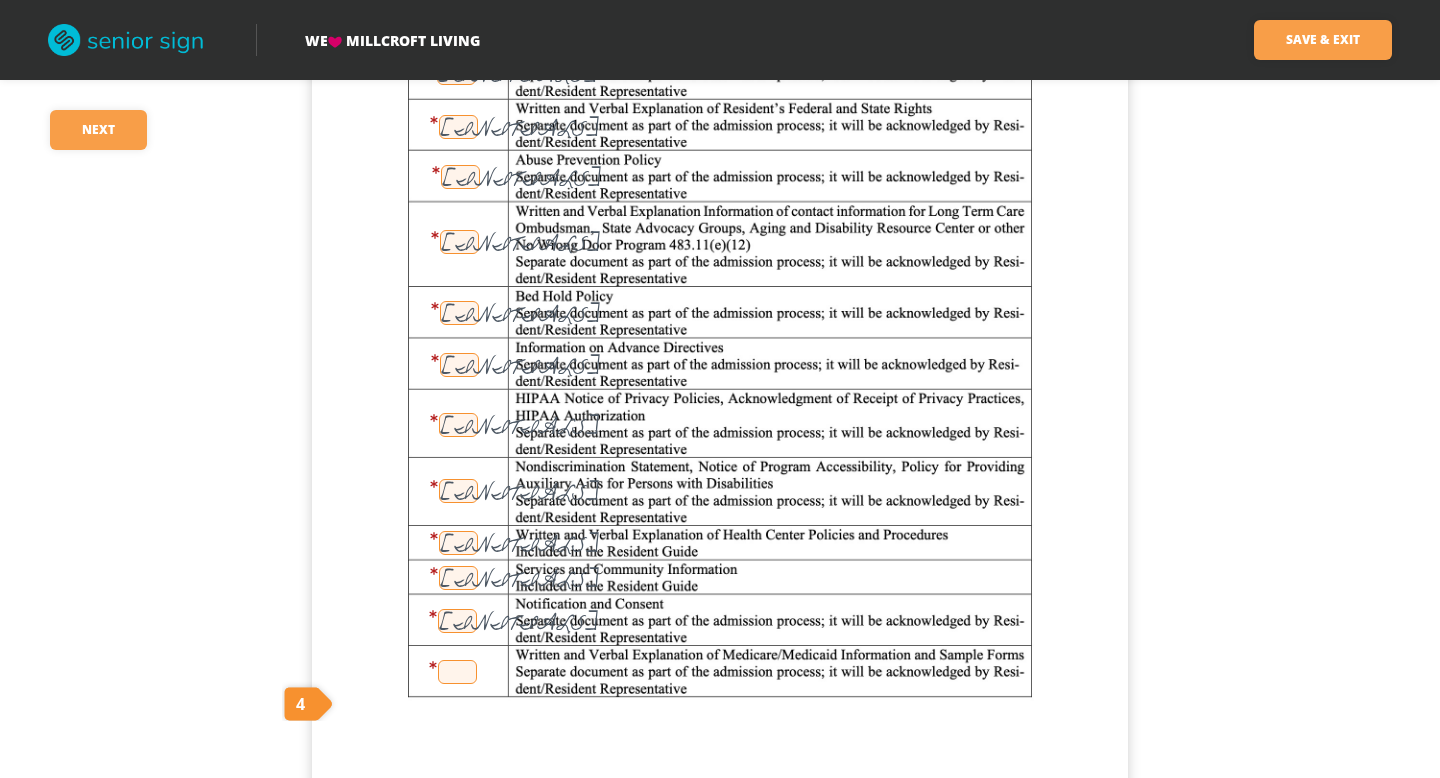 click on "[INITIALS]" at bounding box center [457, 621] 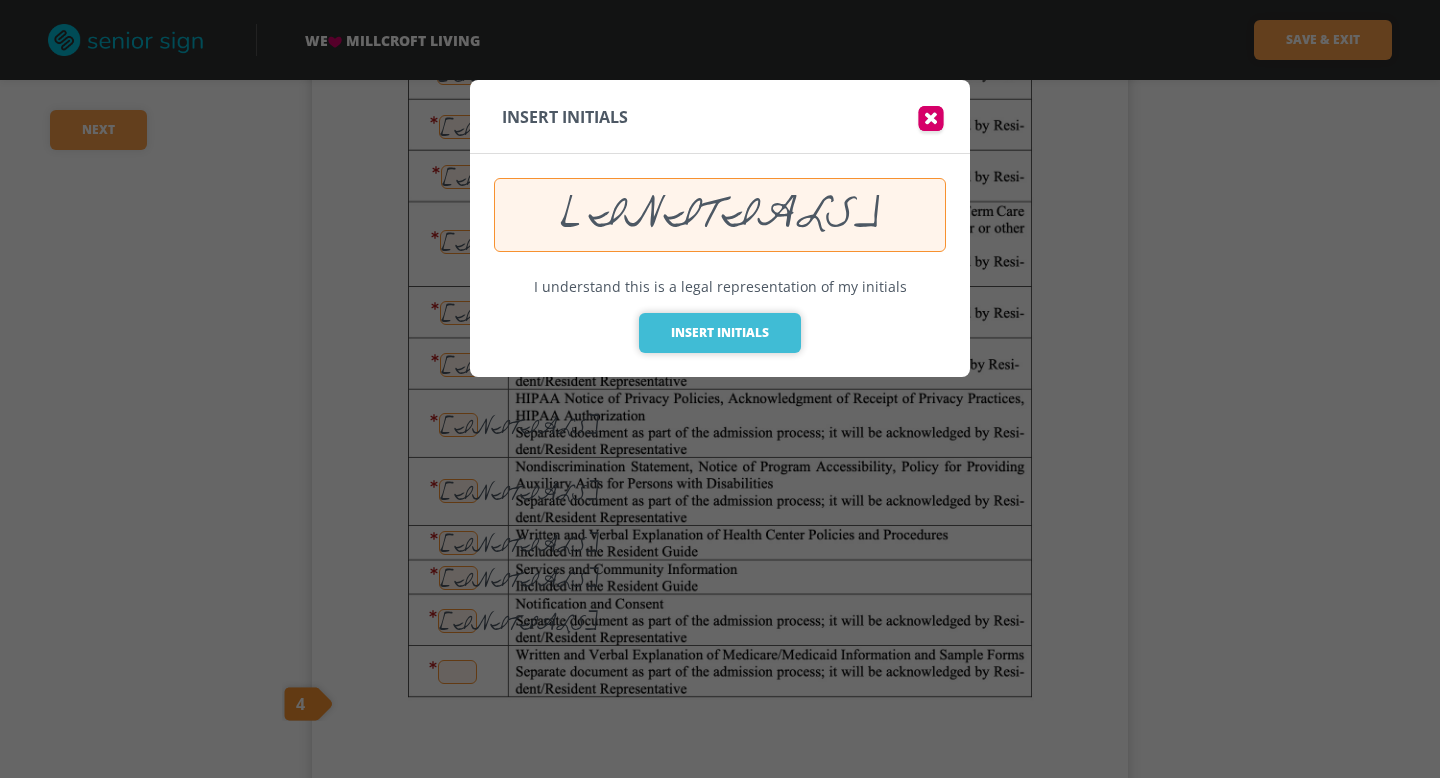 type on "[INITIALS]" 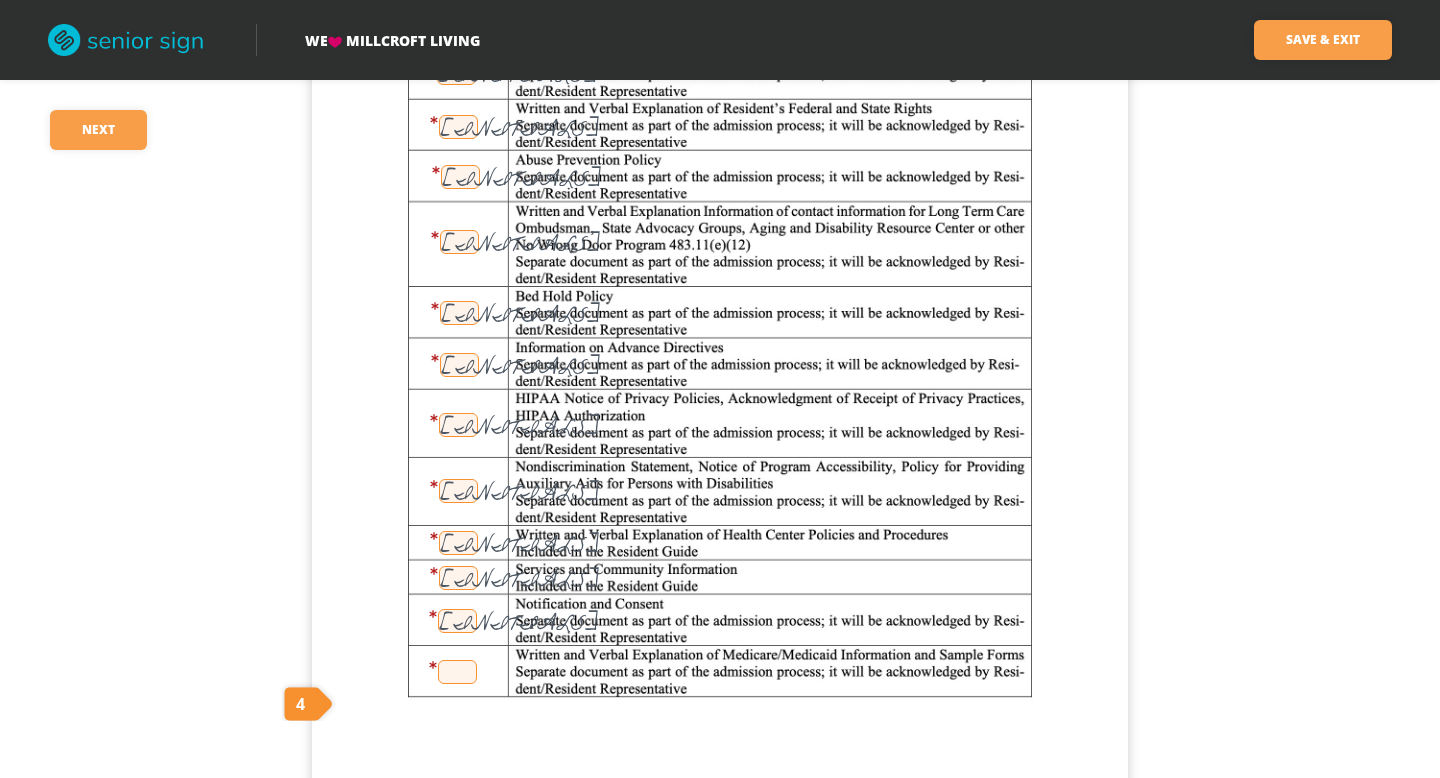 click at bounding box center [457, 672] 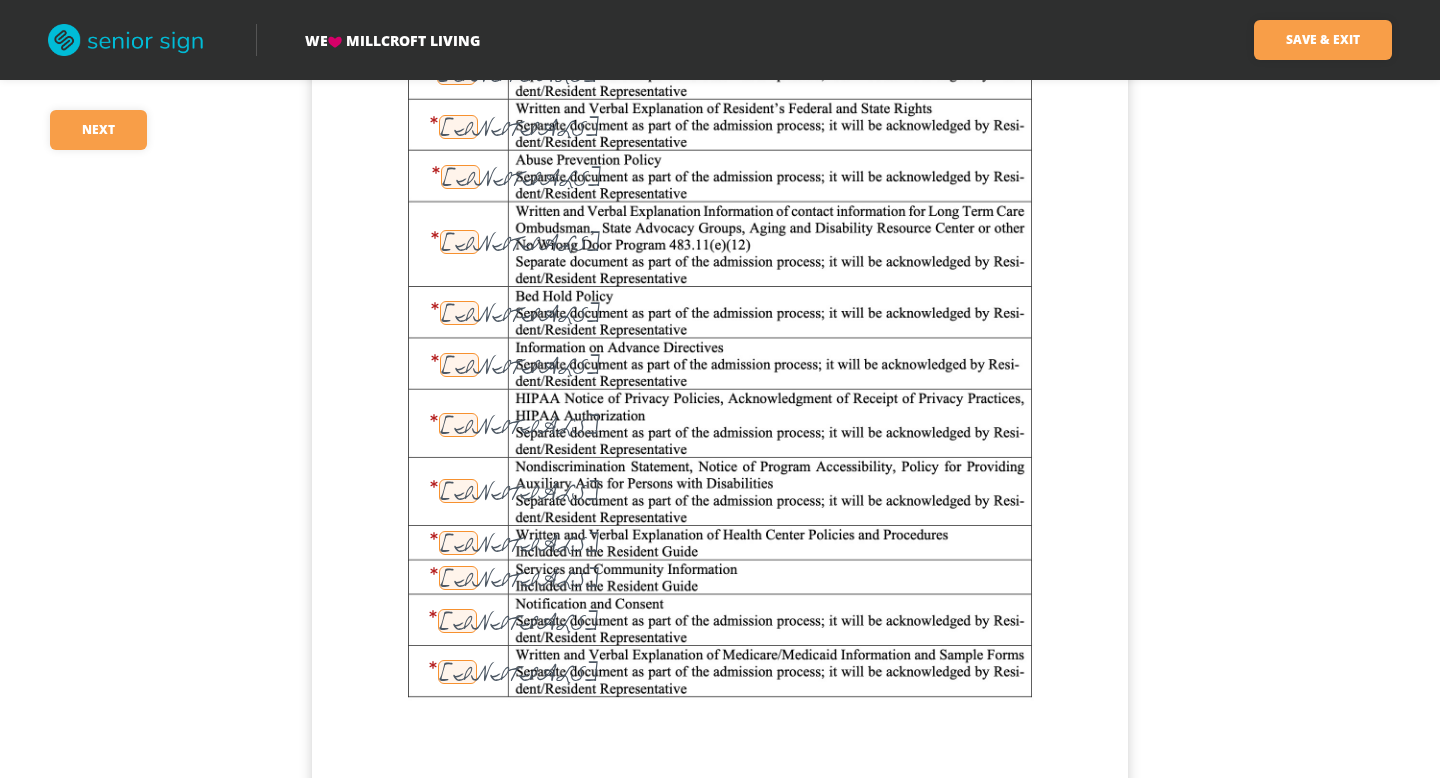 click on "[INITIALS]" at bounding box center [457, 672] 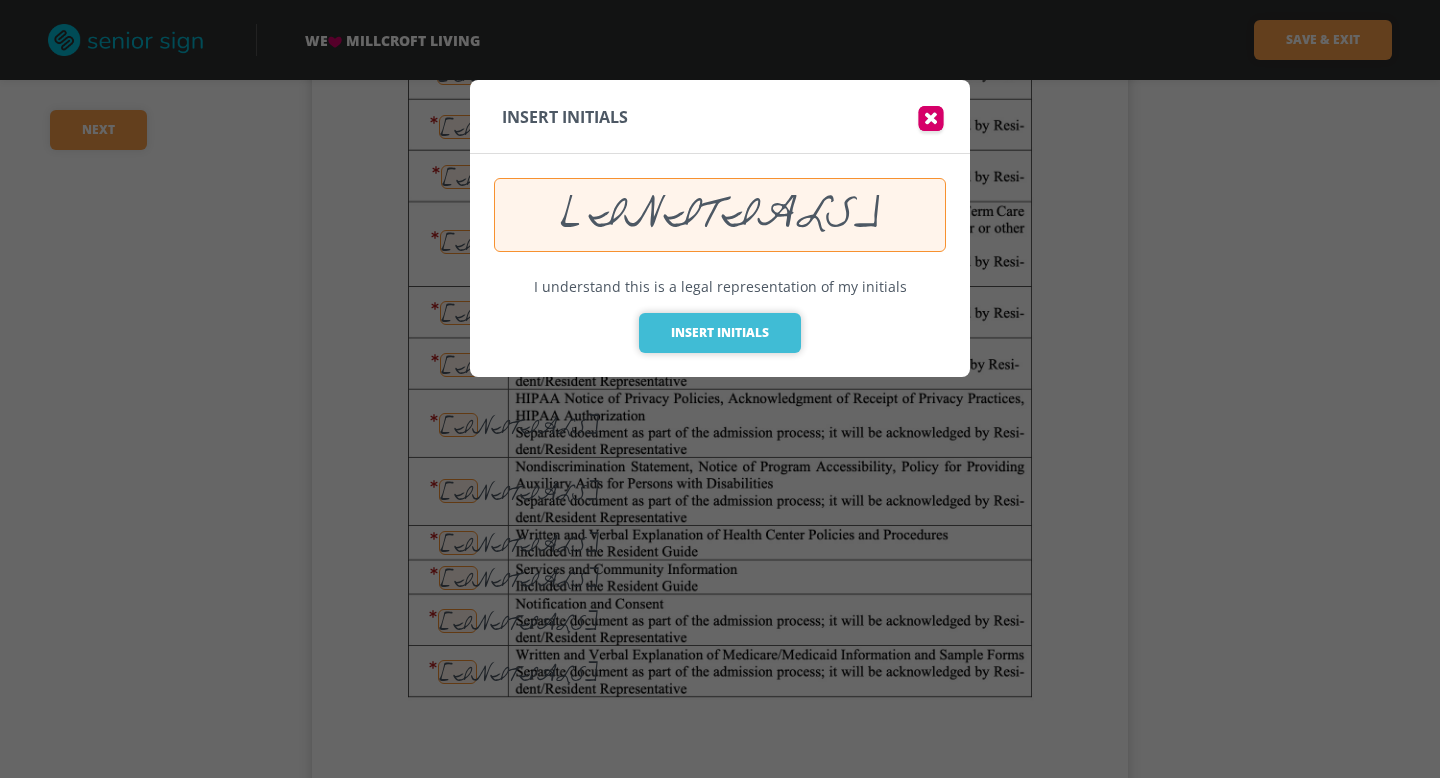 type on "[INITIALS]" 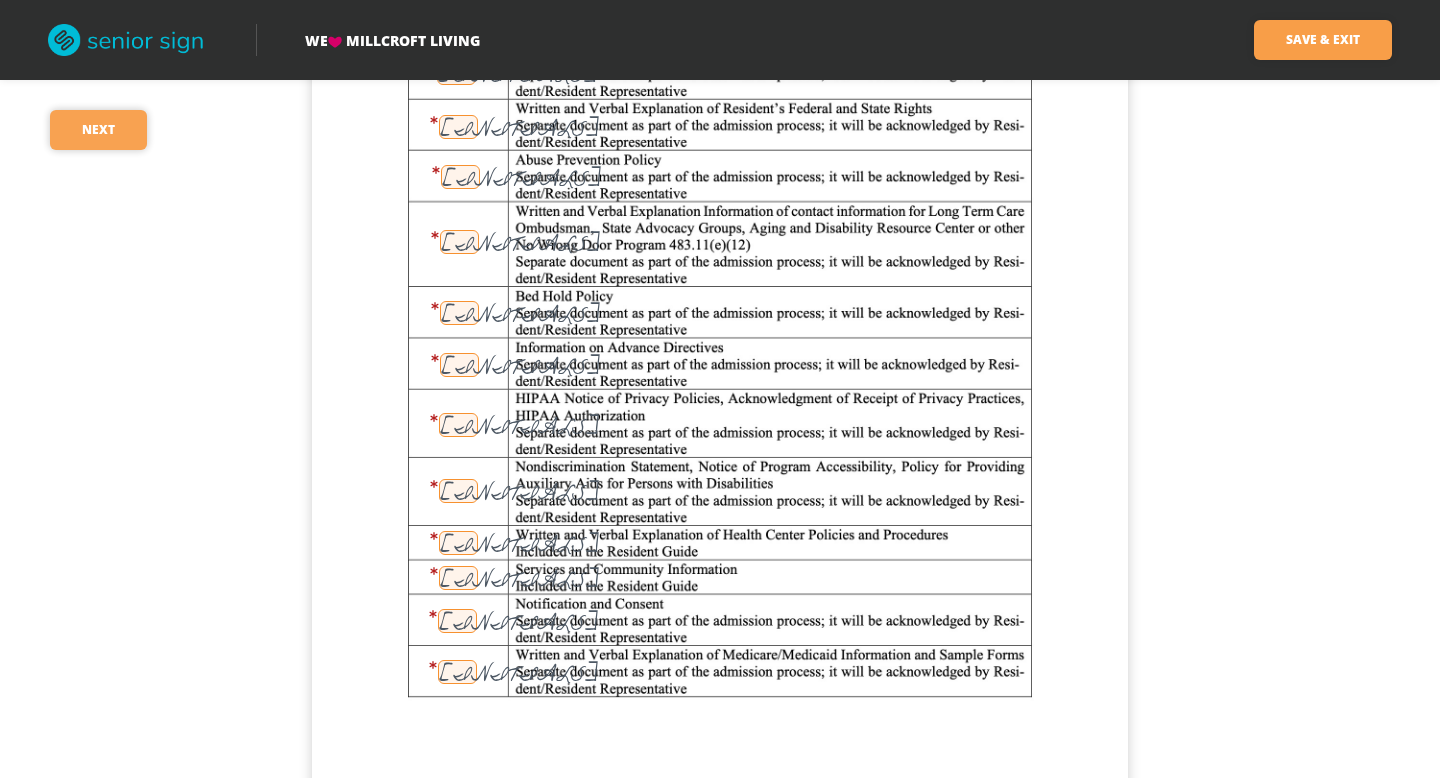 click on "Next" at bounding box center [98, 130] 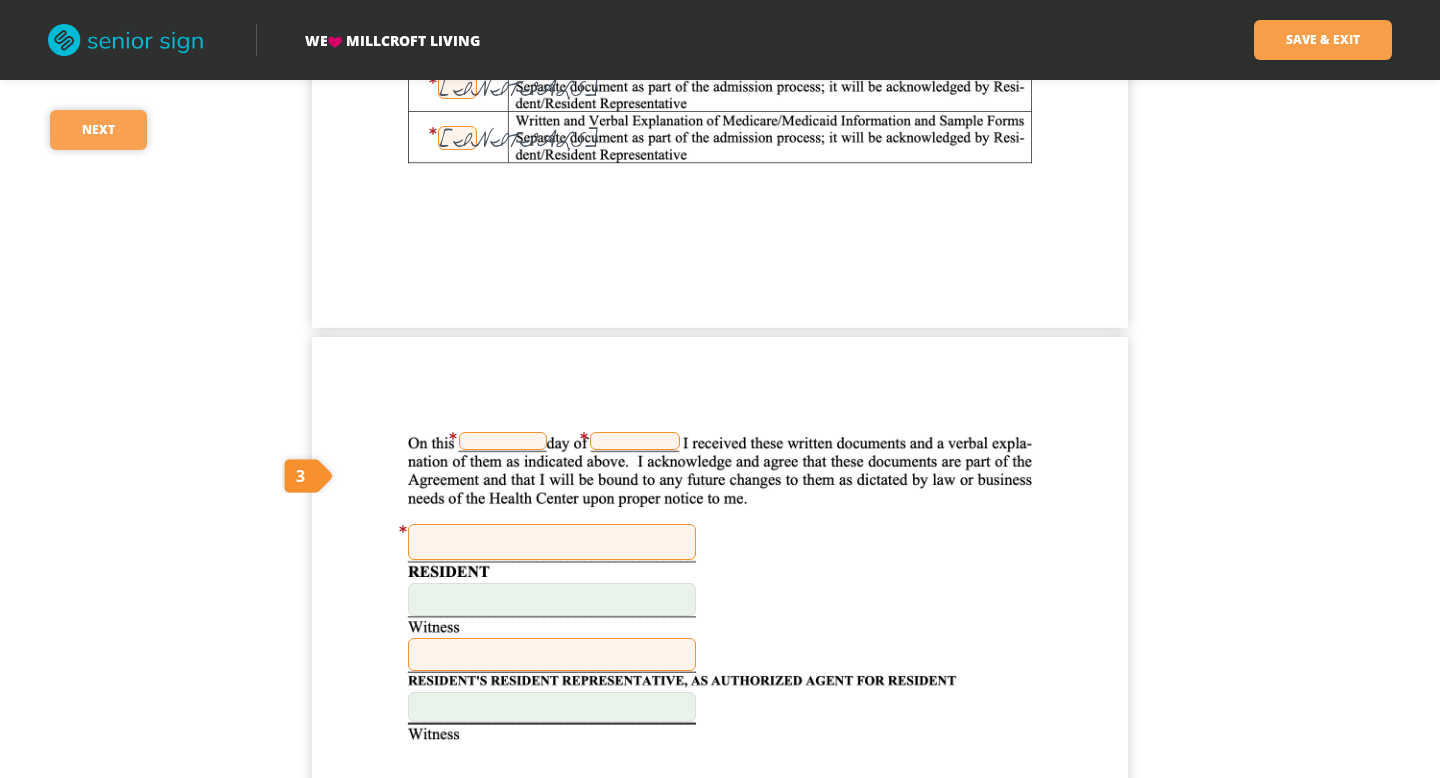 scroll, scrollTop: 18986, scrollLeft: 0, axis: vertical 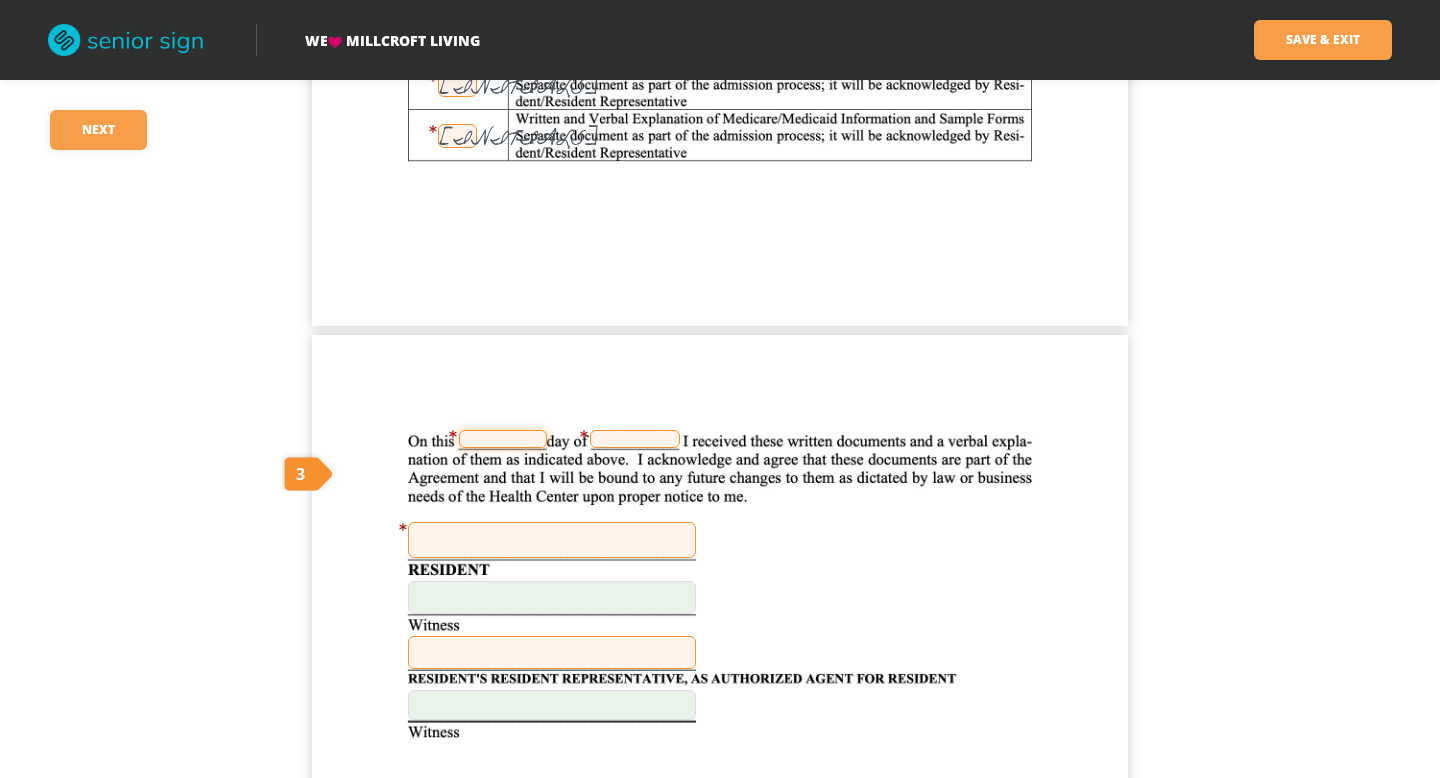click at bounding box center [503, 439] 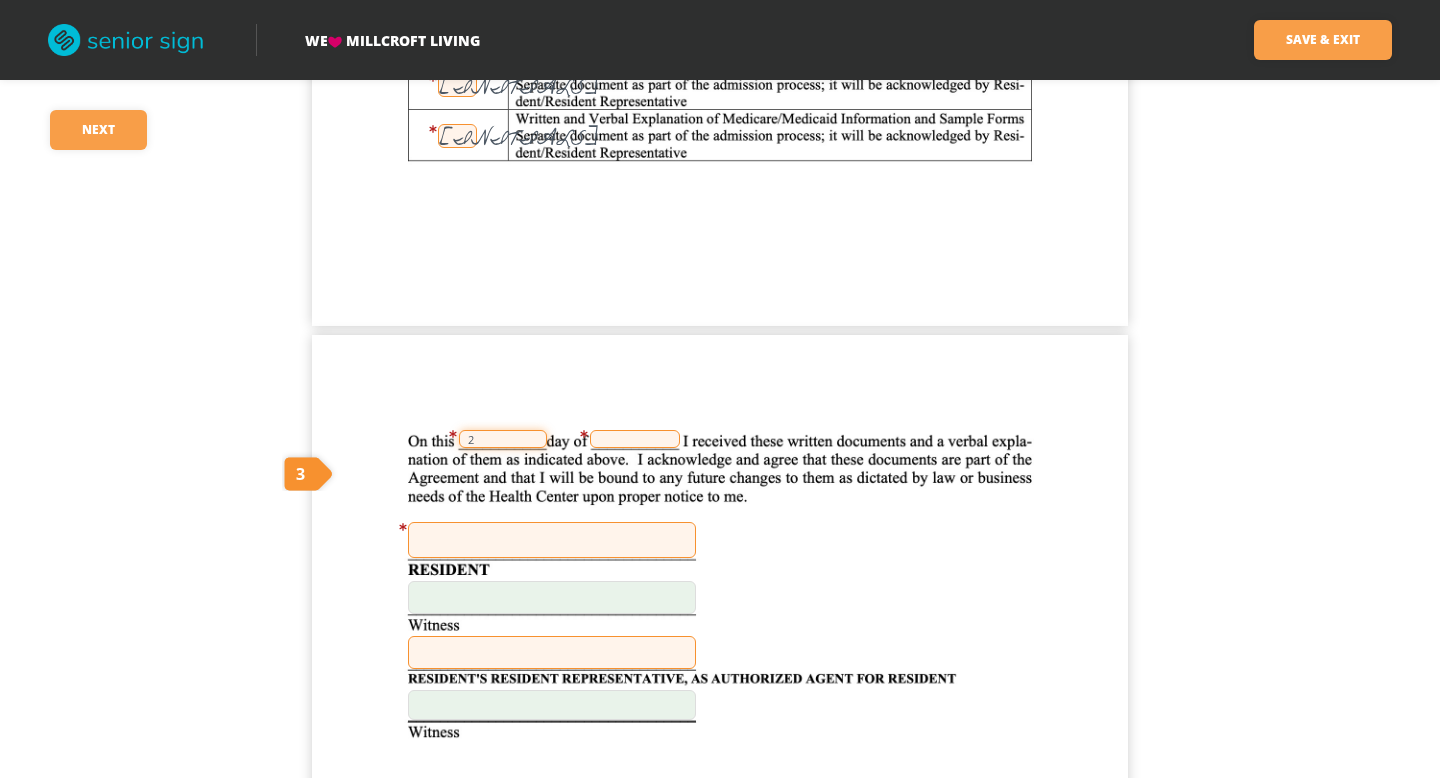 type on "2" 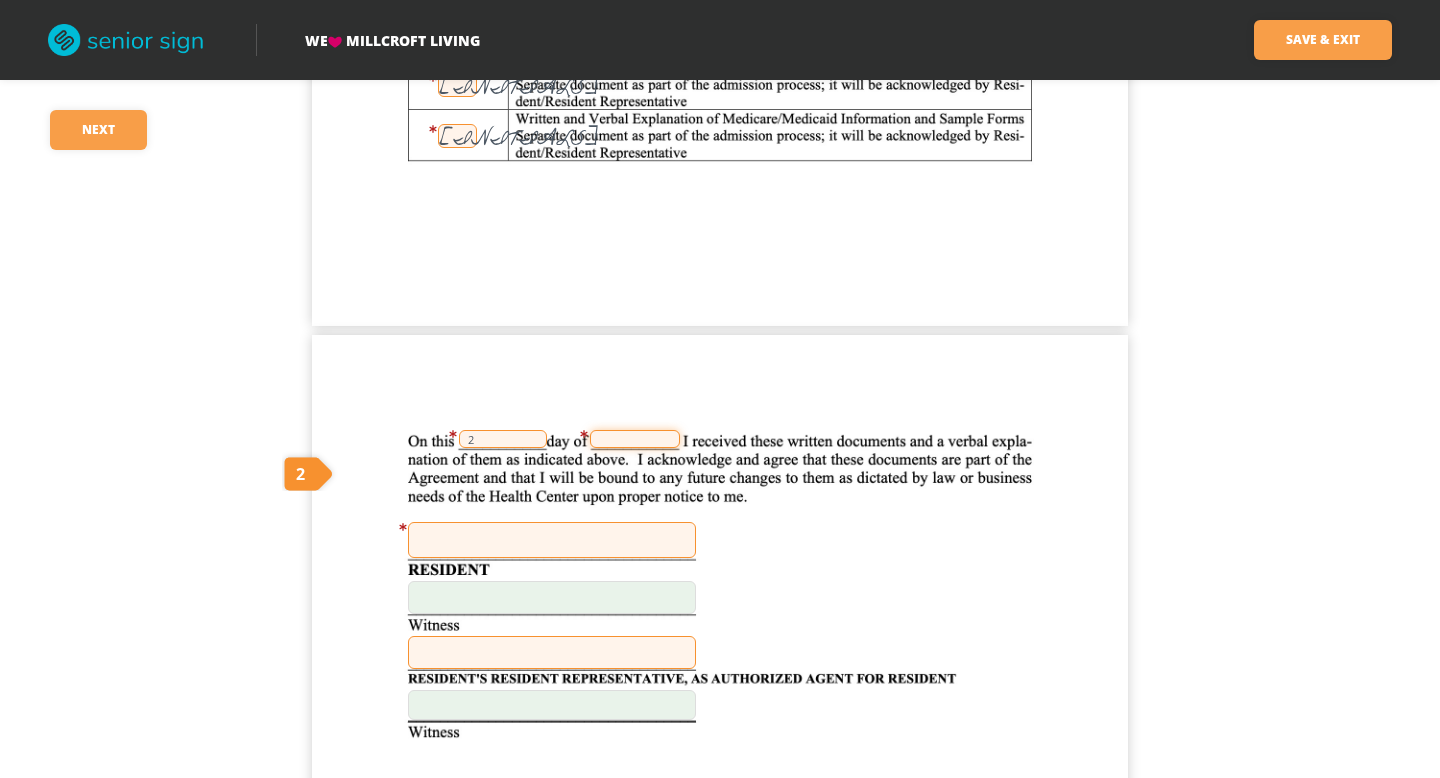 click at bounding box center (635, 439) 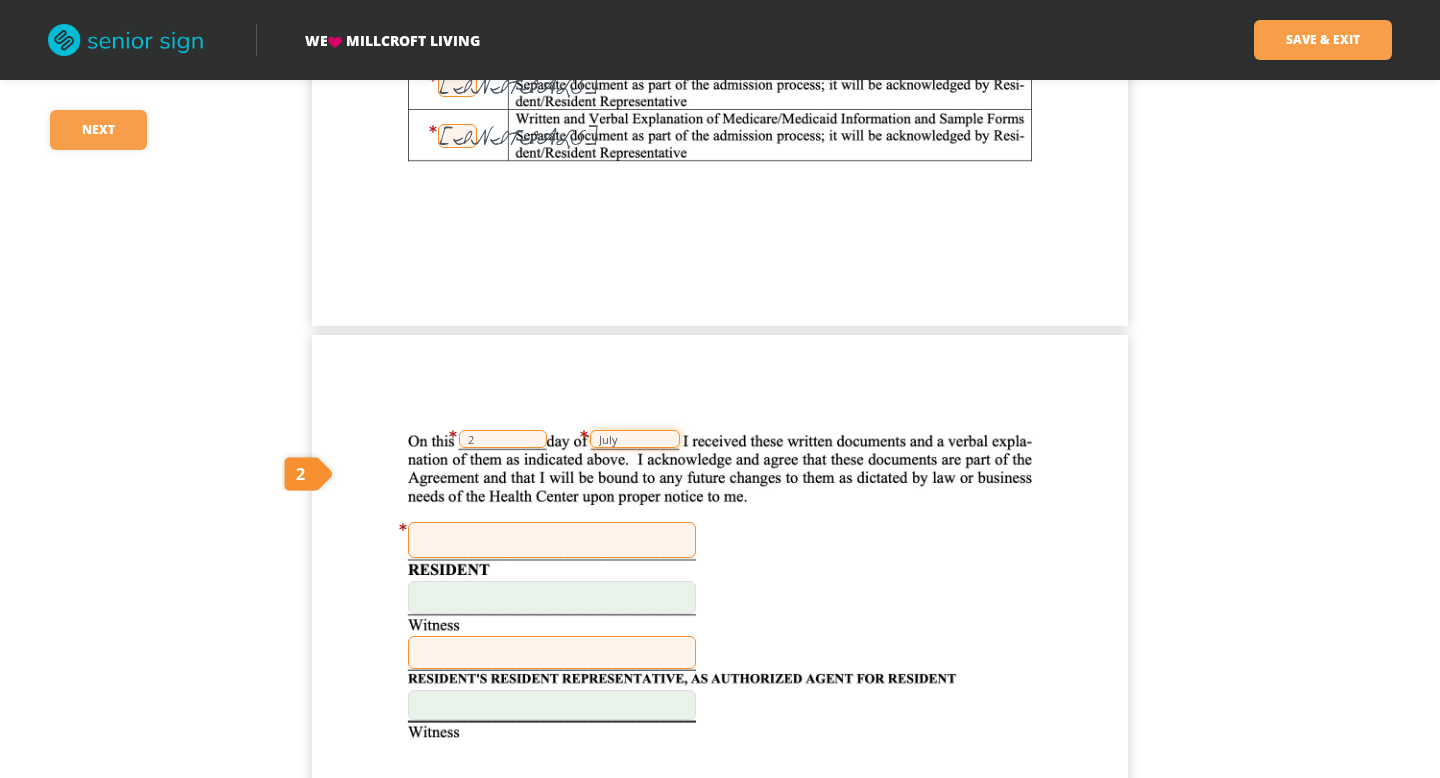 type on "July" 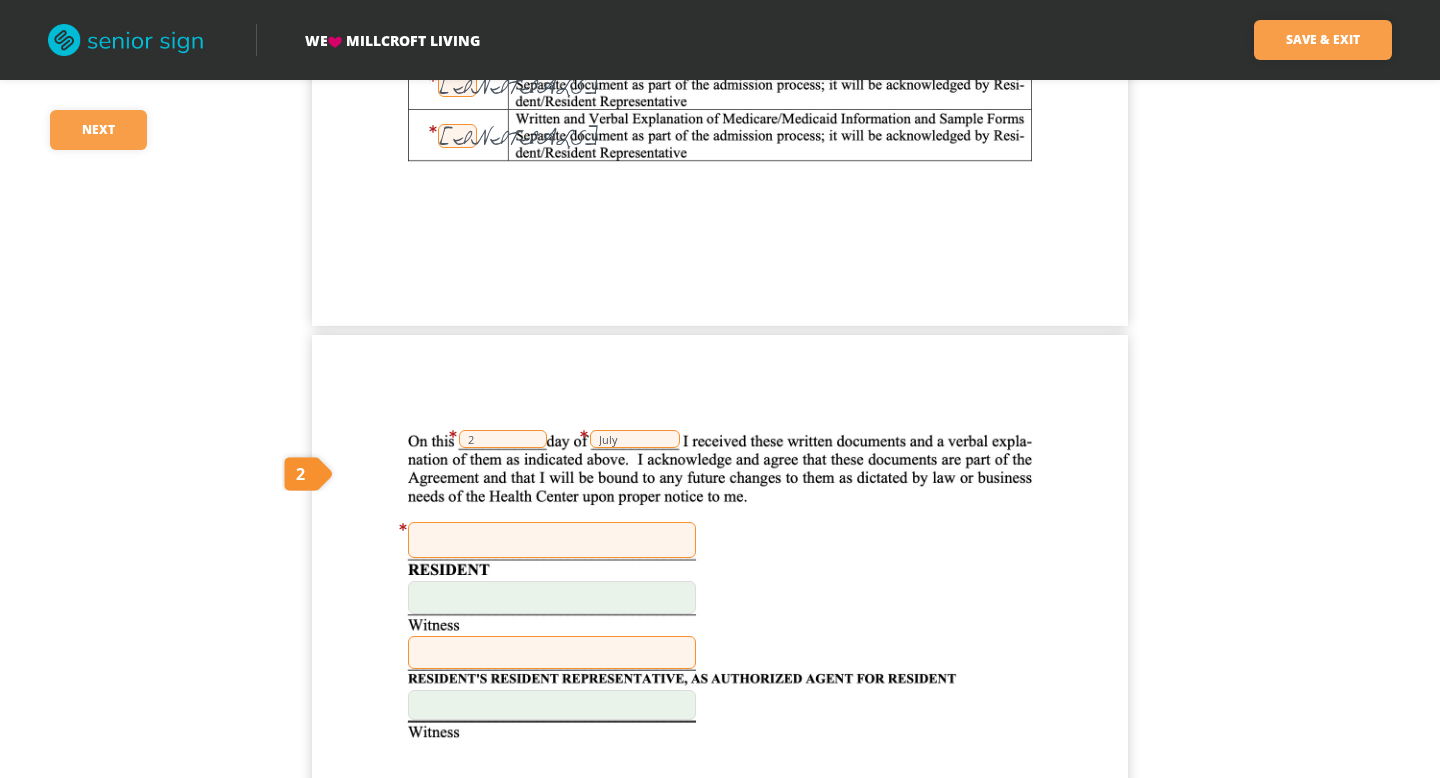 click at bounding box center (552, 540) 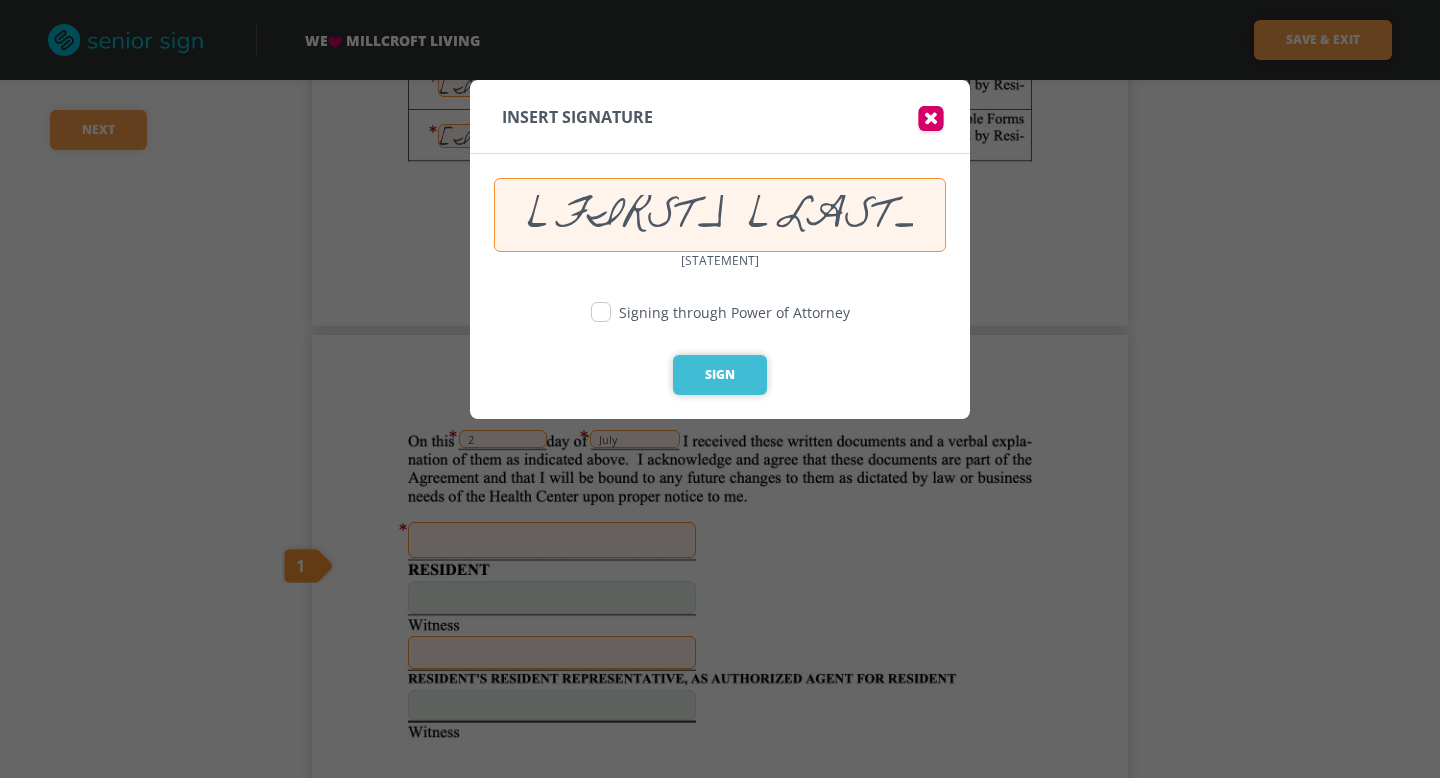 click on "Sign" at bounding box center (720, 375) 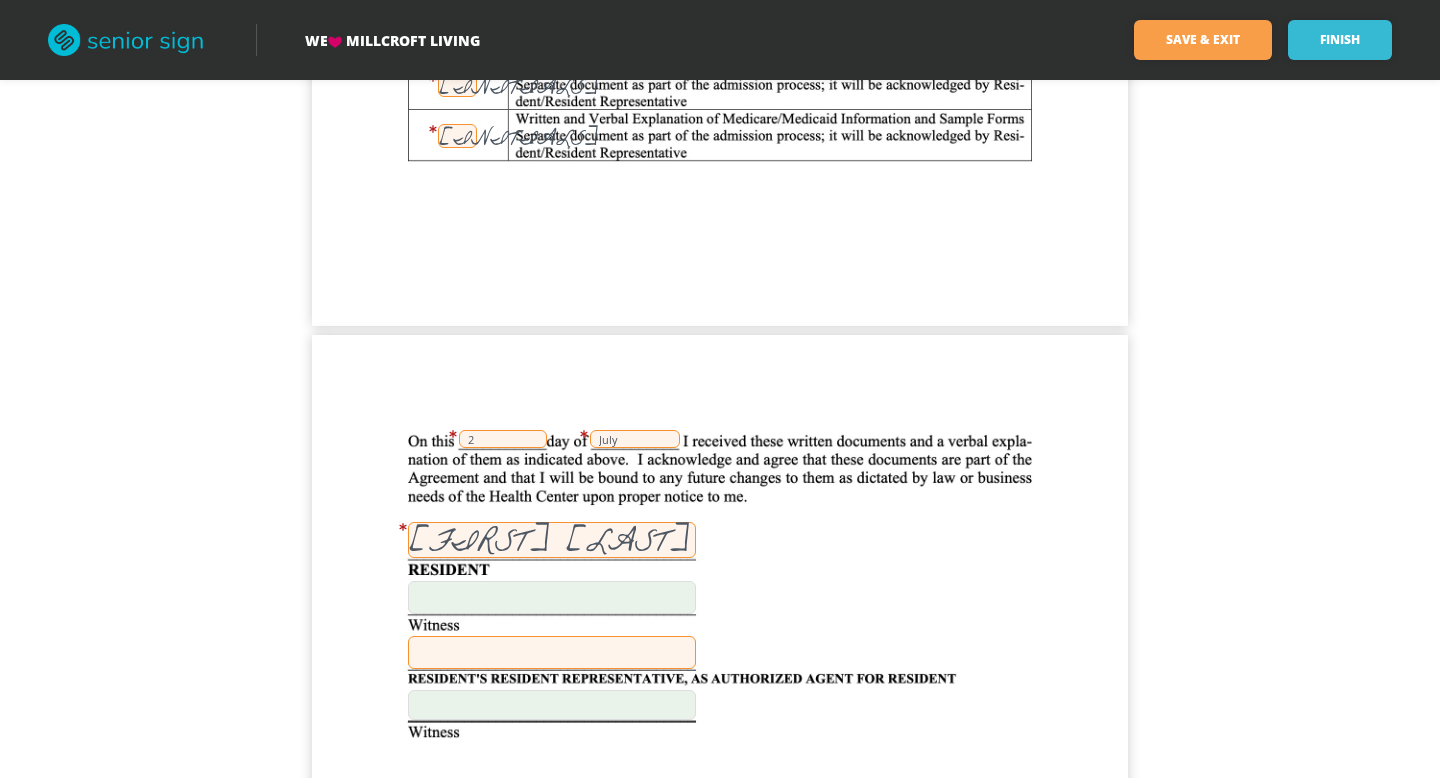 click at bounding box center [552, 652] 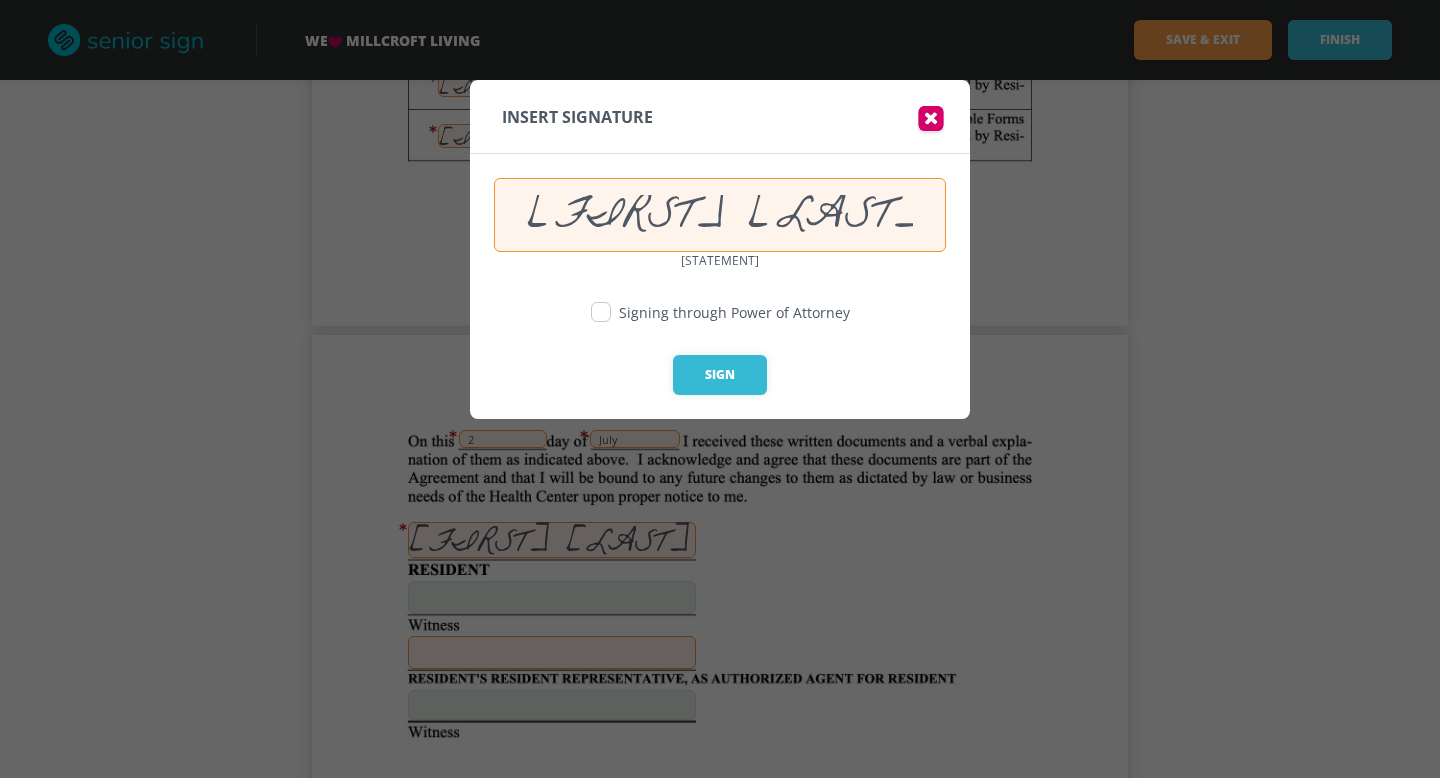 type on "[FIRST] [LAST]" 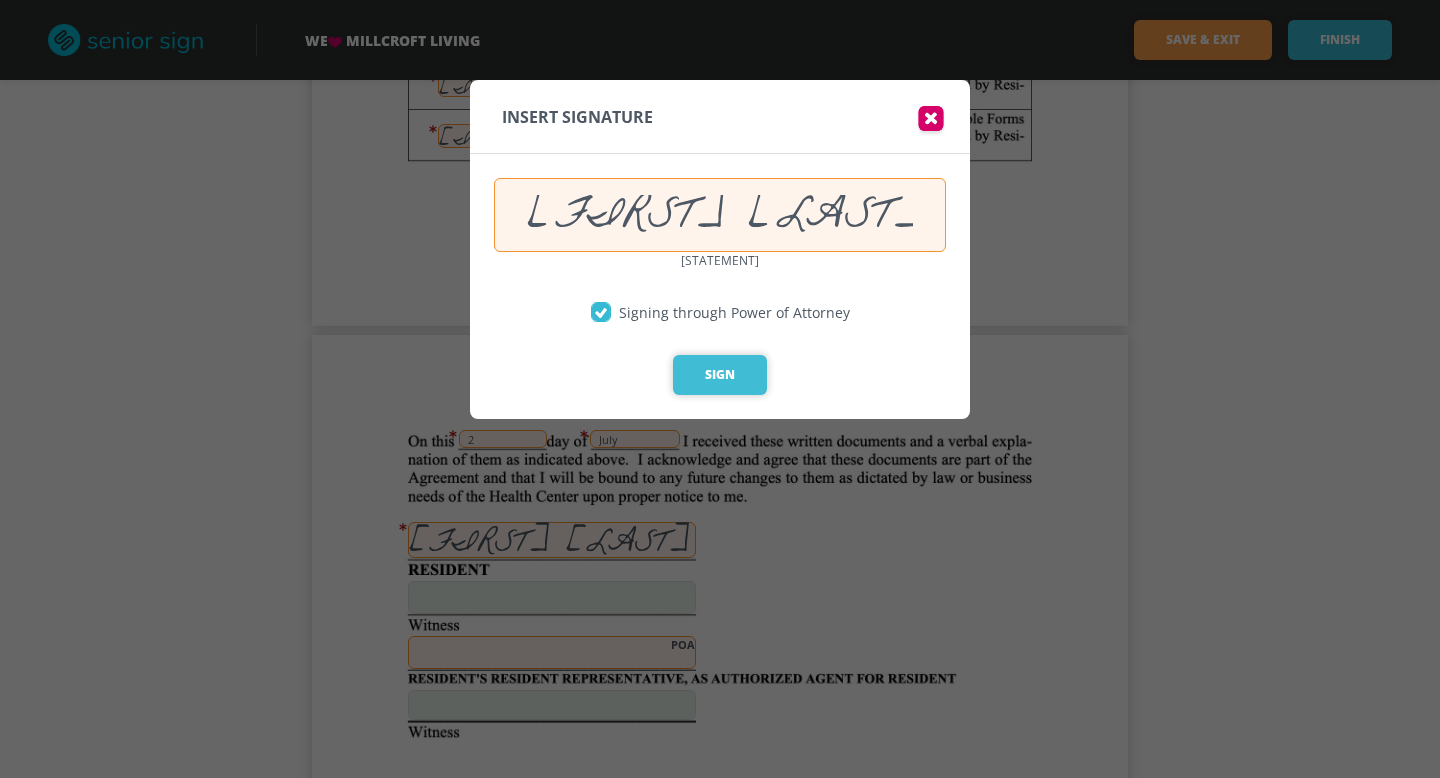 click on "Sign" at bounding box center (720, 375) 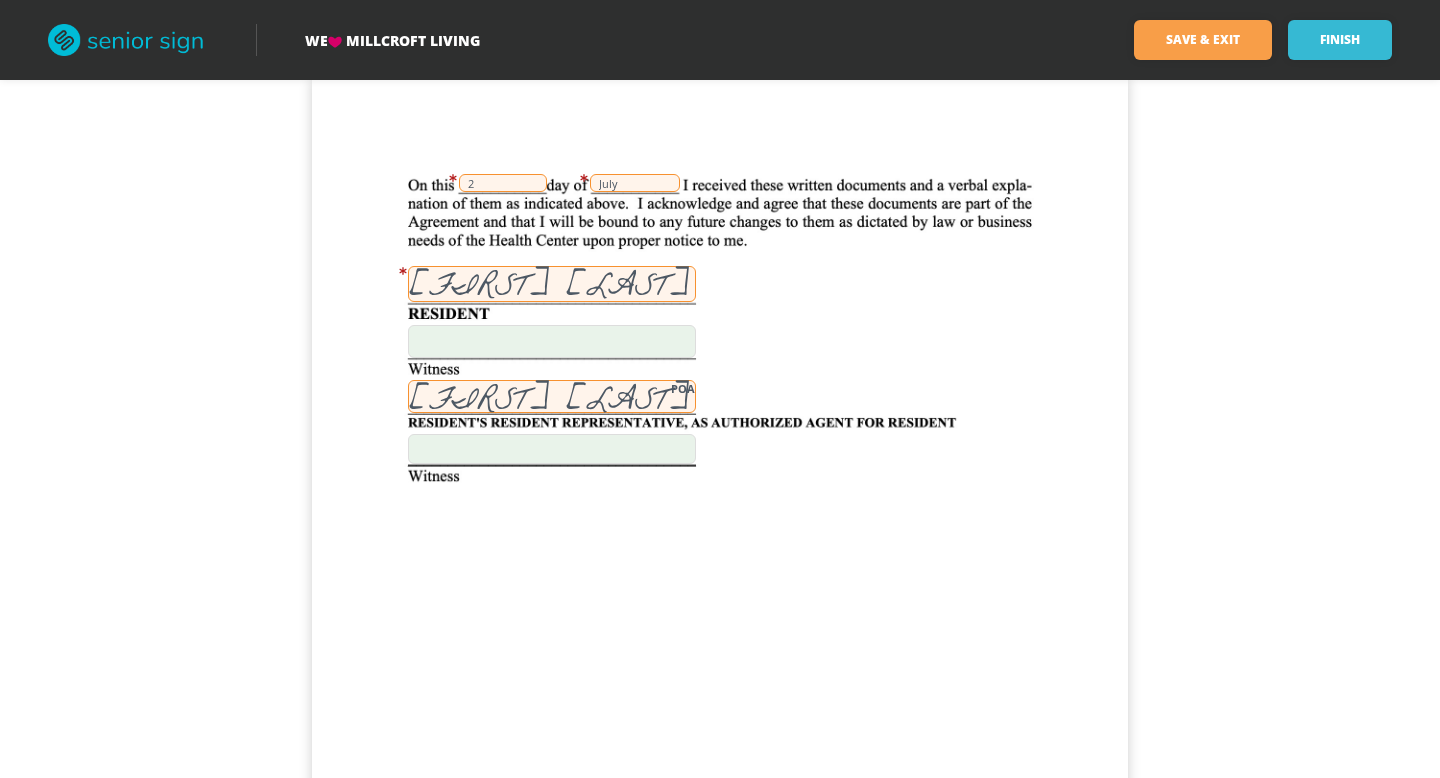 scroll, scrollTop: 19269, scrollLeft: 0, axis: vertical 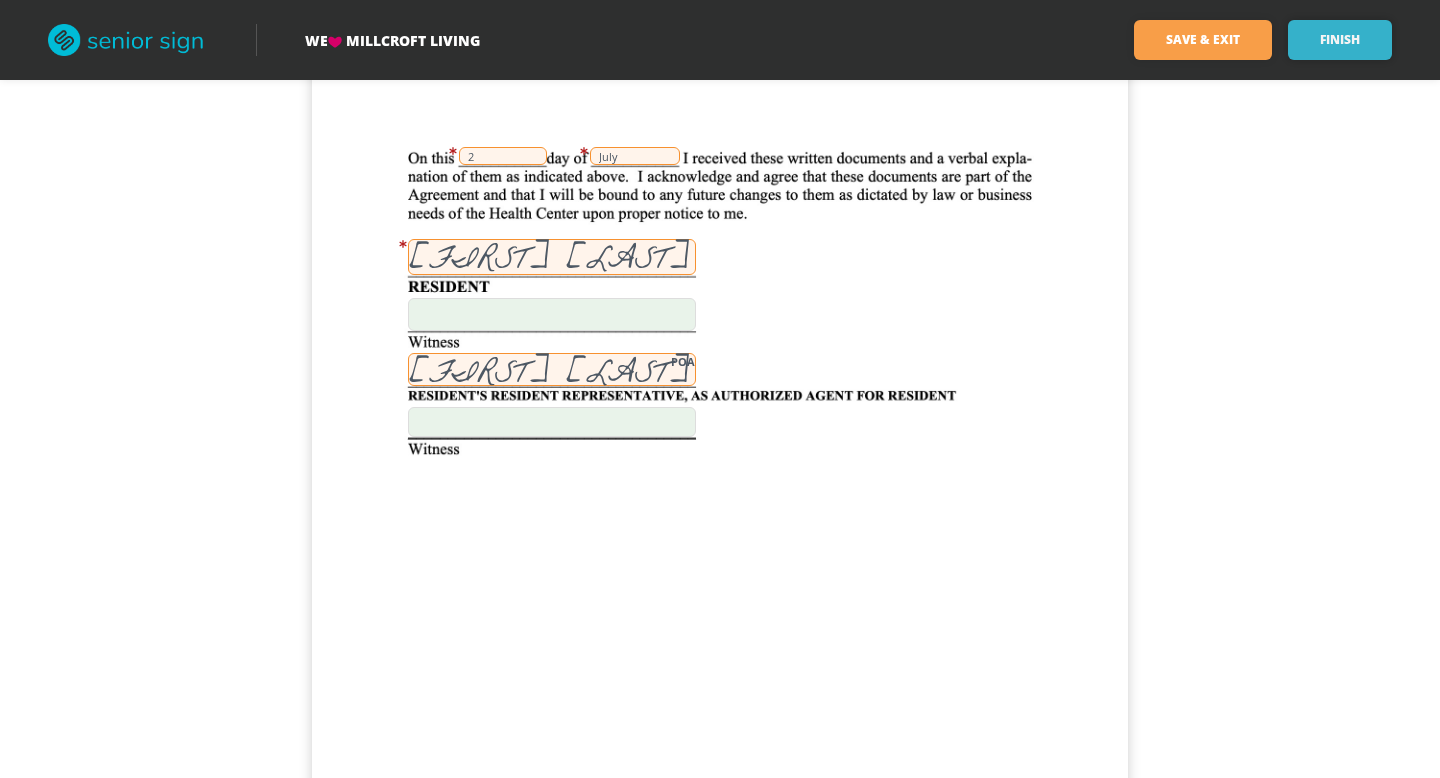click on "Finish" at bounding box center (1340, 40) 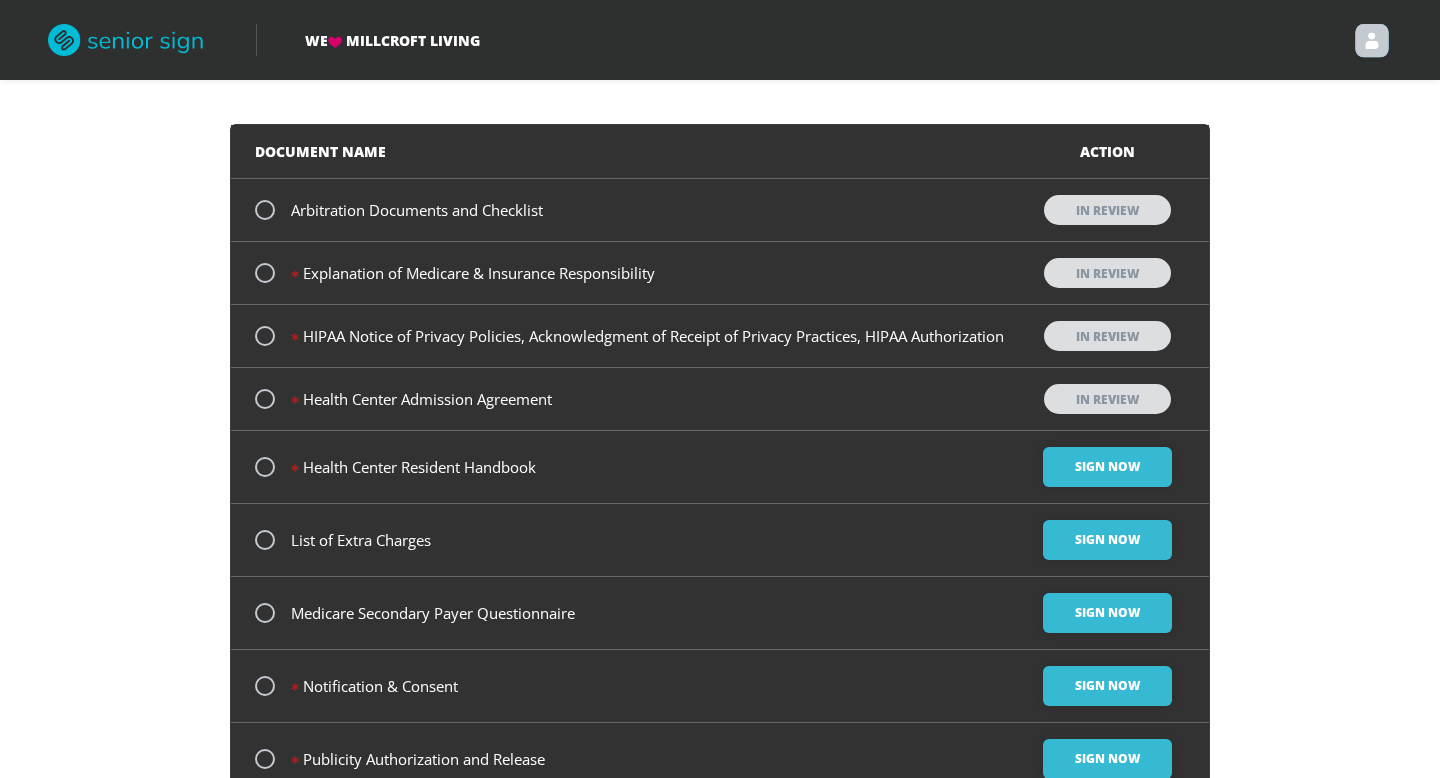 scroll, scrollTop: 125, scrollLeft: 0, axis: vertical 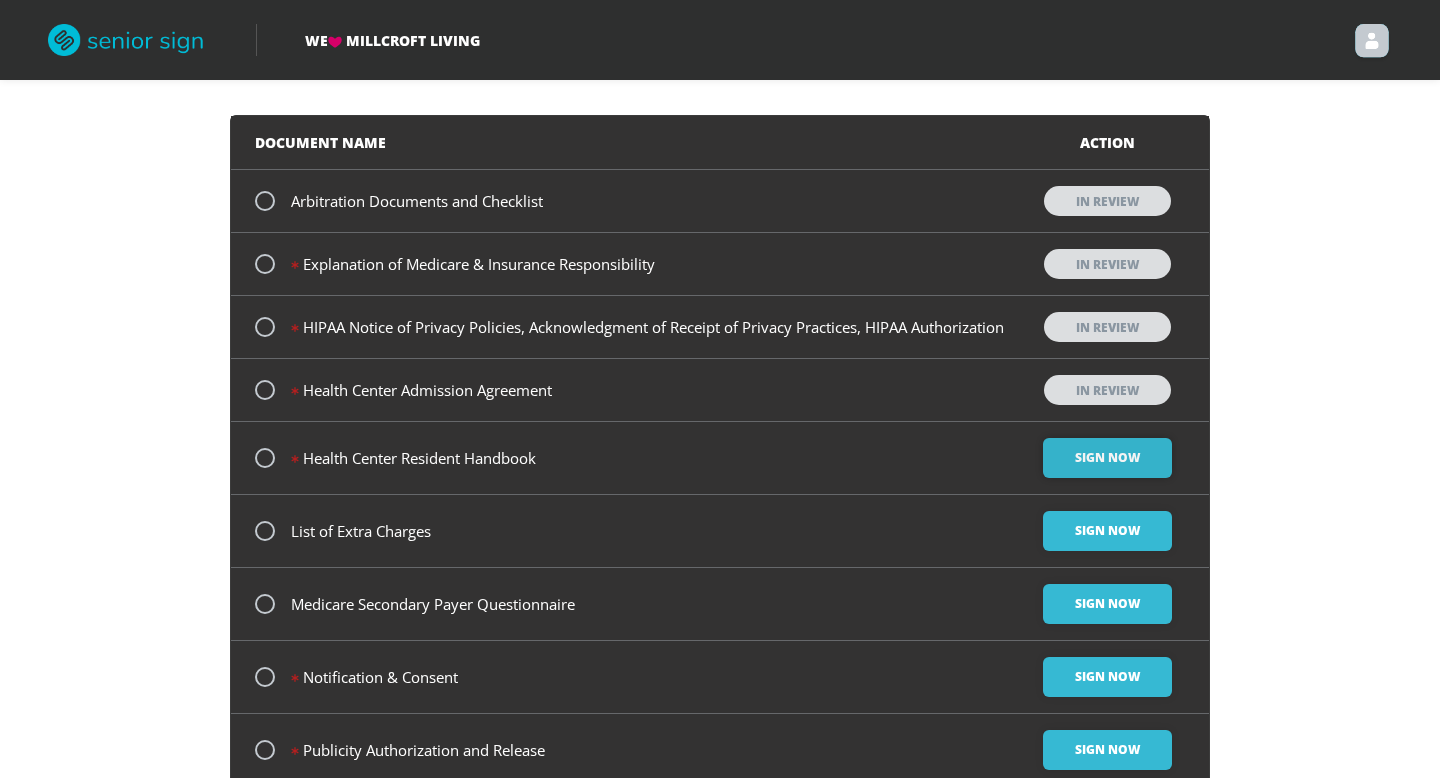 click on "Sign Now" at bounding box center [1107, 458] 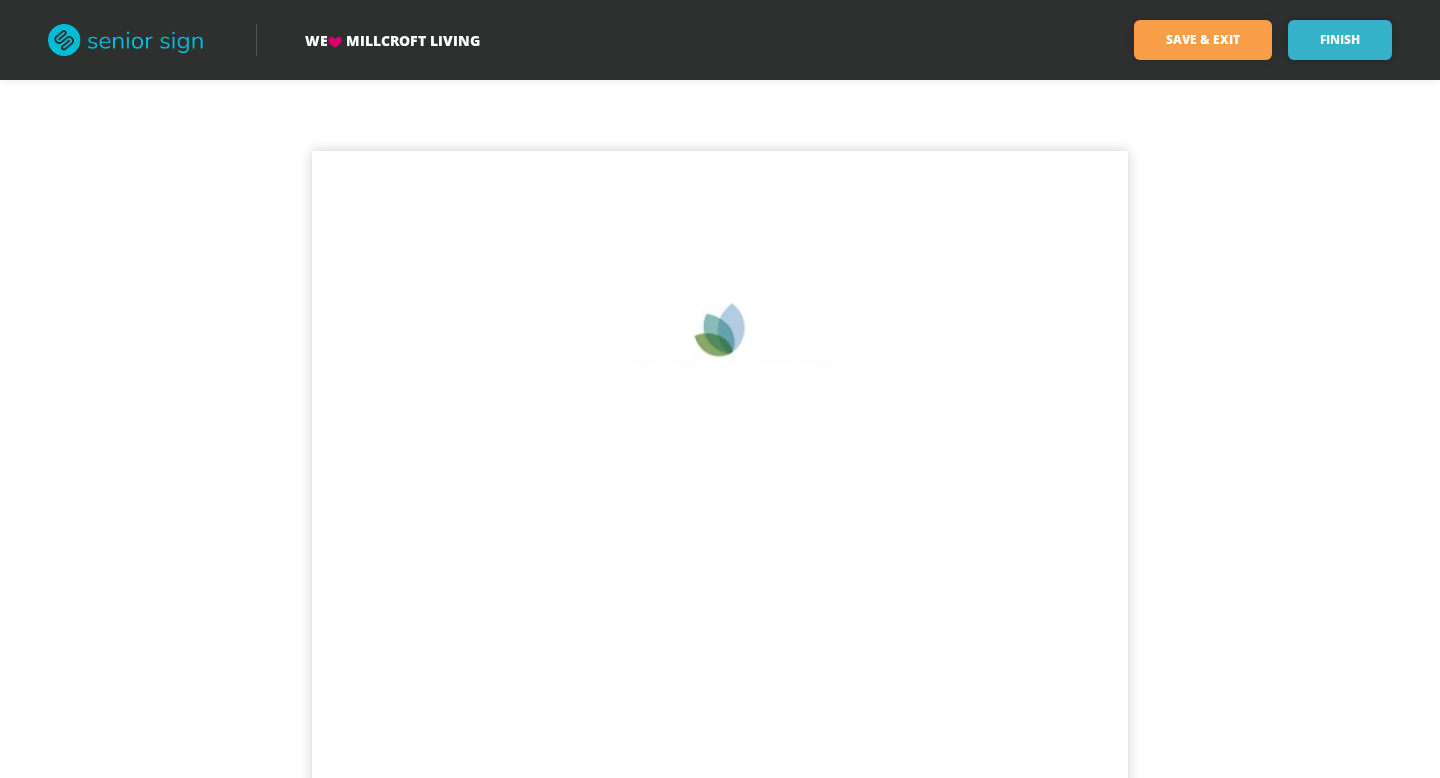 click on "Finish" at bounding box center [1340, 40] 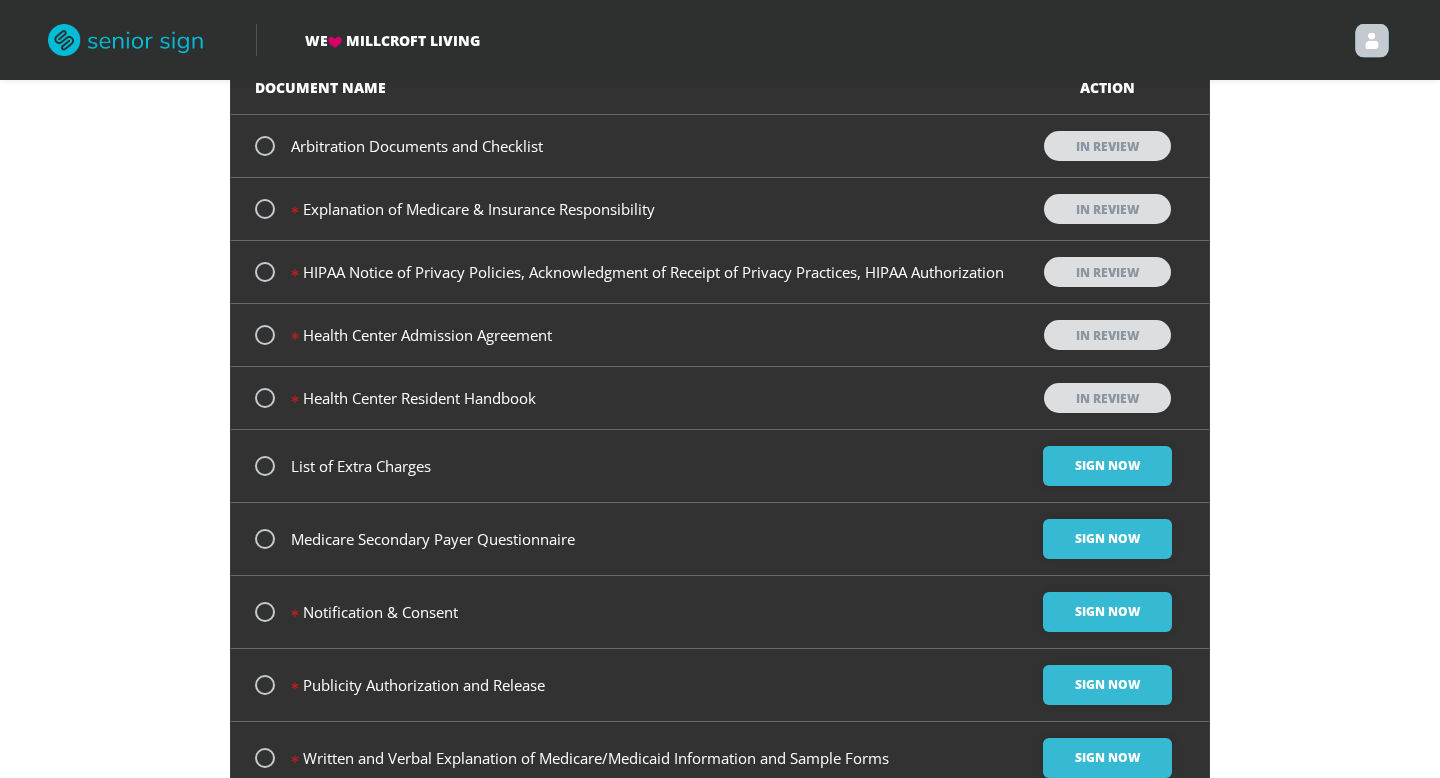 scroll, scrollTop: 183, scrollLeft: 0, axis: vertical 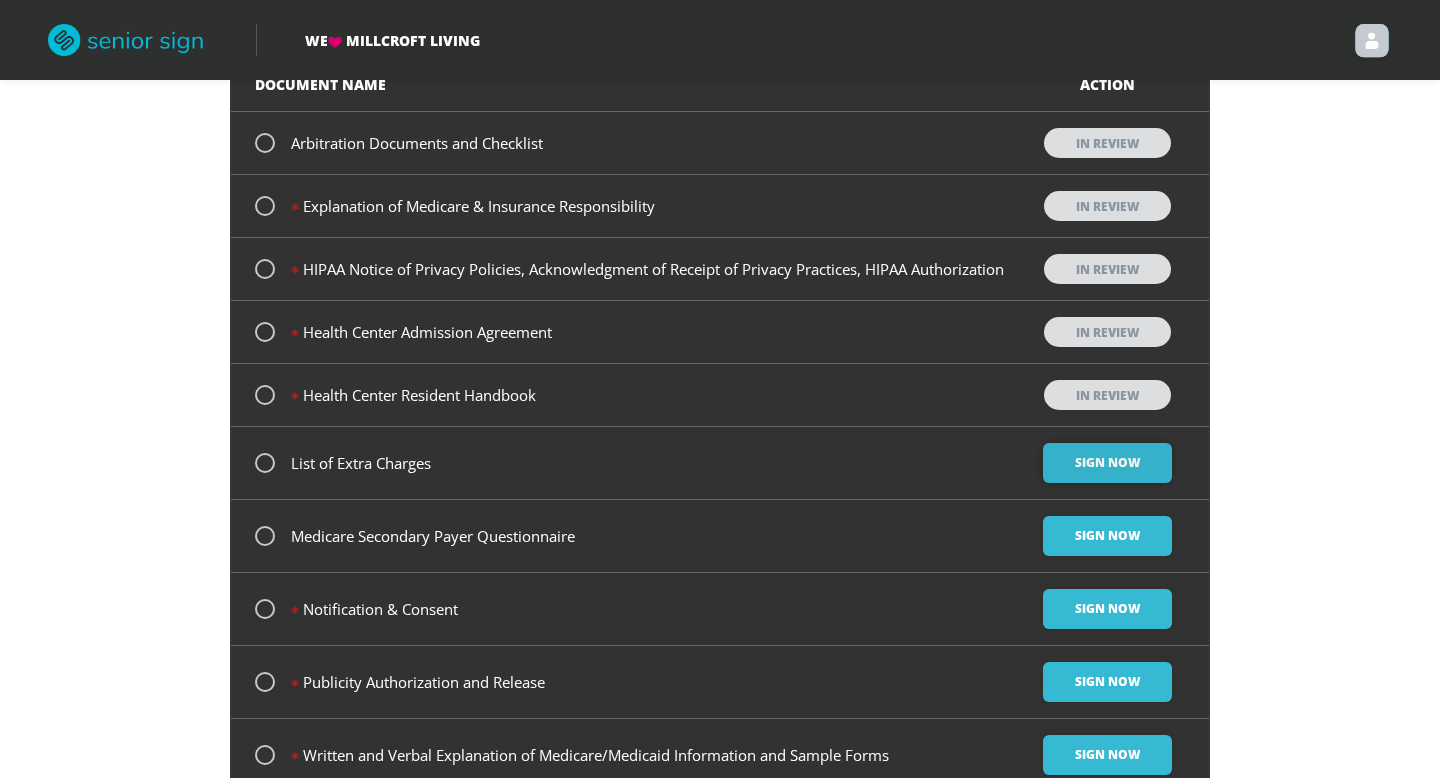 click on "Sign Now" at bounding box center [1107, 463] 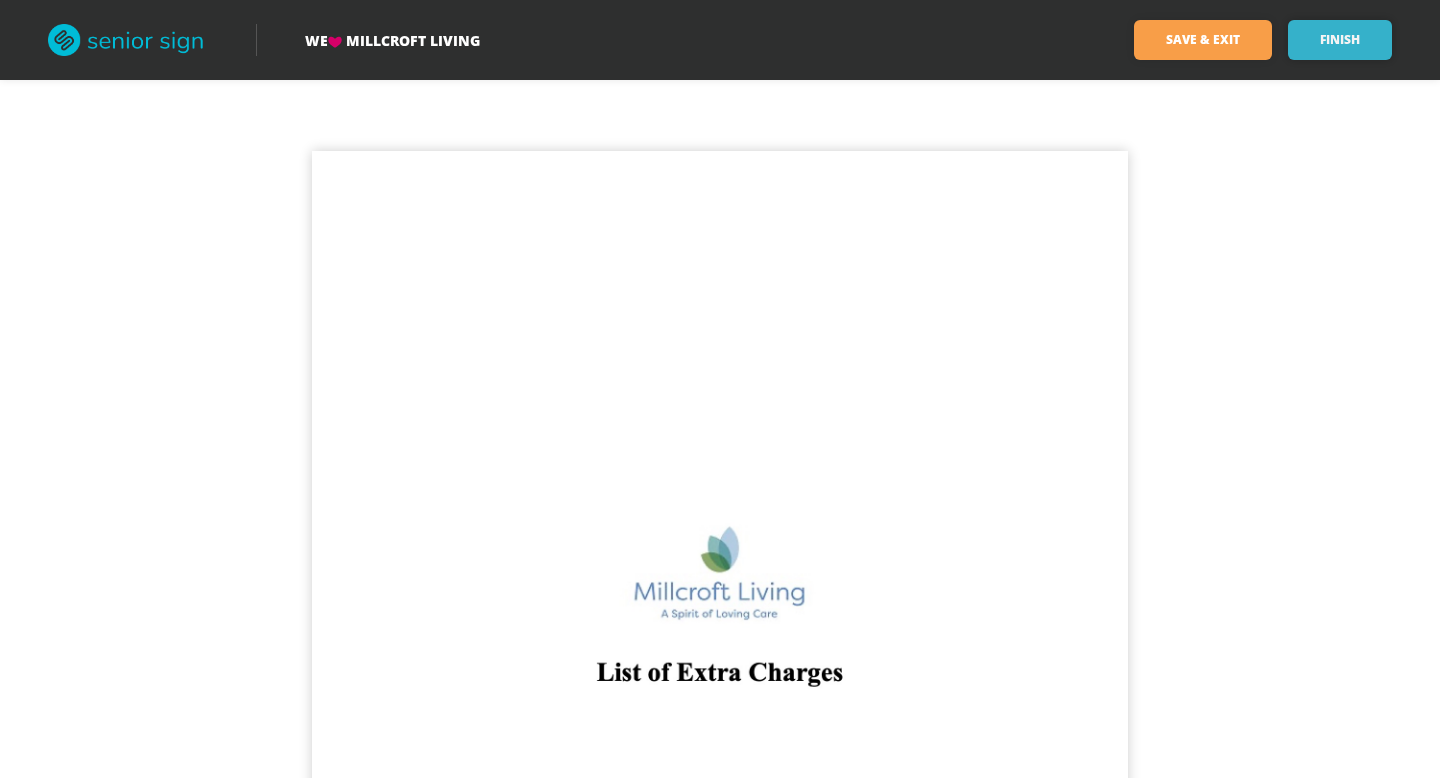click on "Finish" at bounding box center [1340, 40] 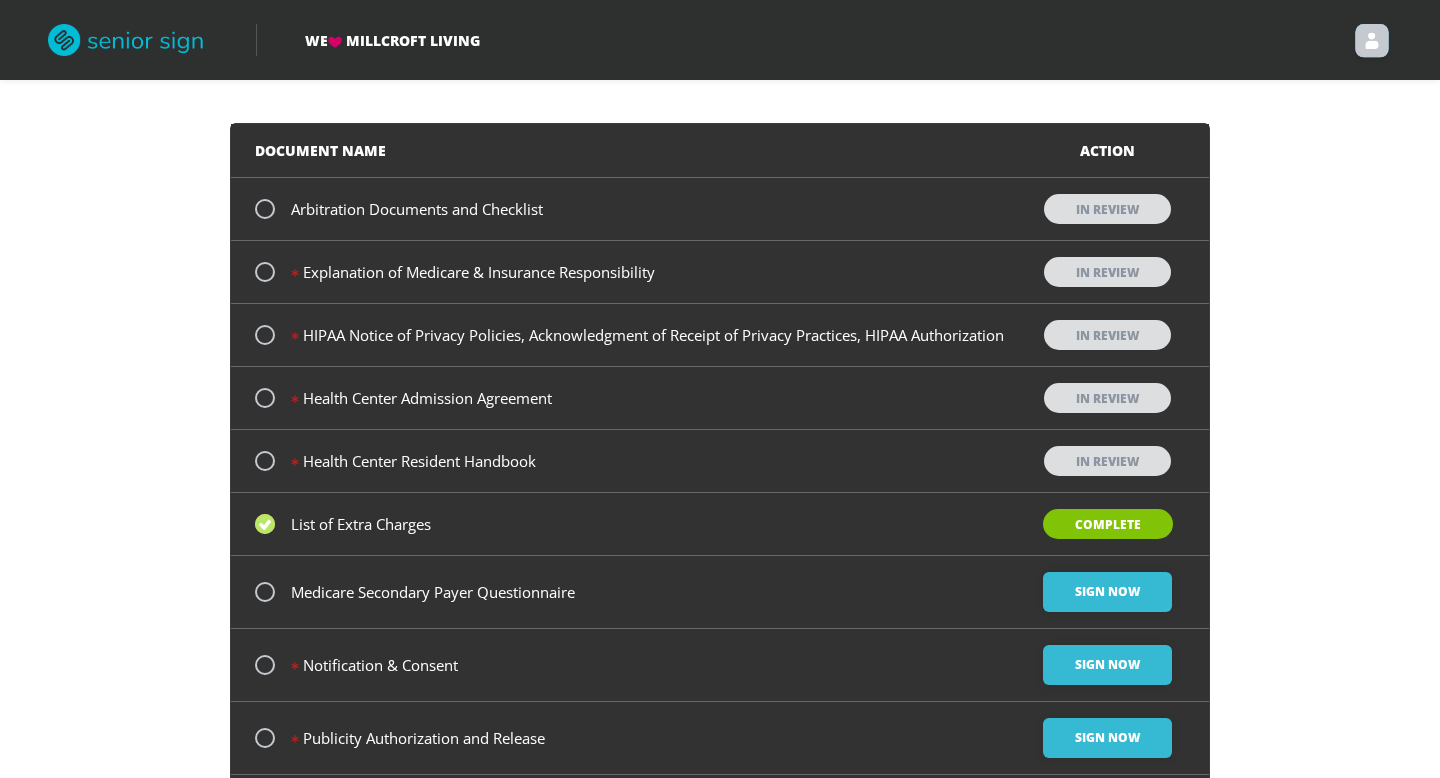 scroll, scrollTop: 123, scrollLeft: 0, axis: vertical 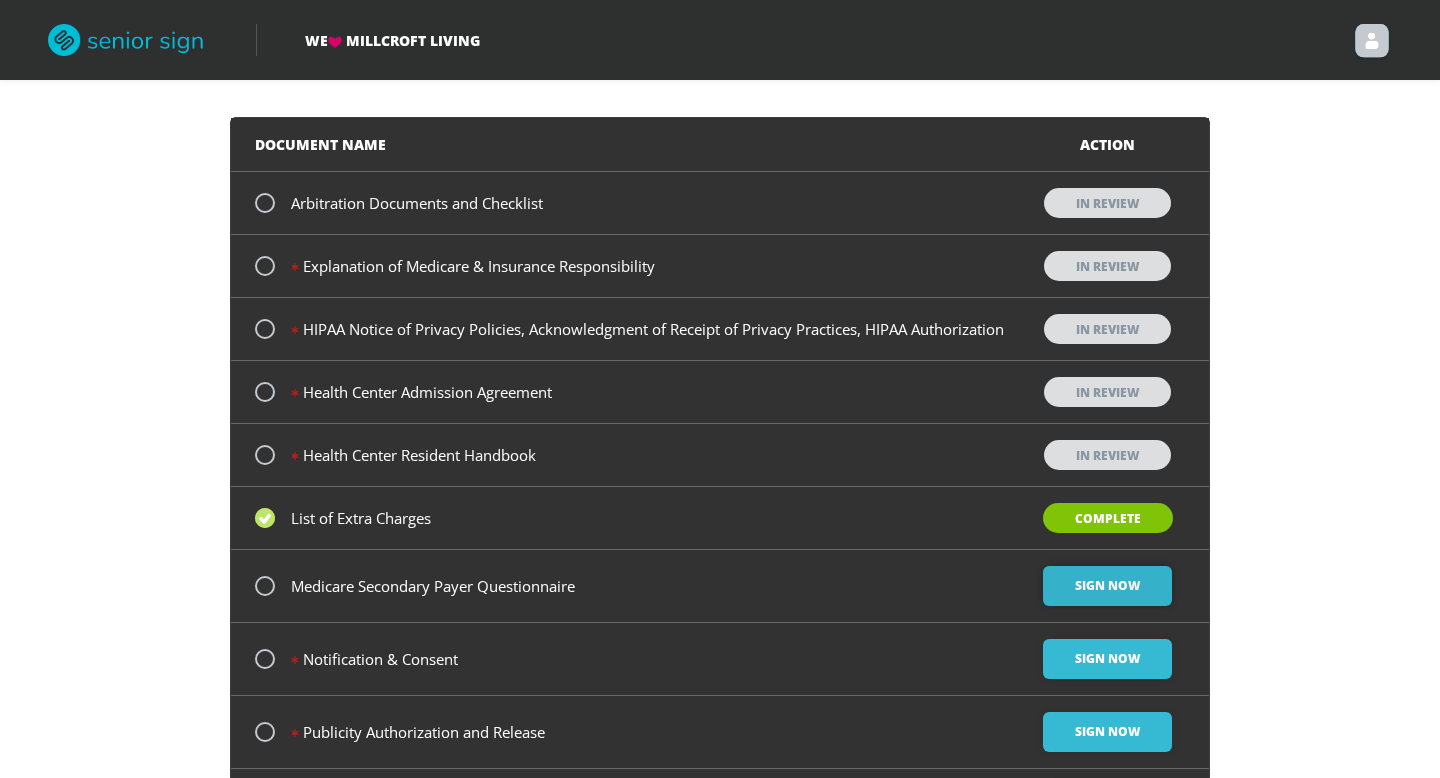 click on "Sign Now" at bounding box center (1107, 586) 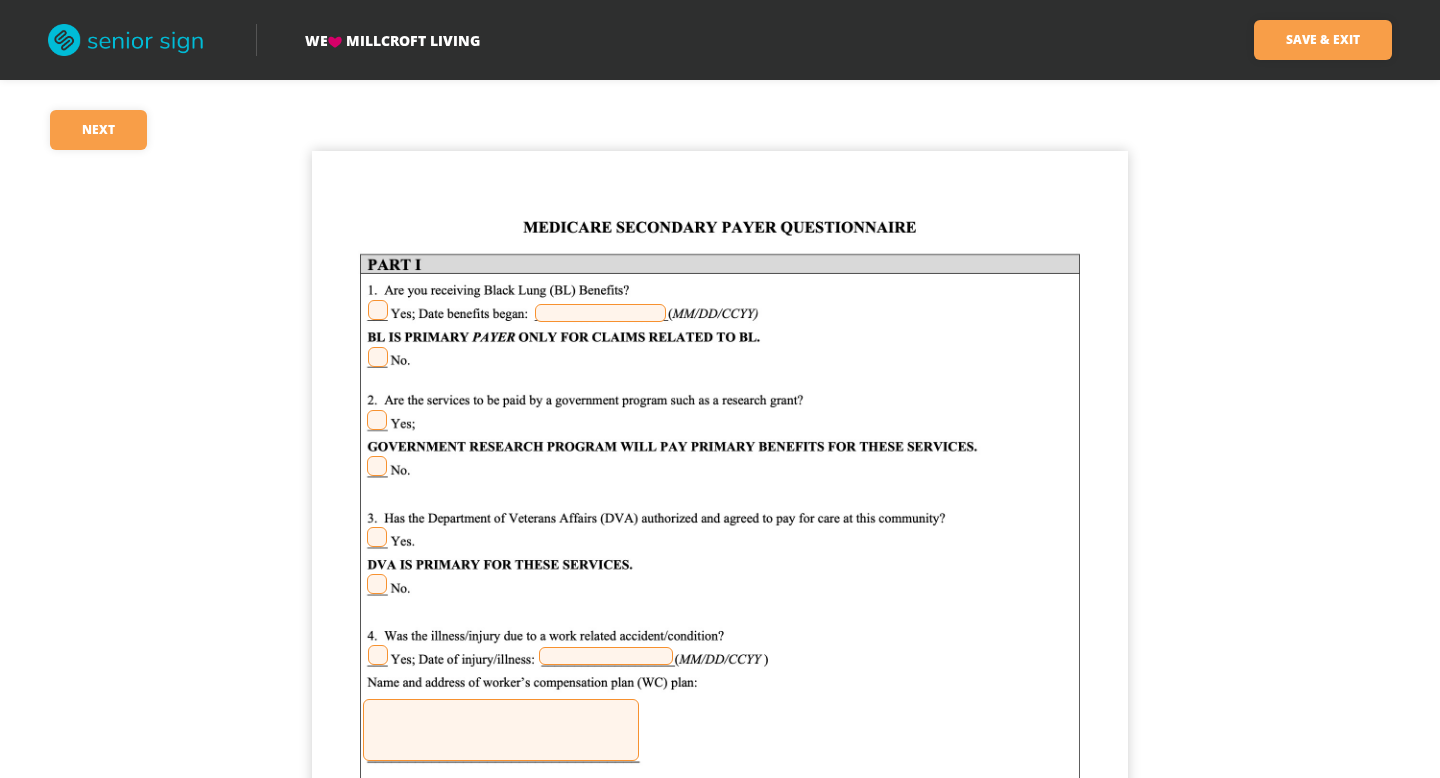 click at bounding box center (378, 357) 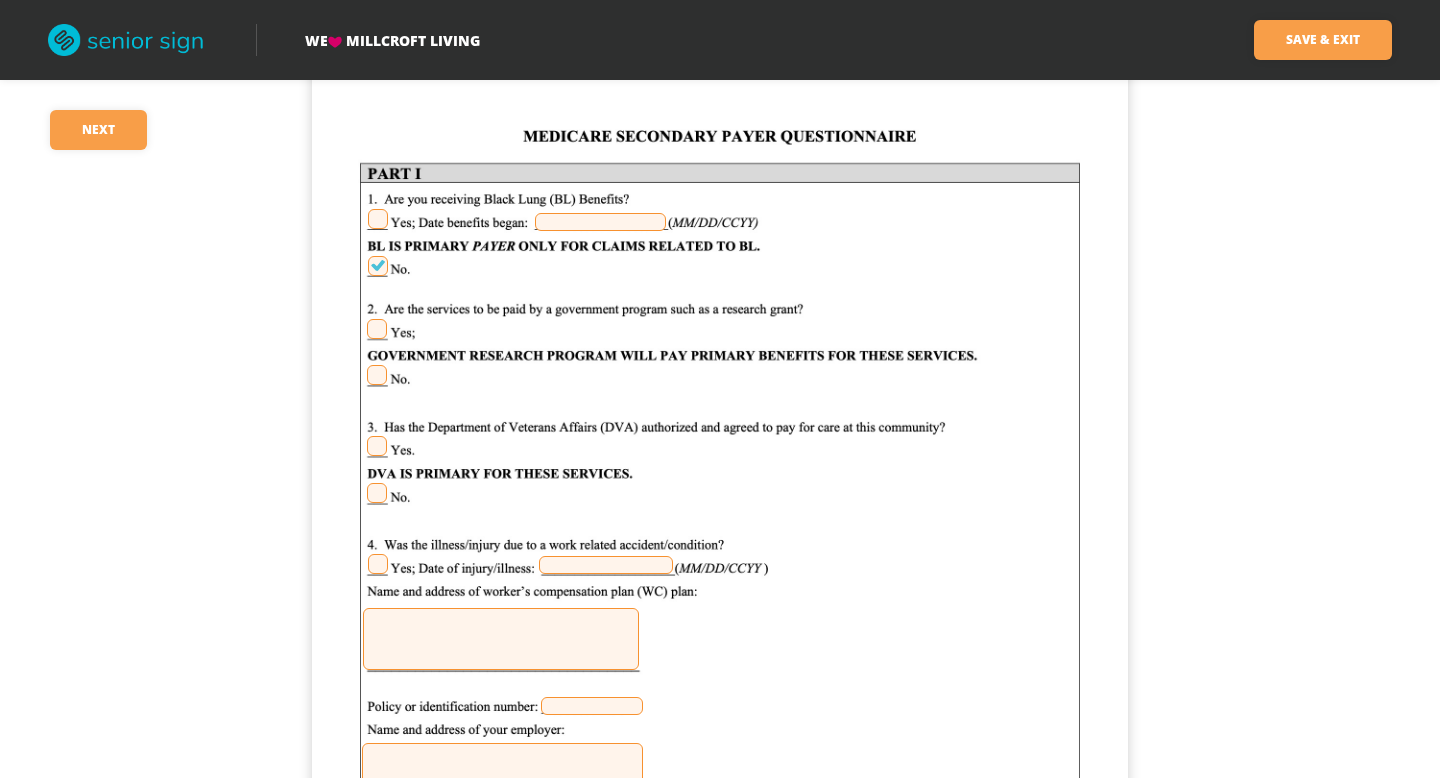 scroll, scrollTop: 95, scrollLeft: 0, axis: vertical 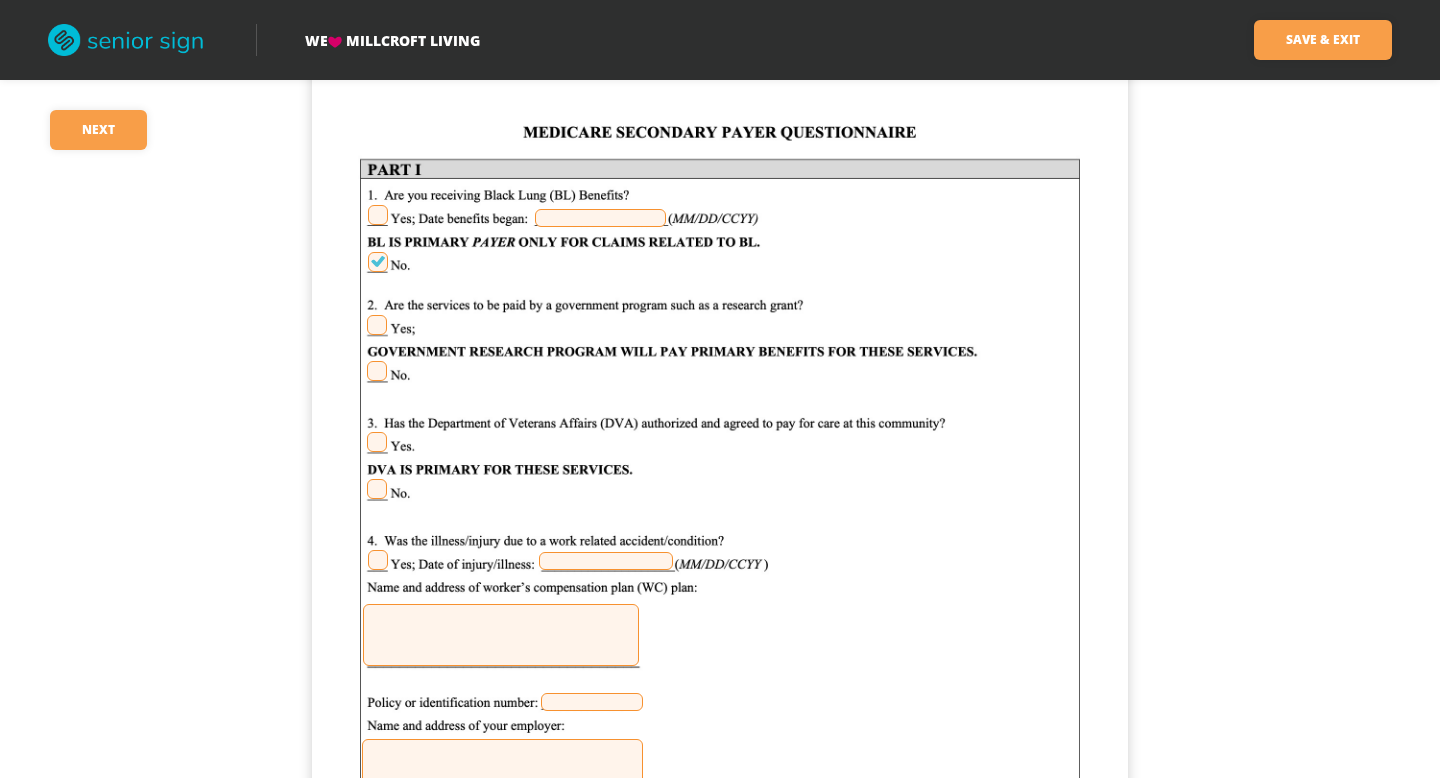 click at bounding box center [377, 371] 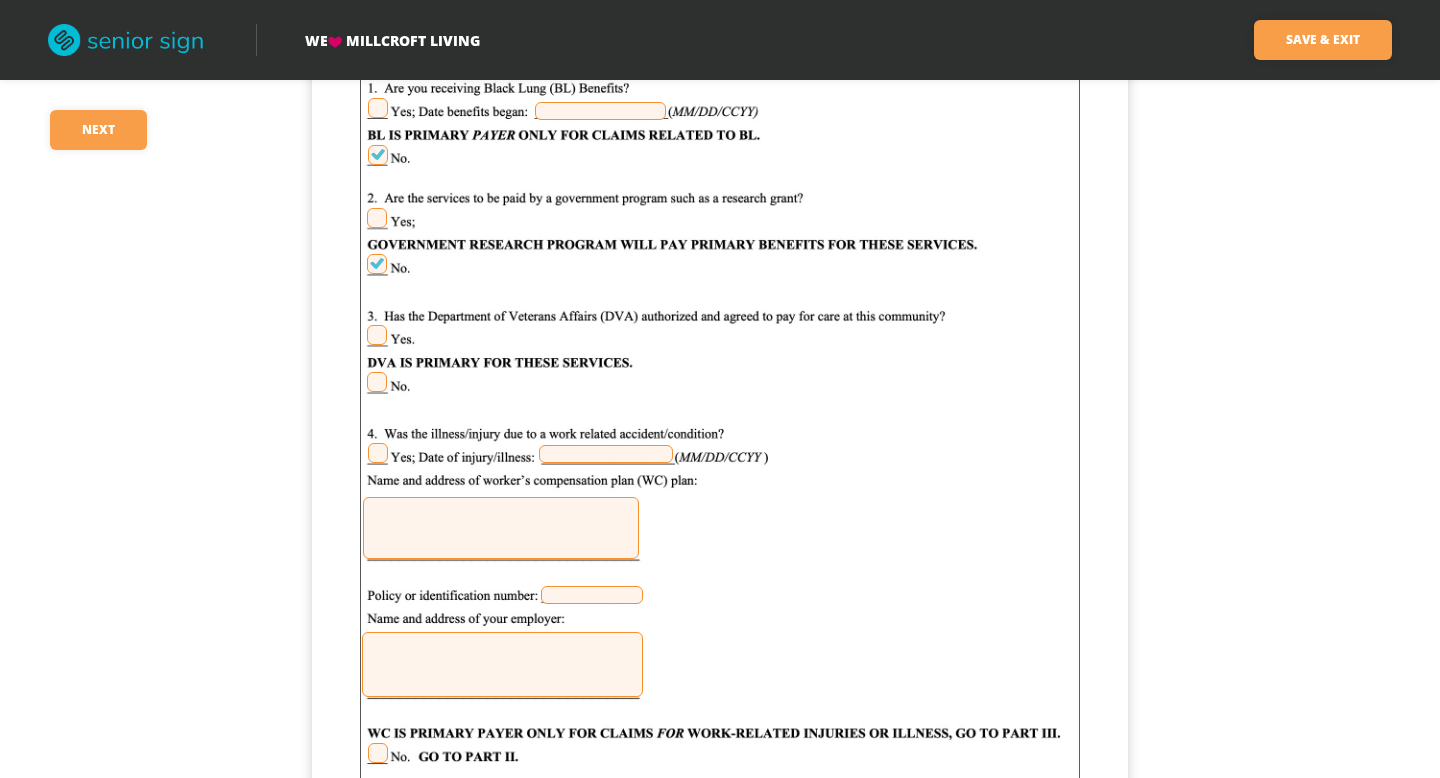 scroll, scrollTop: 204, scrollLeft: 0, axis: vertical 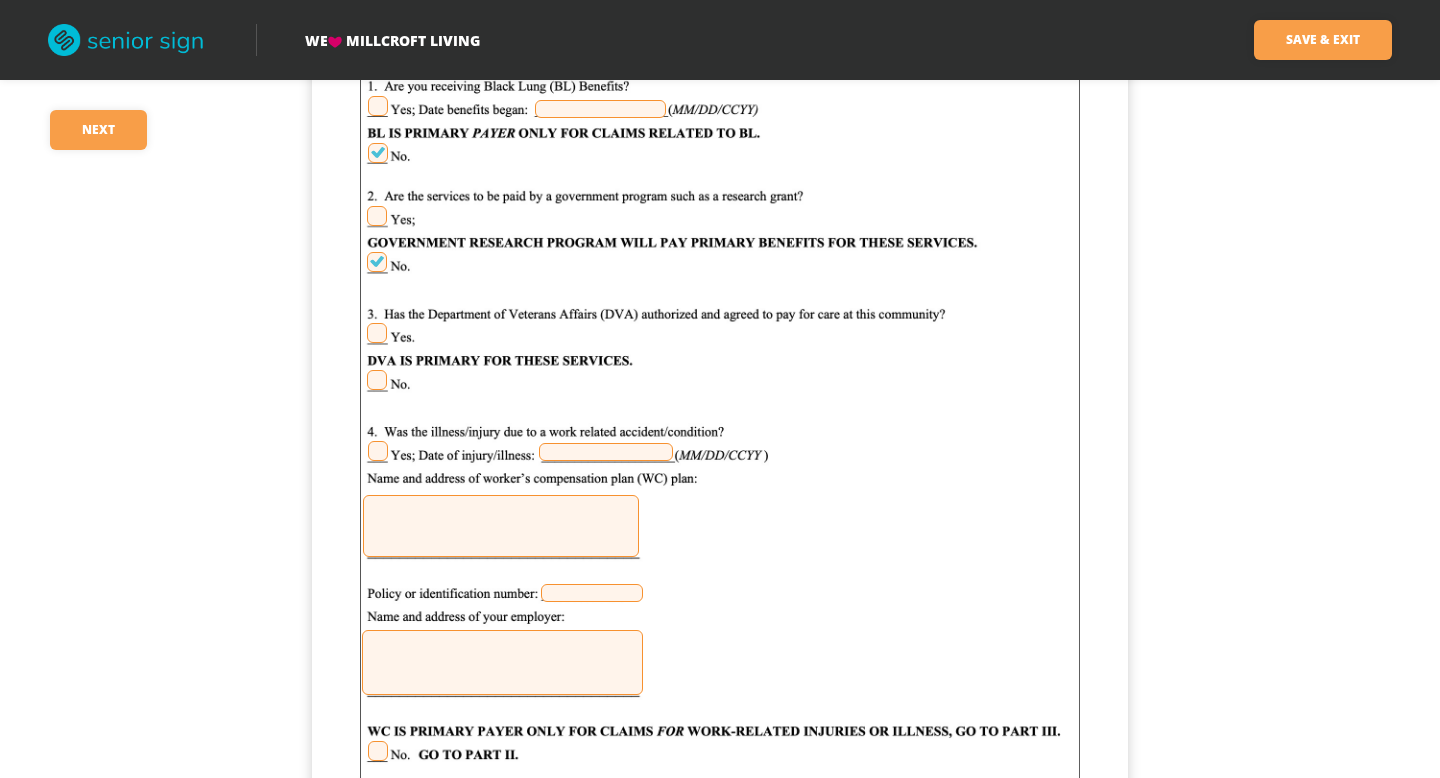 click at bounding box center [377, 380] 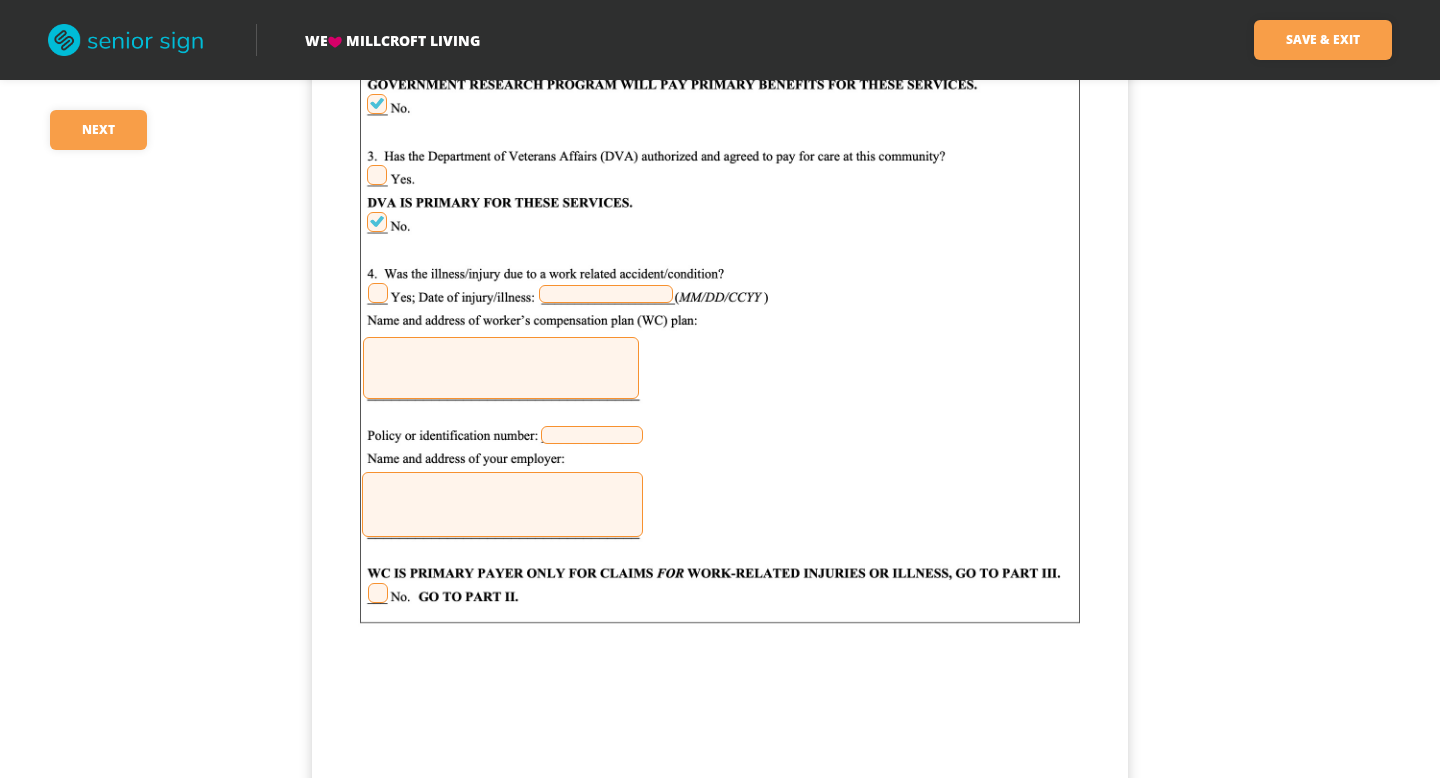 scroll, scrollTop: 369, scrollLeft: 0, axis: vertical 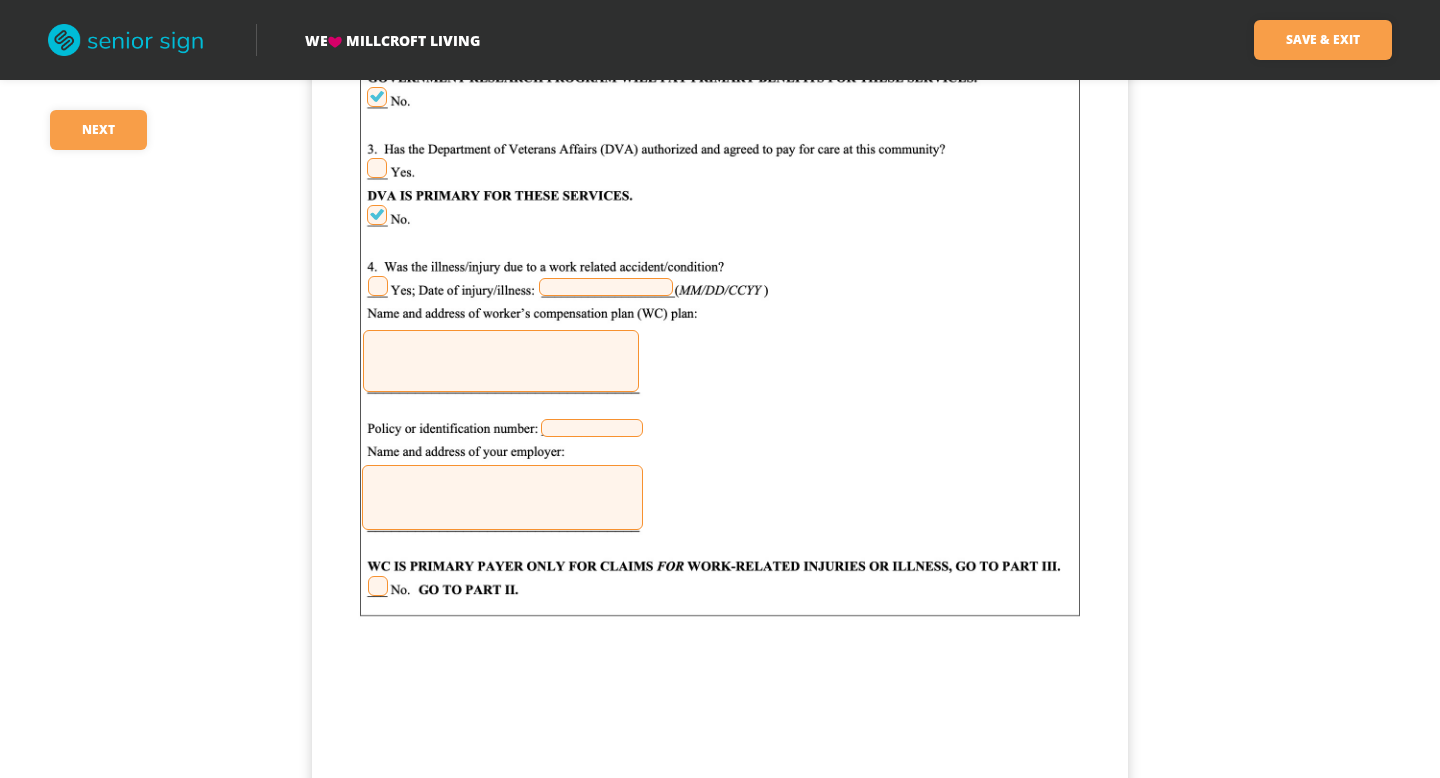 click at bounding box center [378, 586] 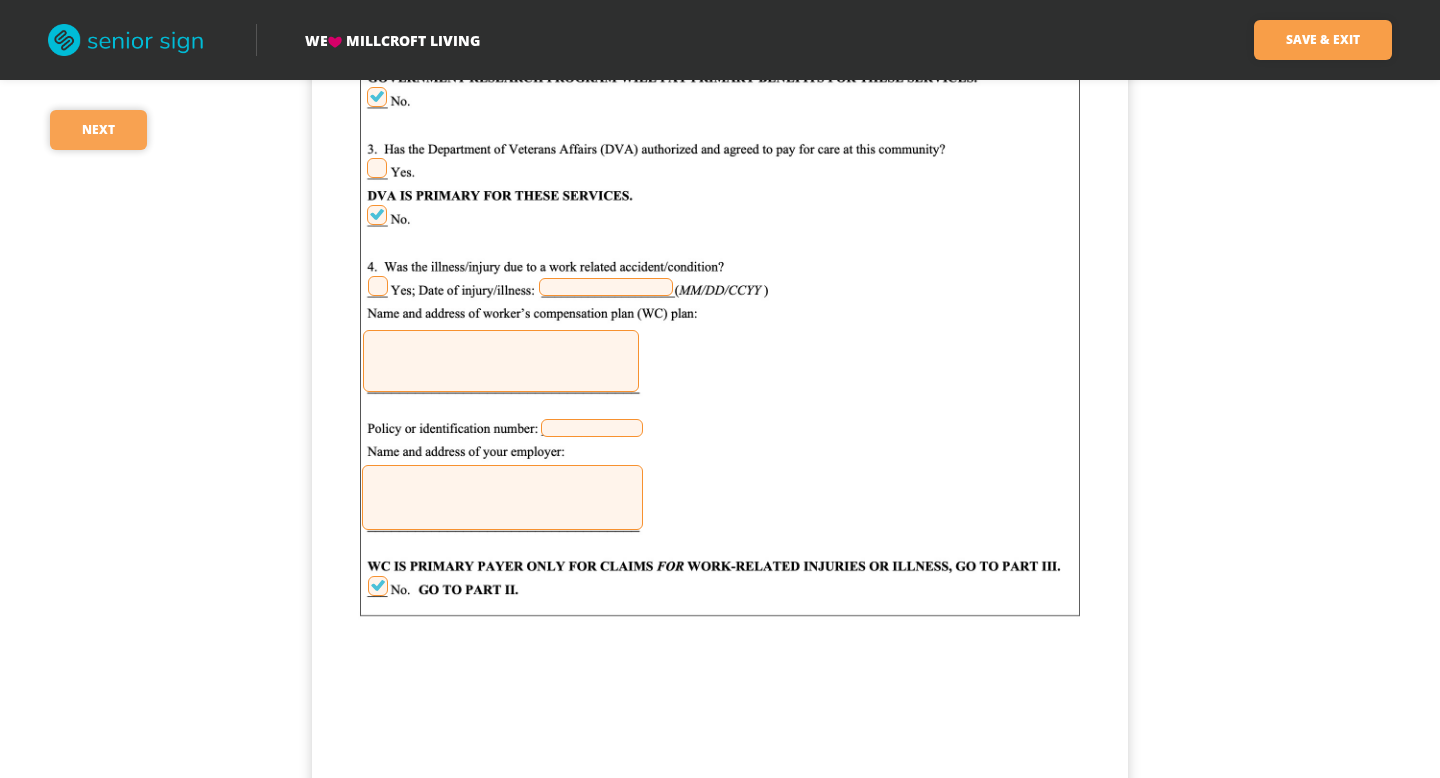 click on "Next" at bounding box center [98, 130] 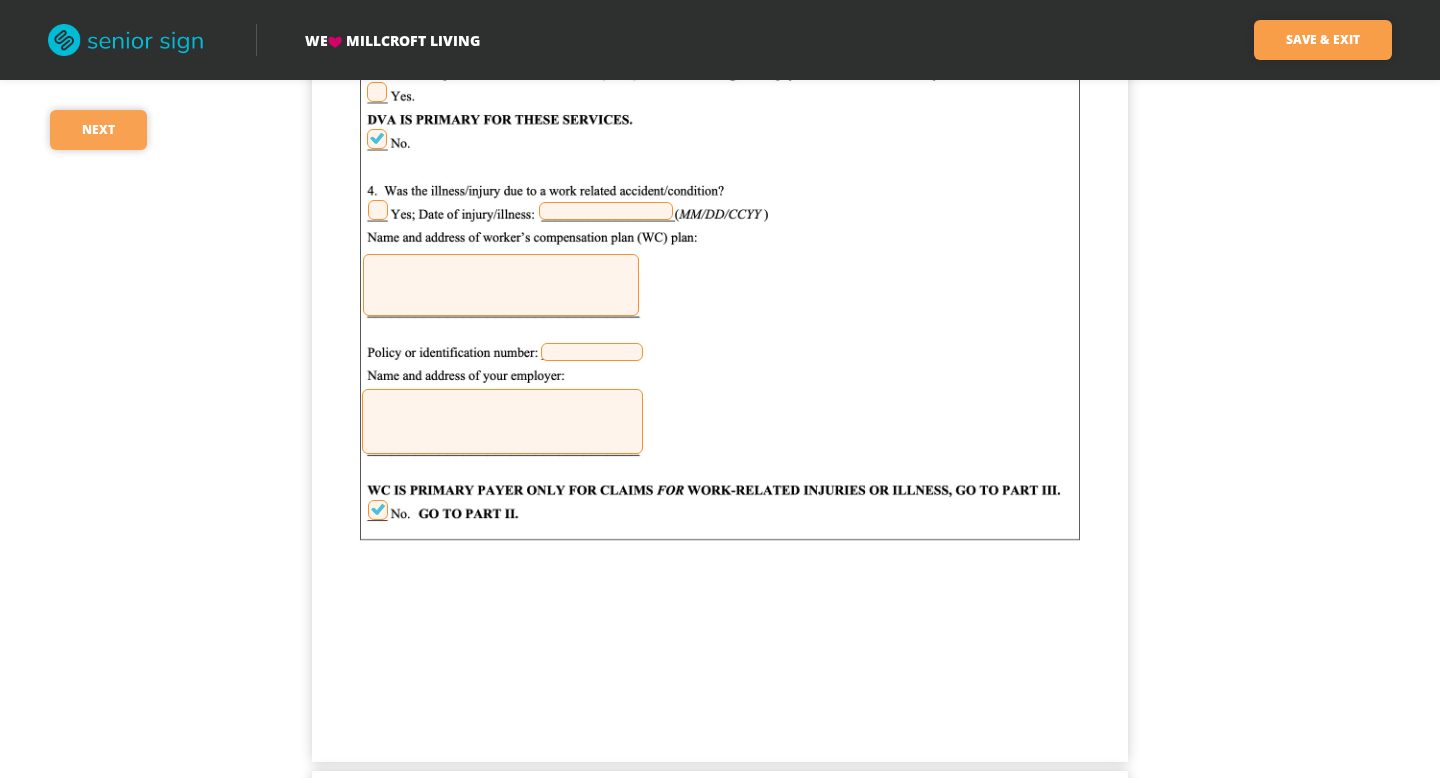 scroll, scrollTop: 448, scrollLeft: 0, axis: vertical 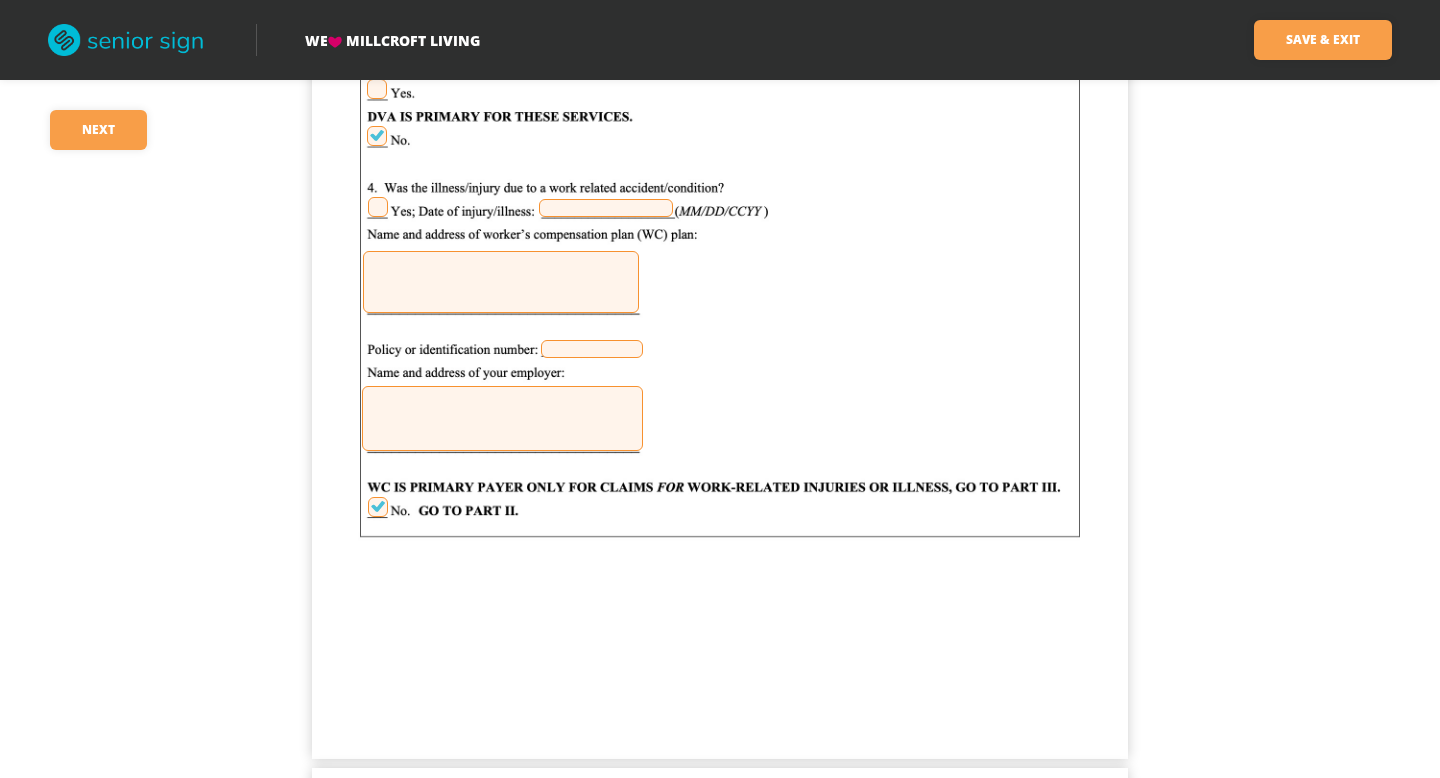 click at bounding box center [378, 507] 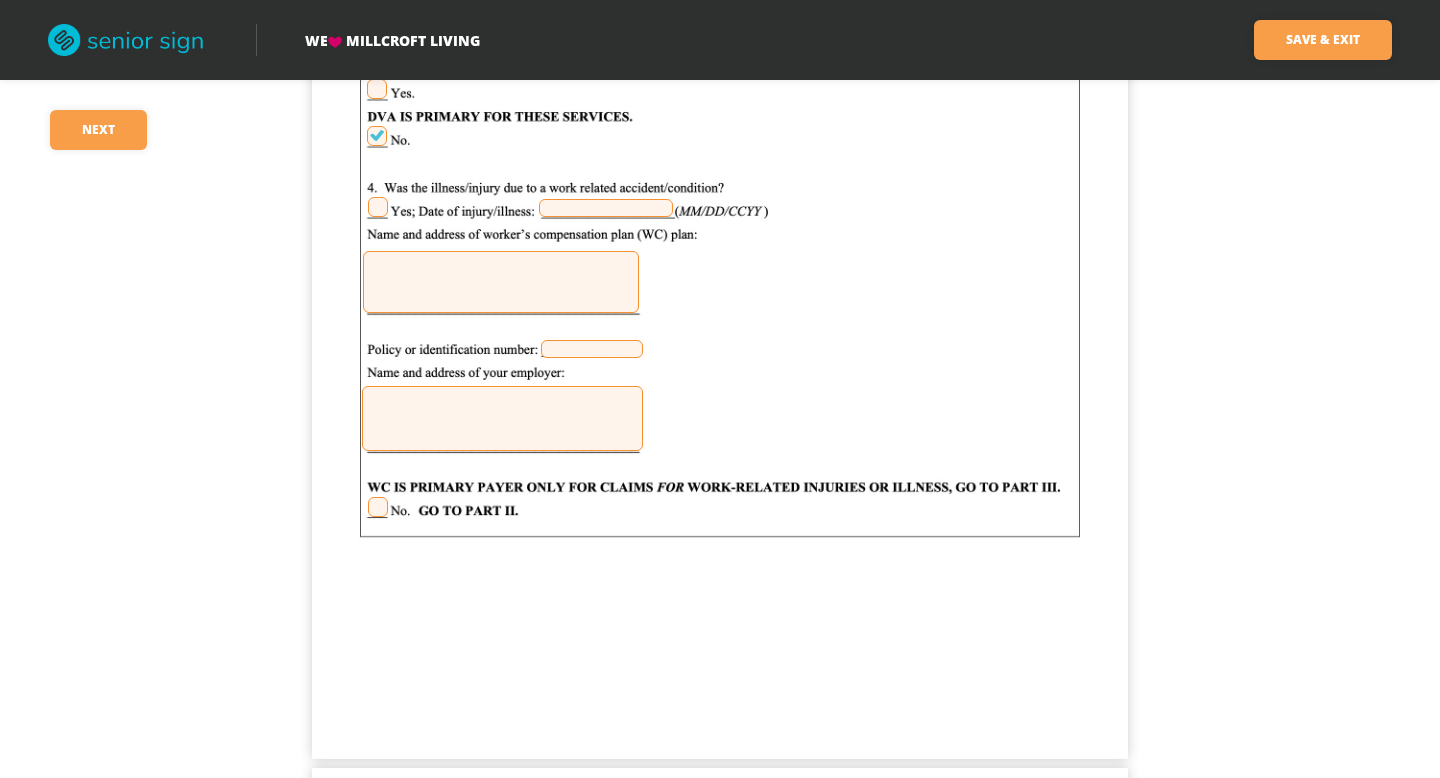 click at bounding box center [378, 507] 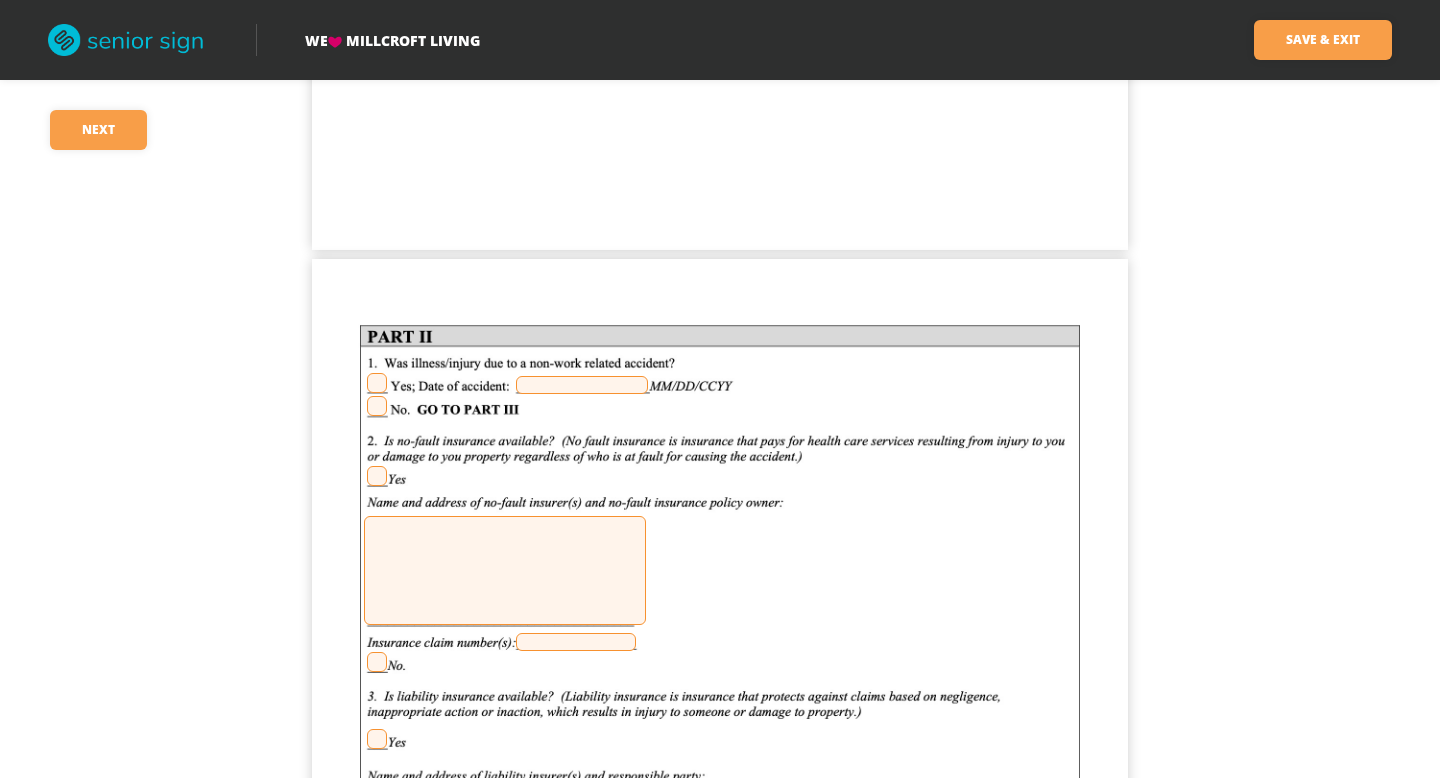 scroll, scrollTop: 958, scrollLeft: 0, axis: vertical 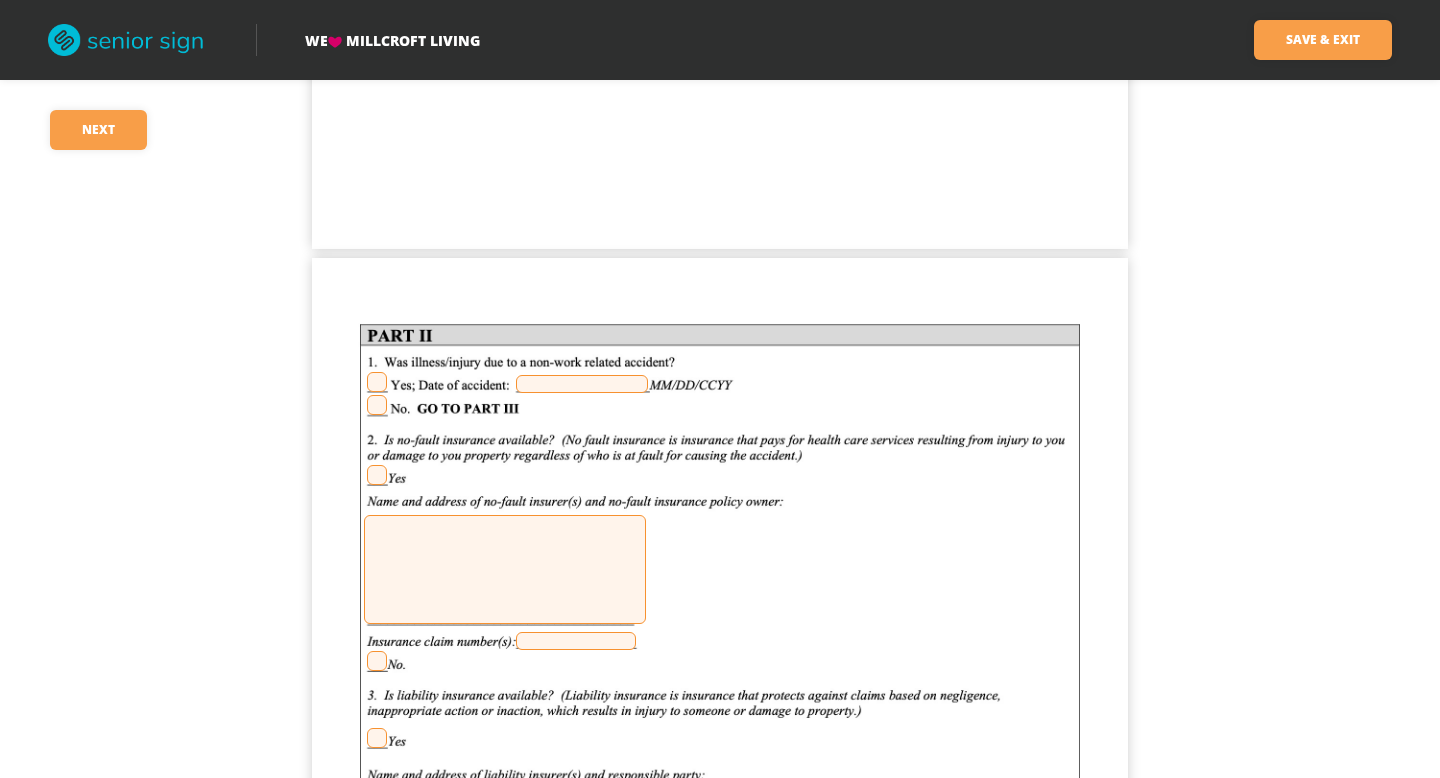 click at bounding box center [377, 382] 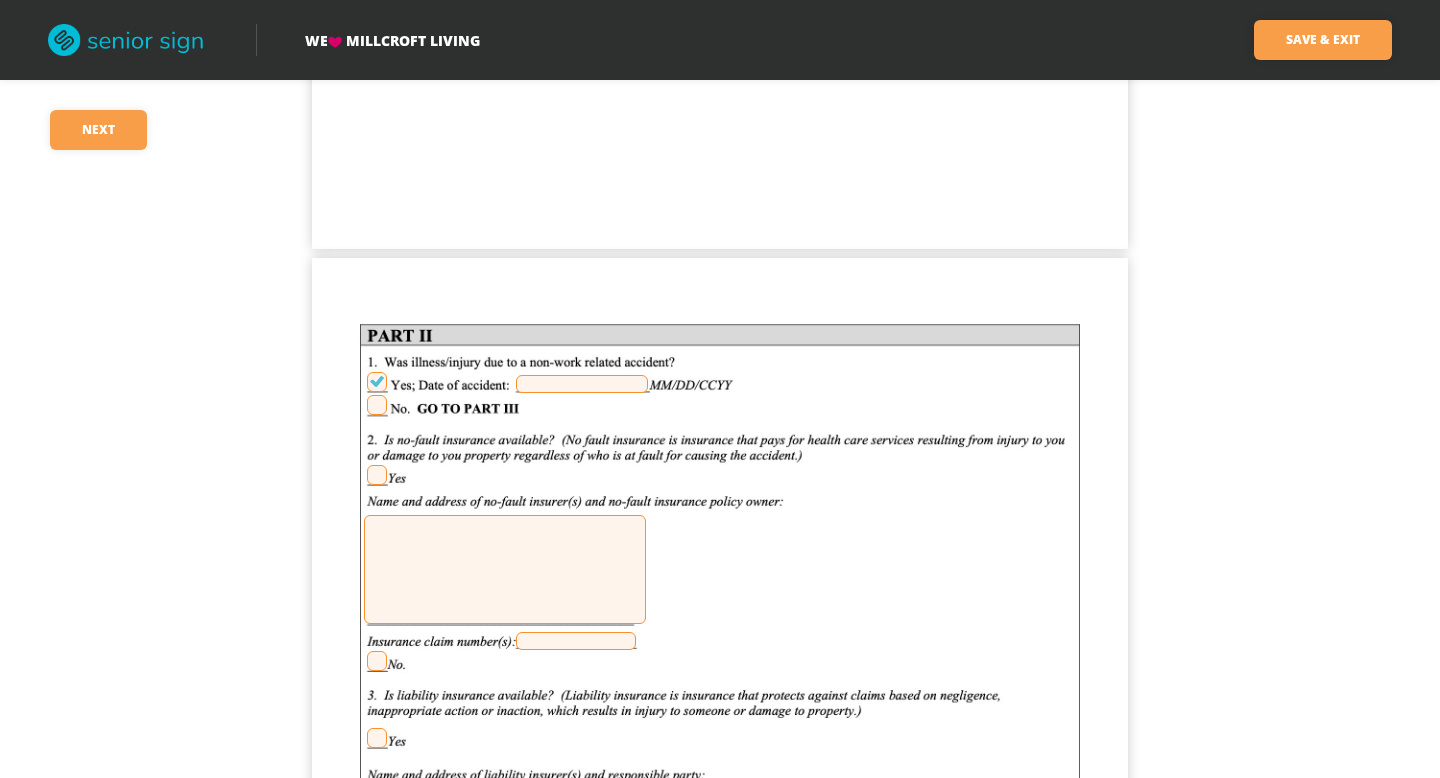 click at bounding box center (377, 661) 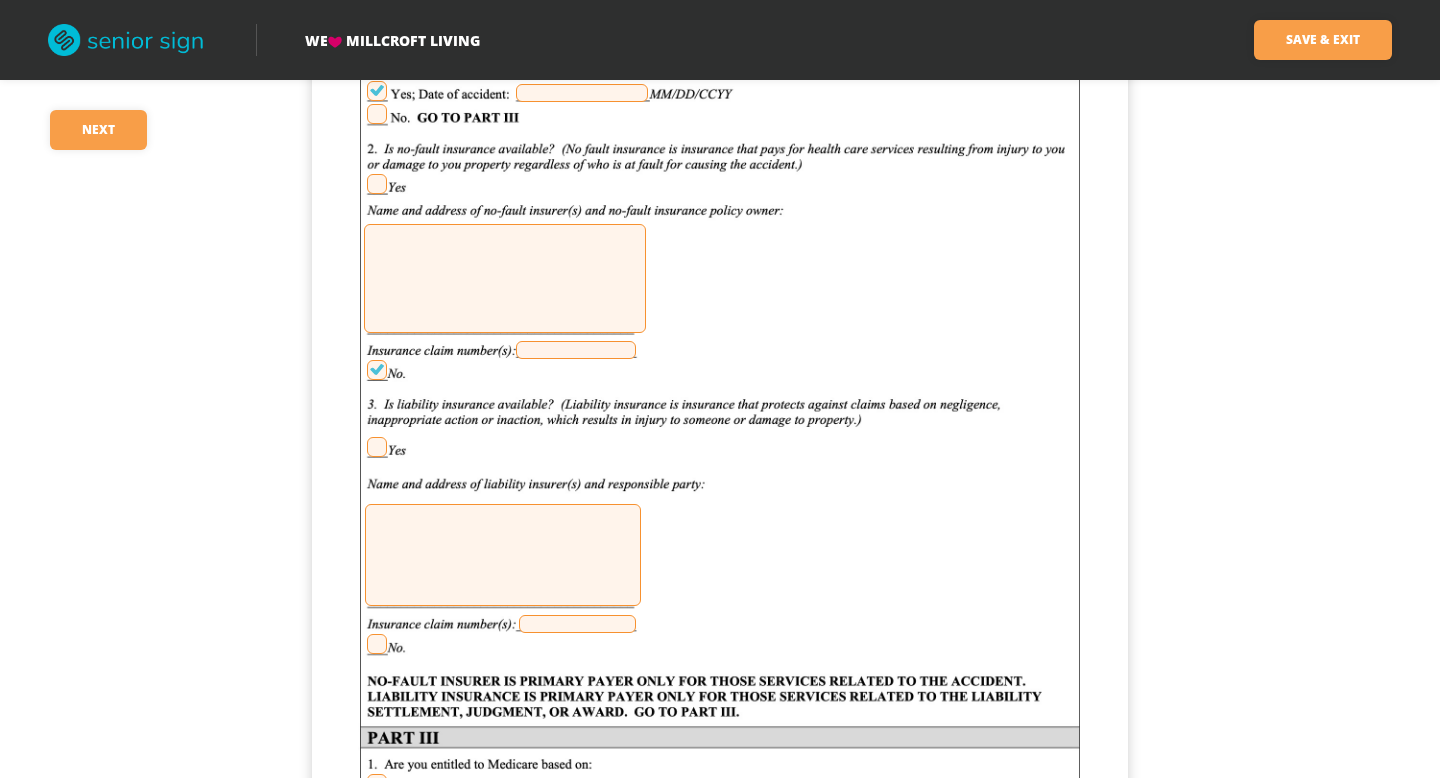 scroll, scrollTop: 1261, scrollLeft: 0, axis: vertical 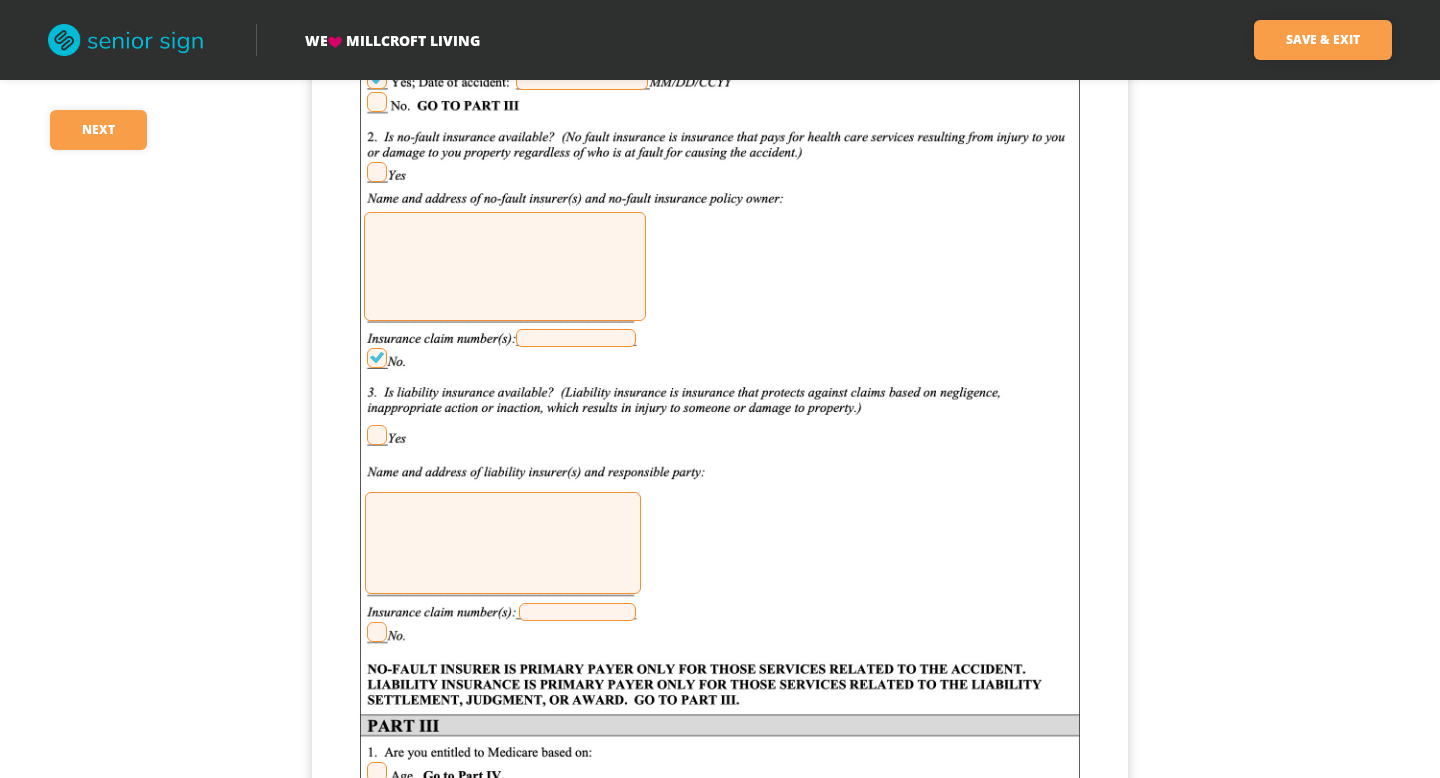 click at bounding box center (377, 632) 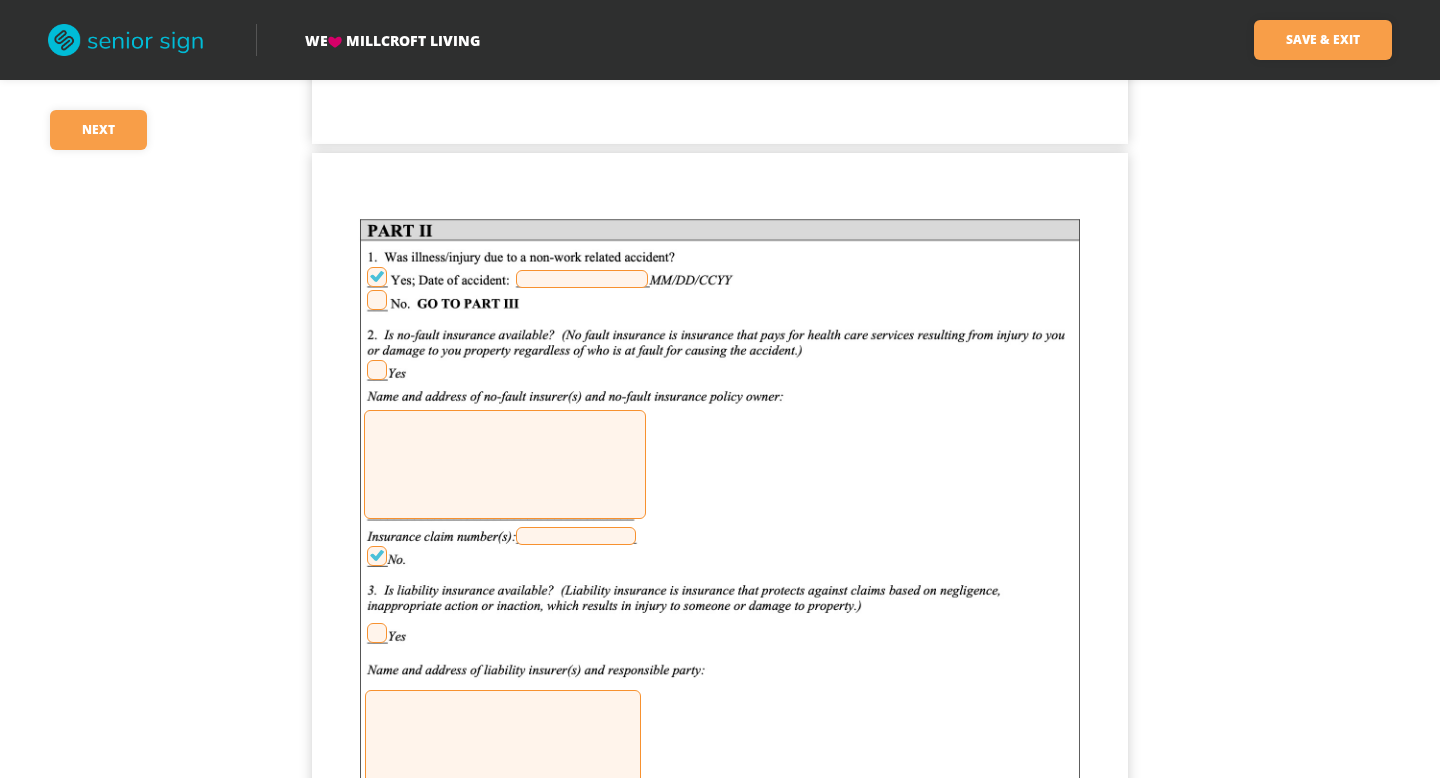 scroll, scrollTop: 1020, scrollLeft: 0, axis: vertical 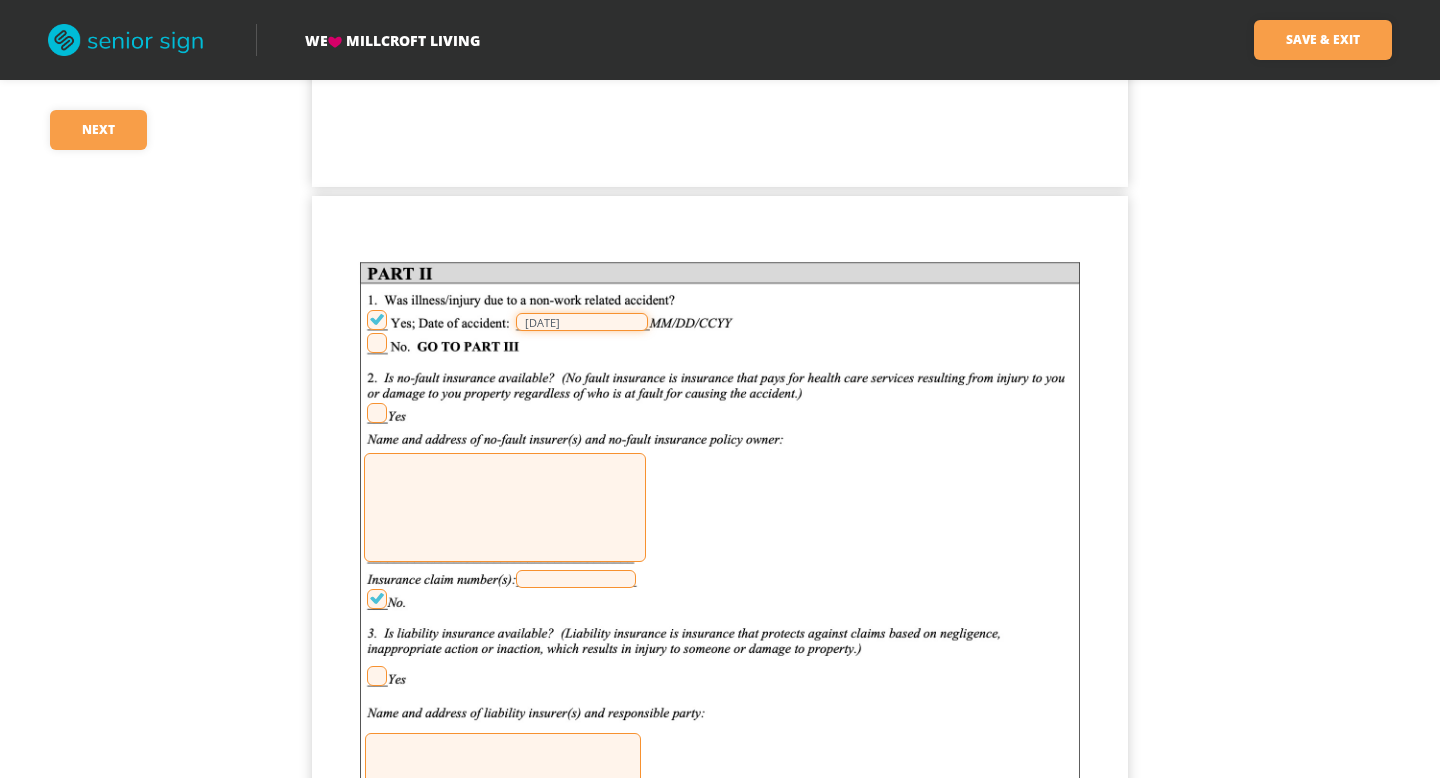 click on "[DATE]" at bounding box center (582, 322) 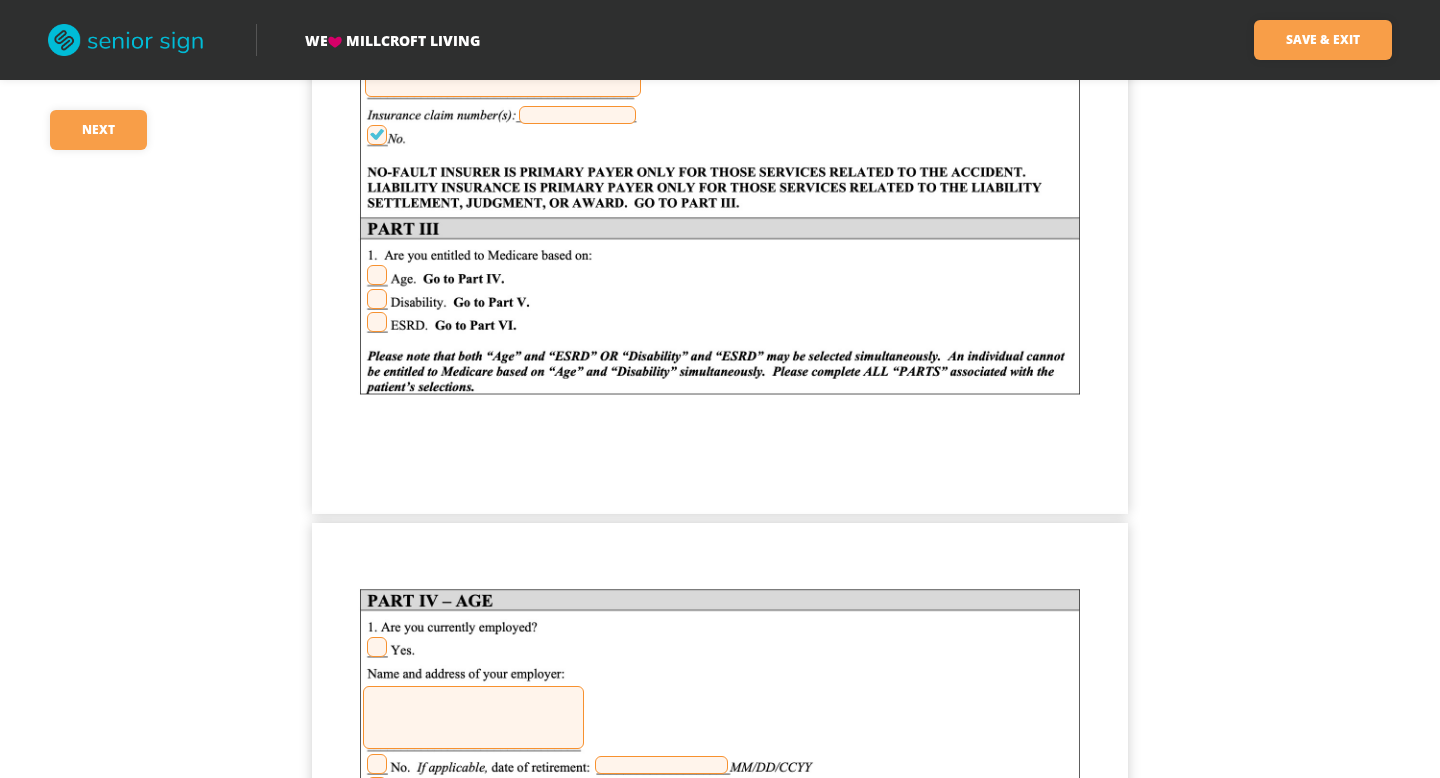 scroll, scrollTop: 1763, scrollLeft: 0, axis: vertical 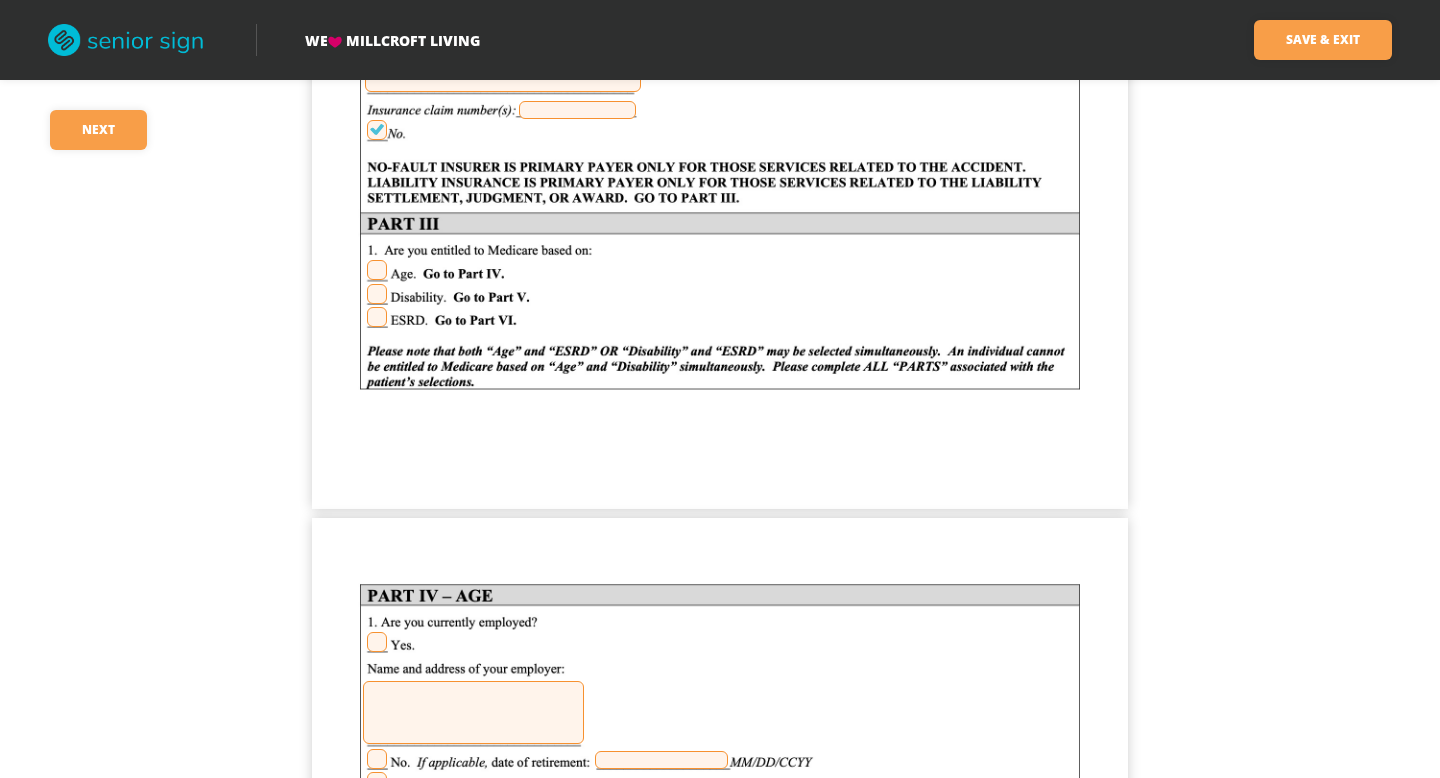 type on "[DATE]" 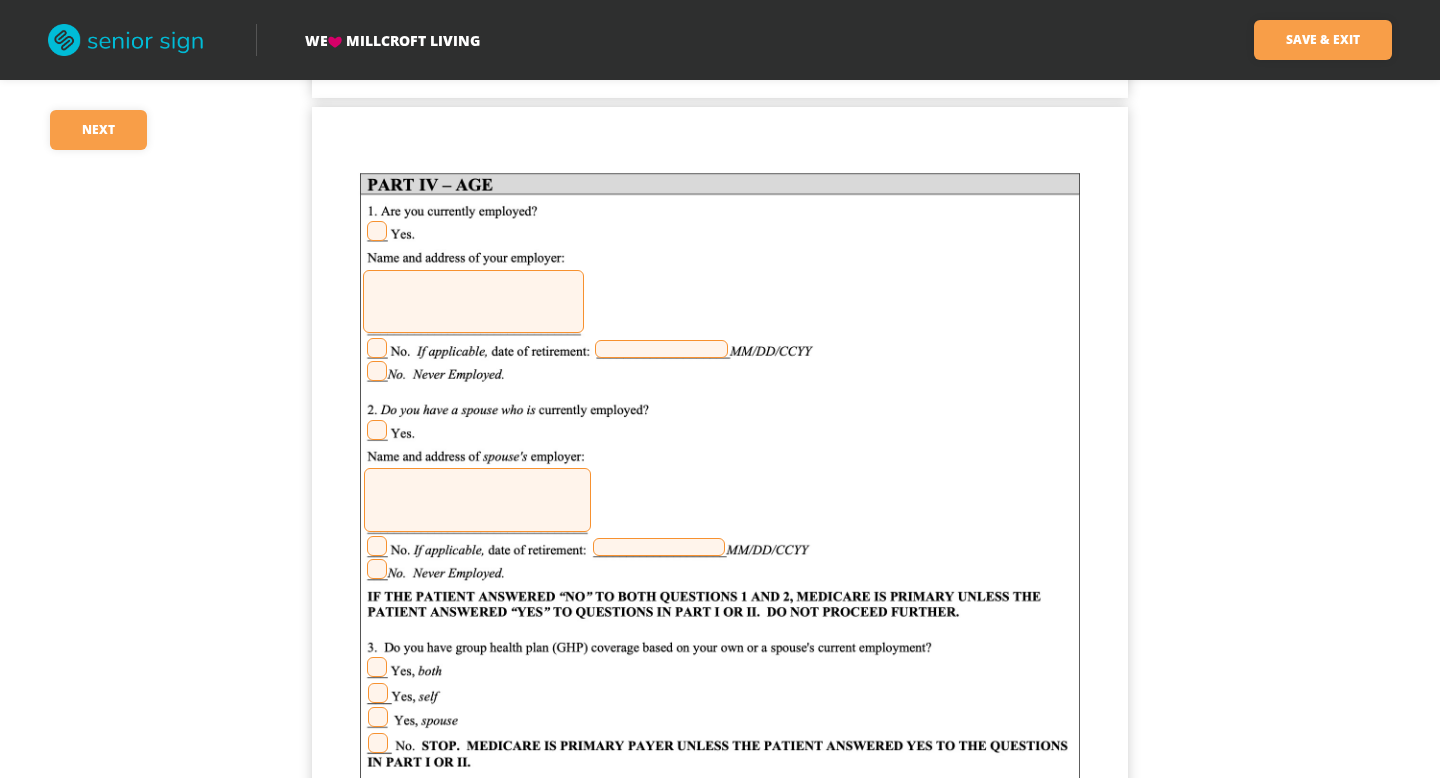 scroll, scrollTop: 2175, scrollLeft: 0, axis: vertical 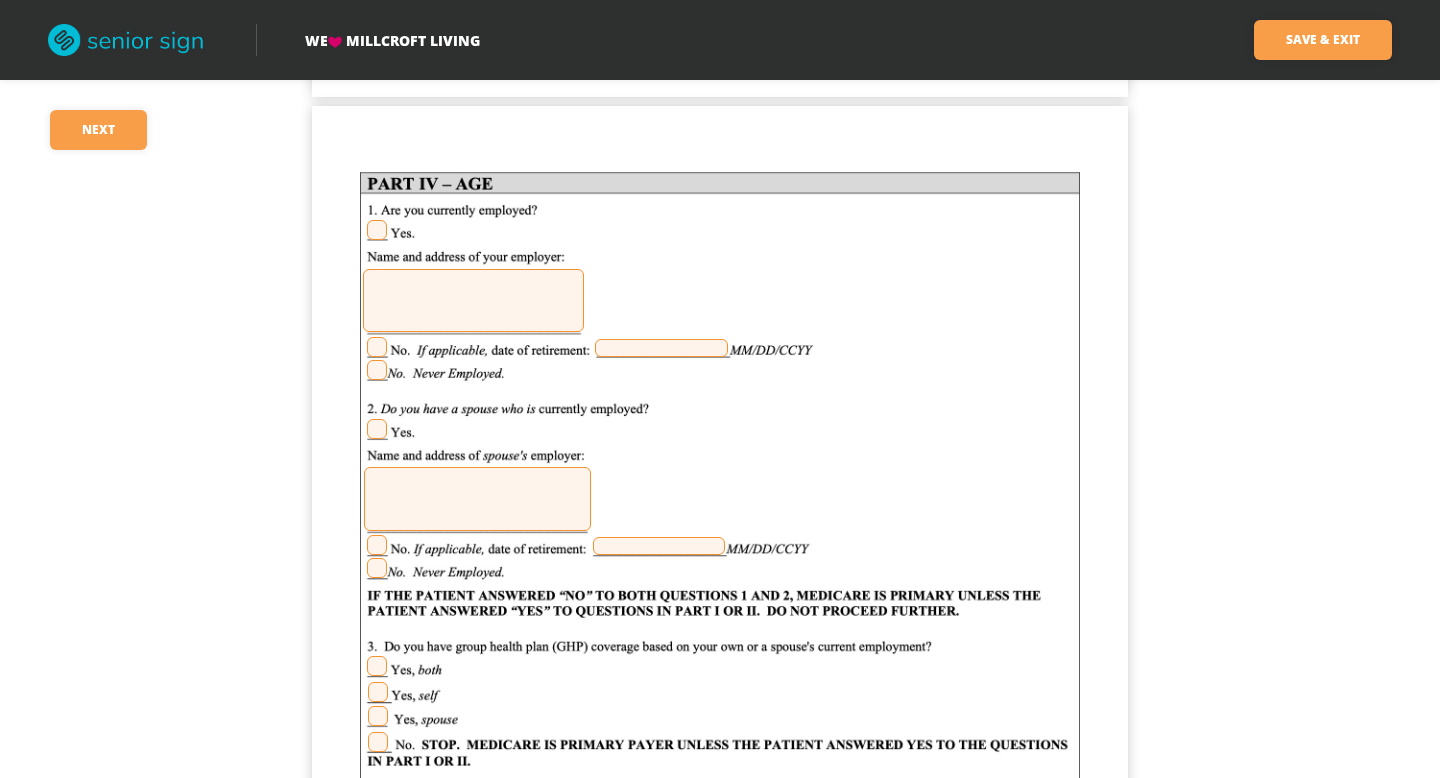 click at bounding box center (377, 370) 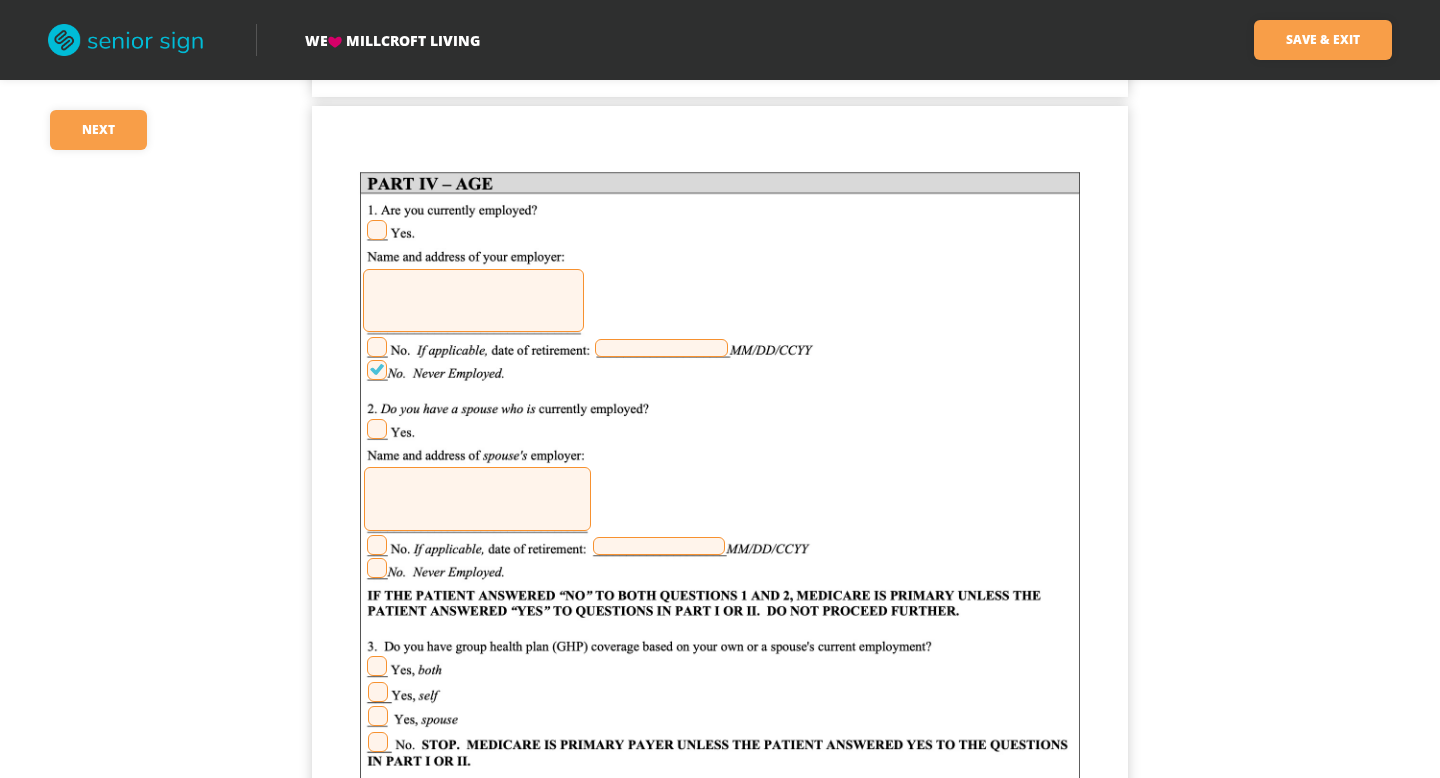 click at bounding box center (377, 568) 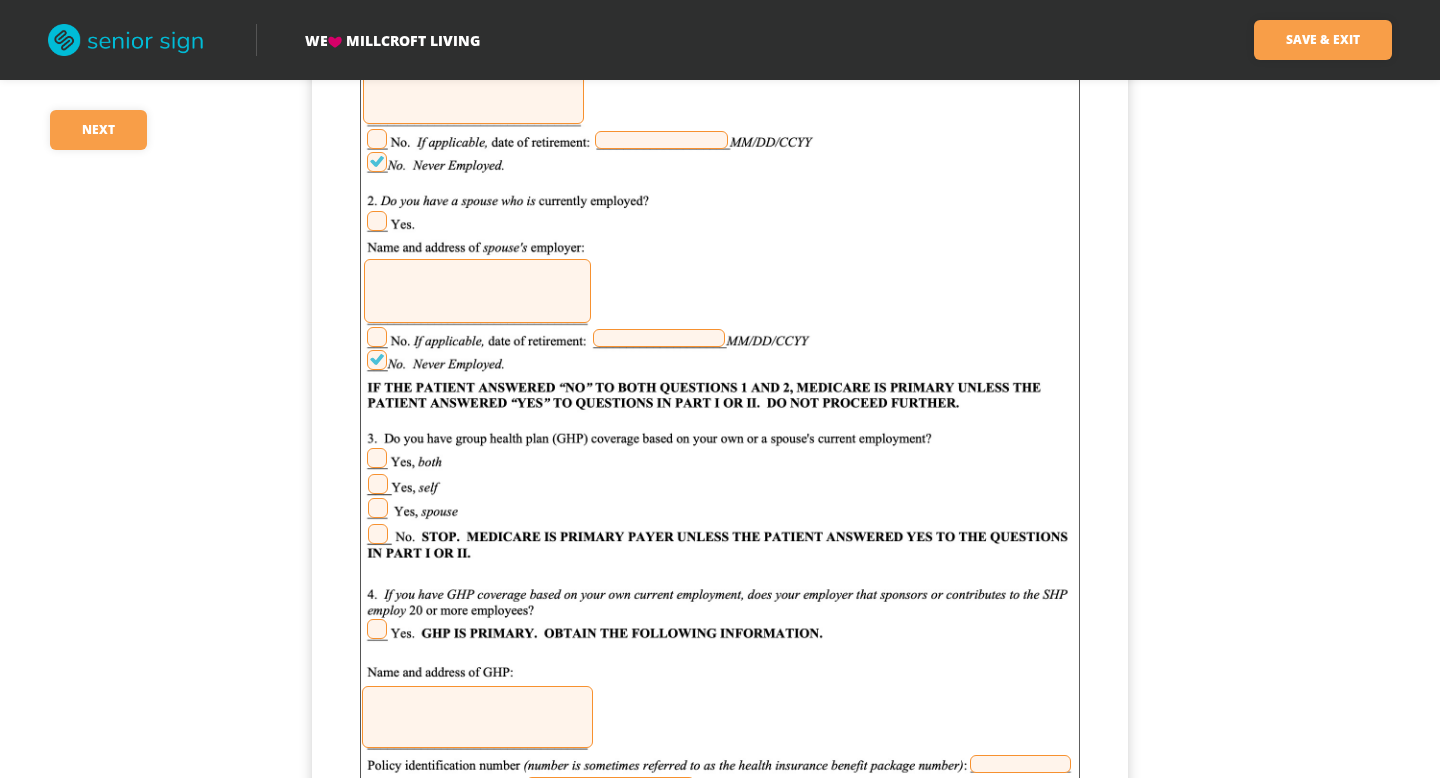scroll, scrollTop: 2378, scrollLeft: 0, axis: vertical 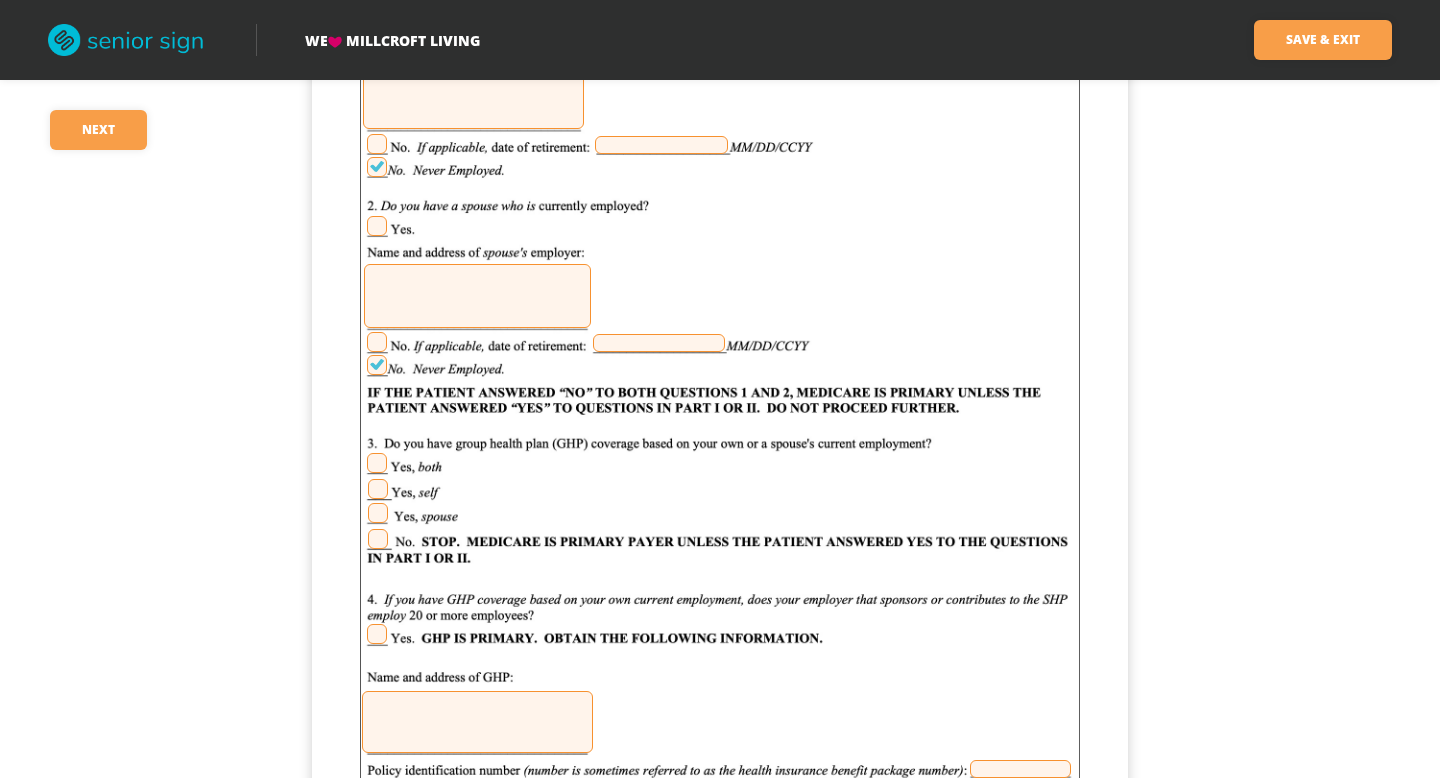 click at bounding box center (378, 539) 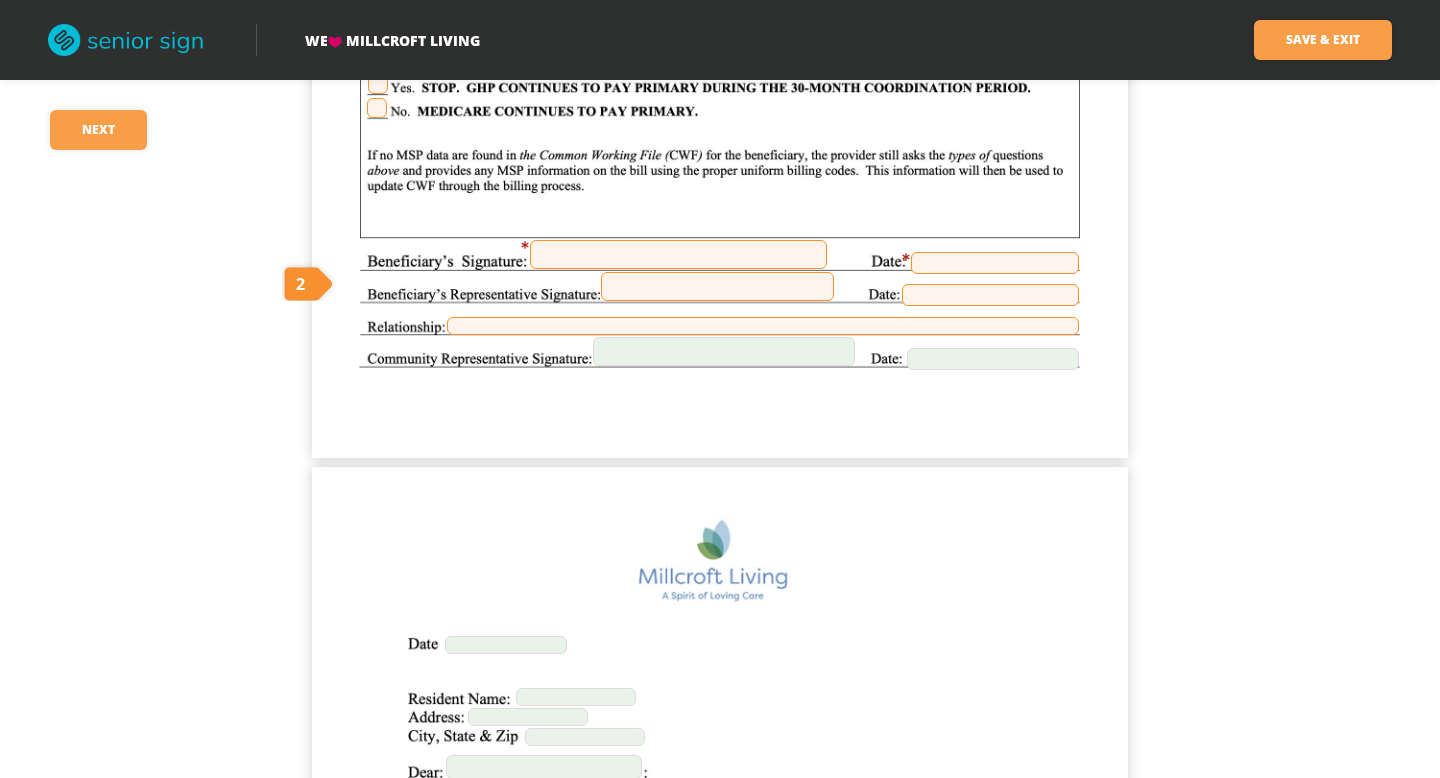 scroll, scrollTop: 8182, scrollLeft: 0, axis: vertical 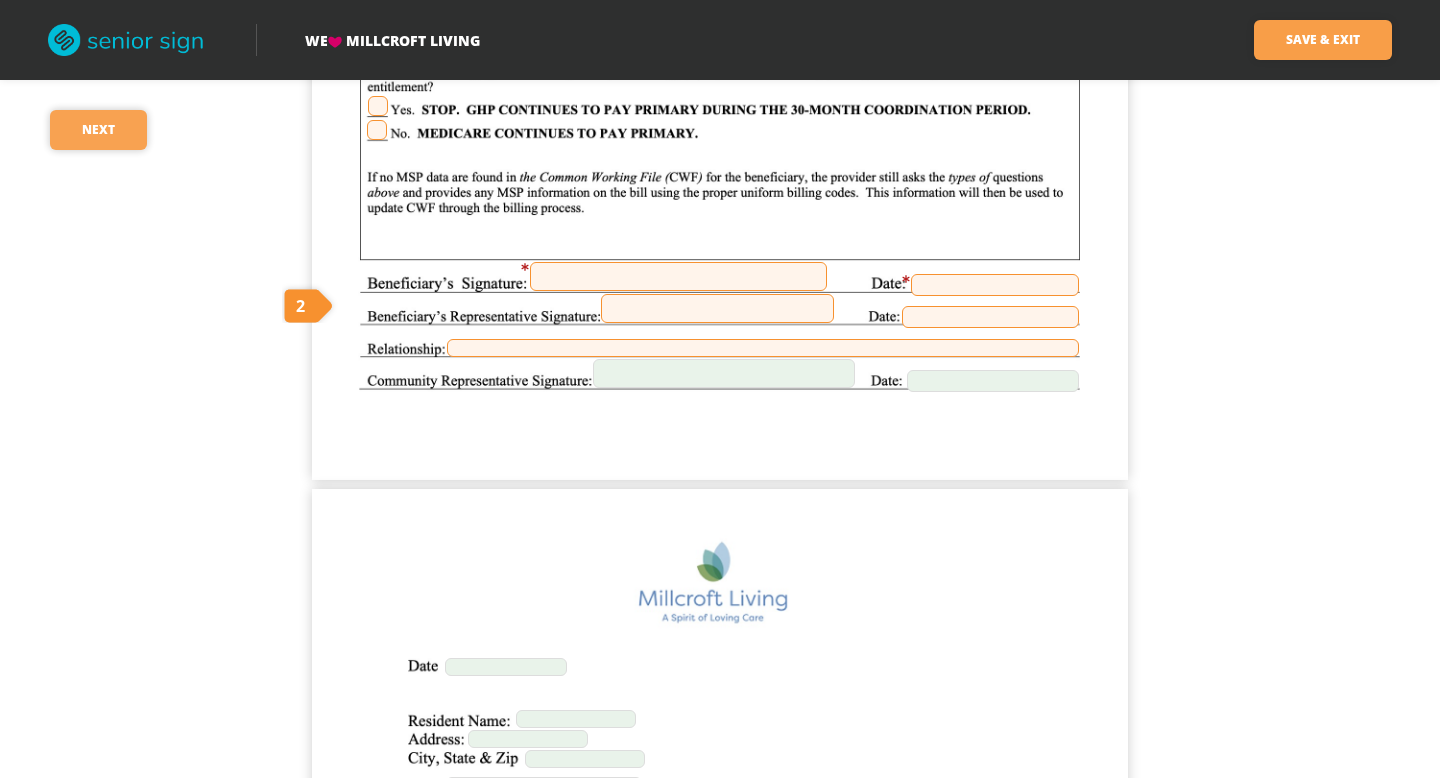 click on "Next" at bounding box center [98, 130] 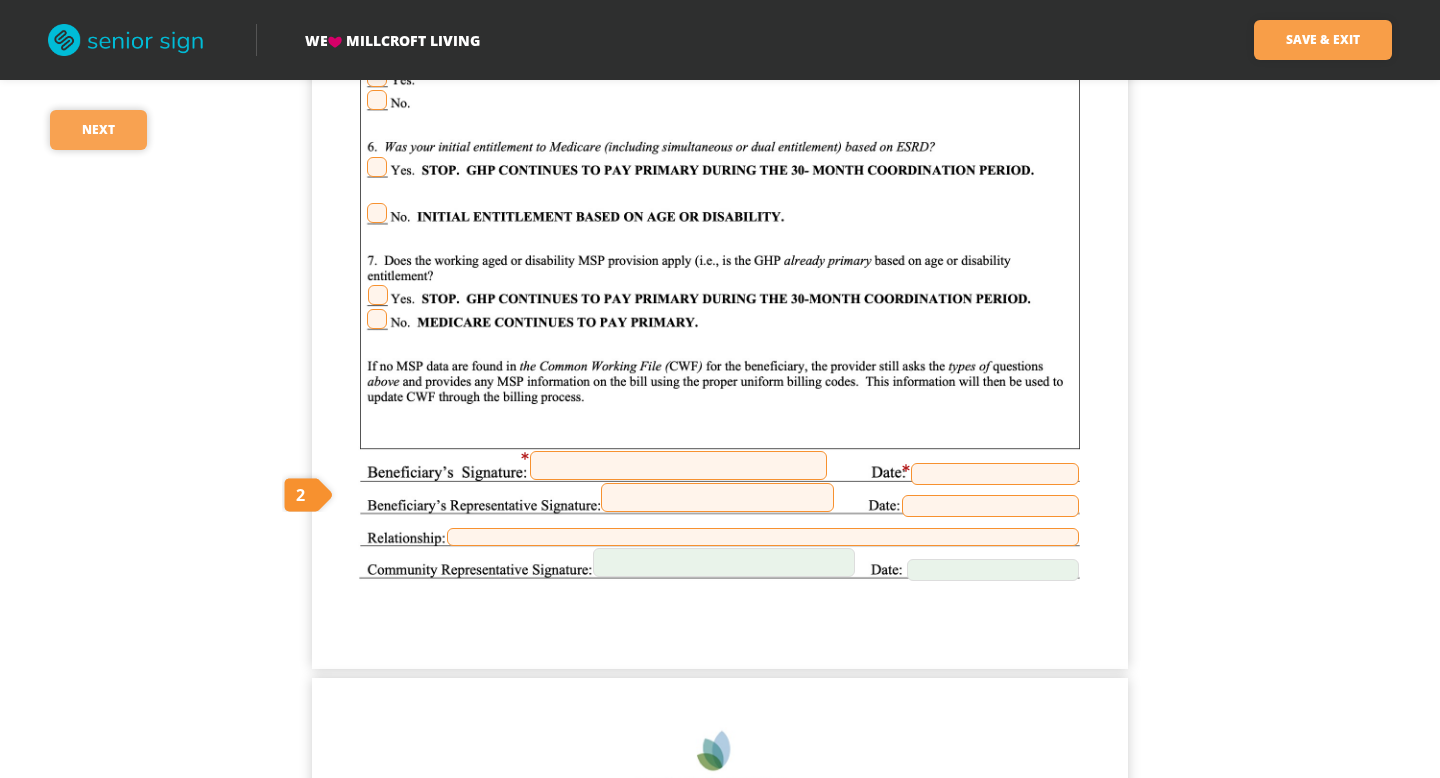 scroll, scrollTop: 7992, scrollLeft: 0, axis: vertical 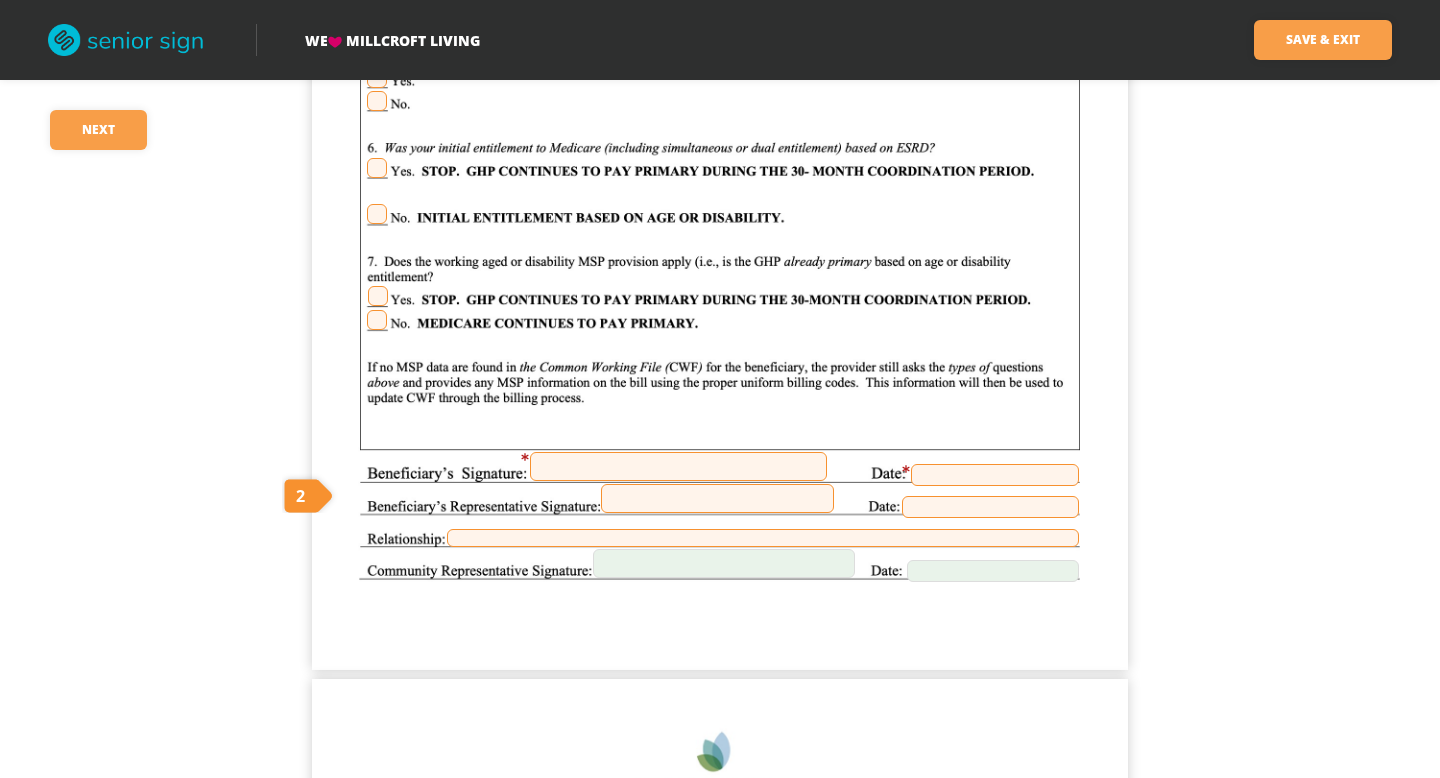 click at bounding box center [678, 466] 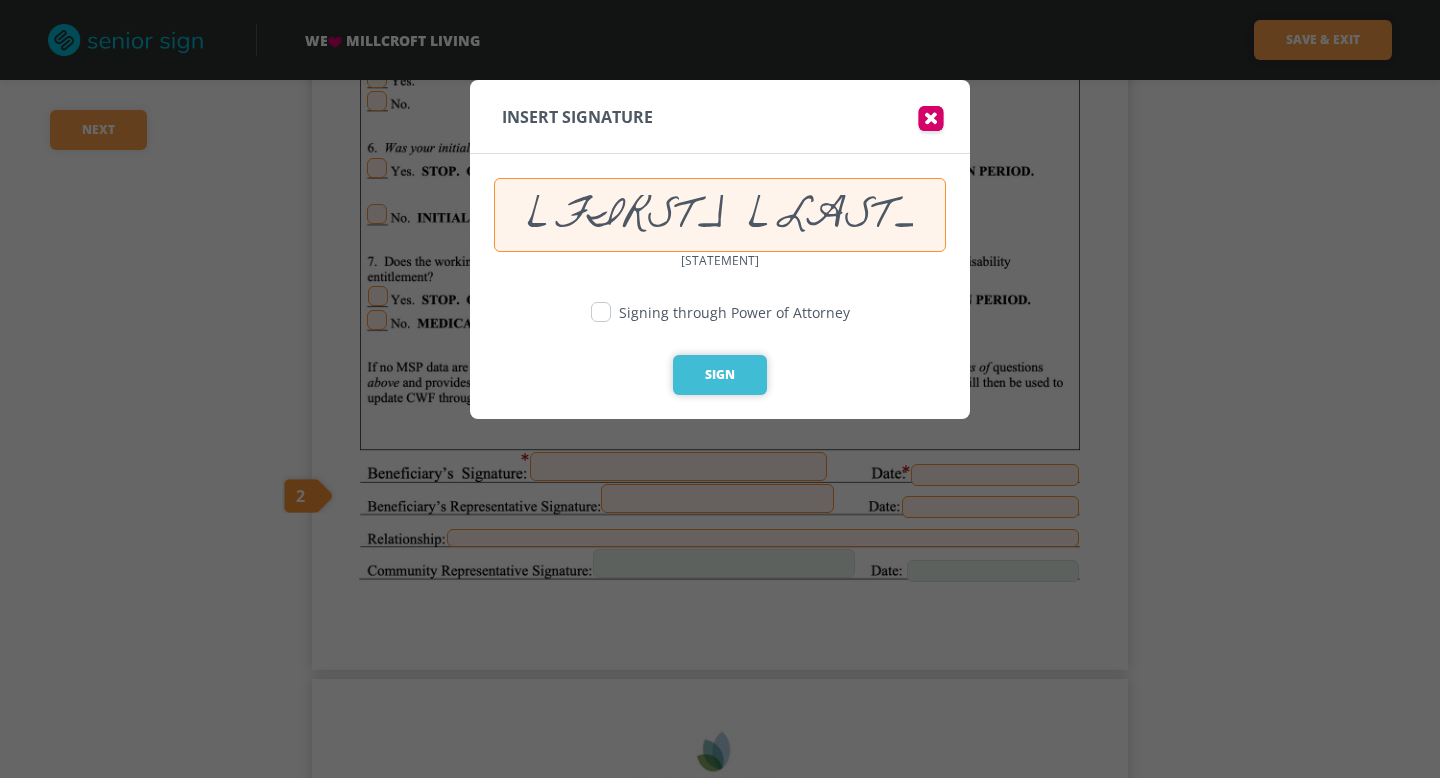 type on "[FIRST] [LAST]" 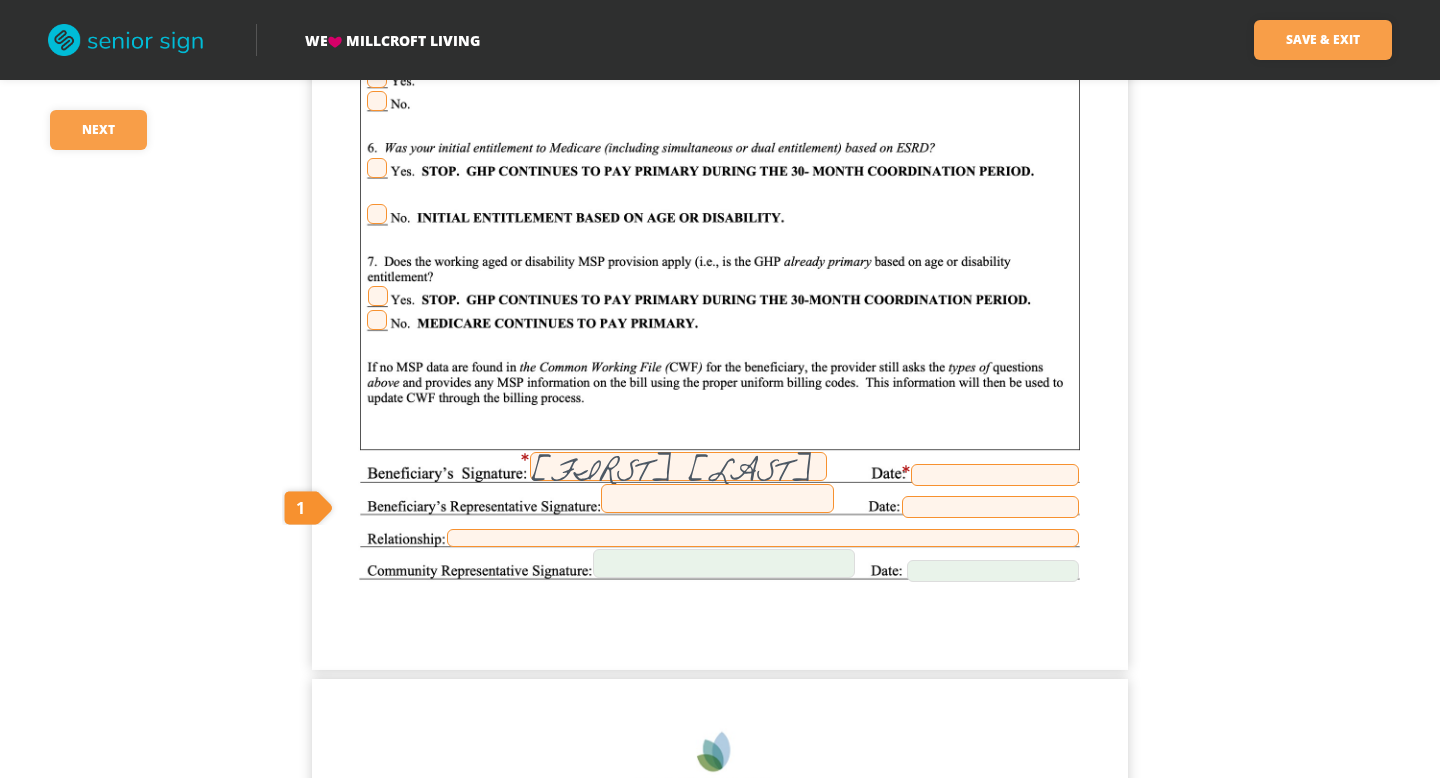 click at bounding box center (995, 475) 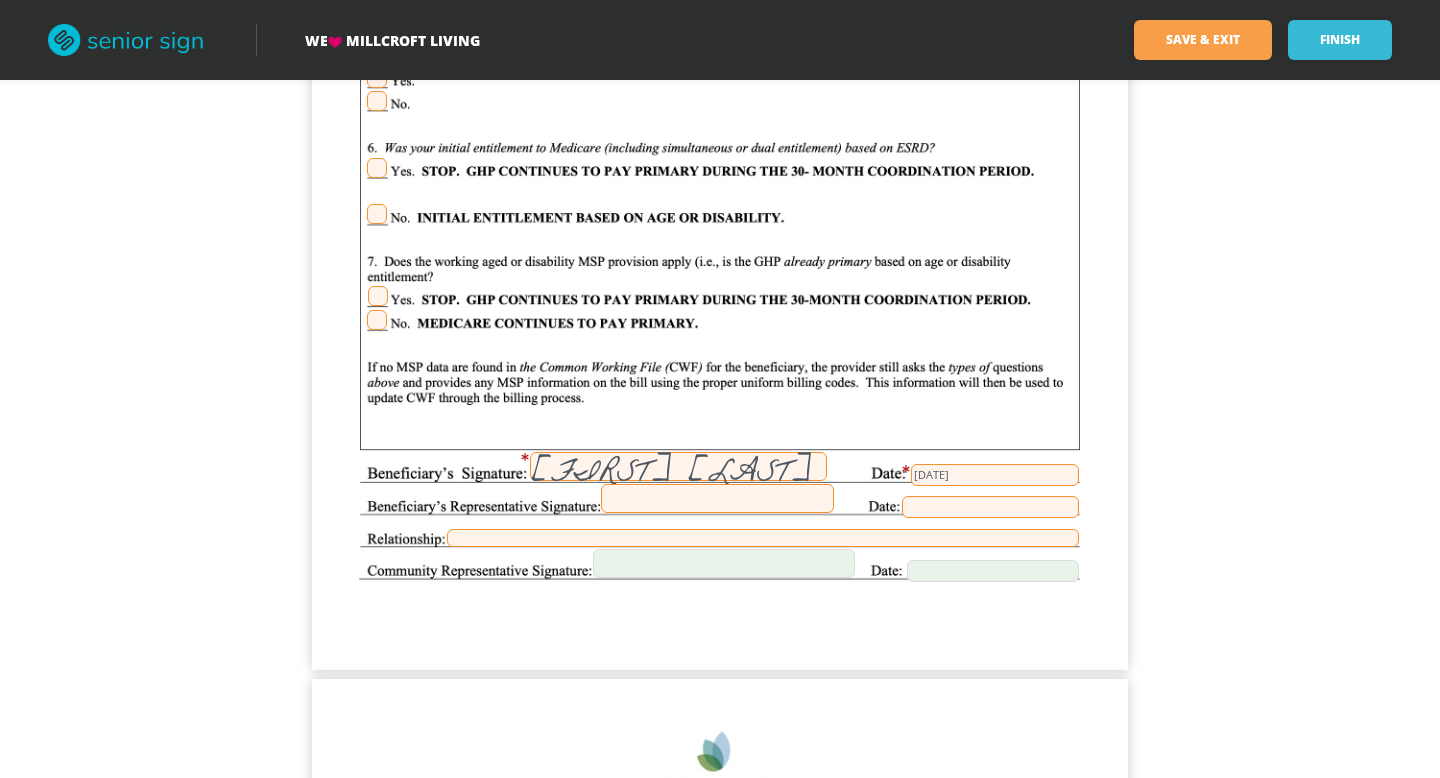 click at bounding box center (717, 498) 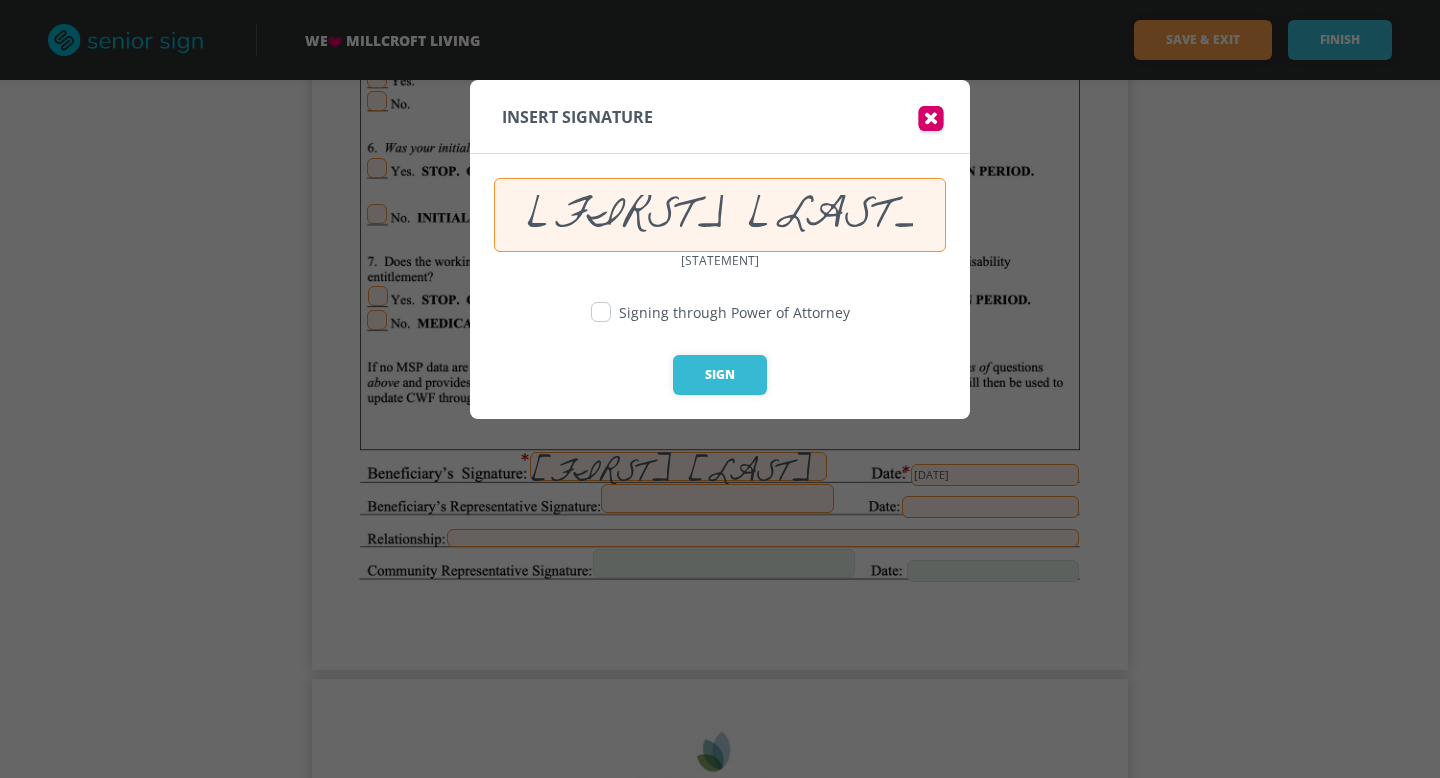 type on "[FIRST] [LAST]" 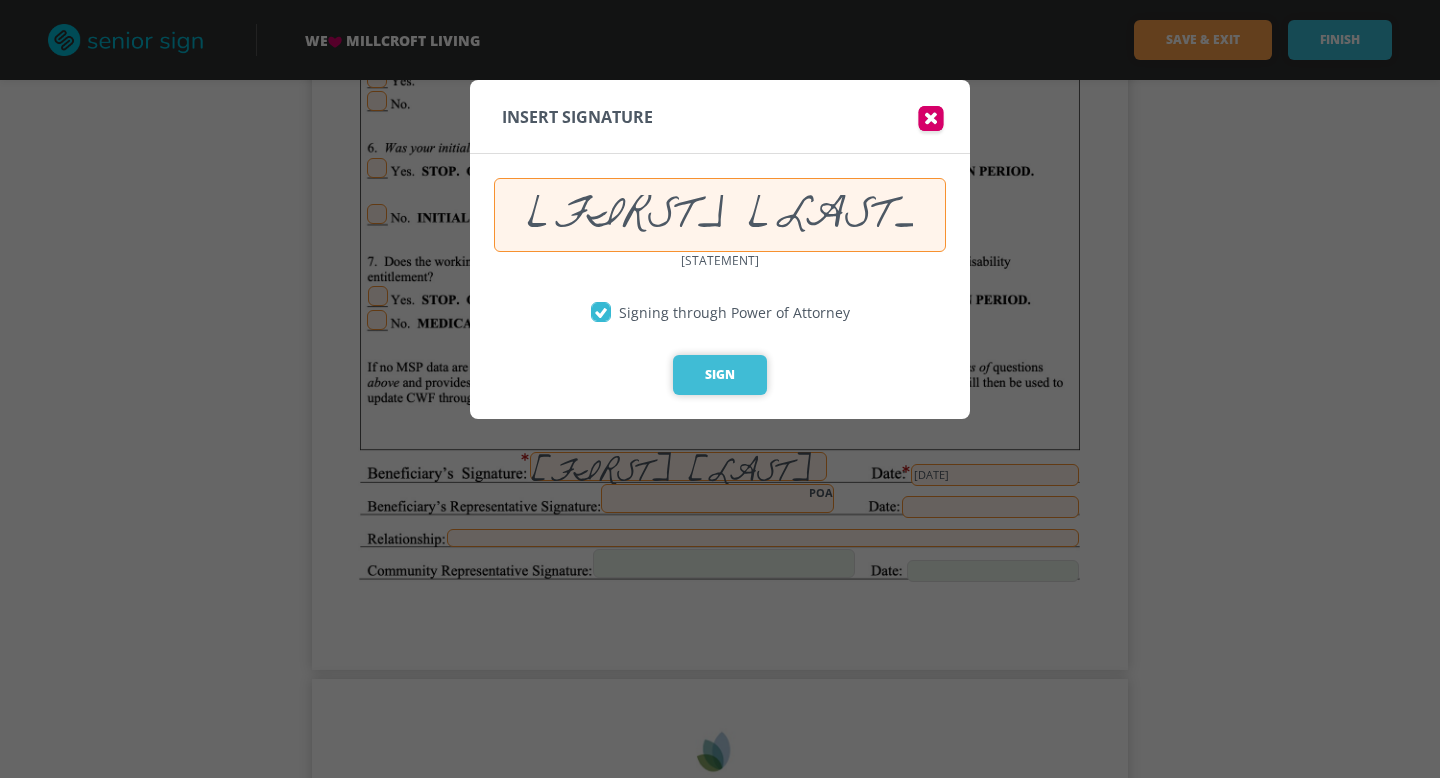click on "Sign" at bounding box center (720, 375) 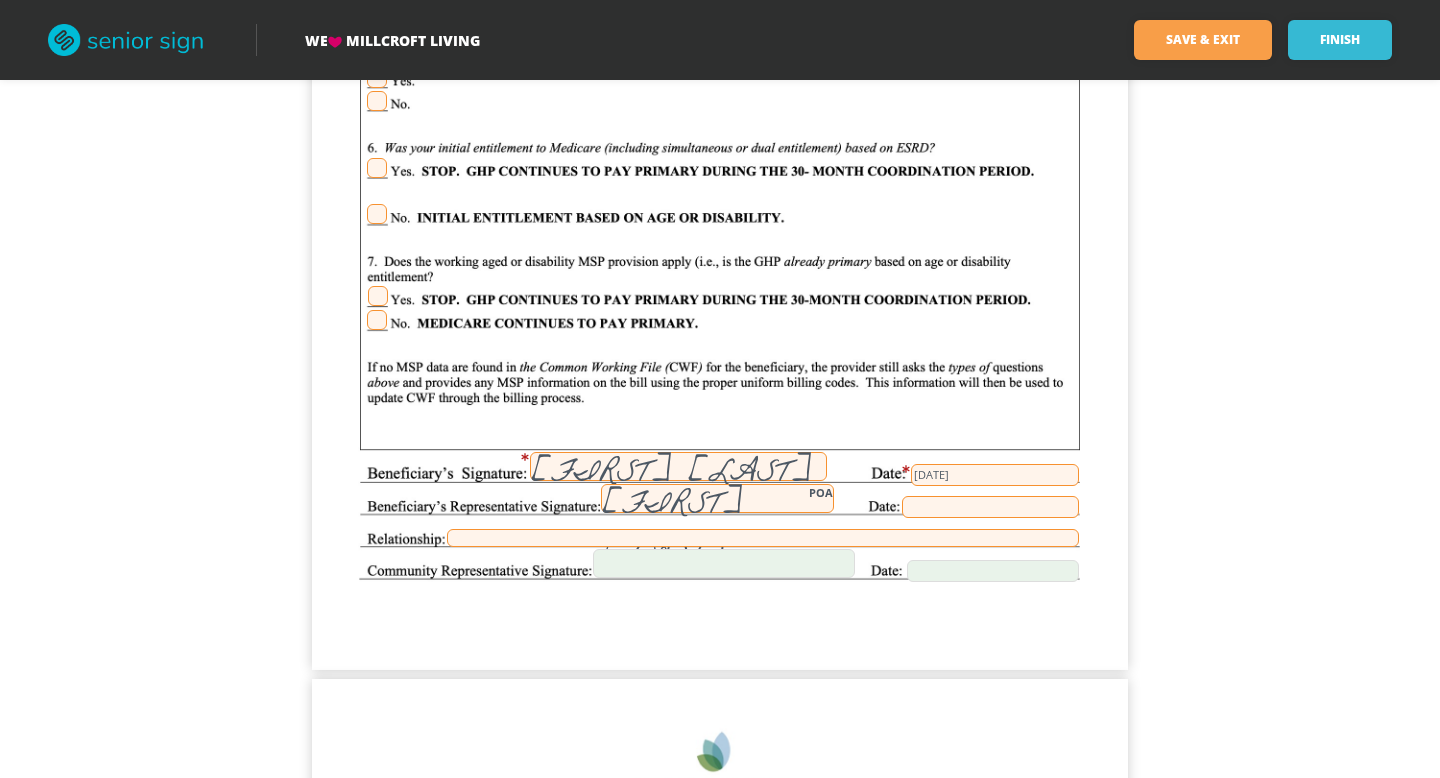 scroll, scrollTop: 8010, scrollLeft: 0, axis: vertical 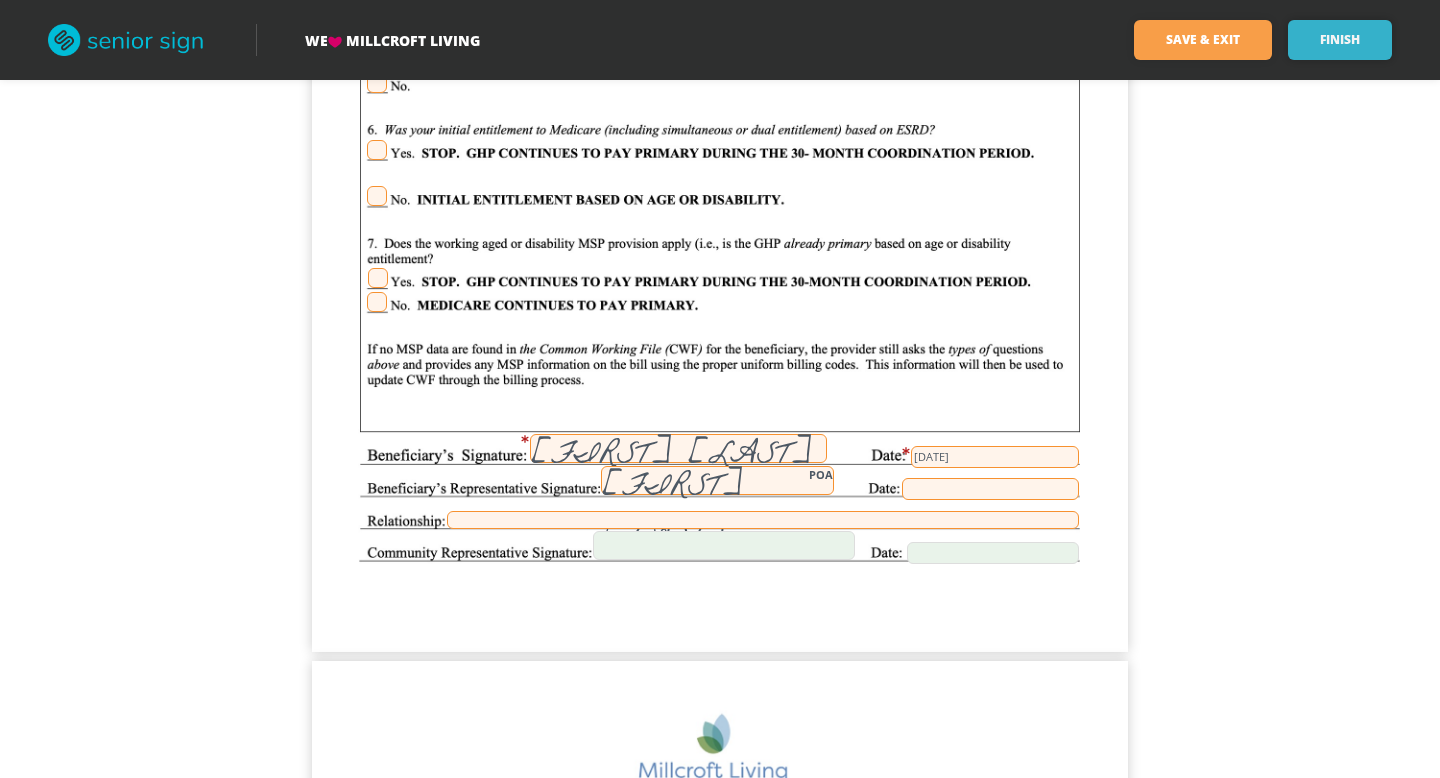 click on "Finish" at bounding box center [1340, 40] 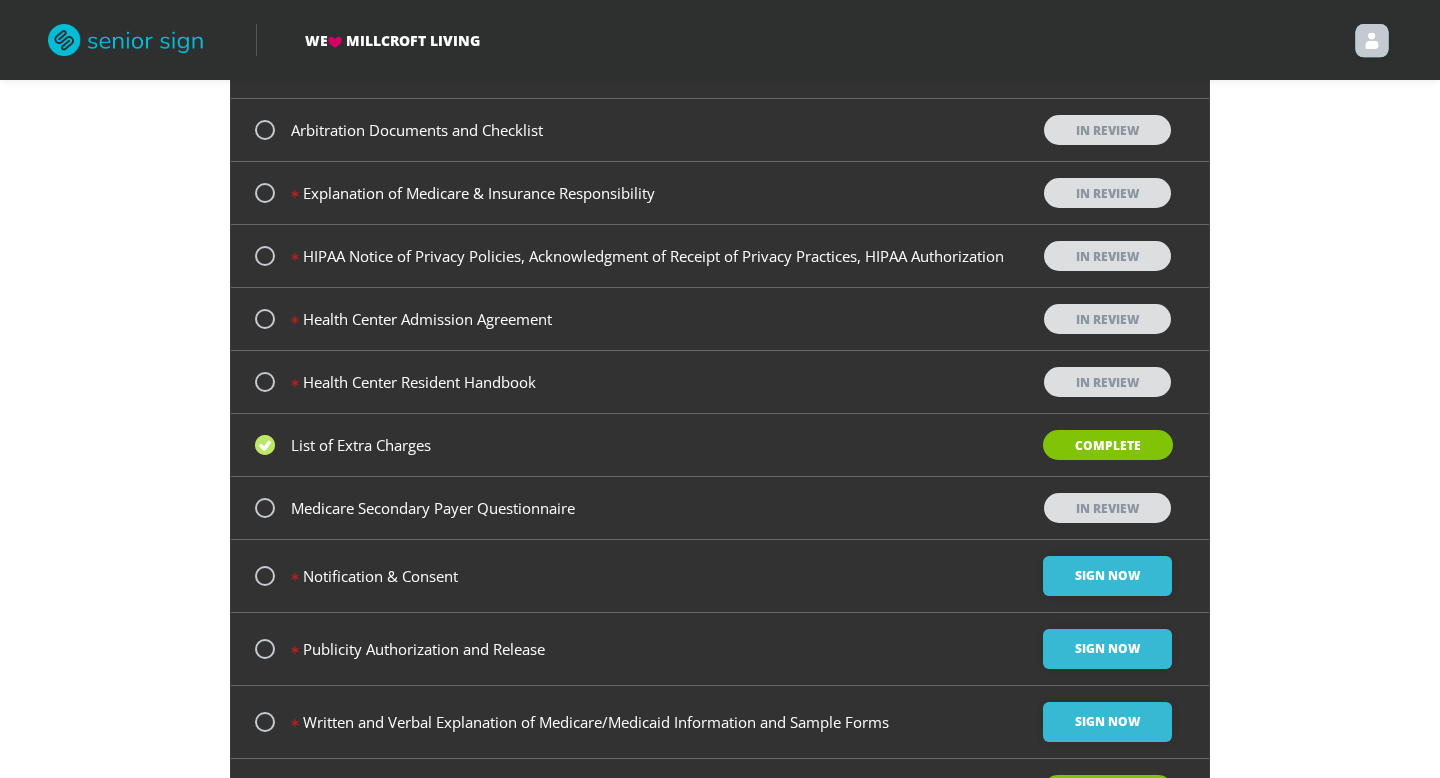 scroll, scrollTop: 202, scrollLeft: 0, axis: vertical 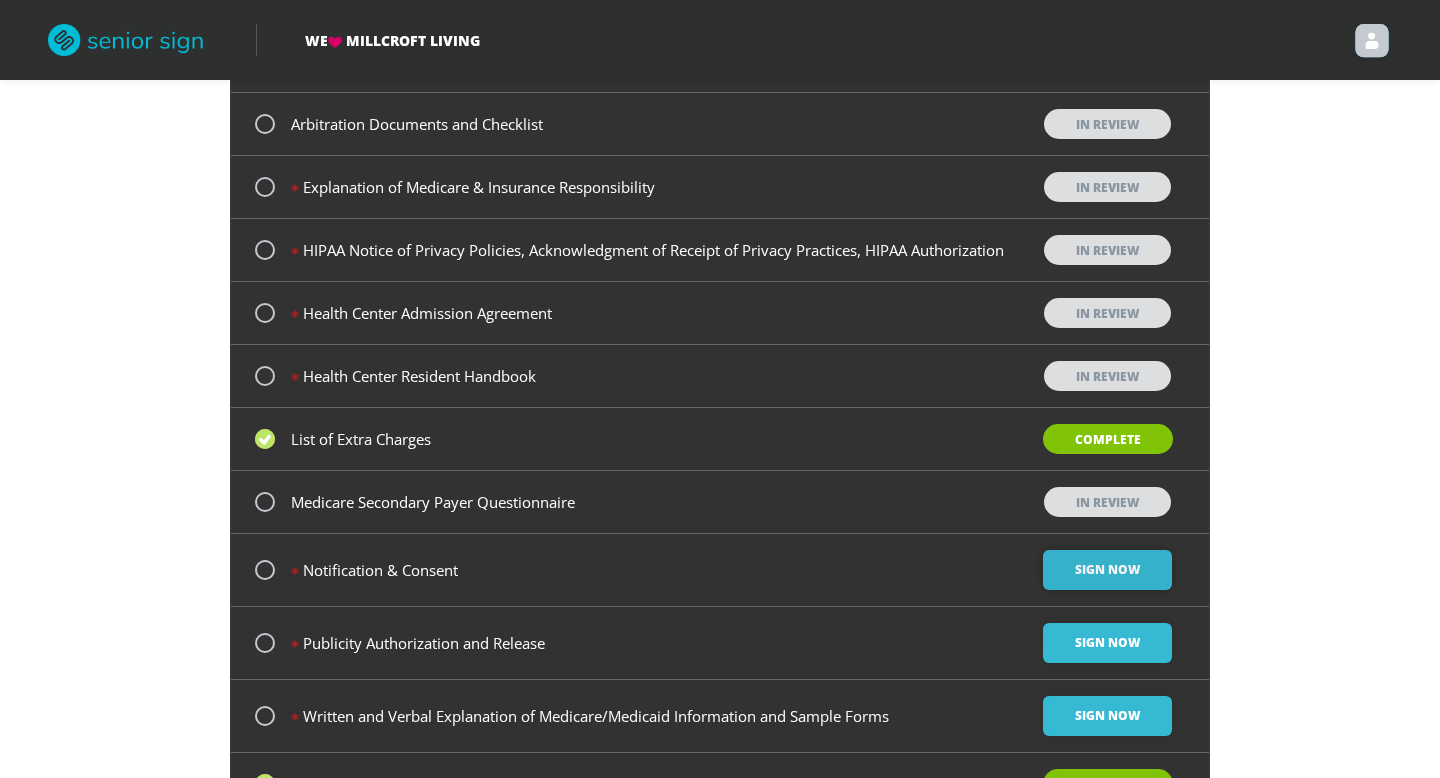 click on "Sign Now" at bounding box center (1107, 570) 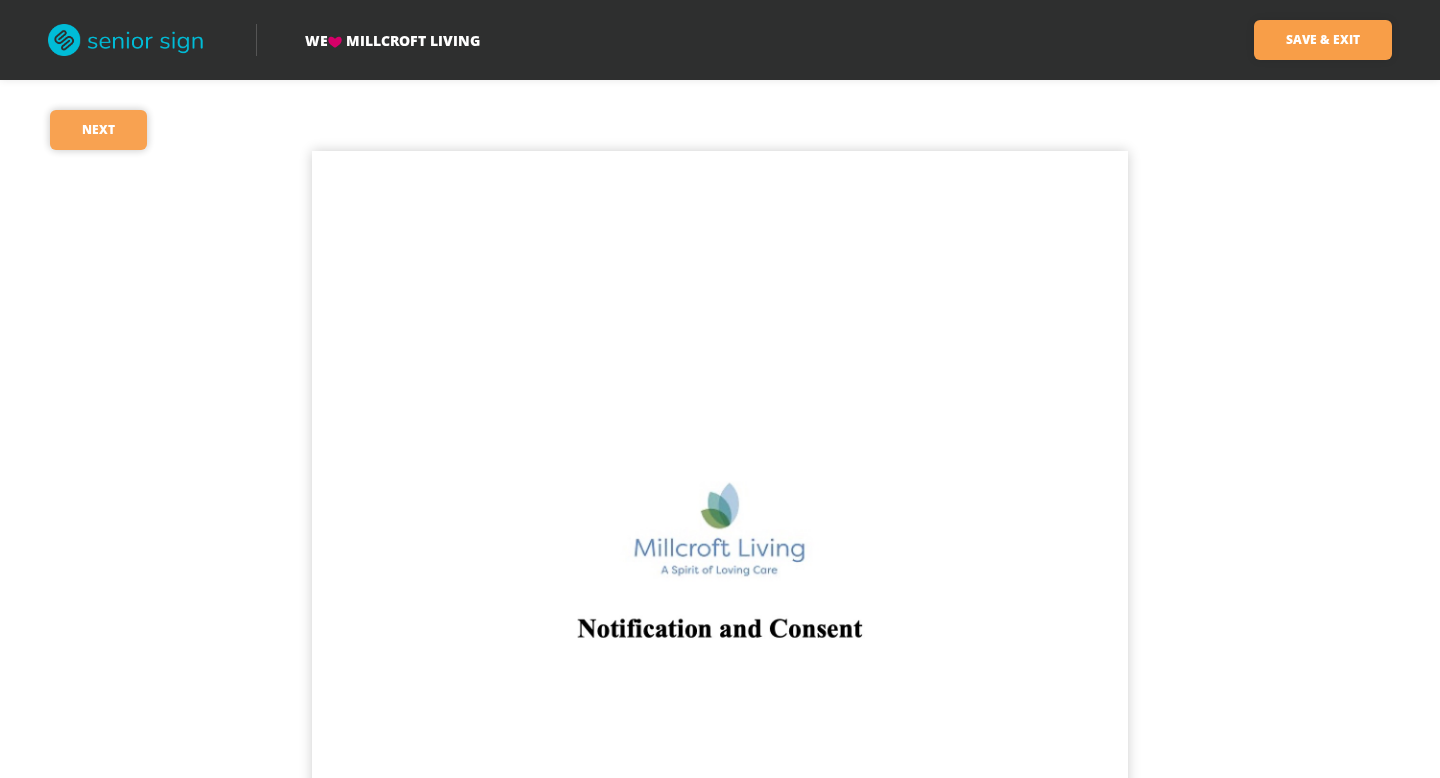 click on "Next" at bounding box center [98, 130] 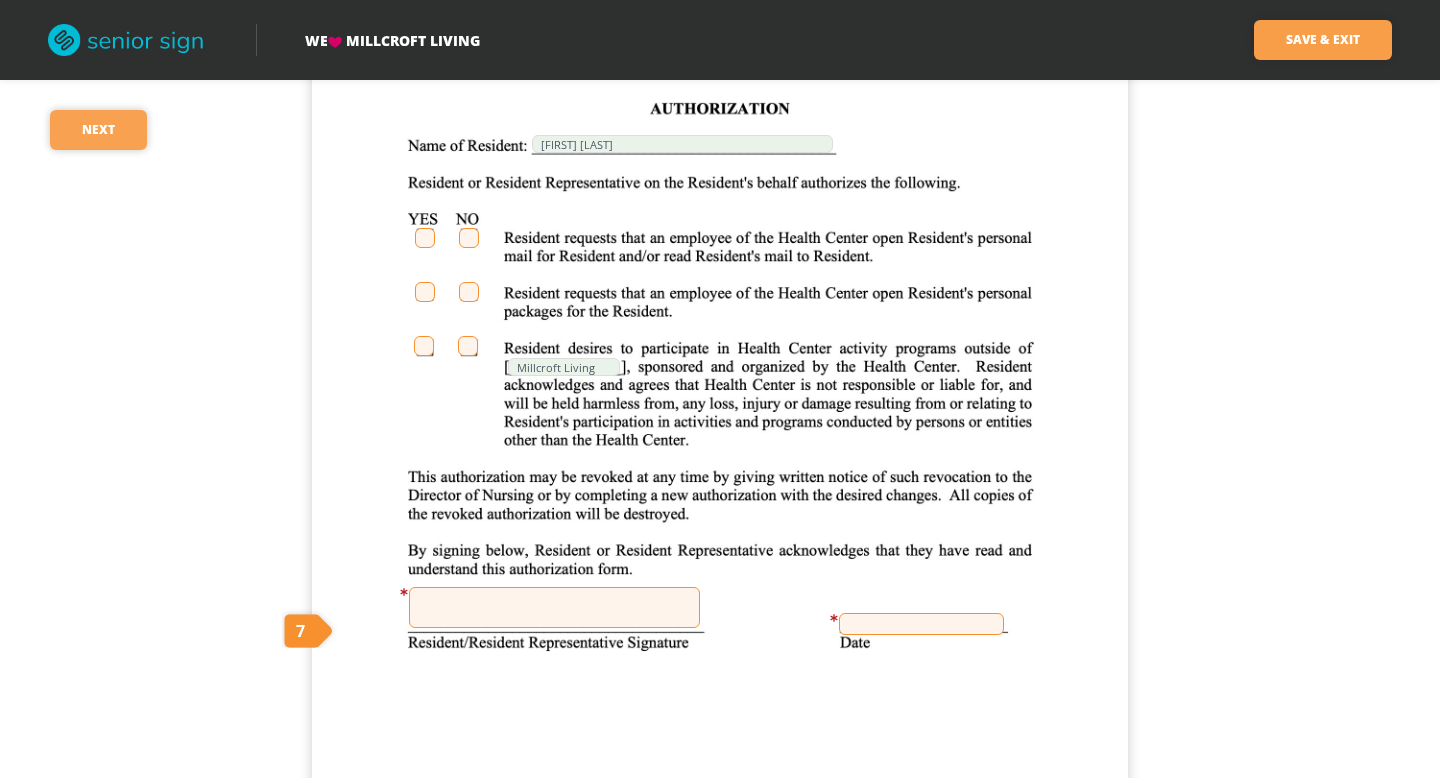 scroll, scrollTop: 2257, scrollLeft: 0, axis: vertical 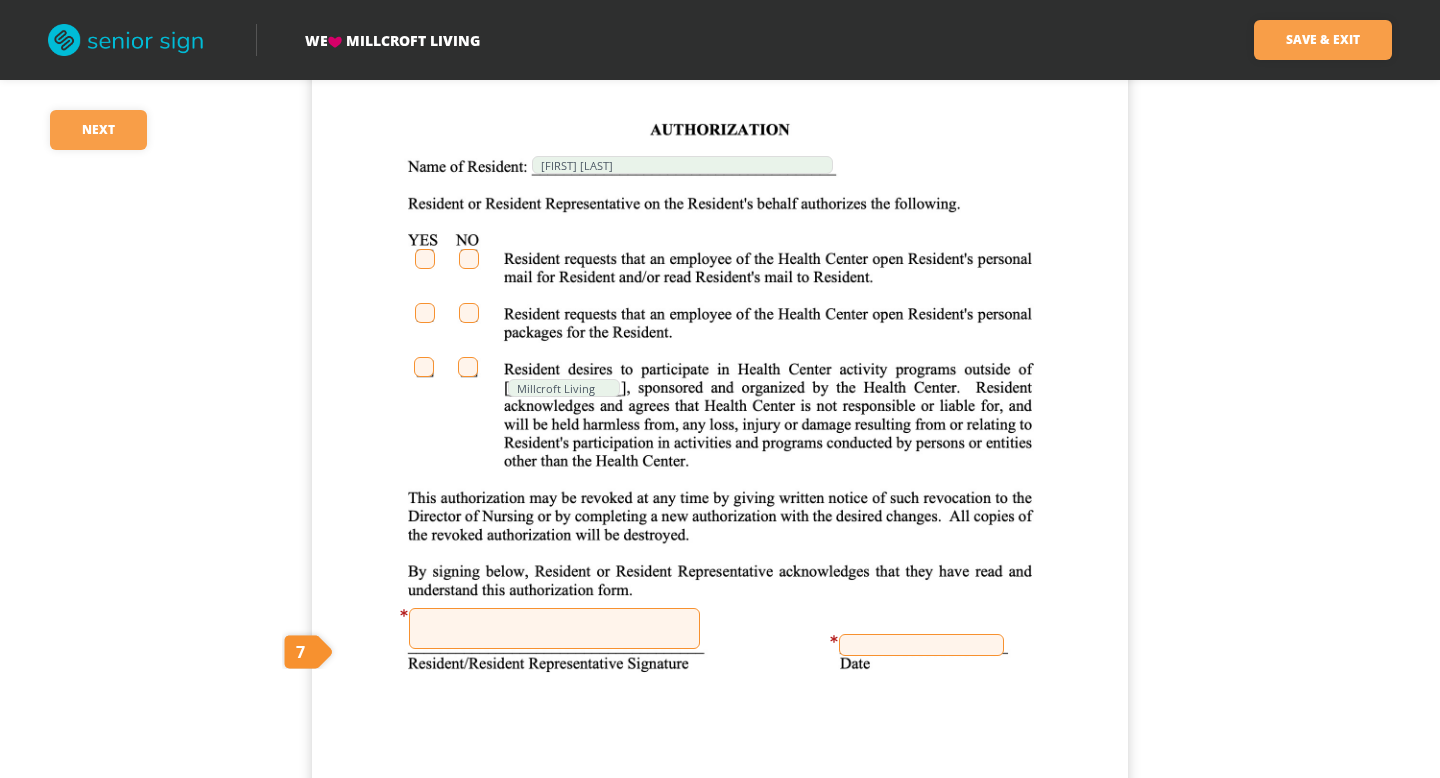 click at bounding box center (469, 259) 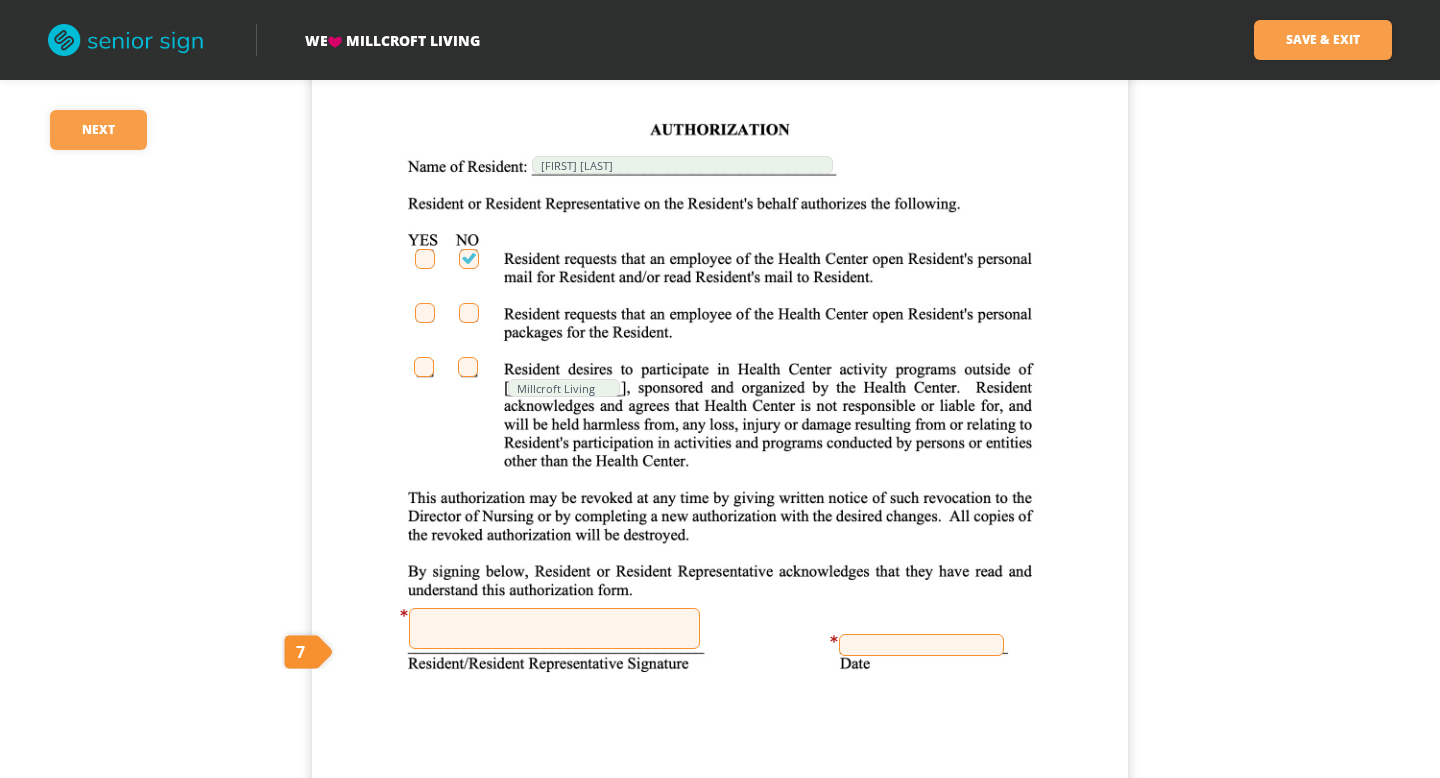 click at bounding box center (469, 313) 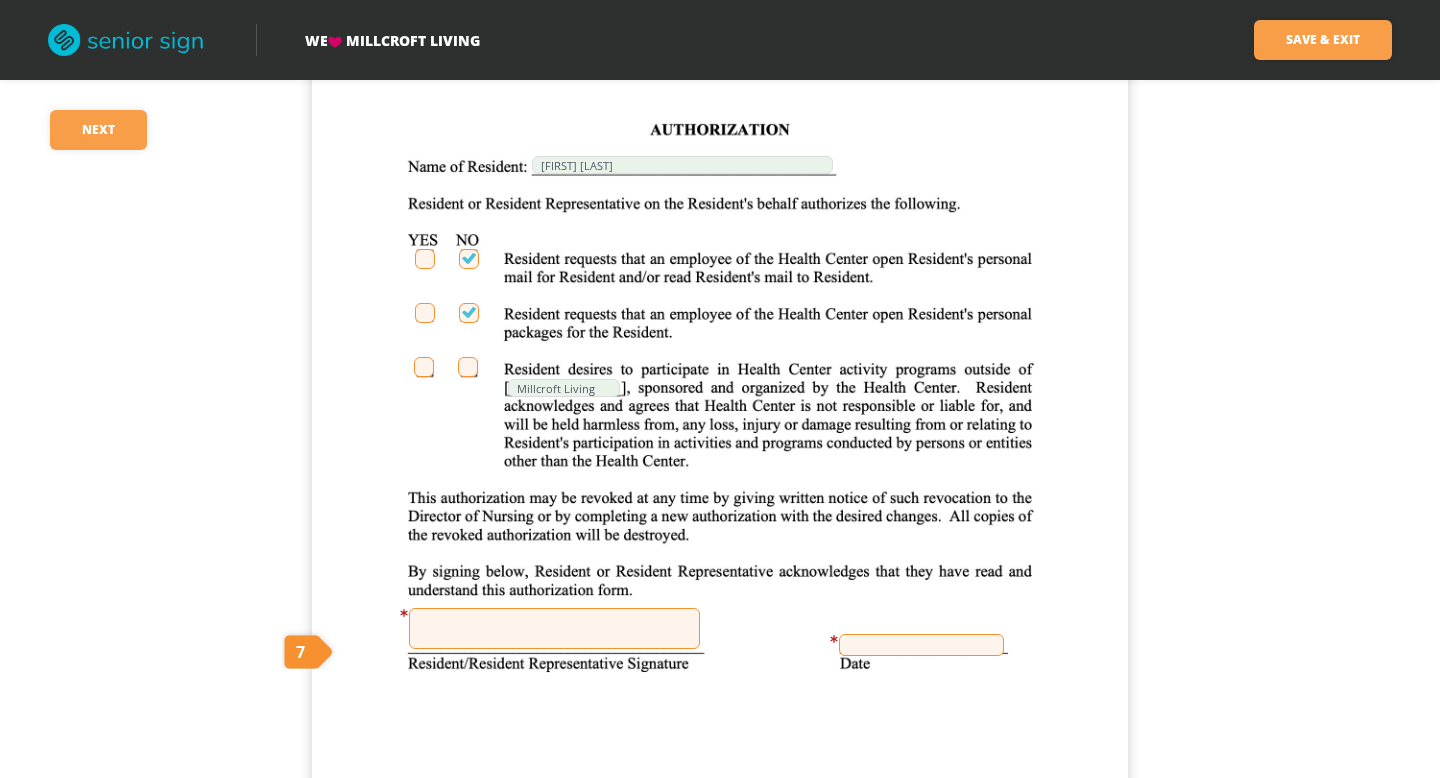 click at bounding box center (468, 367) 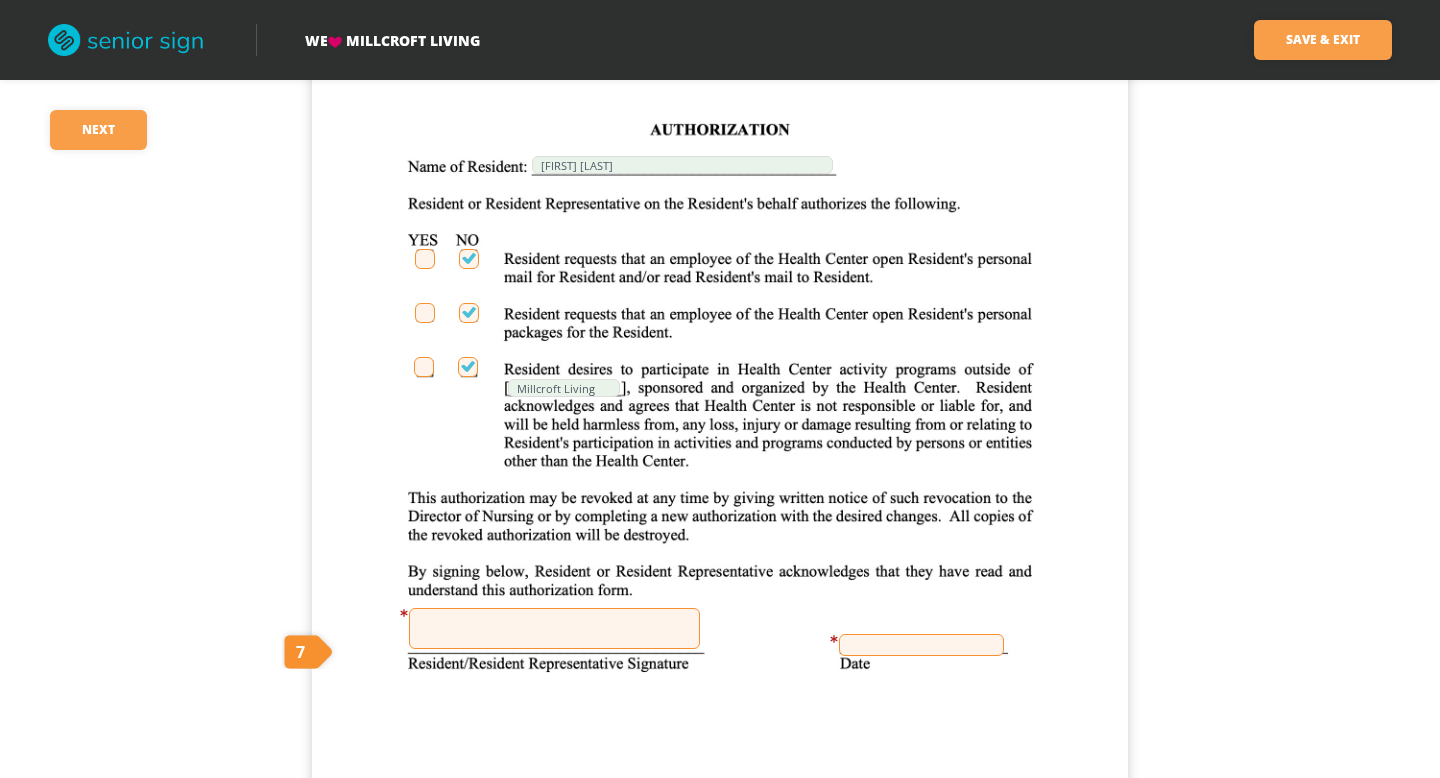 click at bounding box center (554, 628) 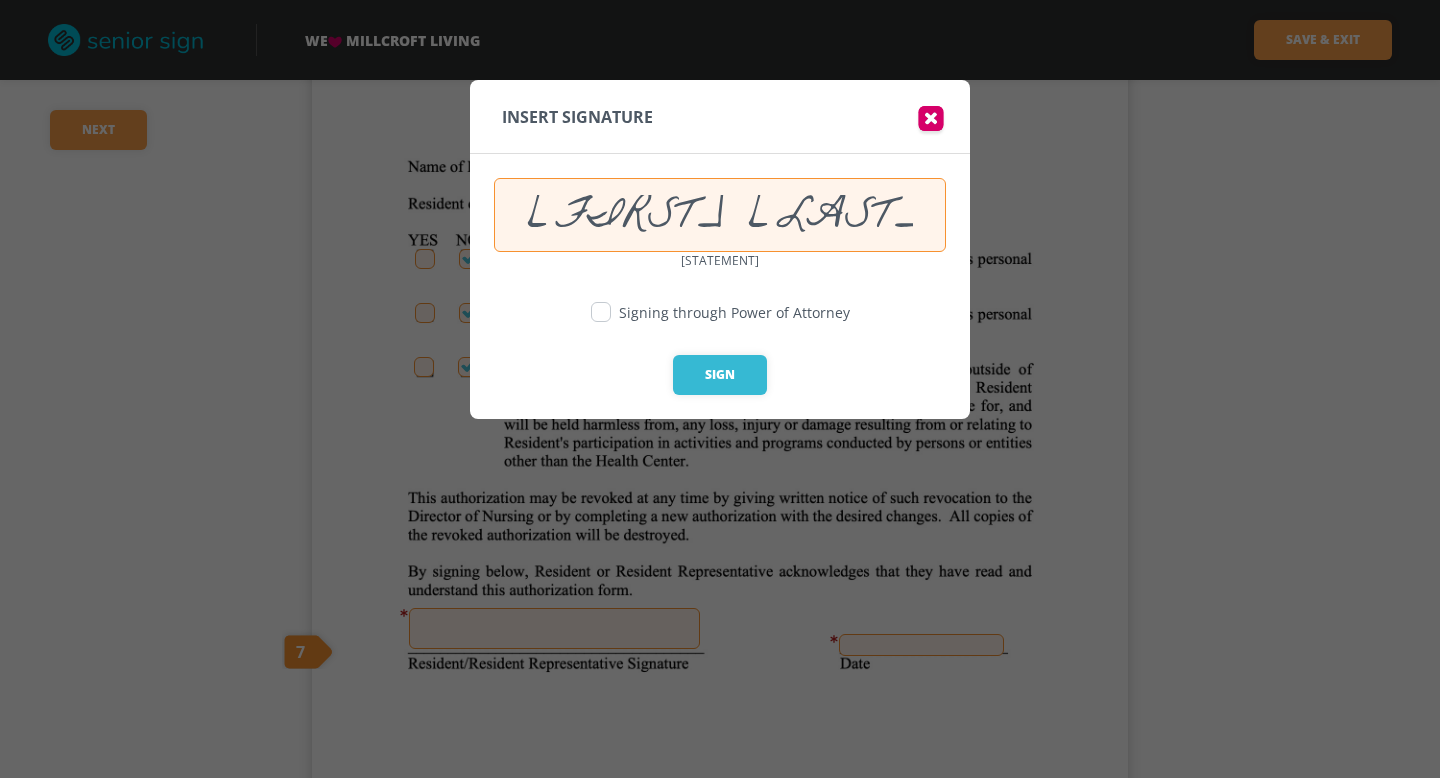 type on "[FIRST] [LAST]" 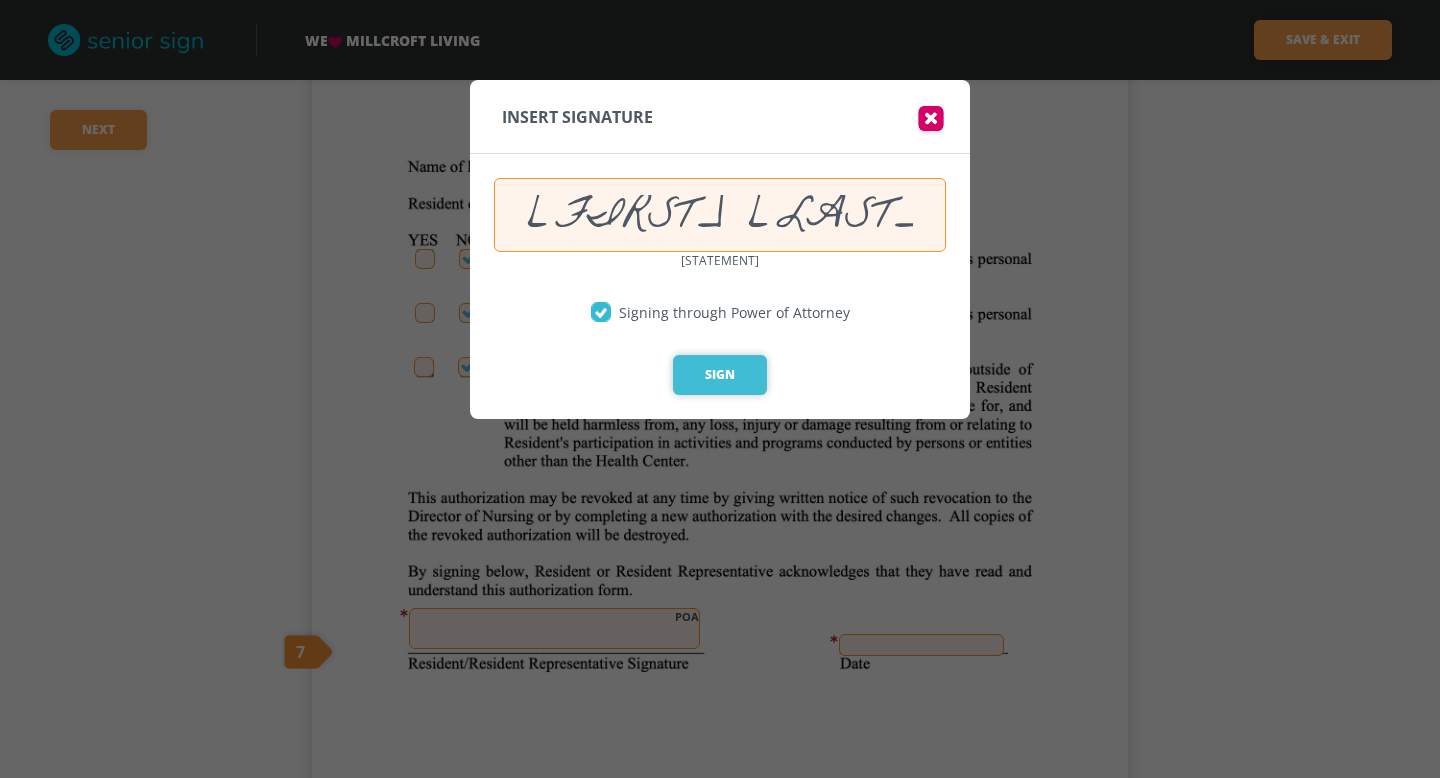 click on "Sign" at bounding box center [720, 375] 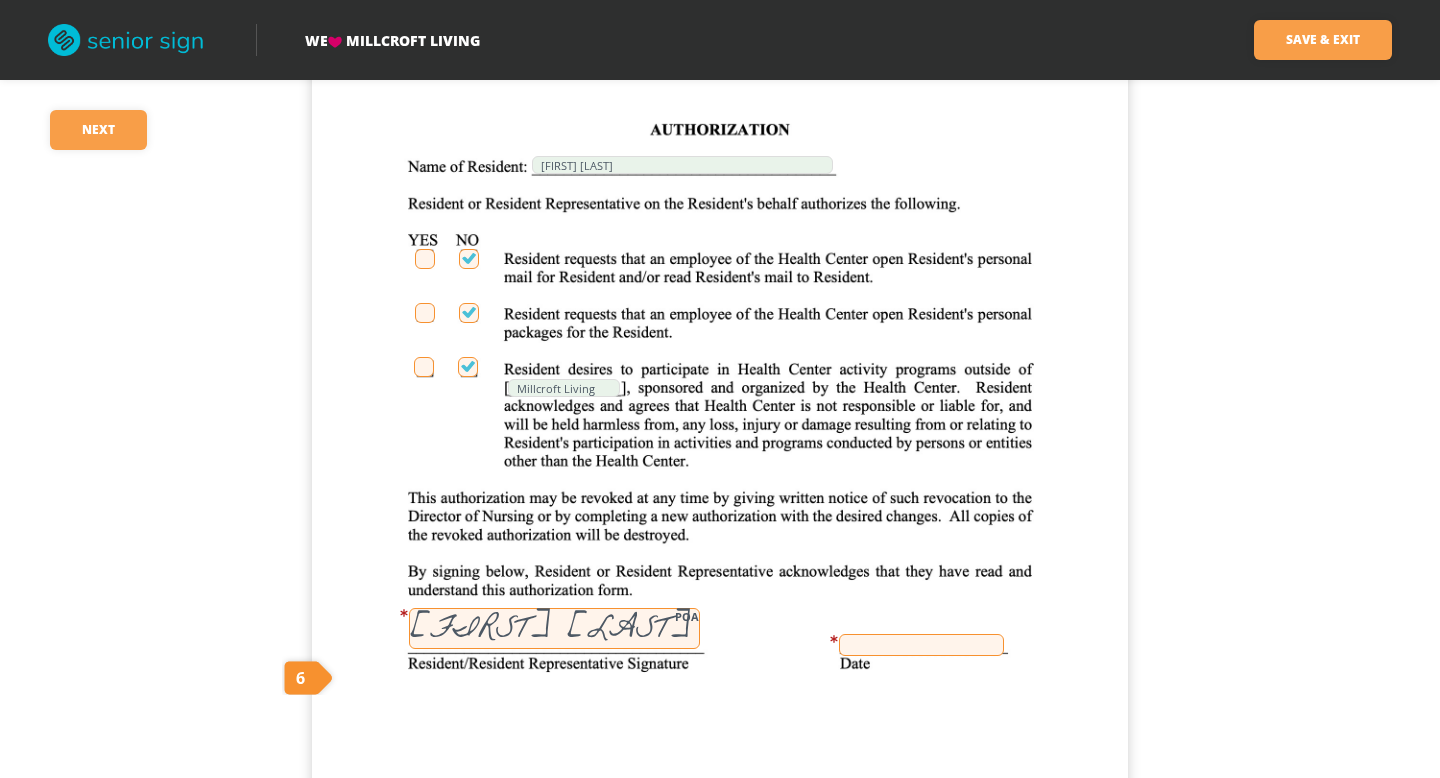 click at bounding box center [921, 645] 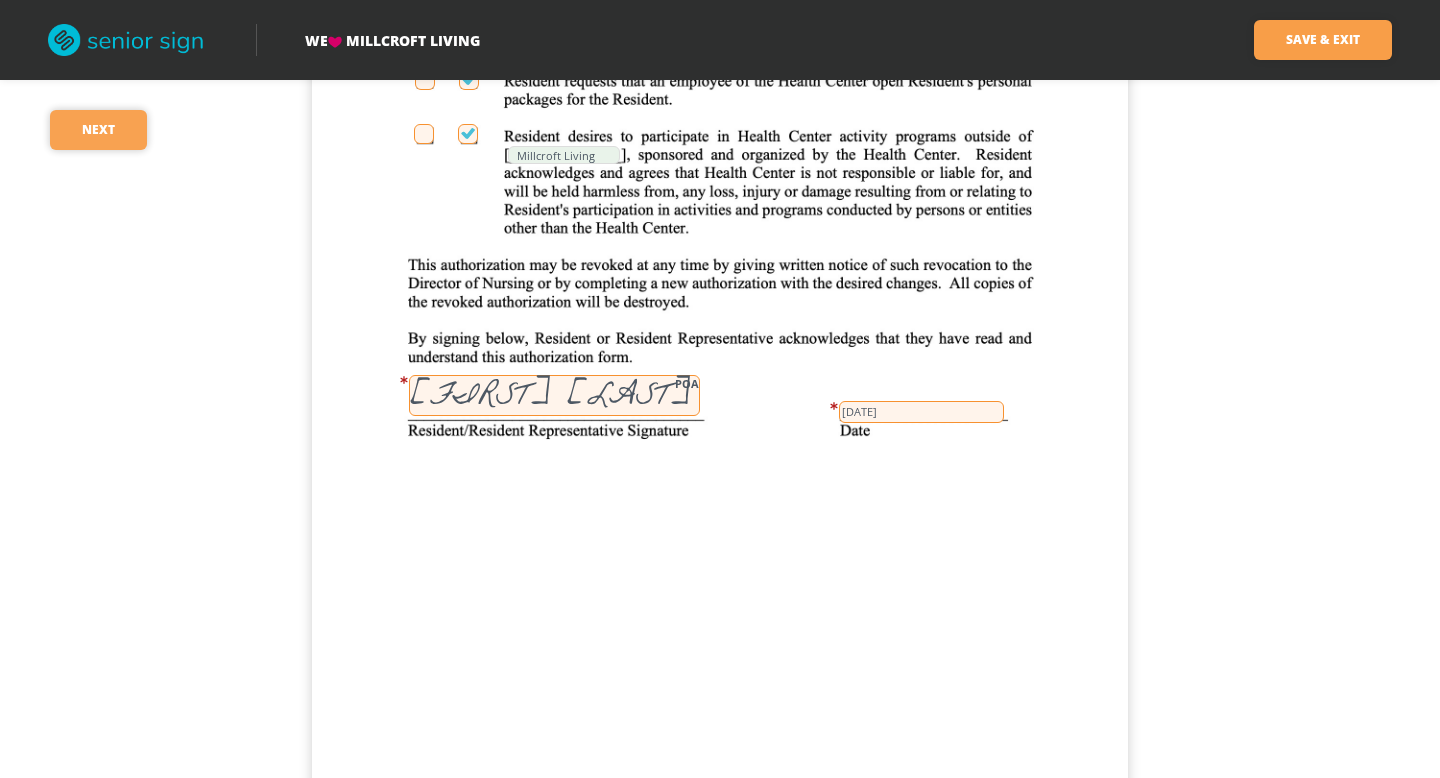 click on "Next" at bounding box center (98, 130) 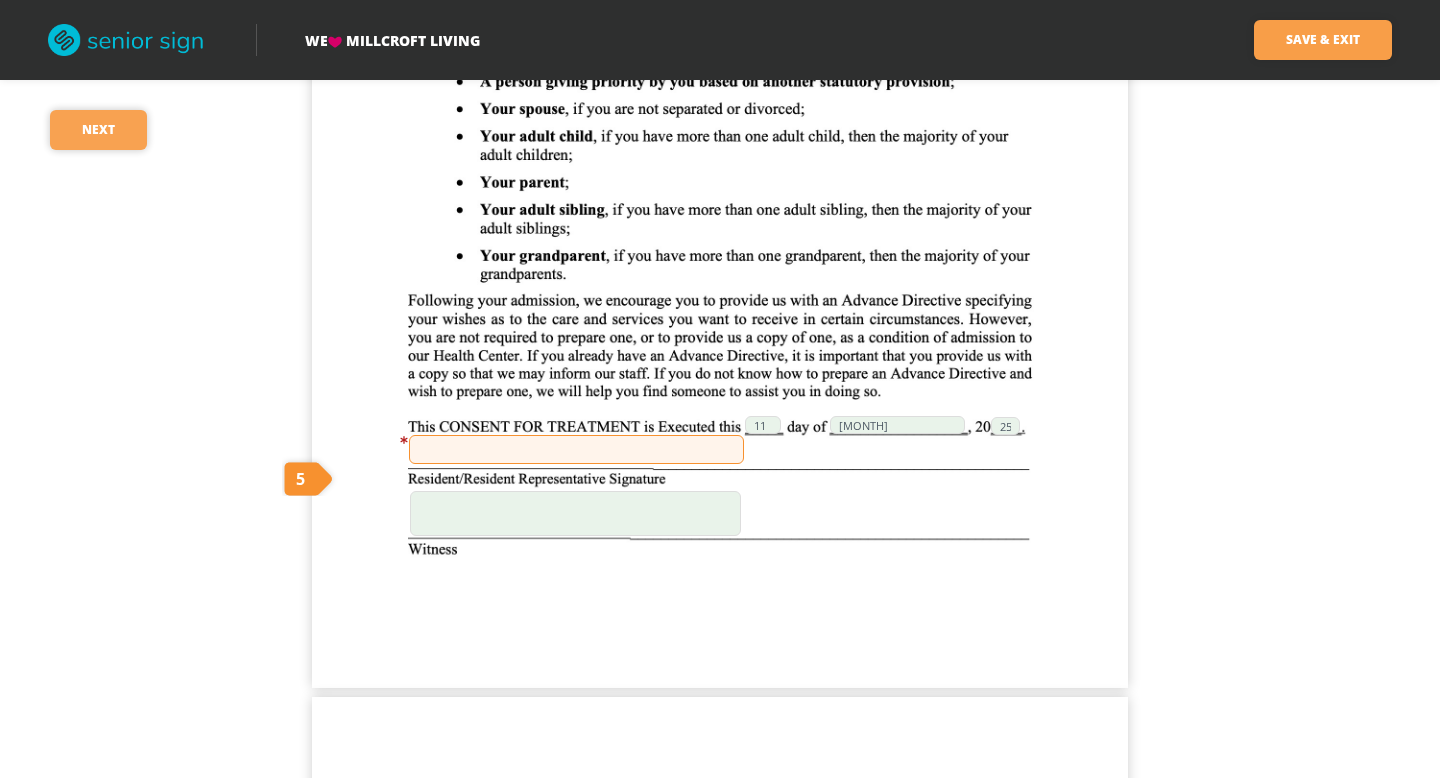 scroll, scrollTop: 3719, scrollLeft: 0, axis: vertical 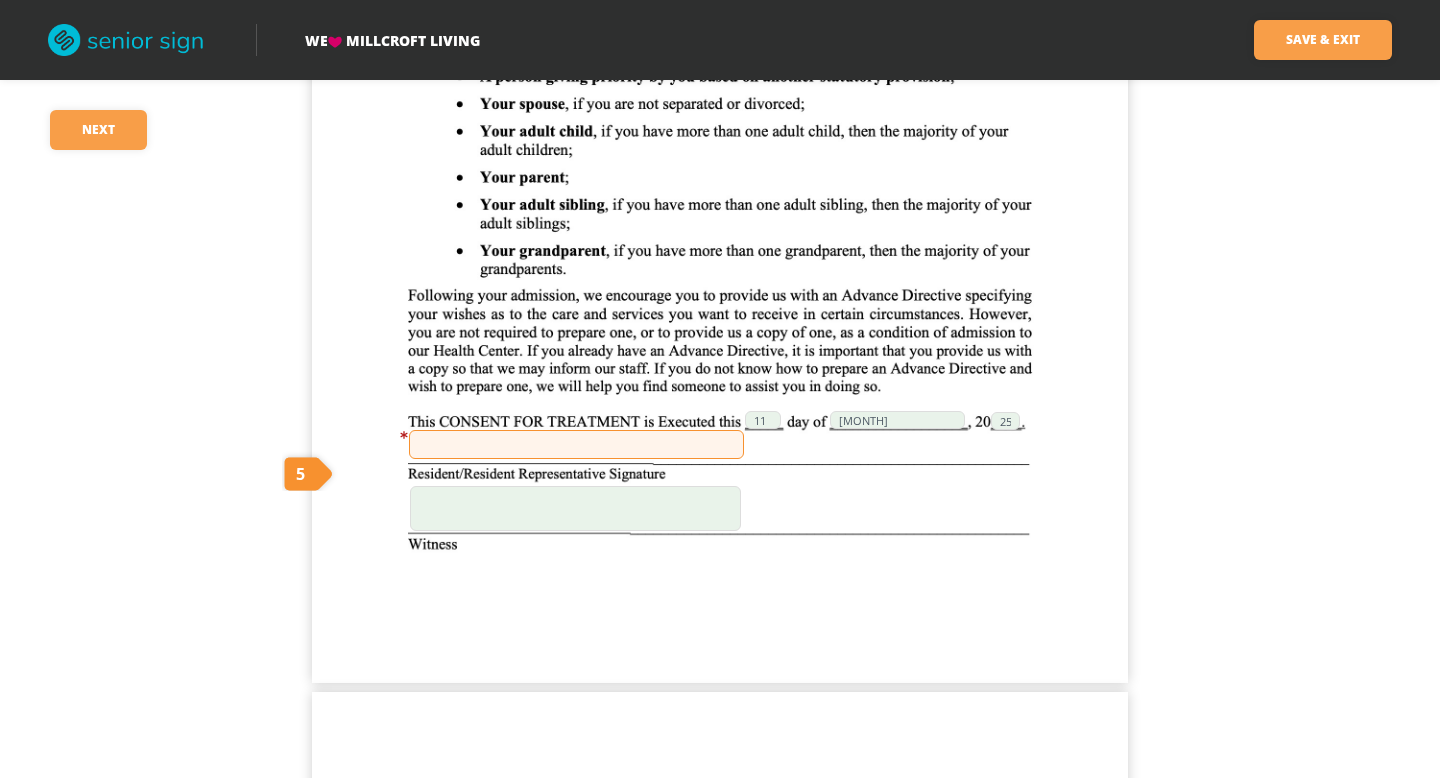 click at bounding box center (576, 444) 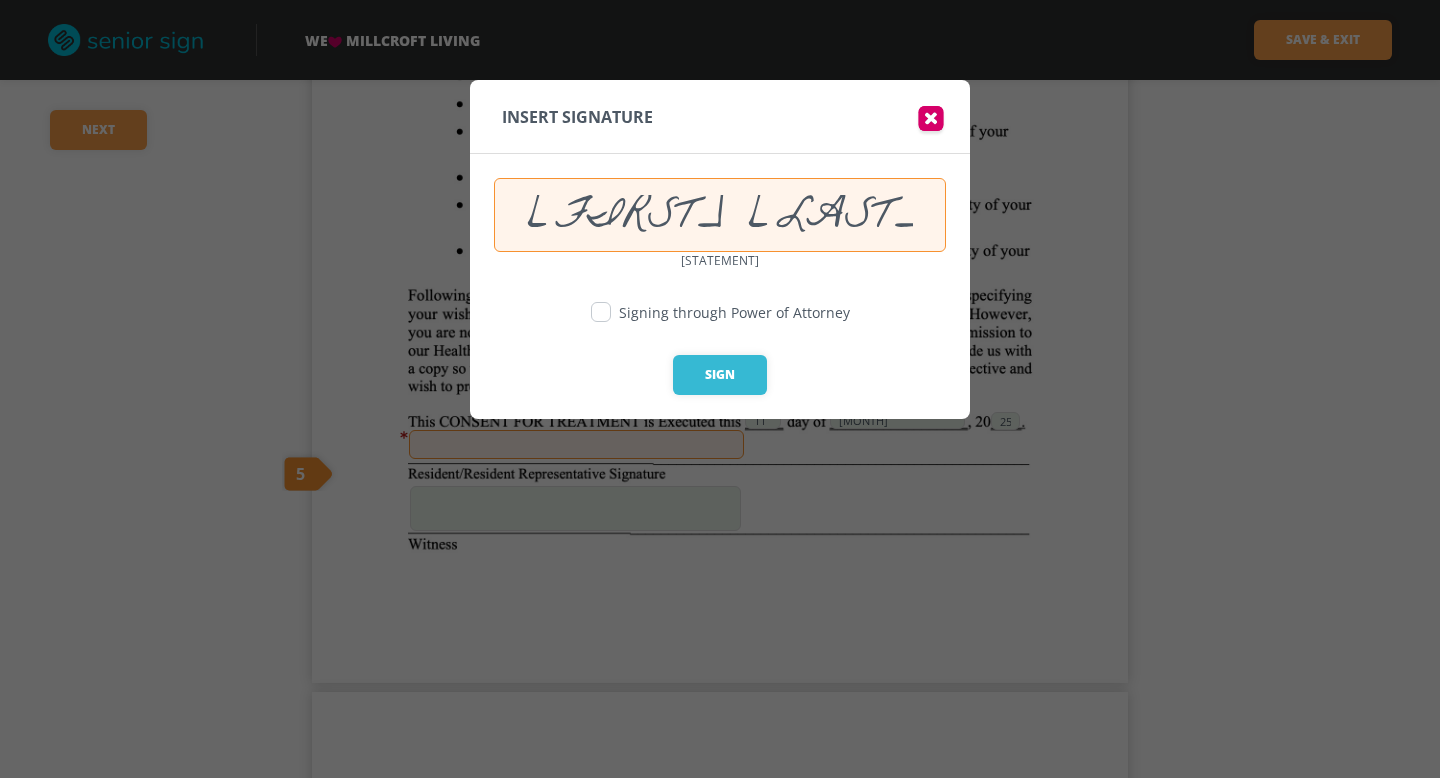type on "[FIRST] [LAST]" 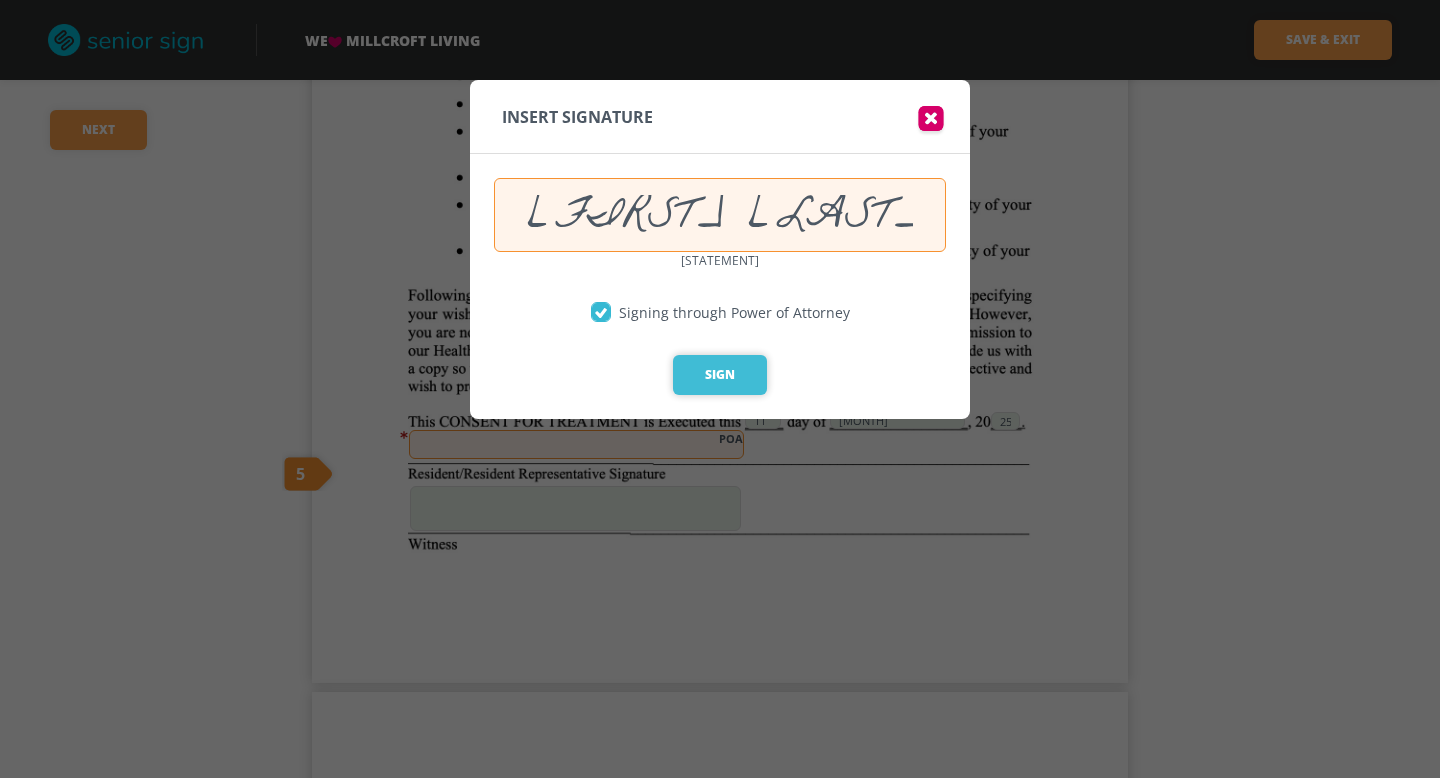 click on "Sign" at bounding box center (720, 375) 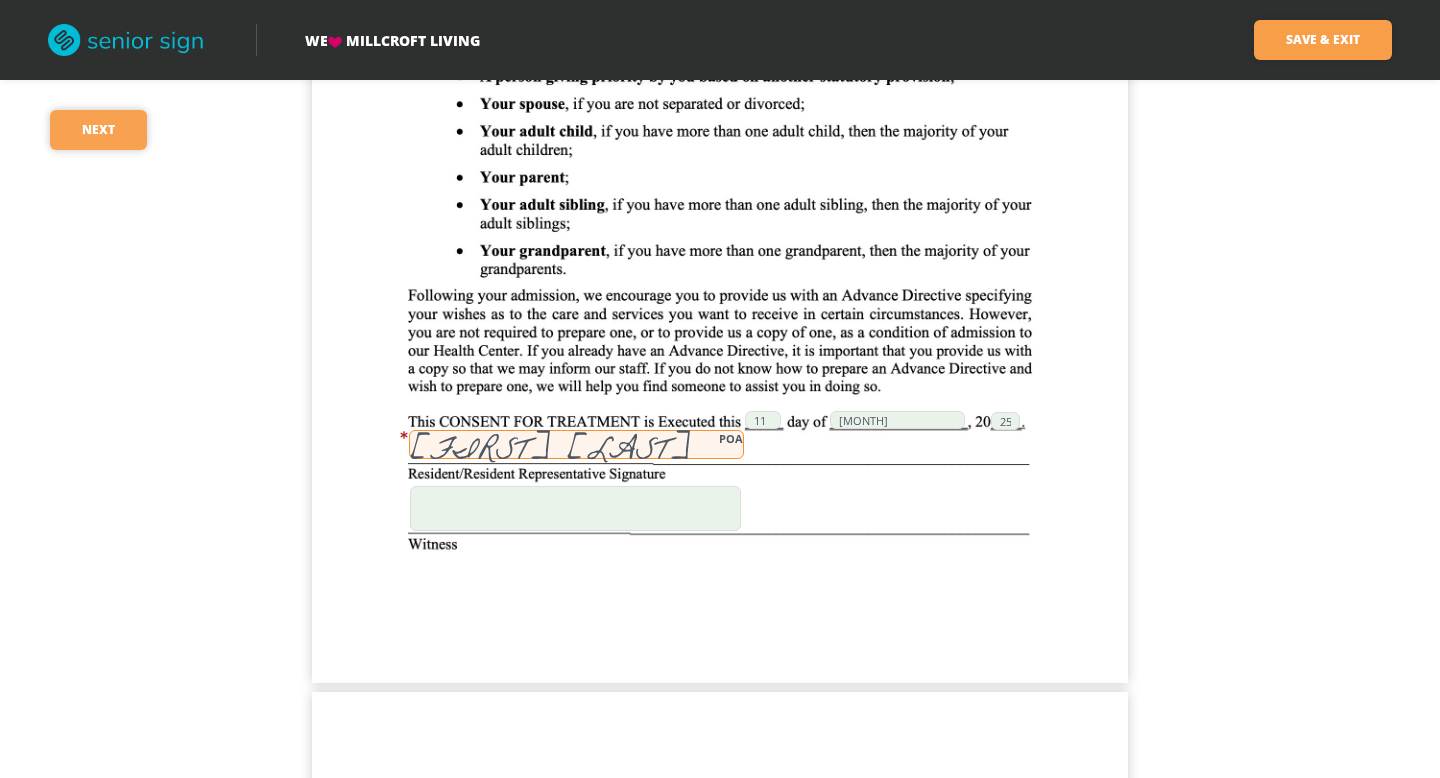 click on "Next" at bounding box center (98, 130) 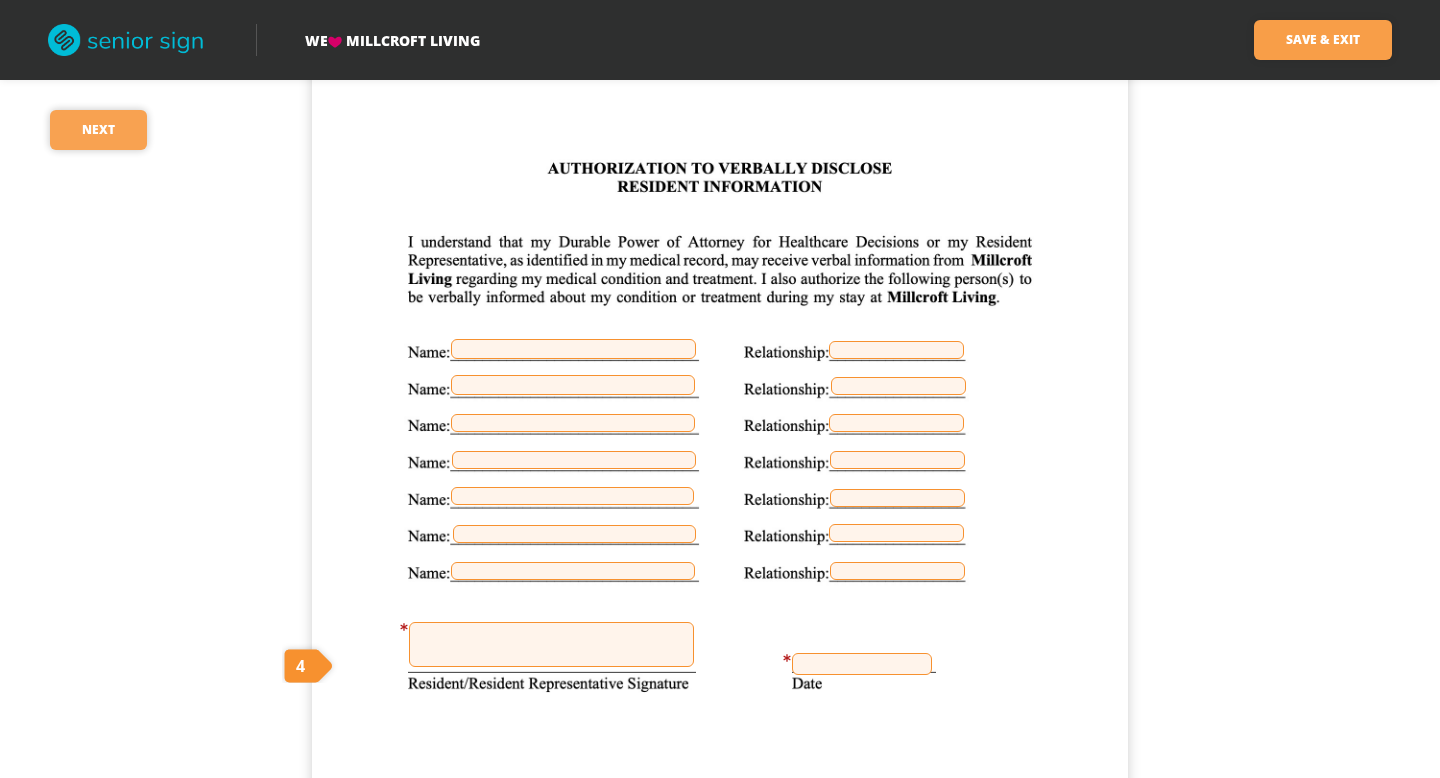 scroll, scrollTop: 5425, scrollLeft: 0, axis: vertical 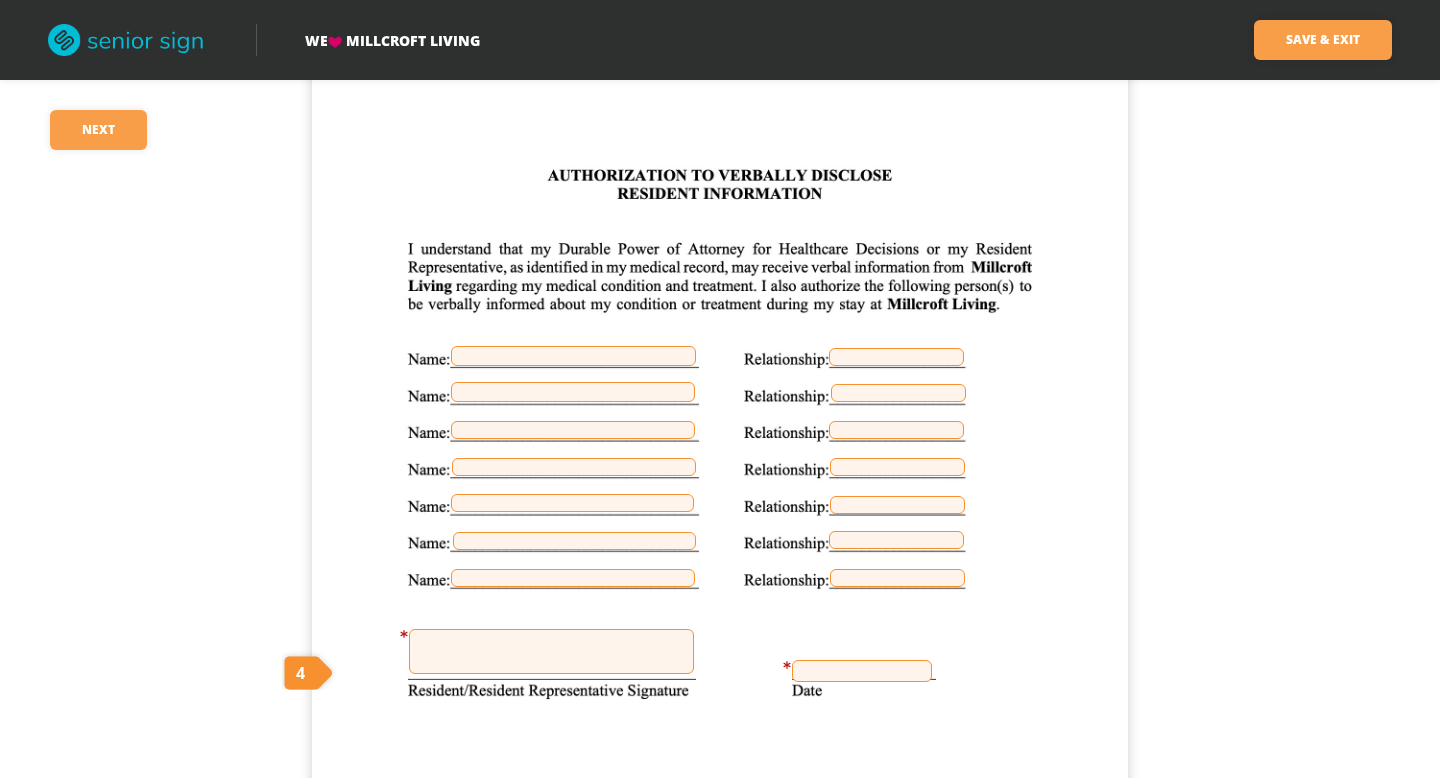 click at bounding box center [551, 651] 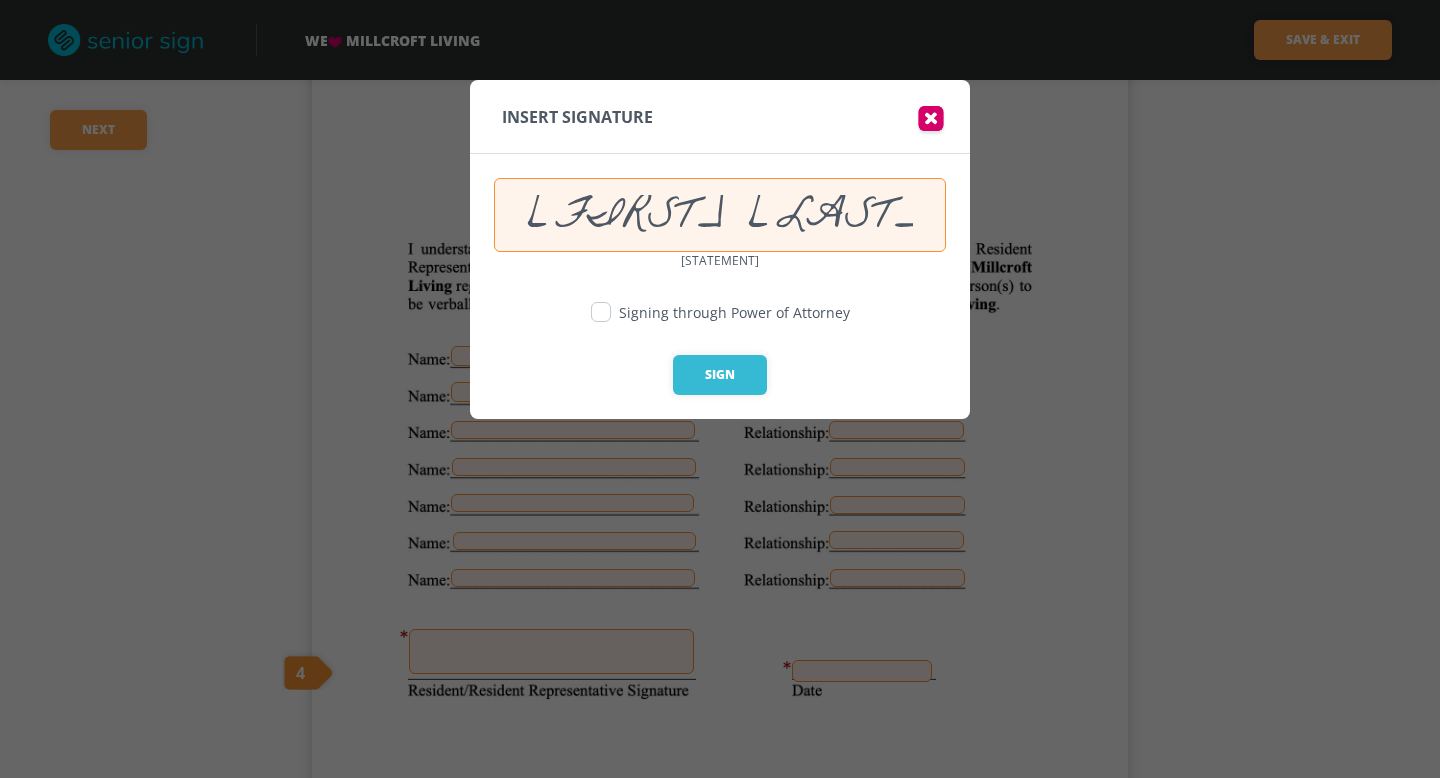 type on "[FIRST] [LAST]" 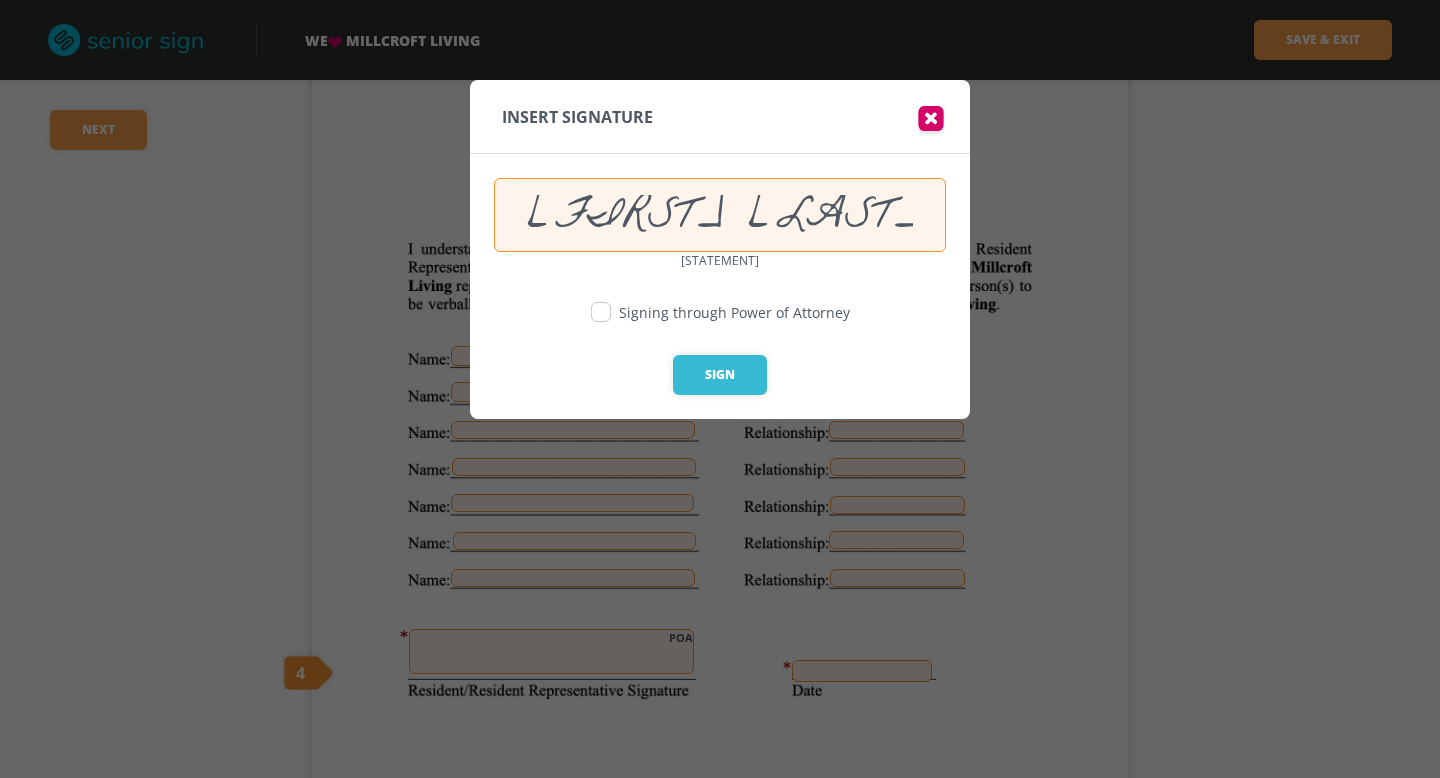 click at bounding box center (601, 312) 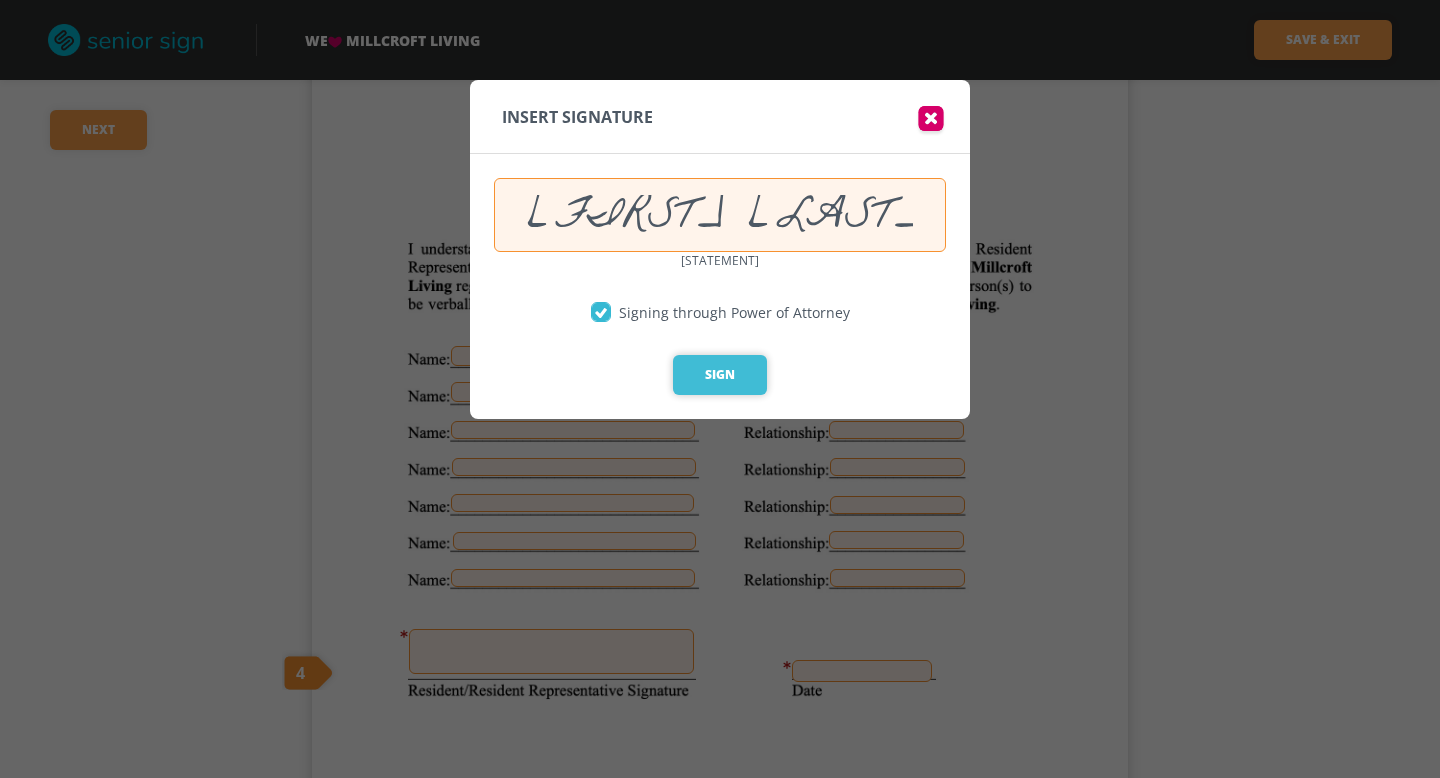 click on "Sign" at bounding box center [720, 375] 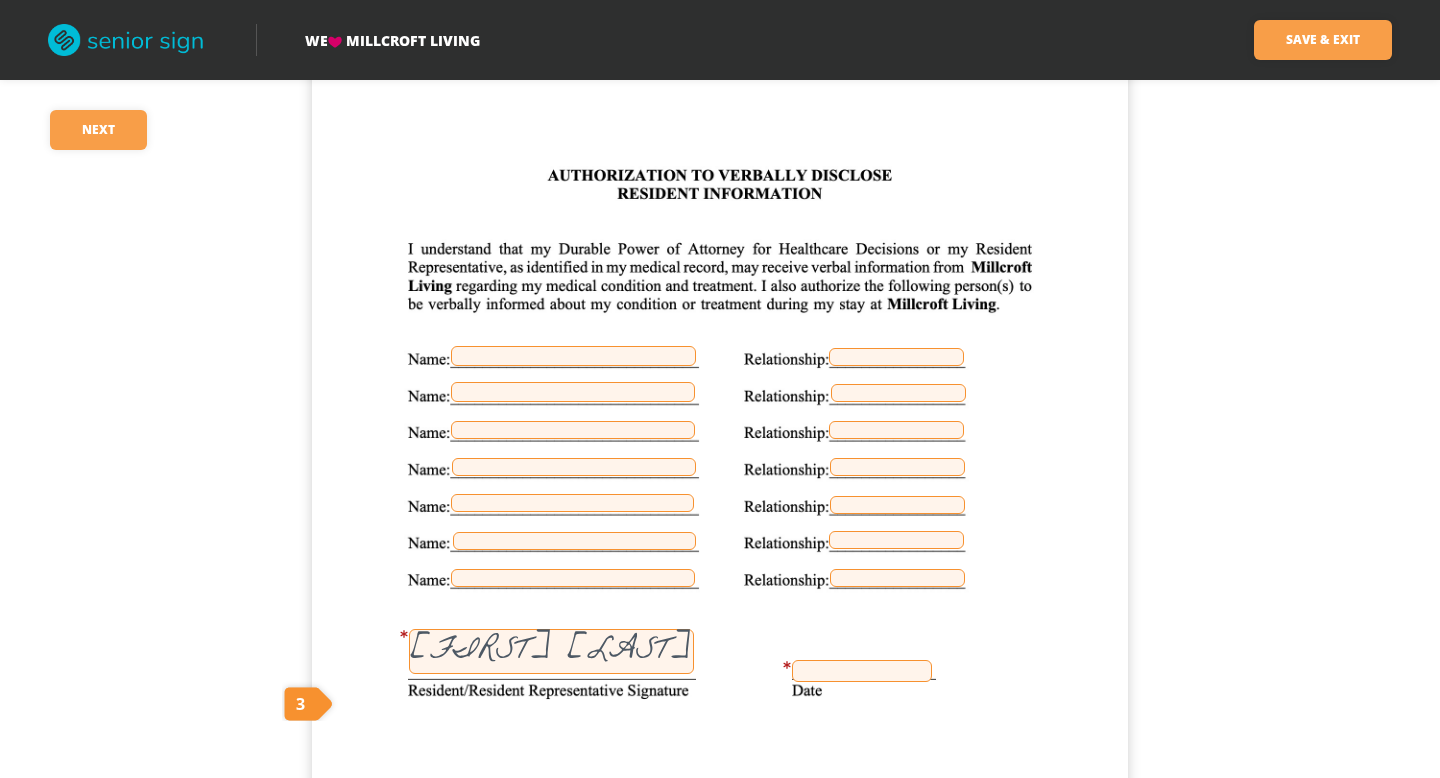 click at bounding box center [862, 671] 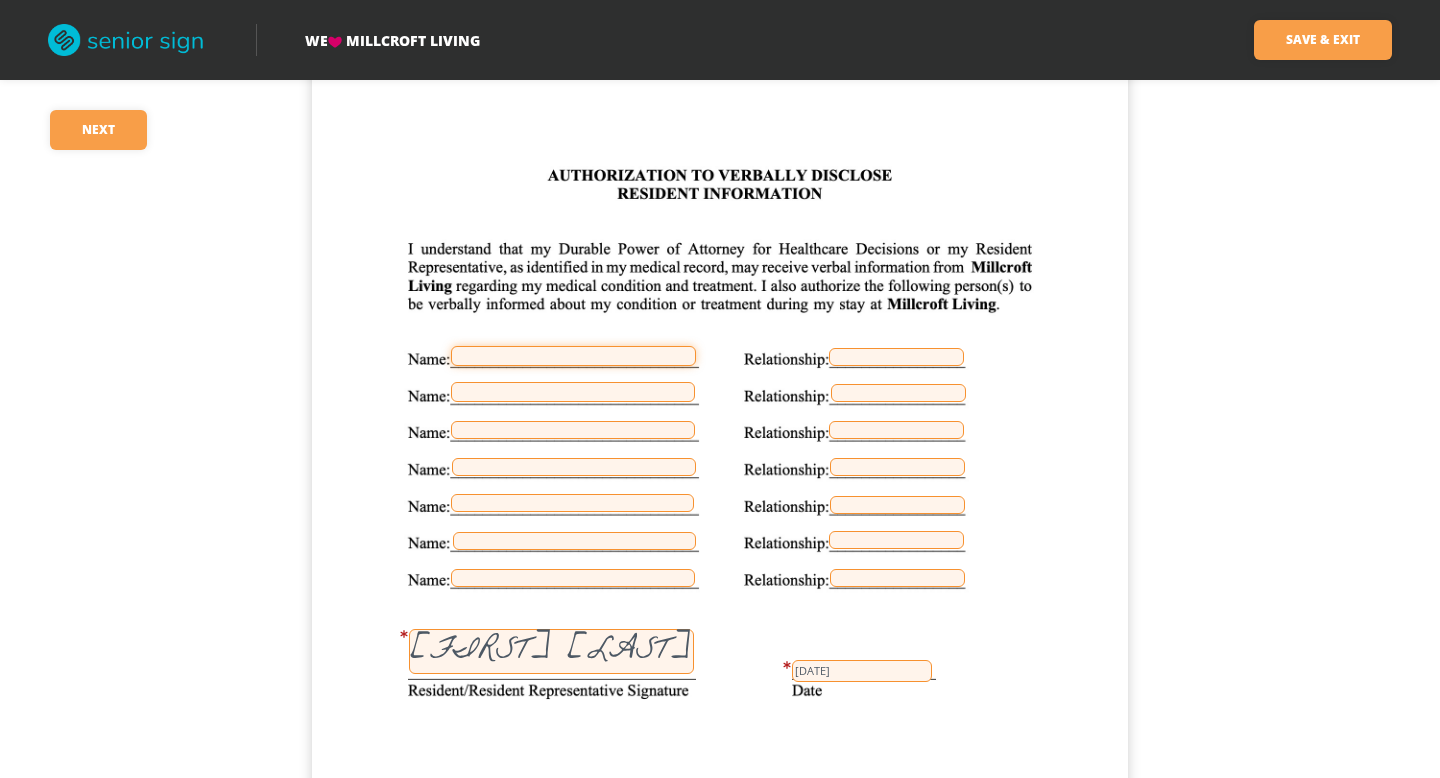 click at bounding box center (573, 356) 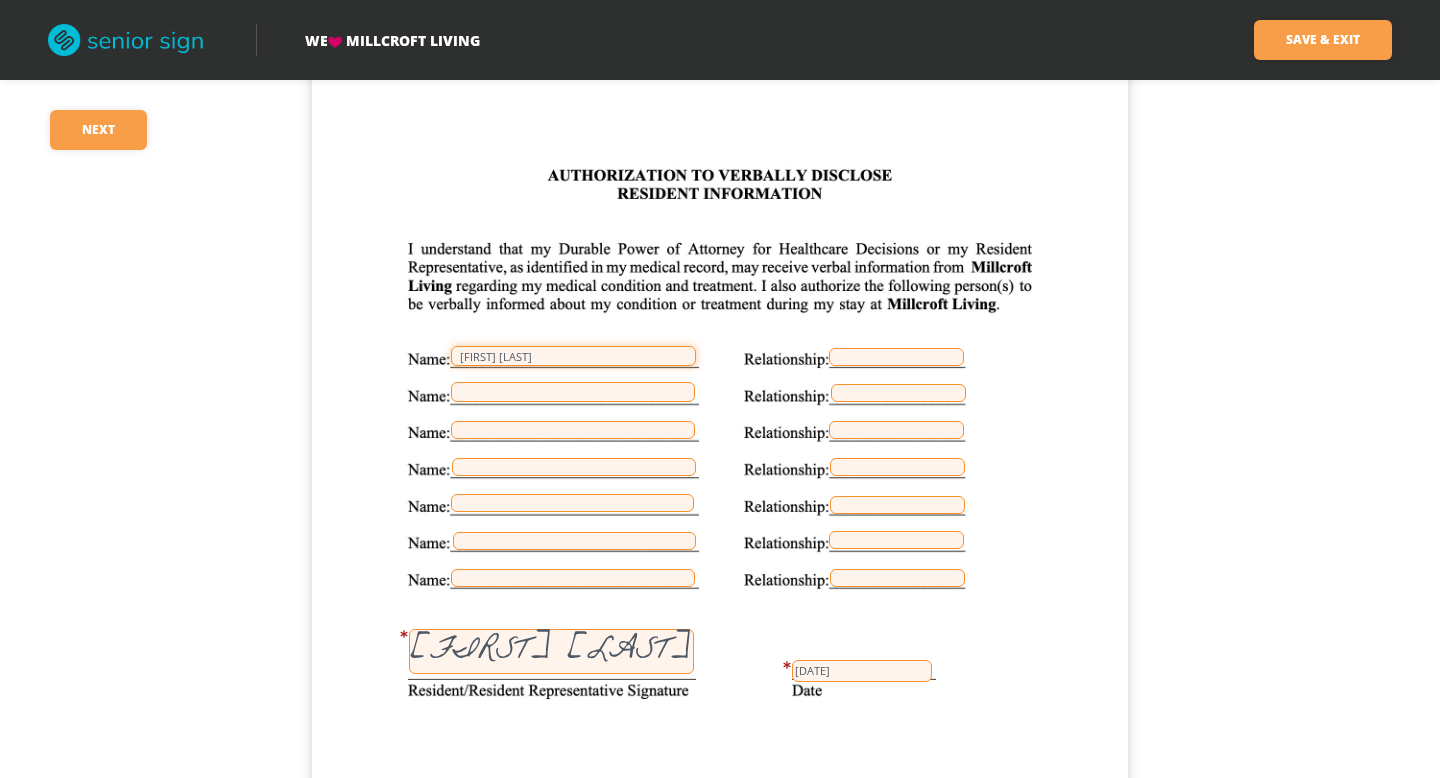 type on "[FIRST] [LAST]" 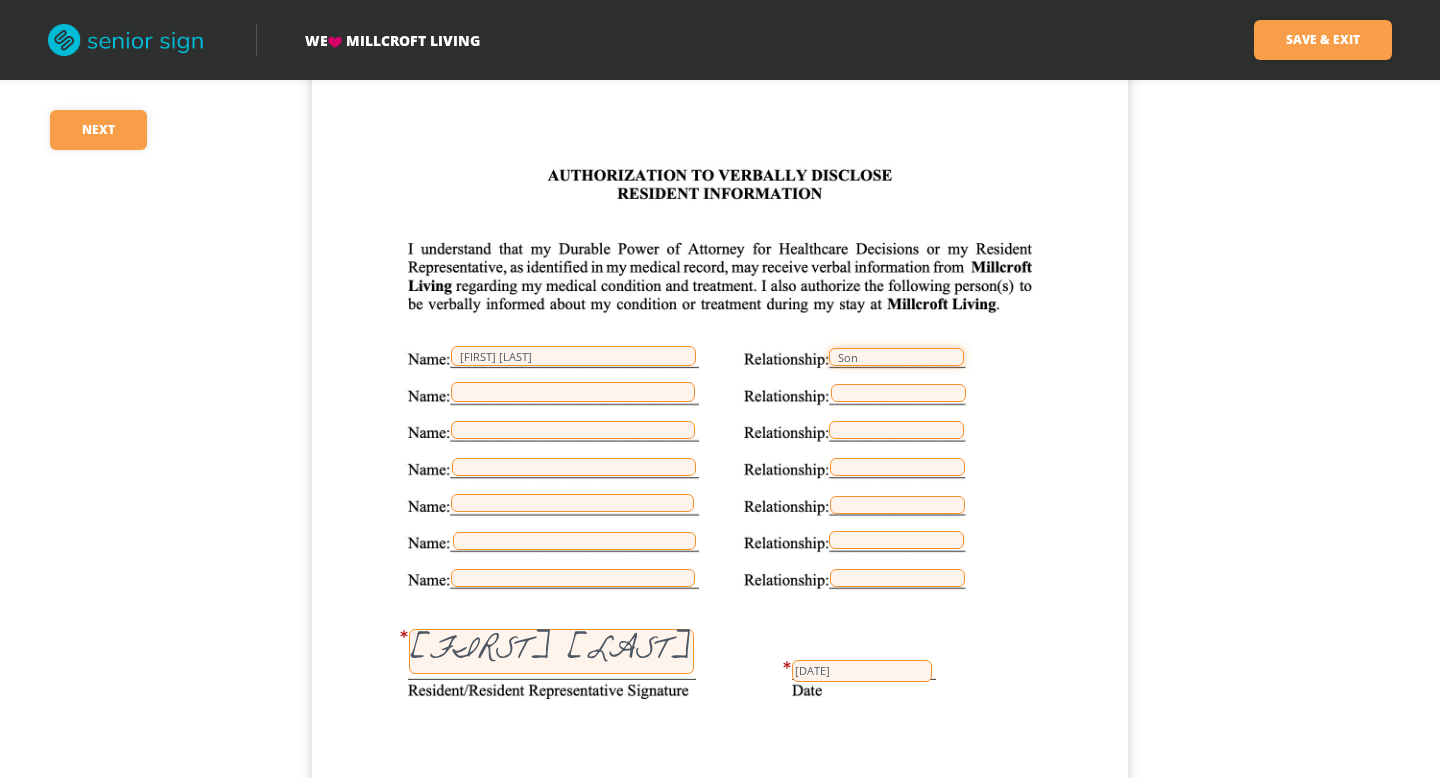 type on "Son" 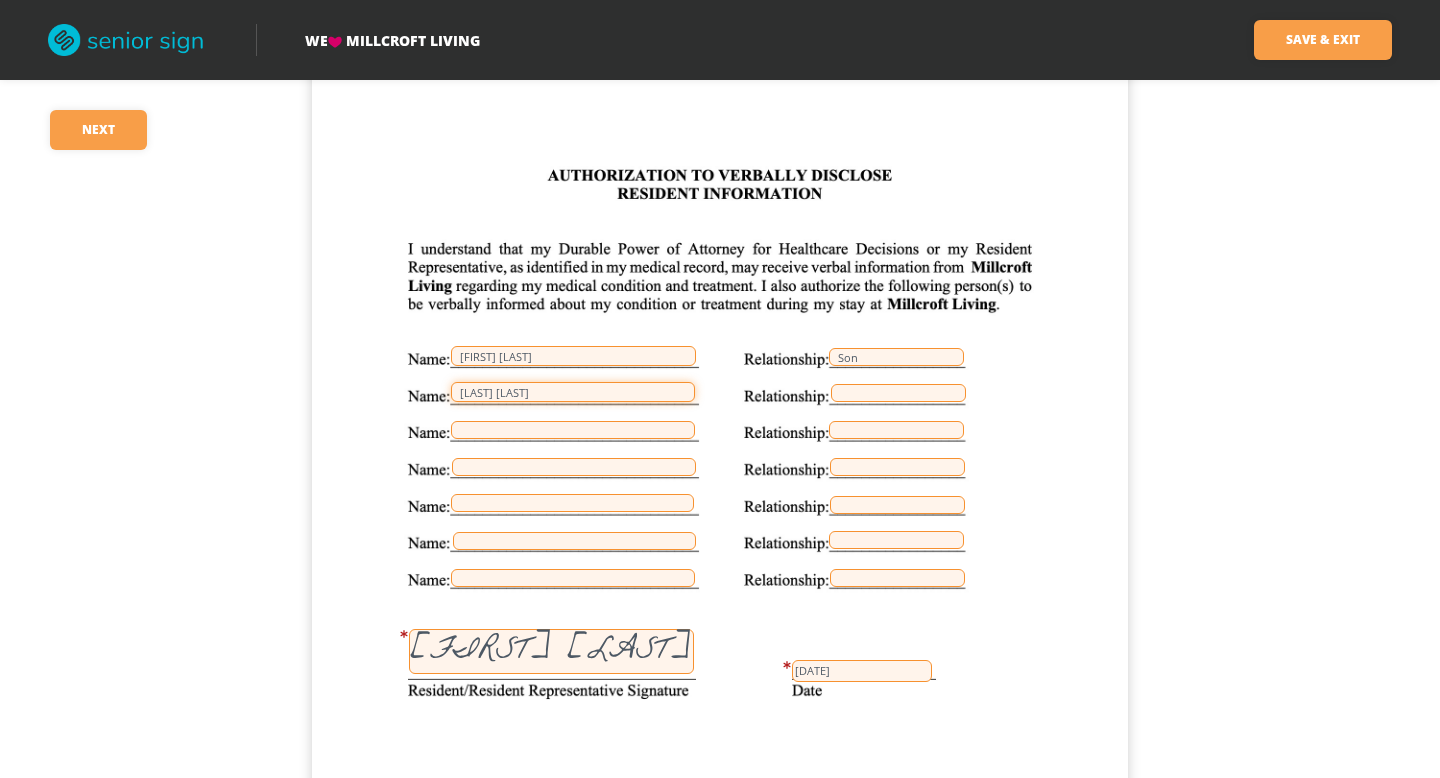 type on "[LAST] [LAST]" 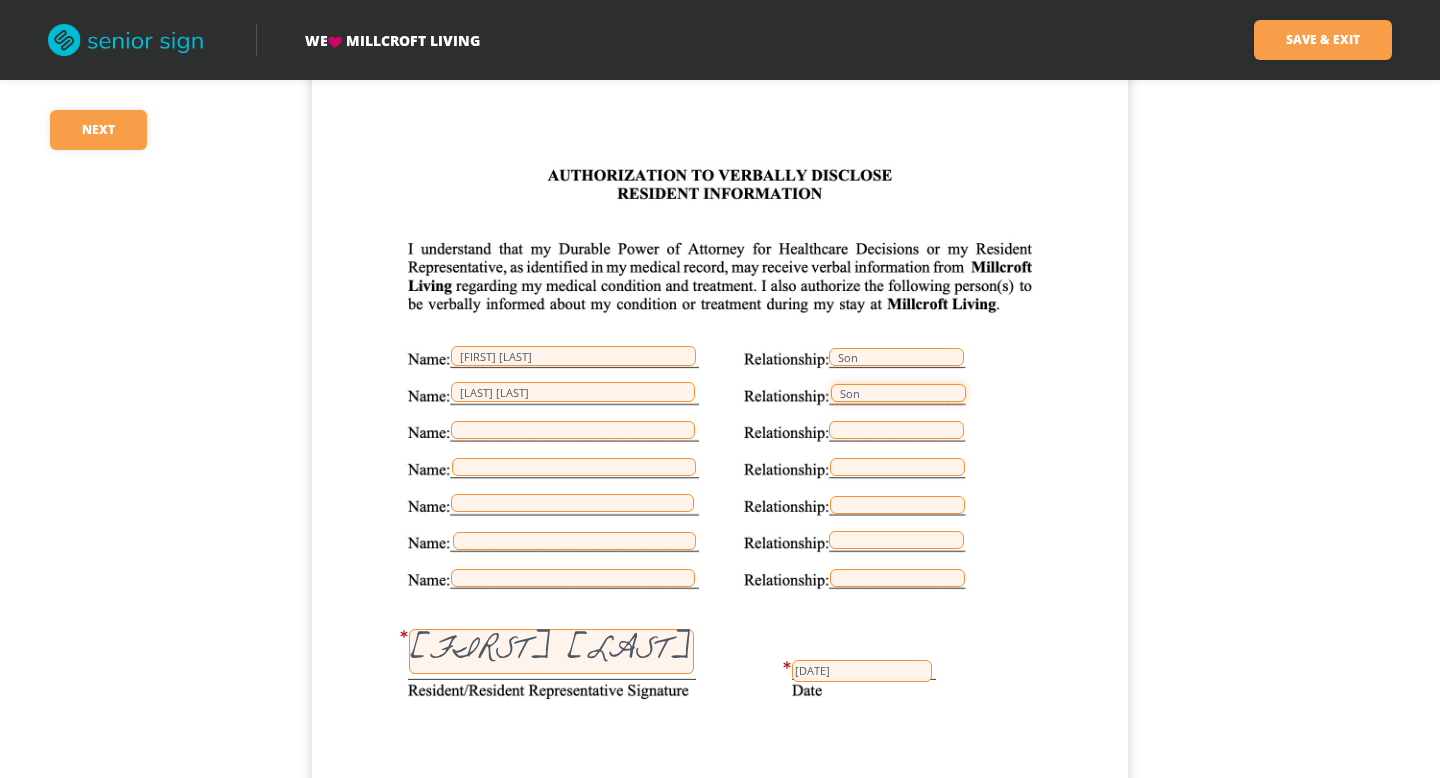 type on "Son" 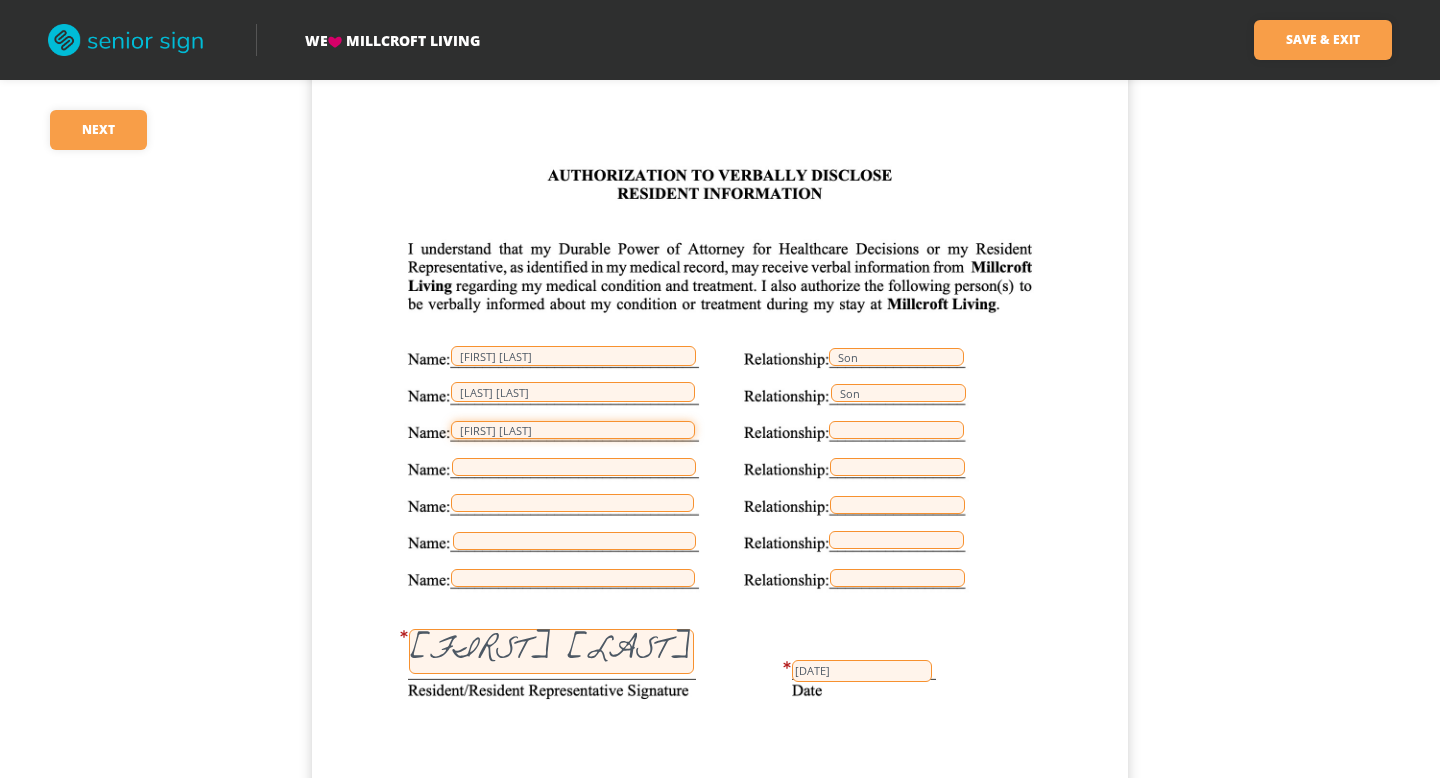 type on "[FIRST] [LAST]" 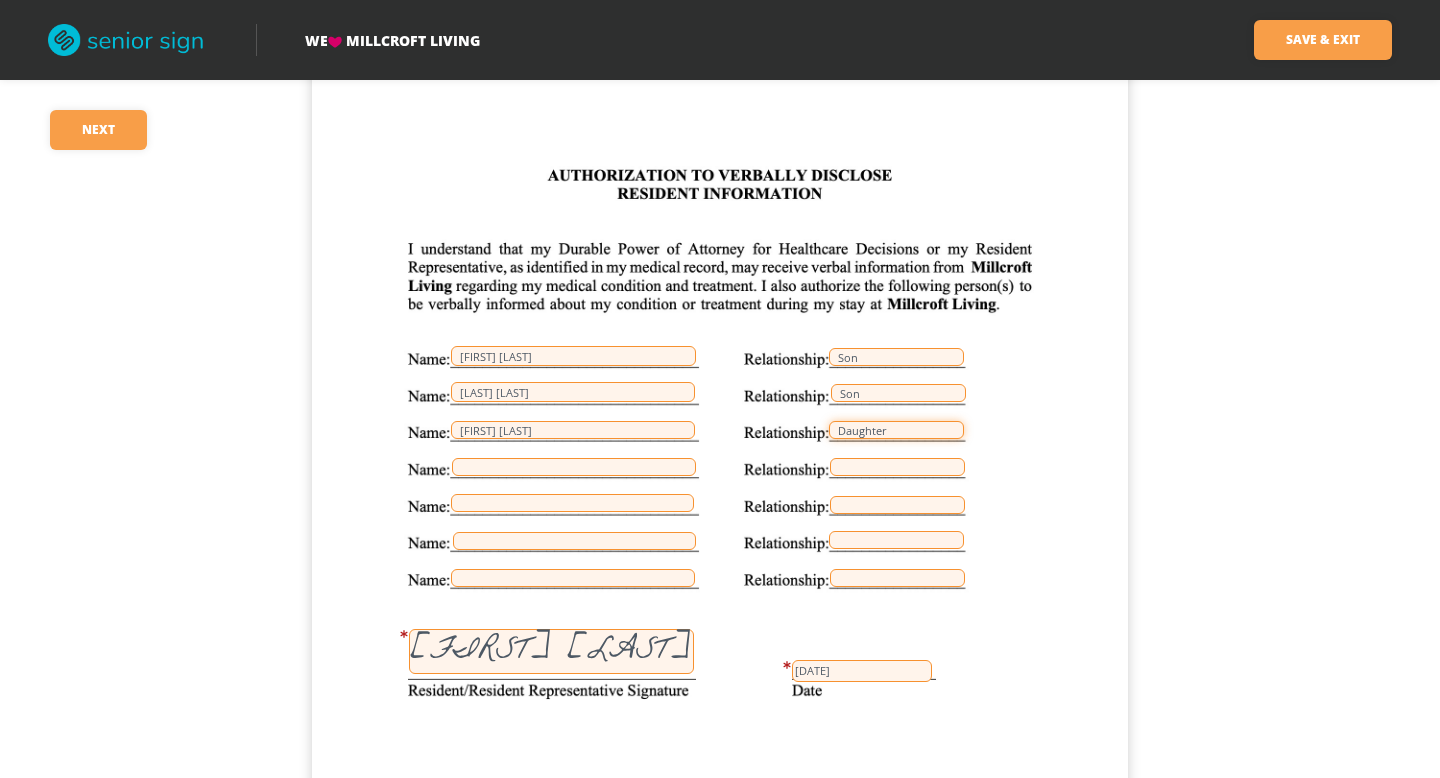 type on "Daughter" 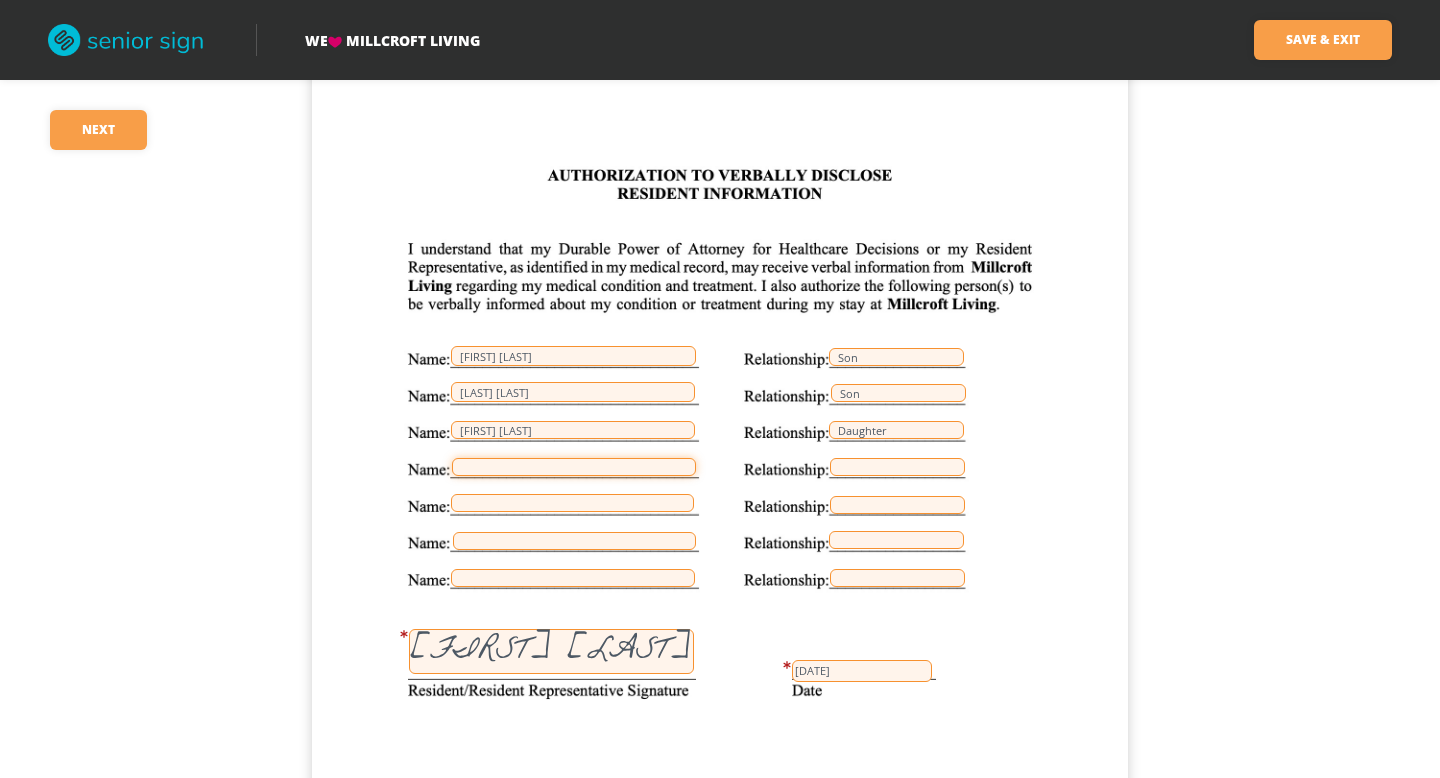 click at bounding box center (574, 467) 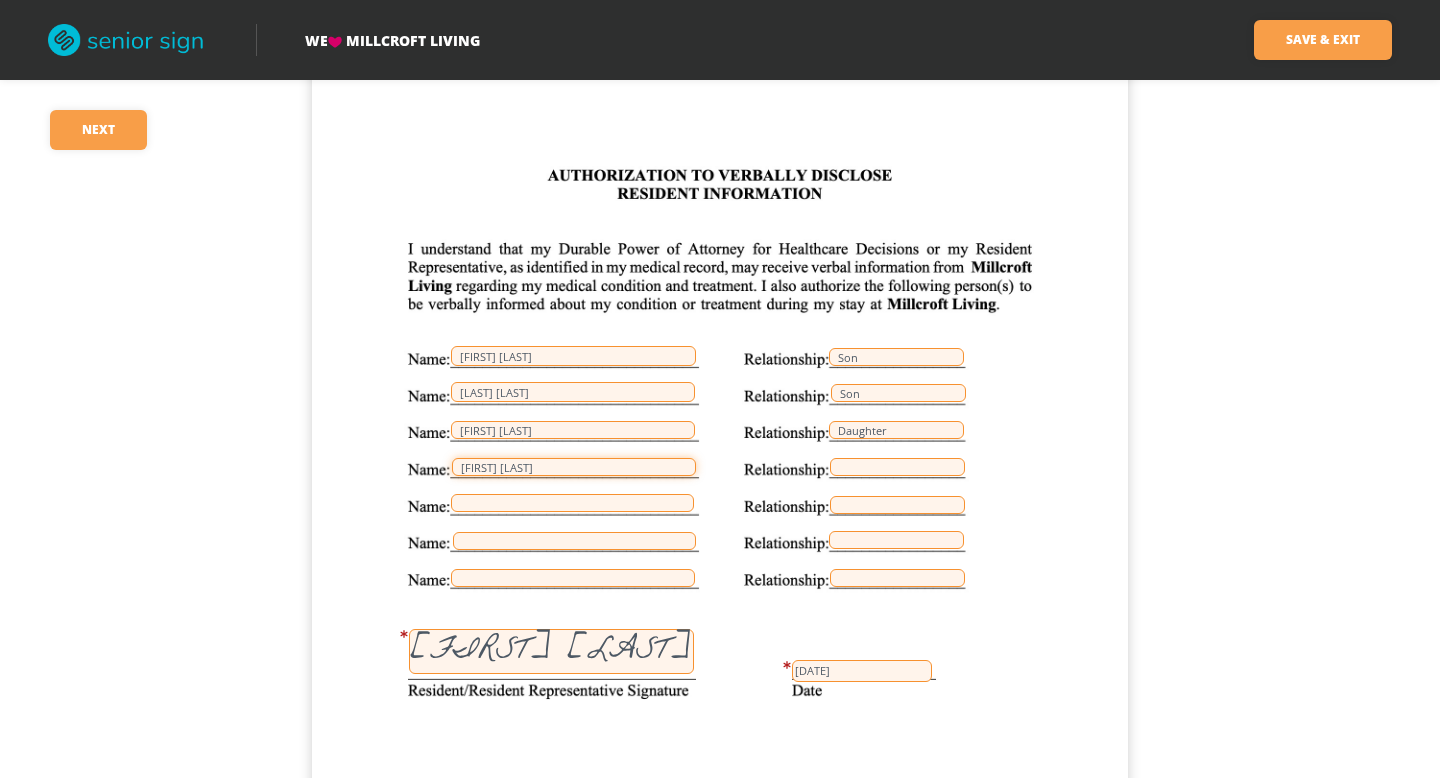 type on "[FIRST] [LAST]" 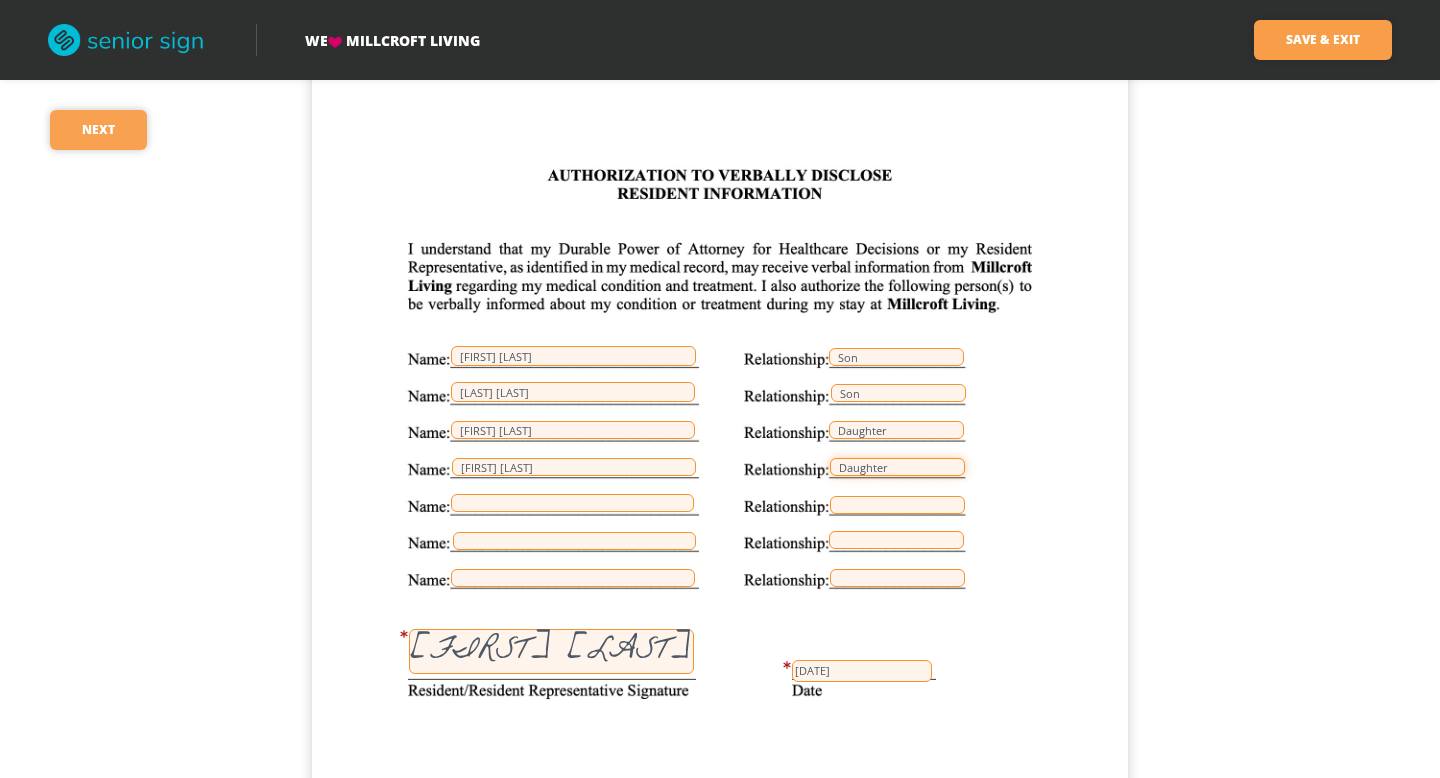 type on "Daughter" 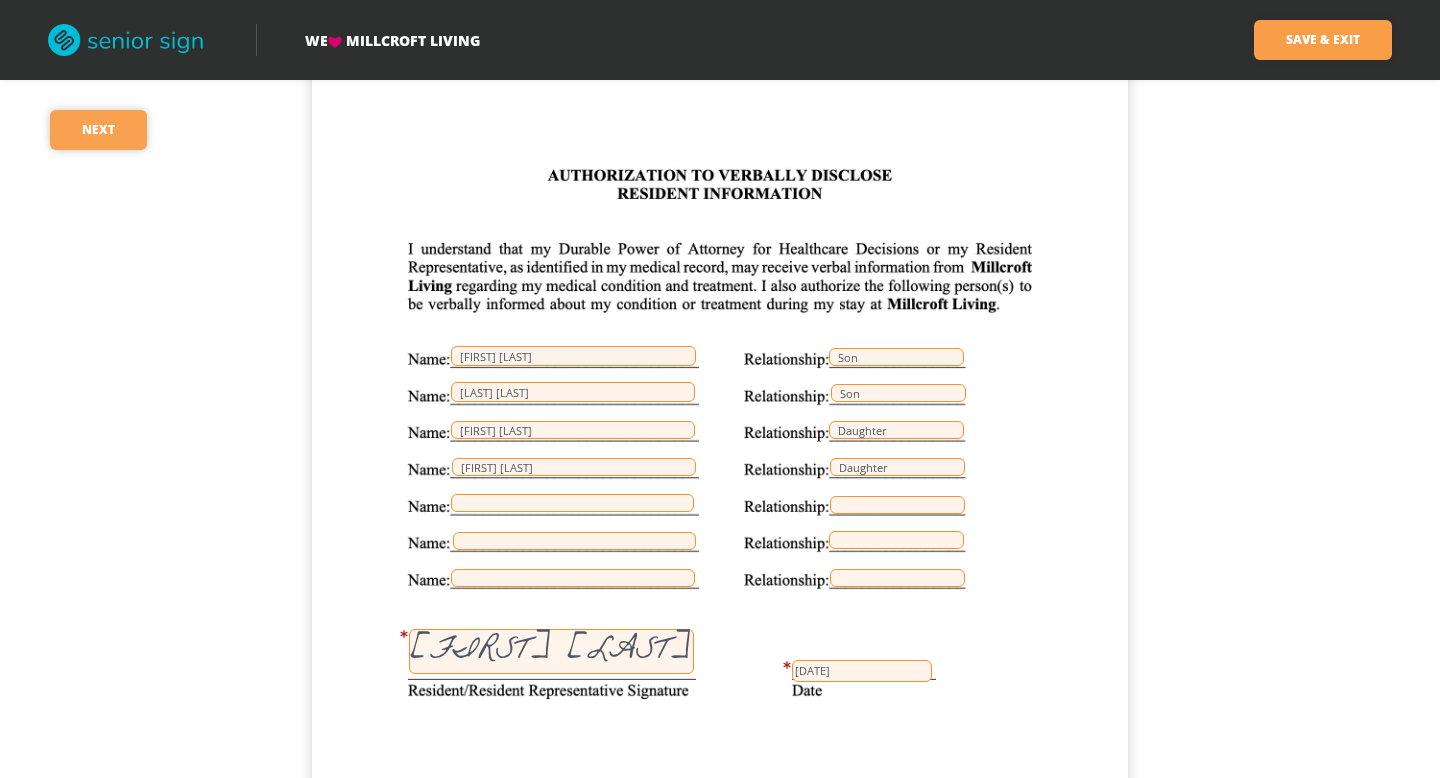click on "Next" at bounding box center [98, 130] 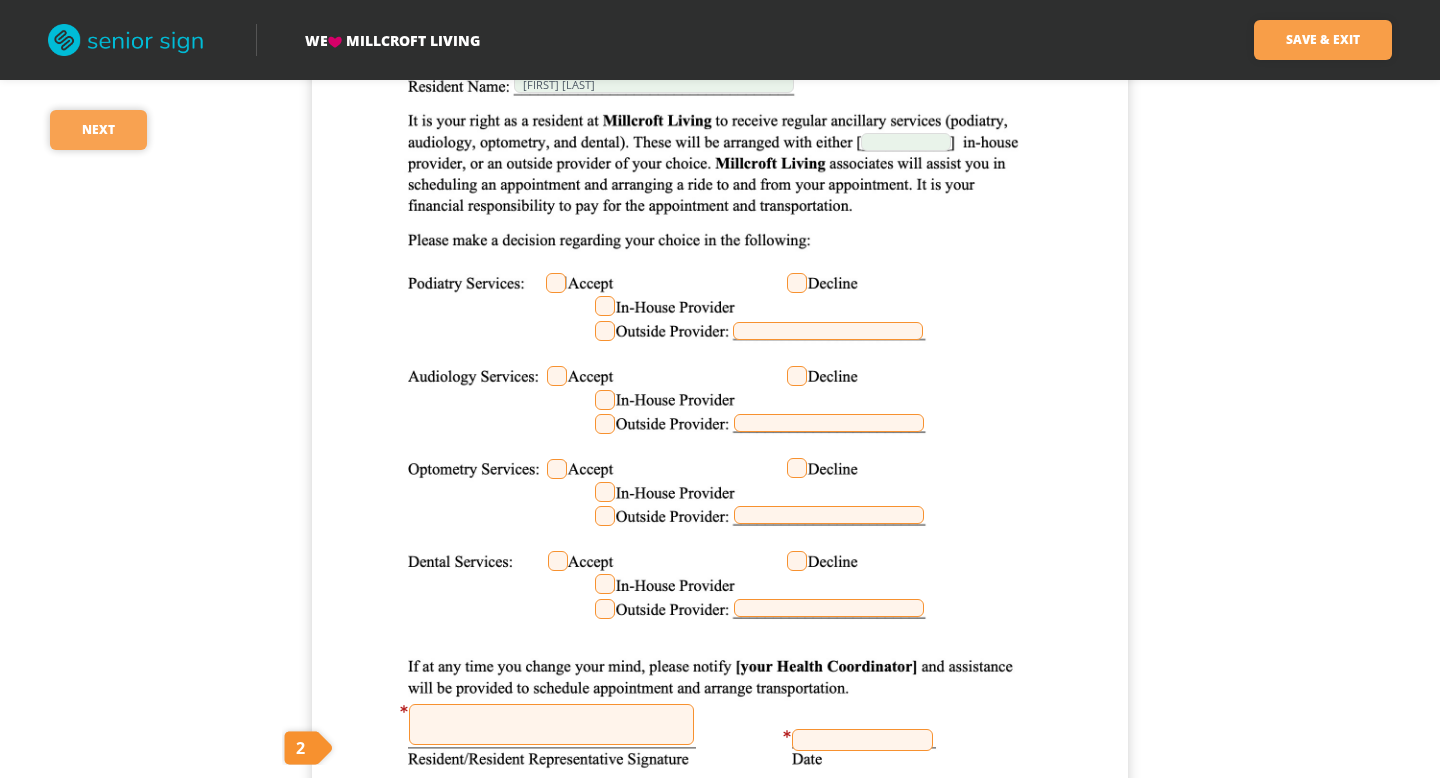 scroll, scrollTop: 6621, scrollLeft: 0, axis: vertical 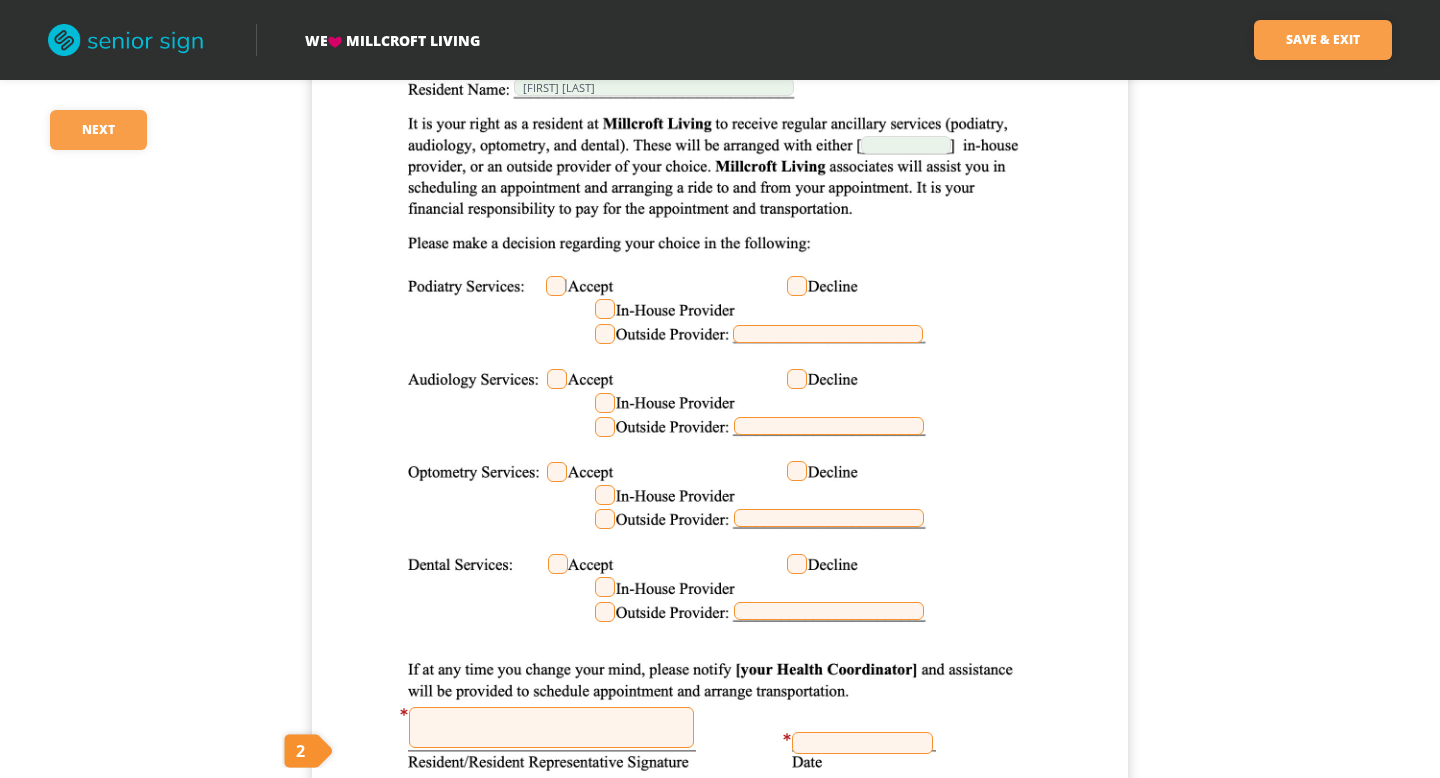 click at bounding box center (556, 286) 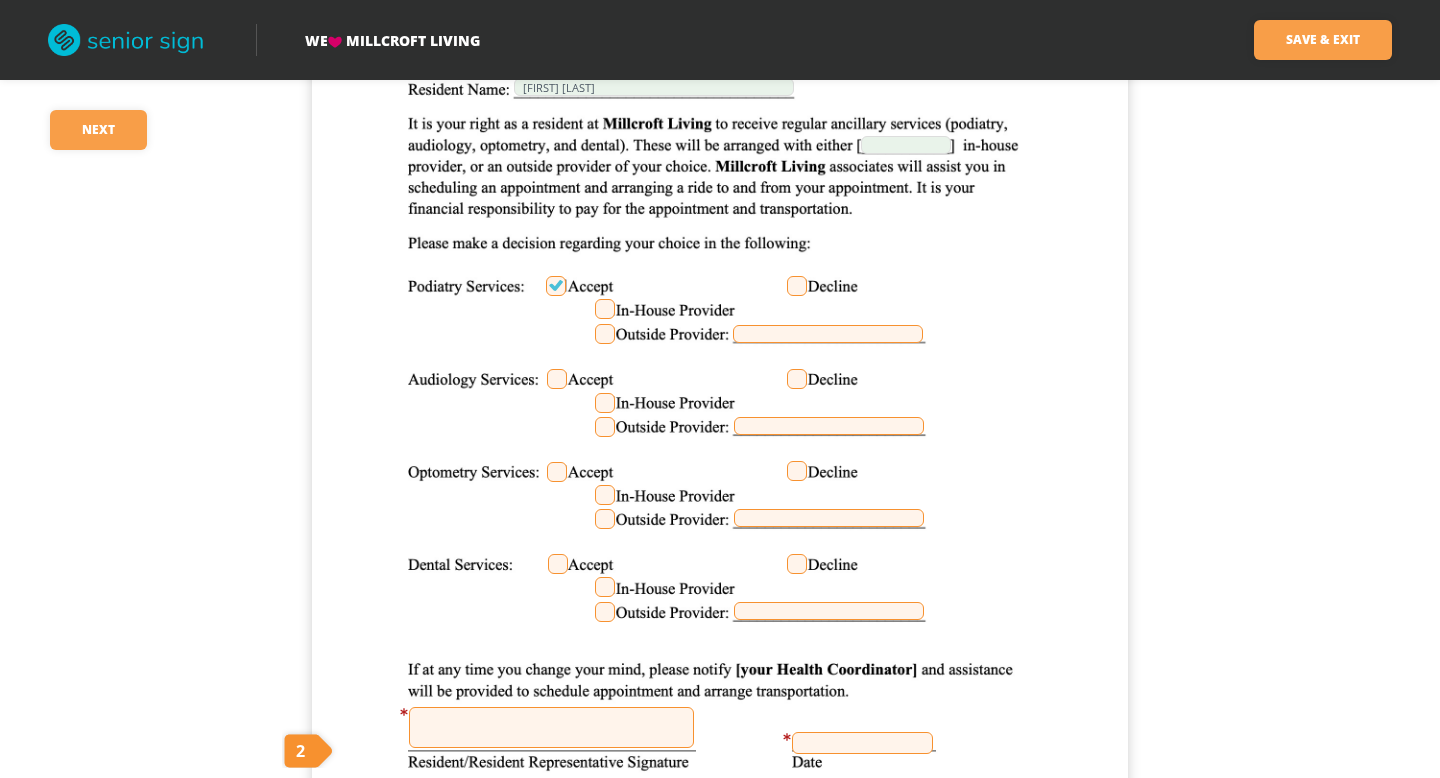 click at bounding box center (557, 379) 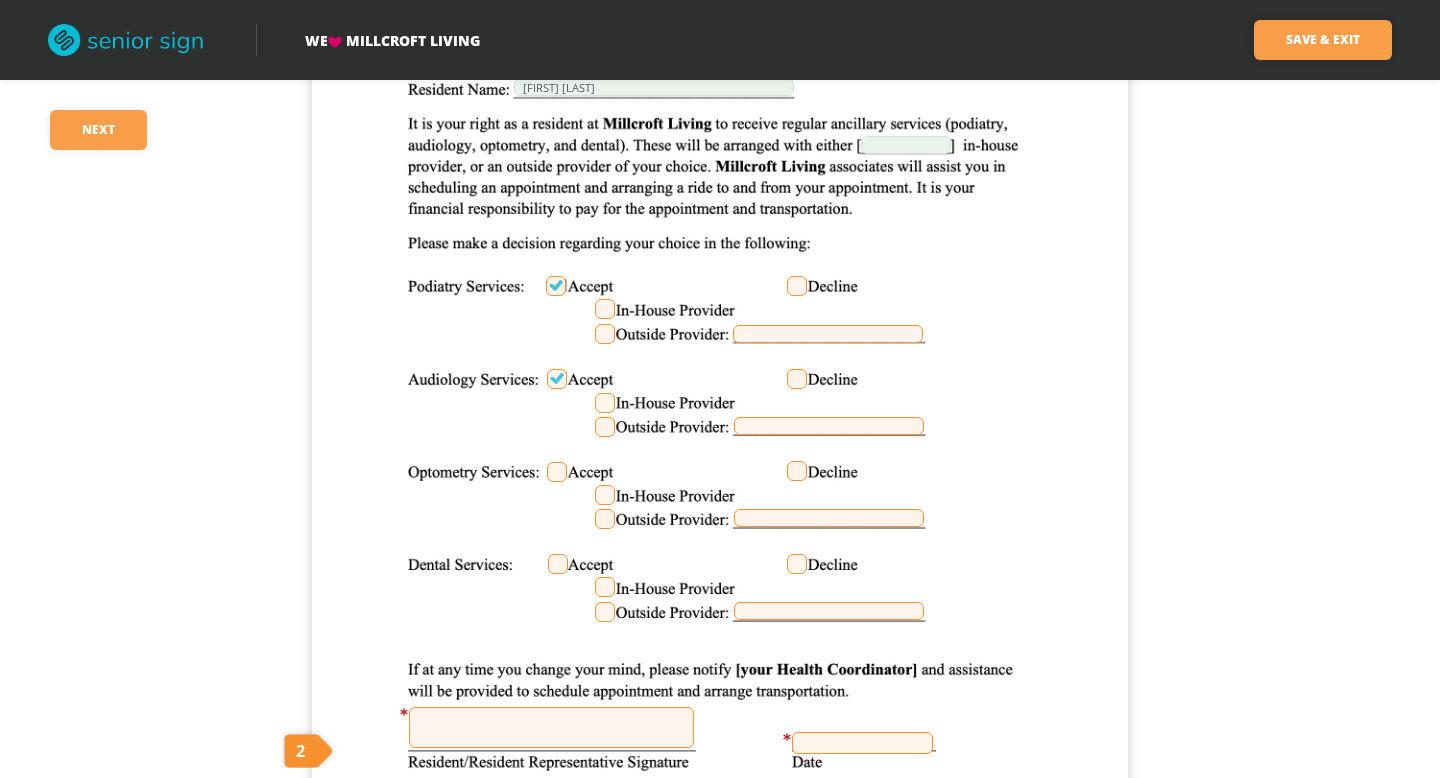 click at bounding box center (557, 472) 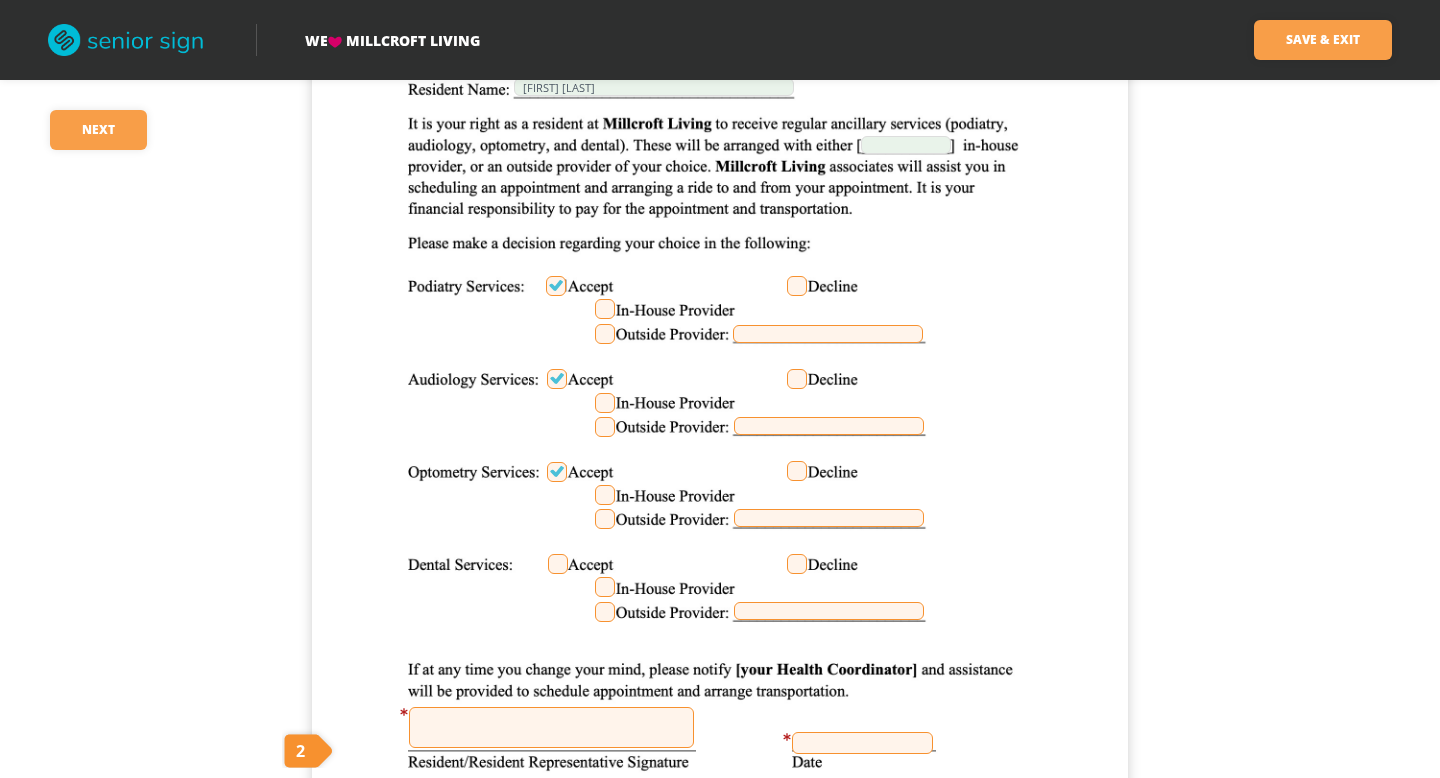 click at bounding box center (558, 564) 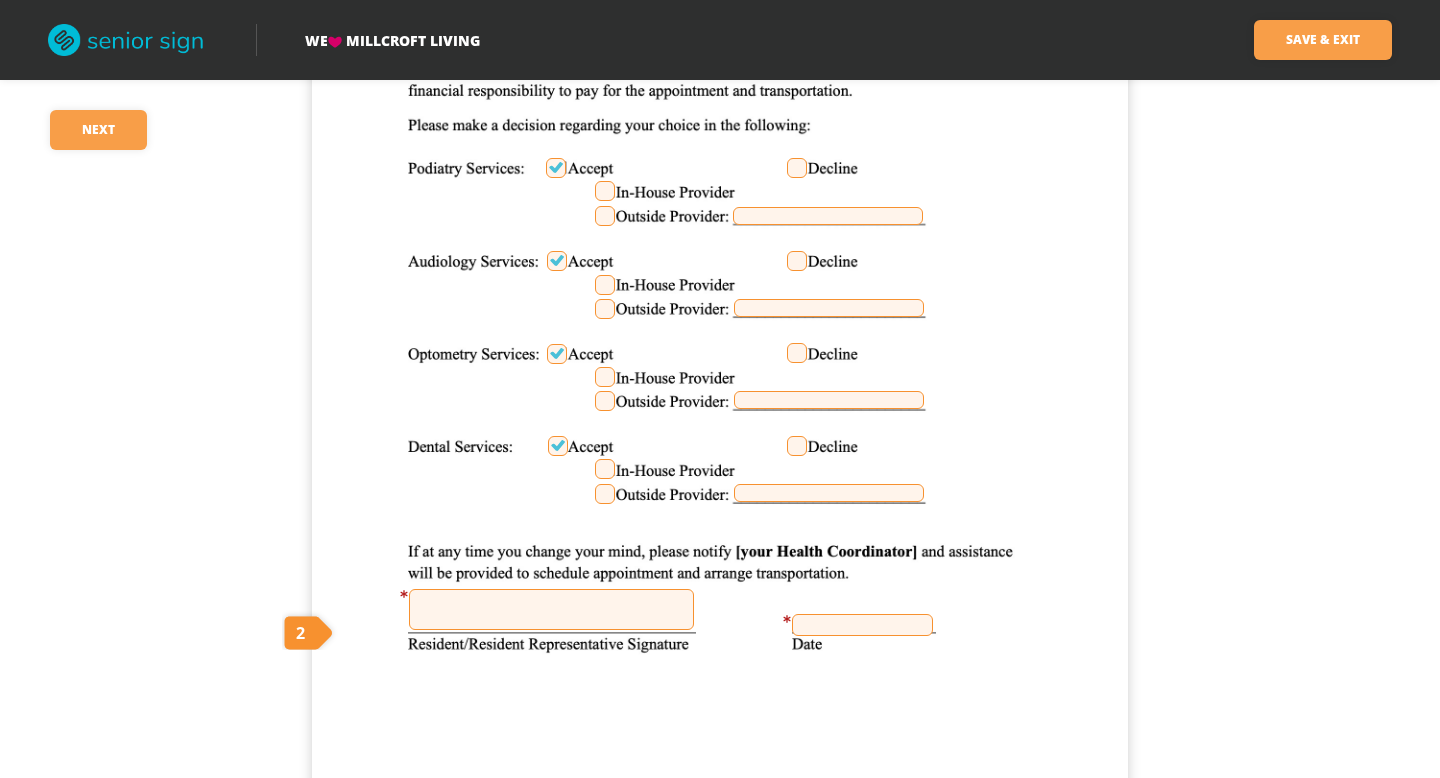 scroll, scrollTop: 6756, scrollLeft: 0, axis: vertical 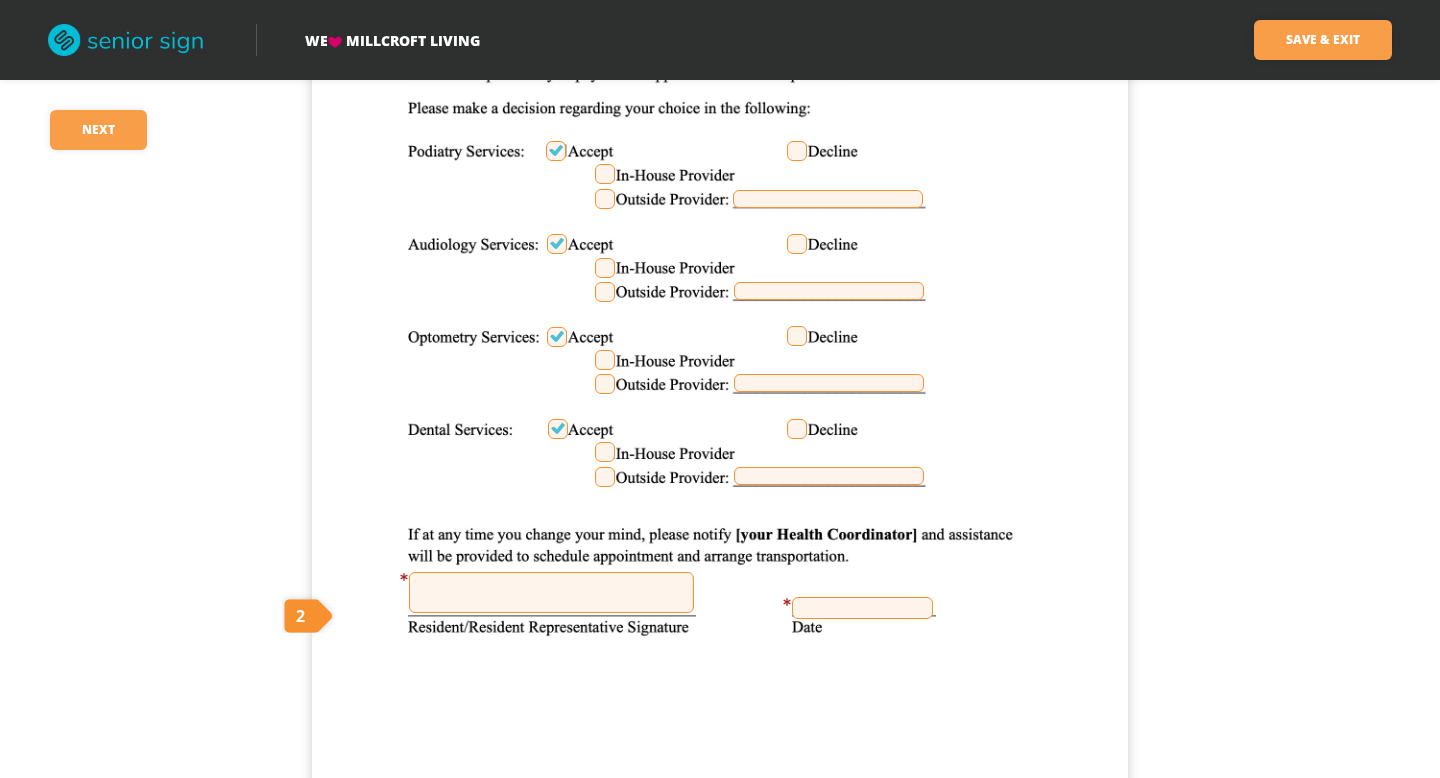 click at bounding box center [551, 592] 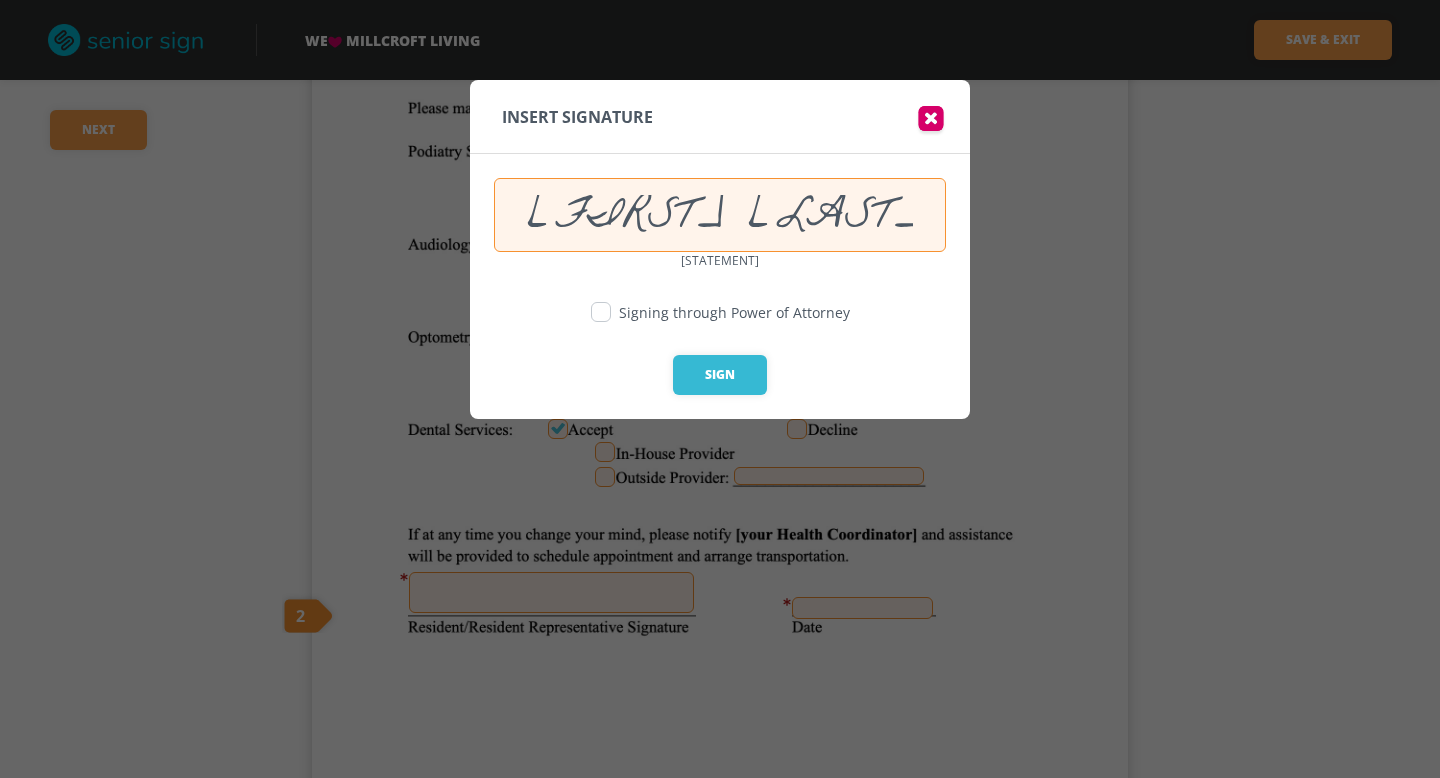 type on "[FIRST] [LAST]" 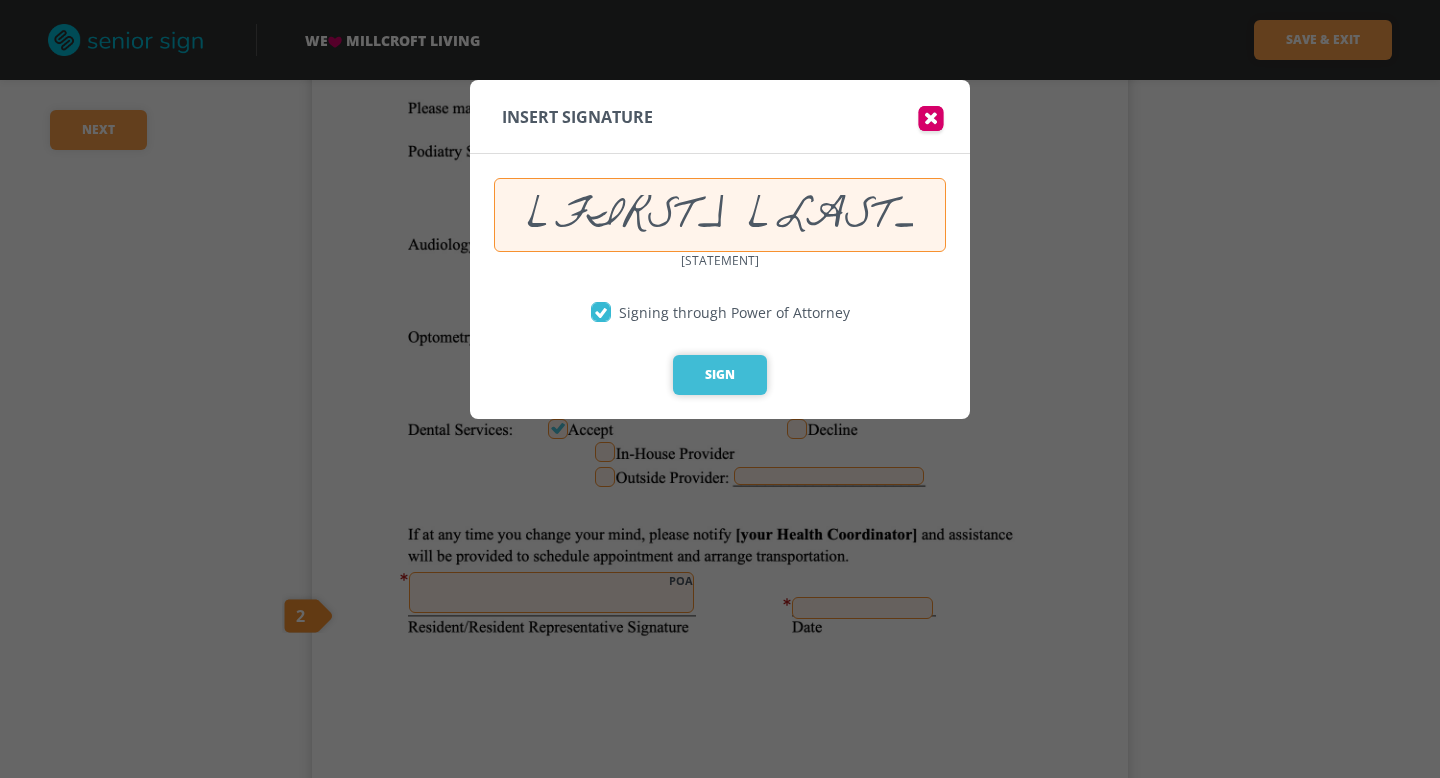click on "Sign" at bounding box center (720, 375) 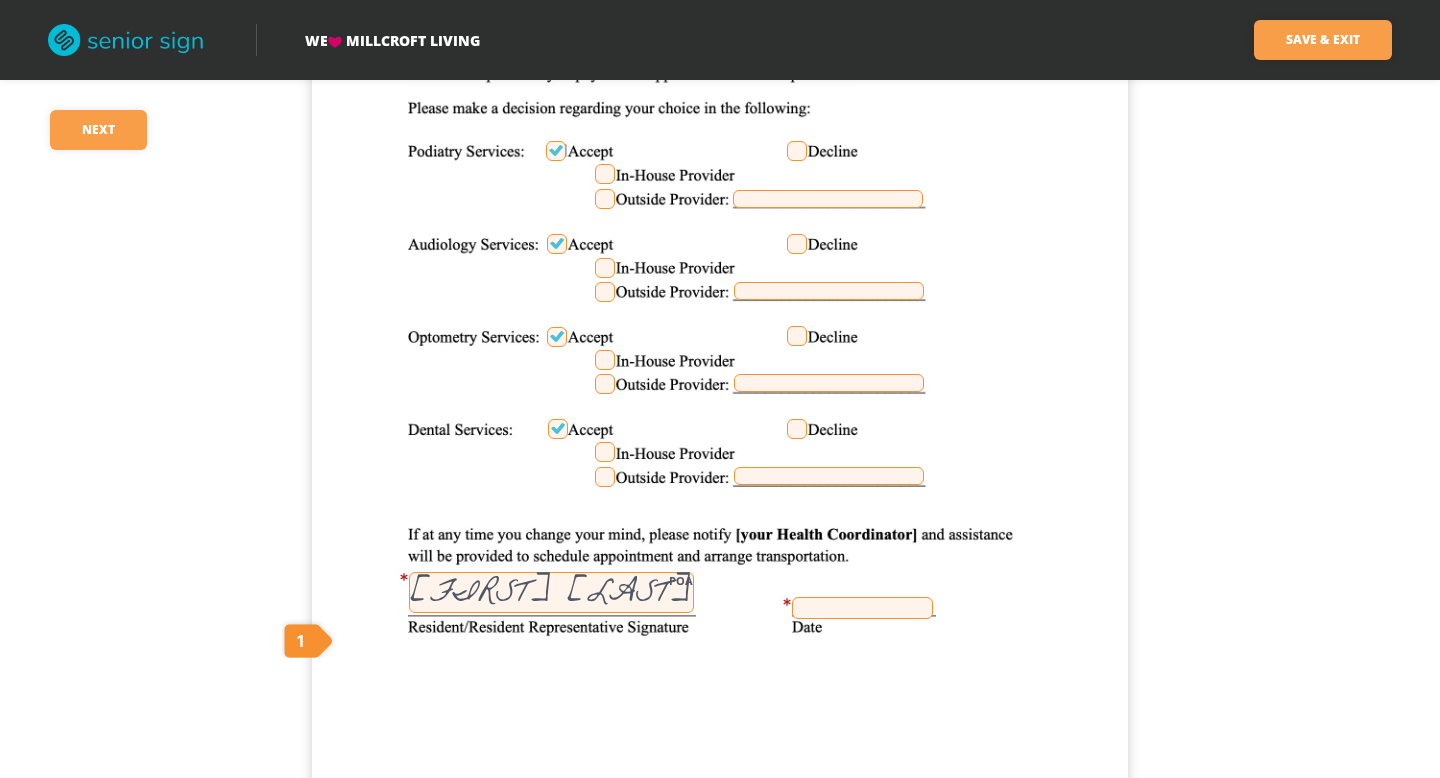click at bounding box center (862, 608) 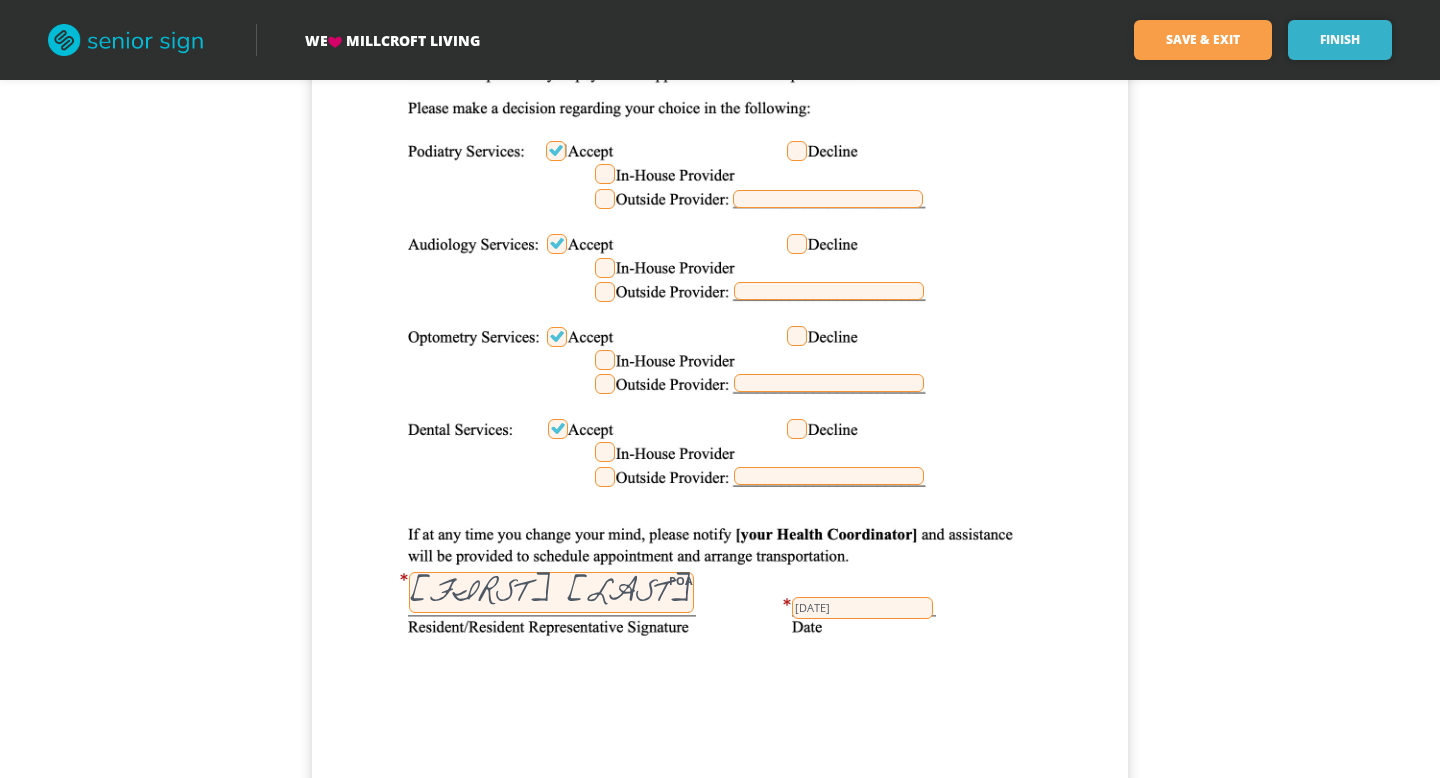 click on "Finish" at bounding box center [1340, 40] 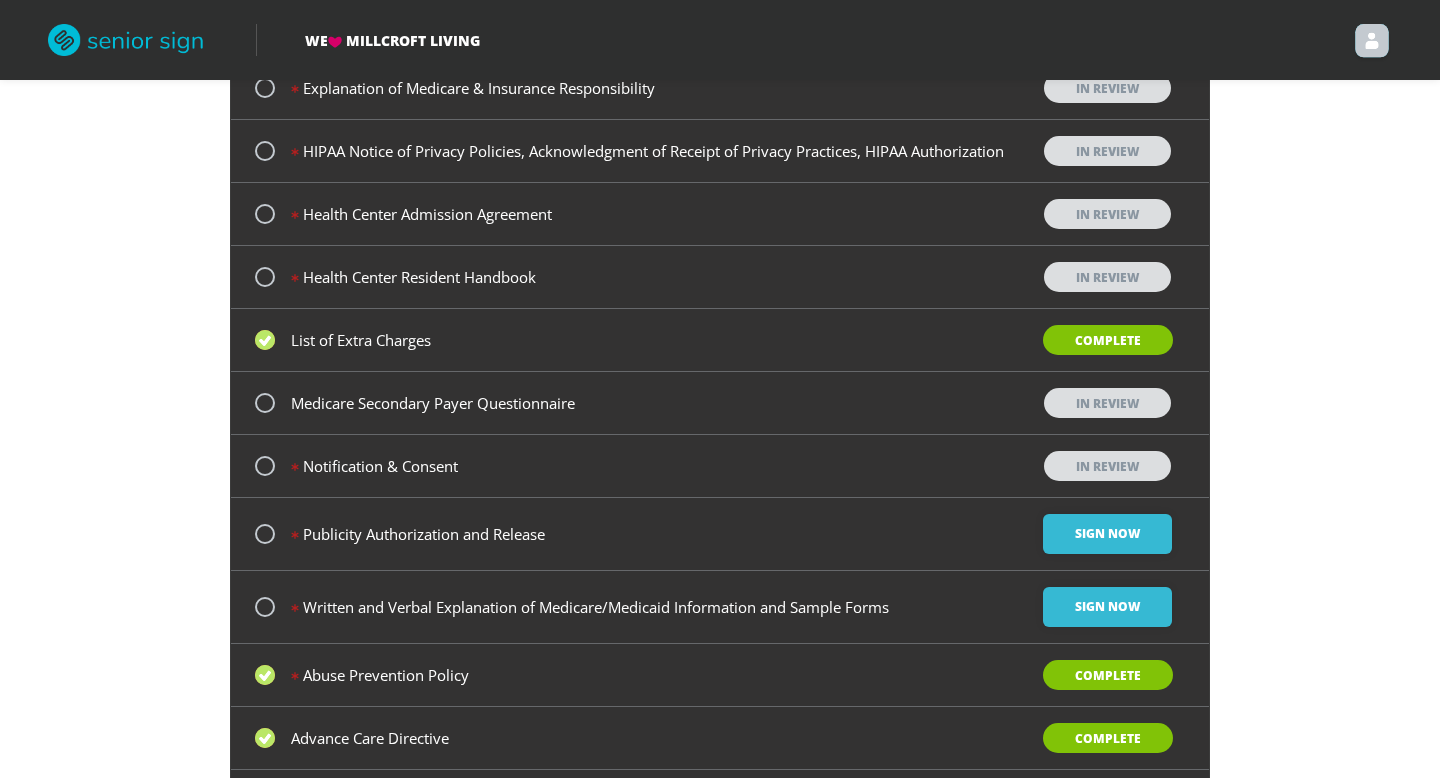 scroll, scrollTop: 321, scrollLeft: 0, axis: vertical 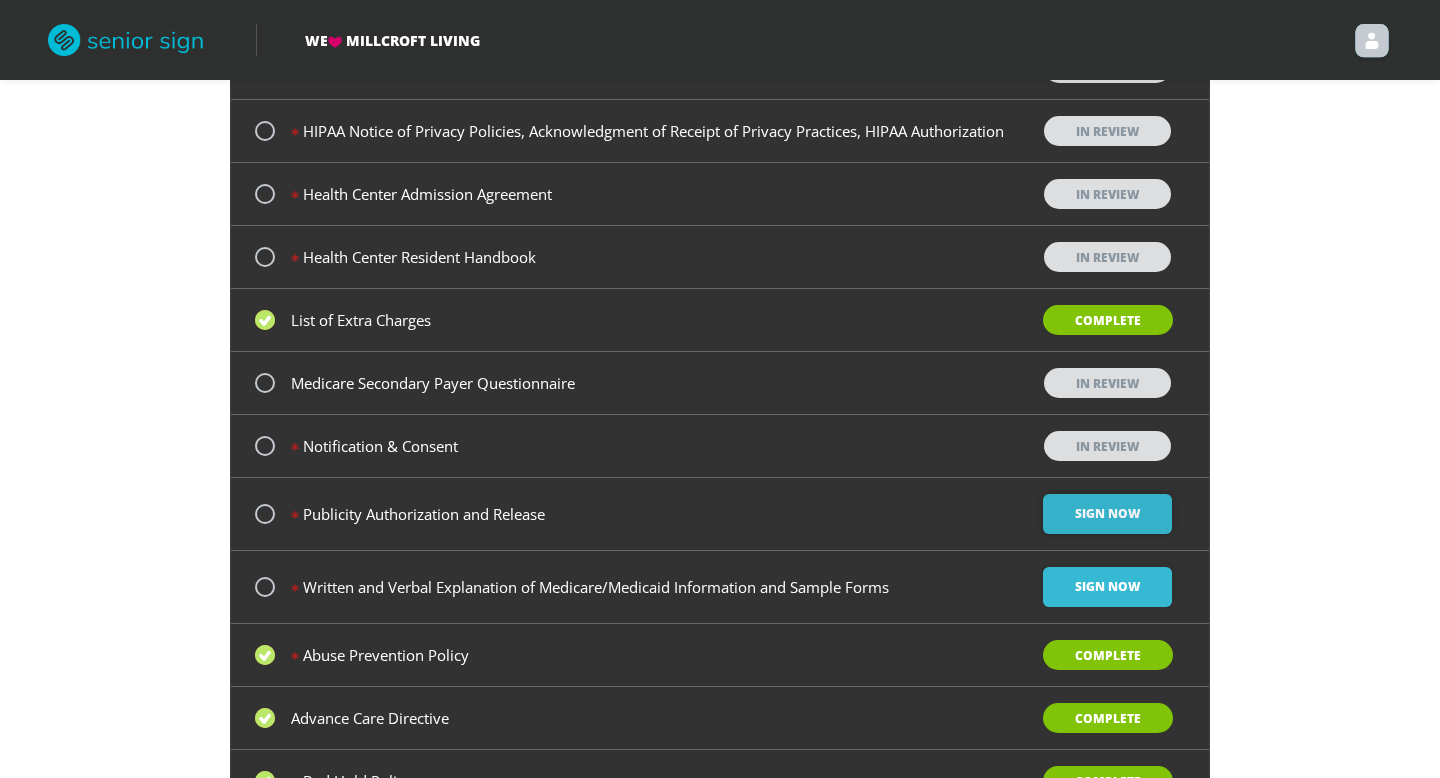 click on "Sign Now" at bounding box center (1107, 514) 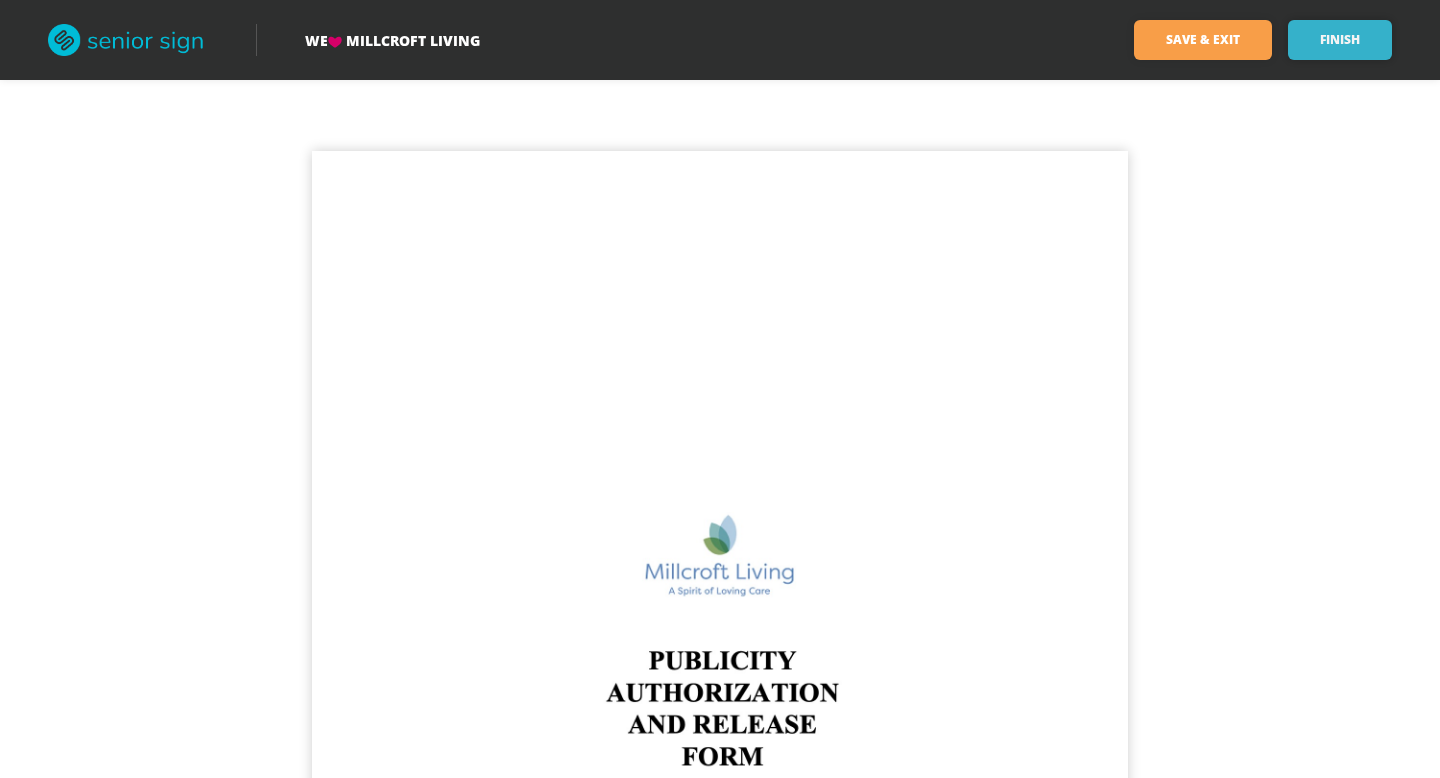 click on "Finish" at bounding box center [1340, 40] 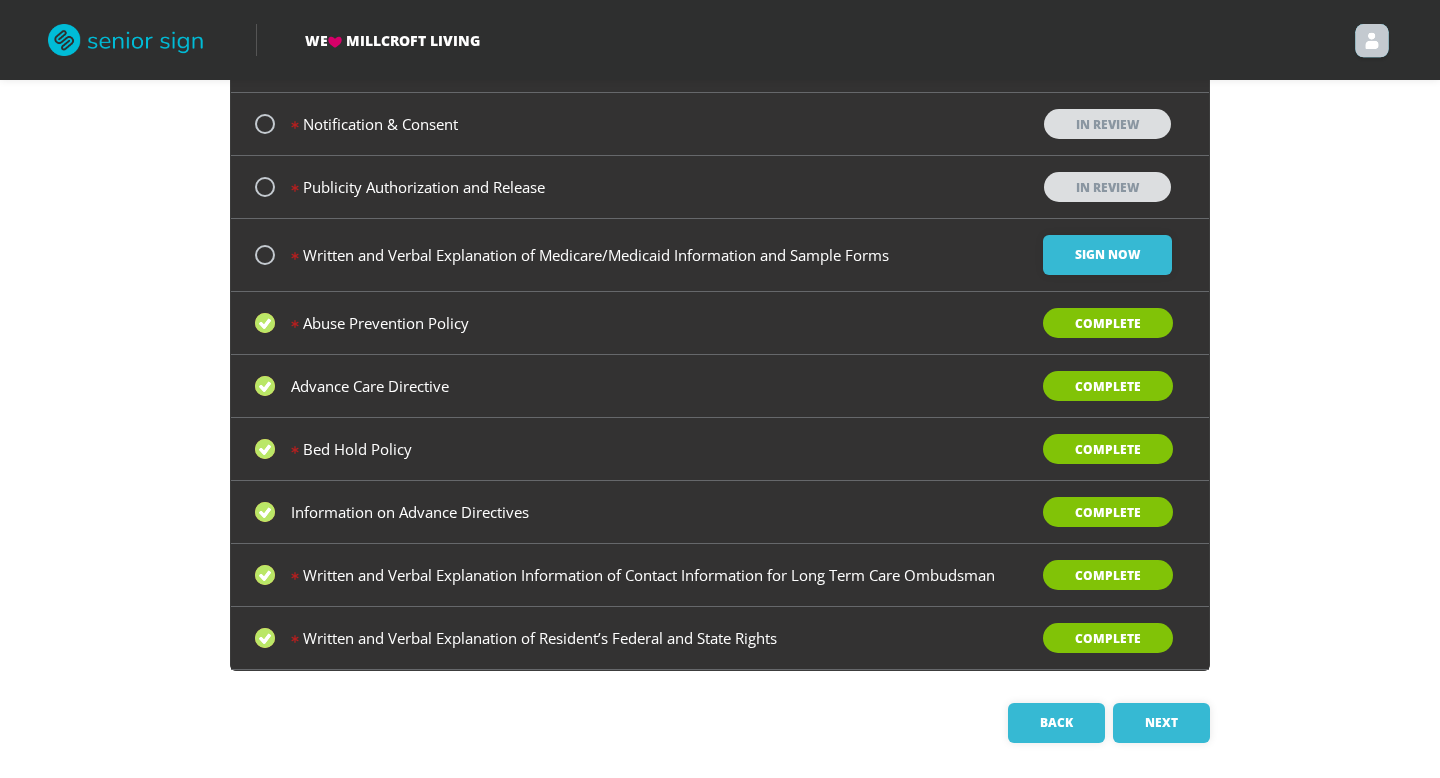 scroll, scrollTop: 642, scrollLeft: 0, axis: vertical 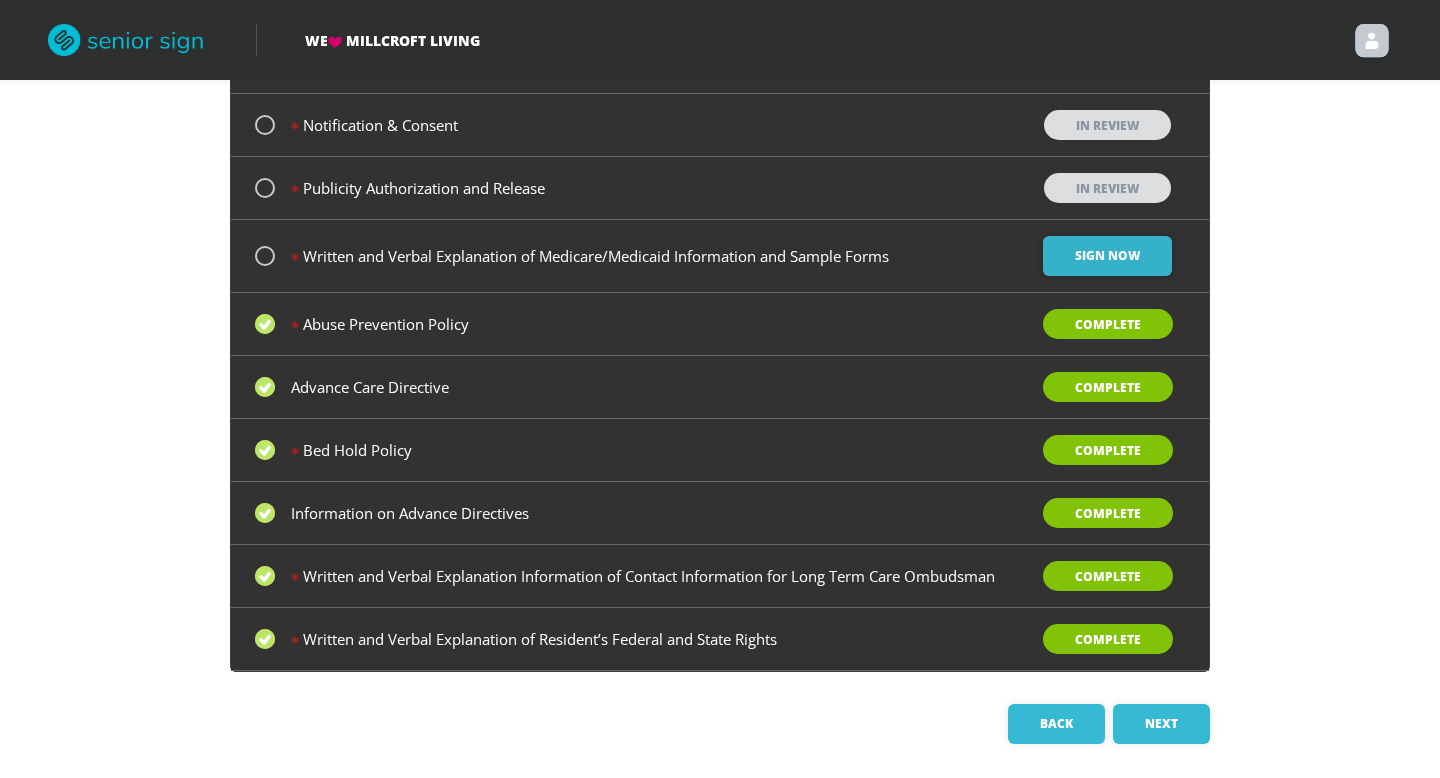 click on "Sign Now" at bounding box center (1107, 256) 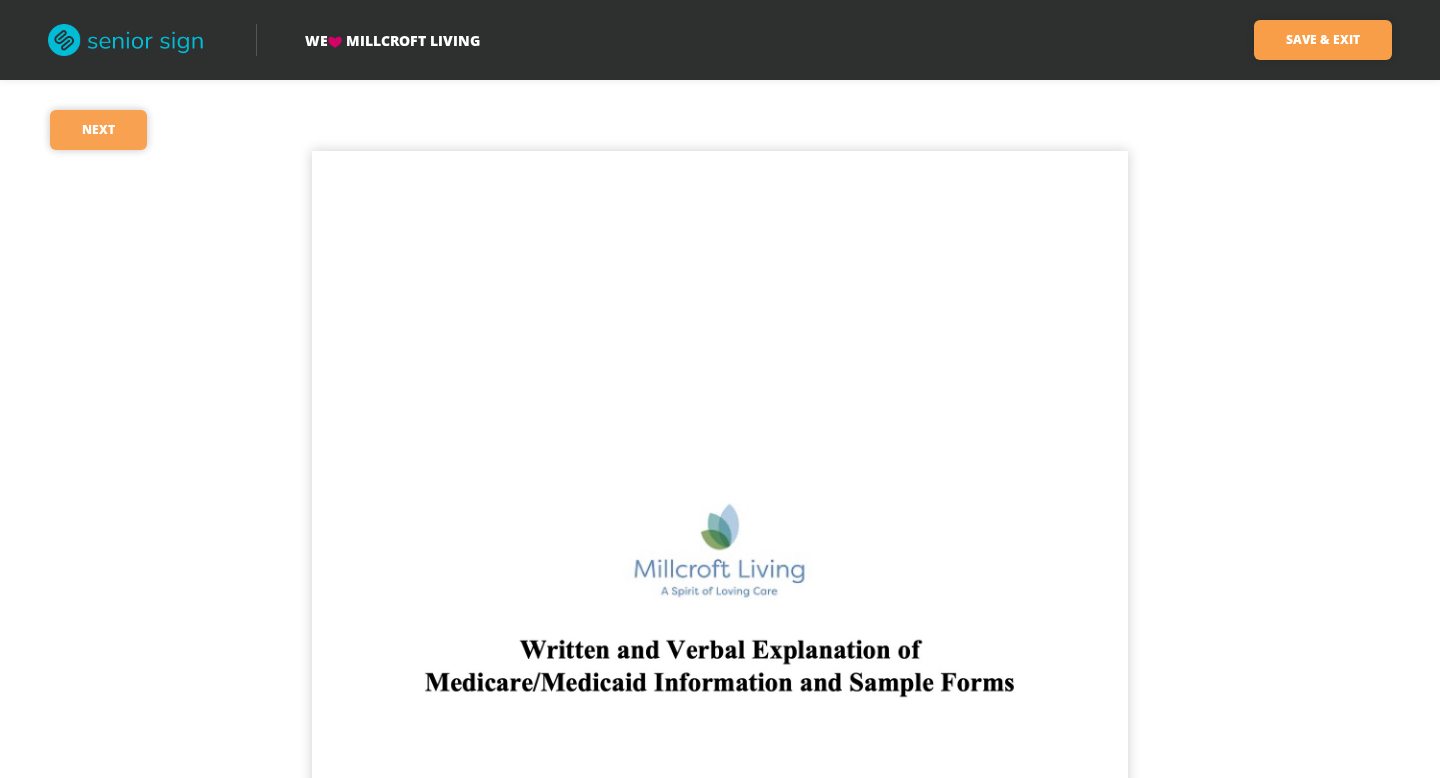 click on "Next" at bounding box center (98, 130) 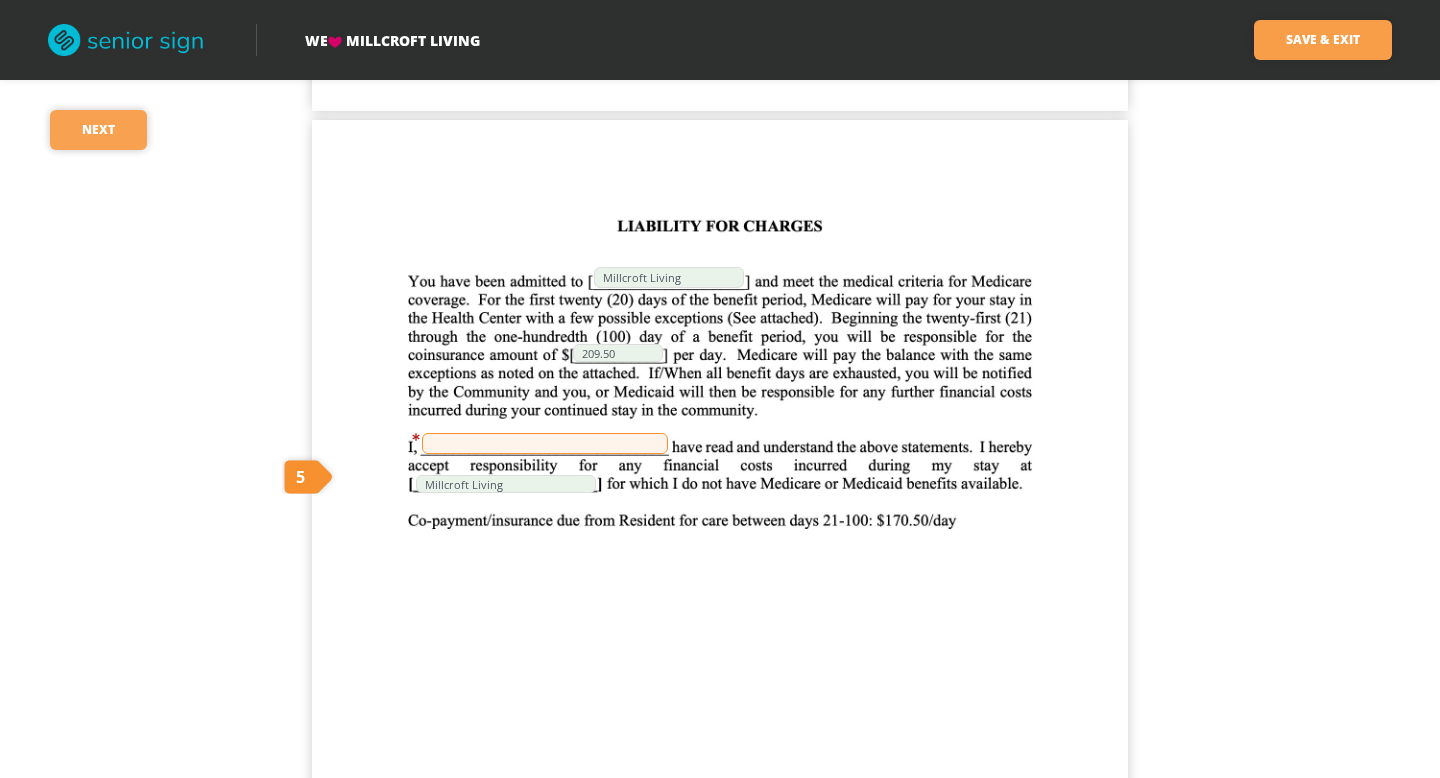 scroll, scrollTop: 7489, scrollLeft: 0, axis: vertical 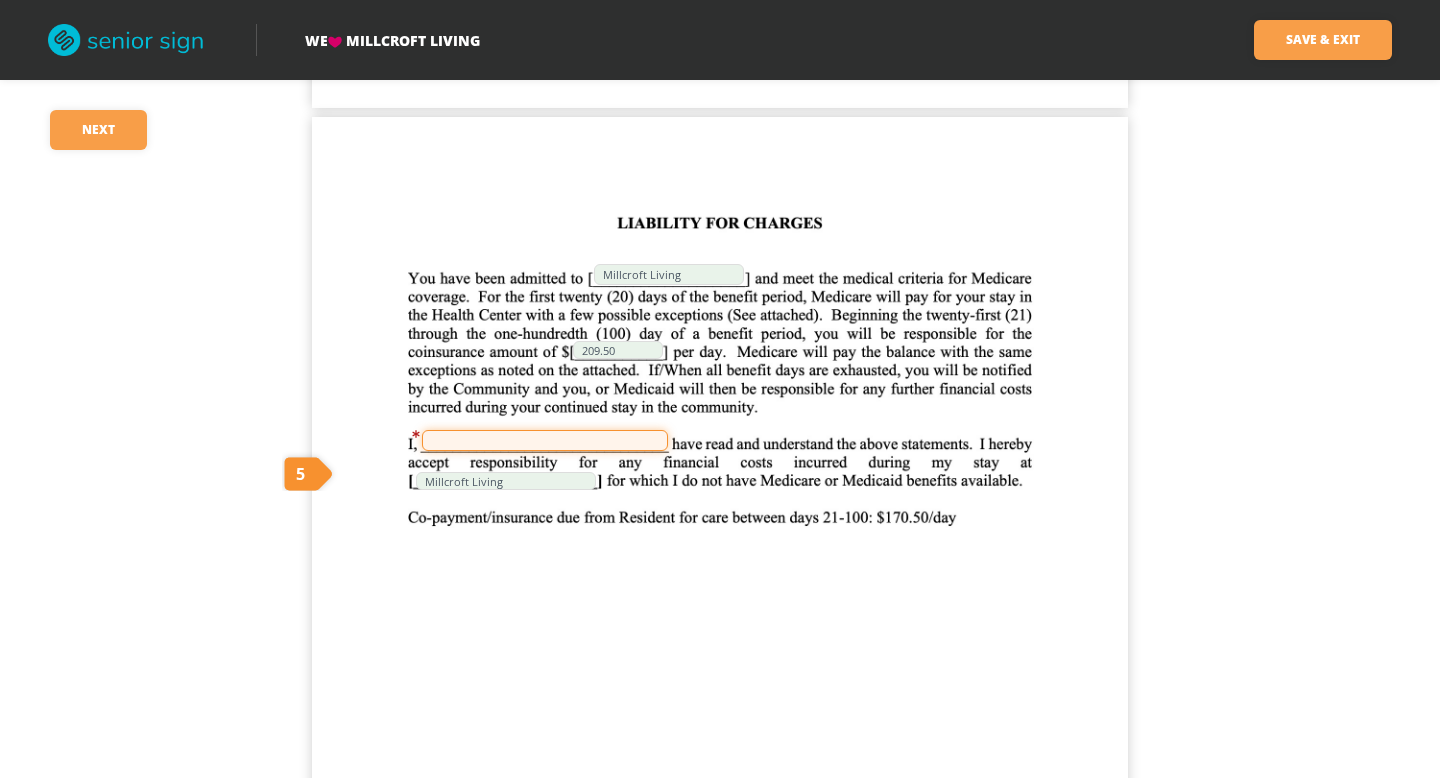 click at bounding box center (545, 440) 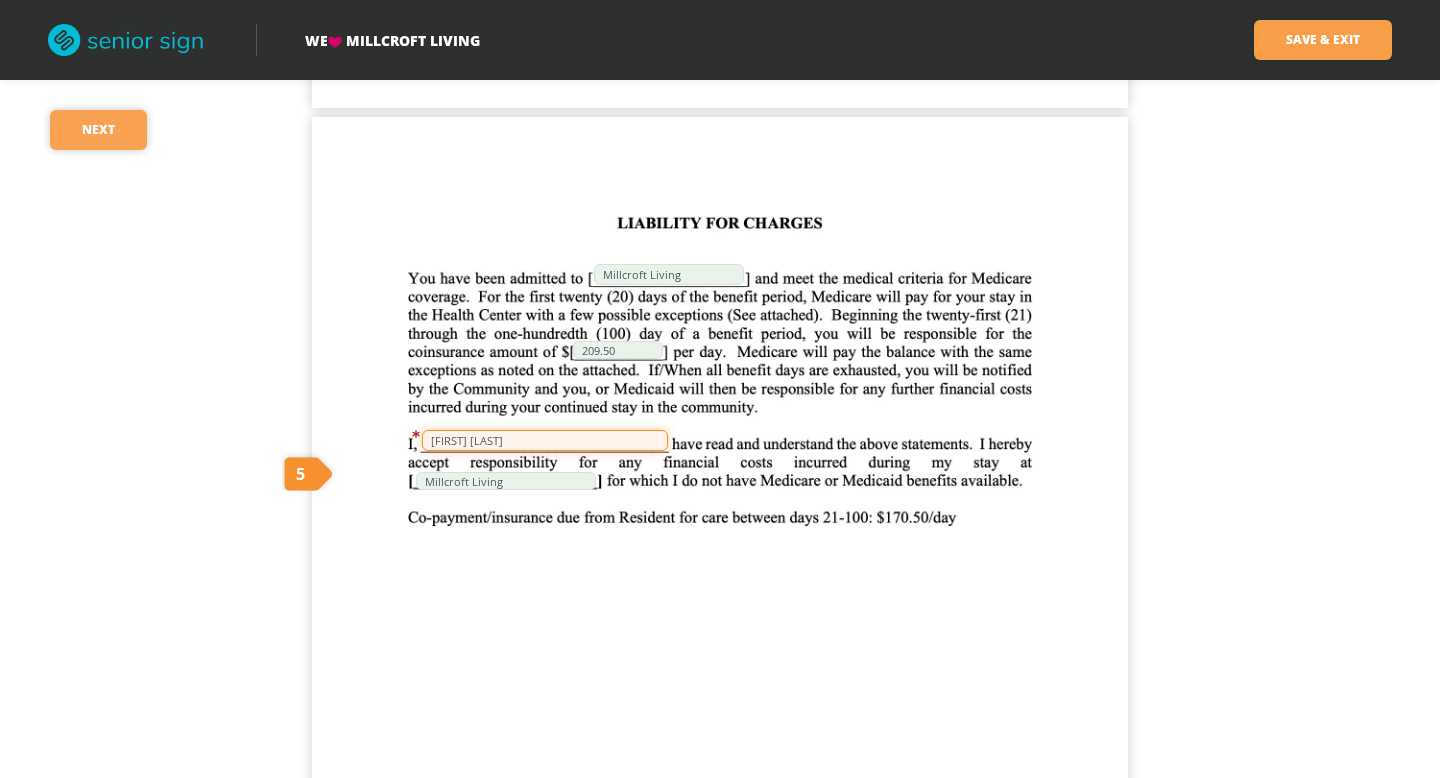 type on "[FIRST] [LAST]" 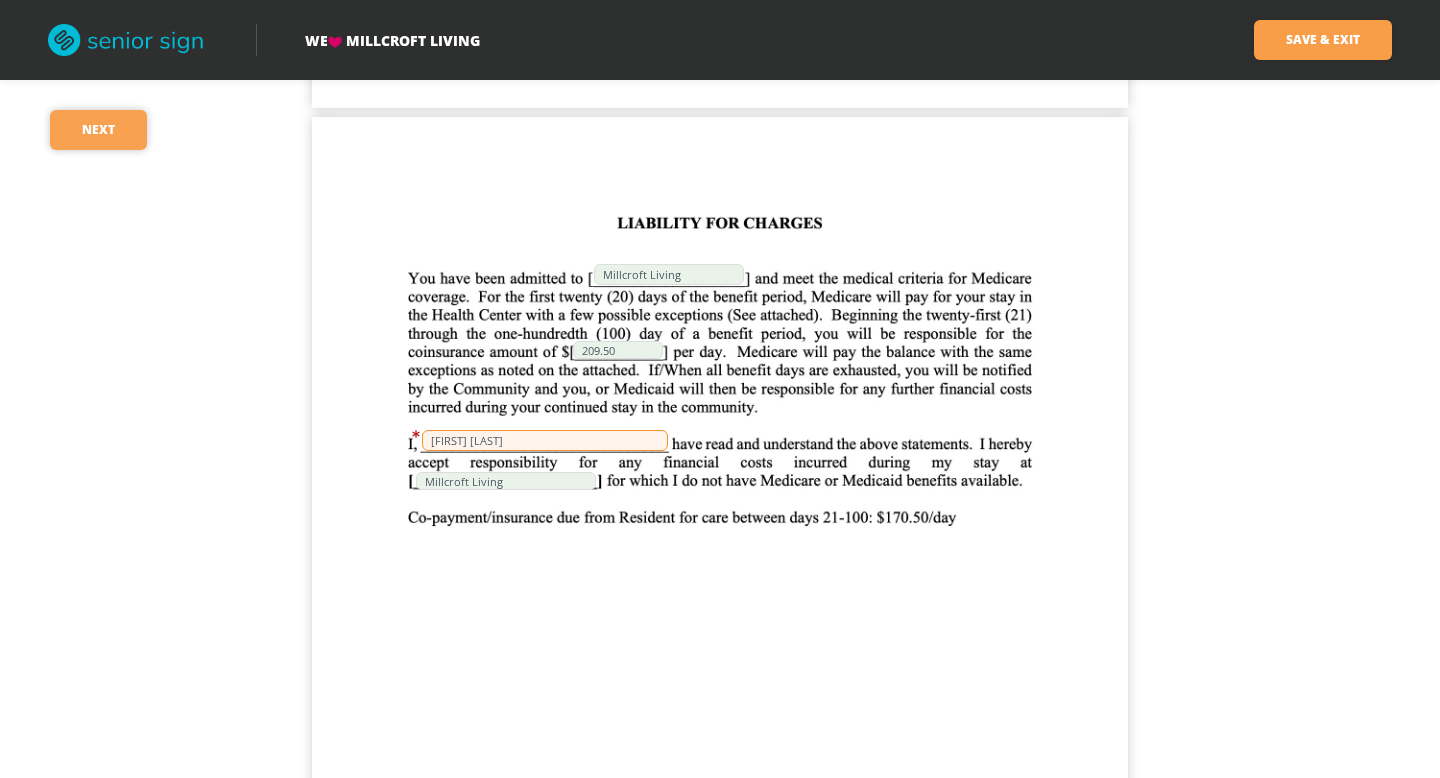 click on "Next" at bounding box center (98, 130) 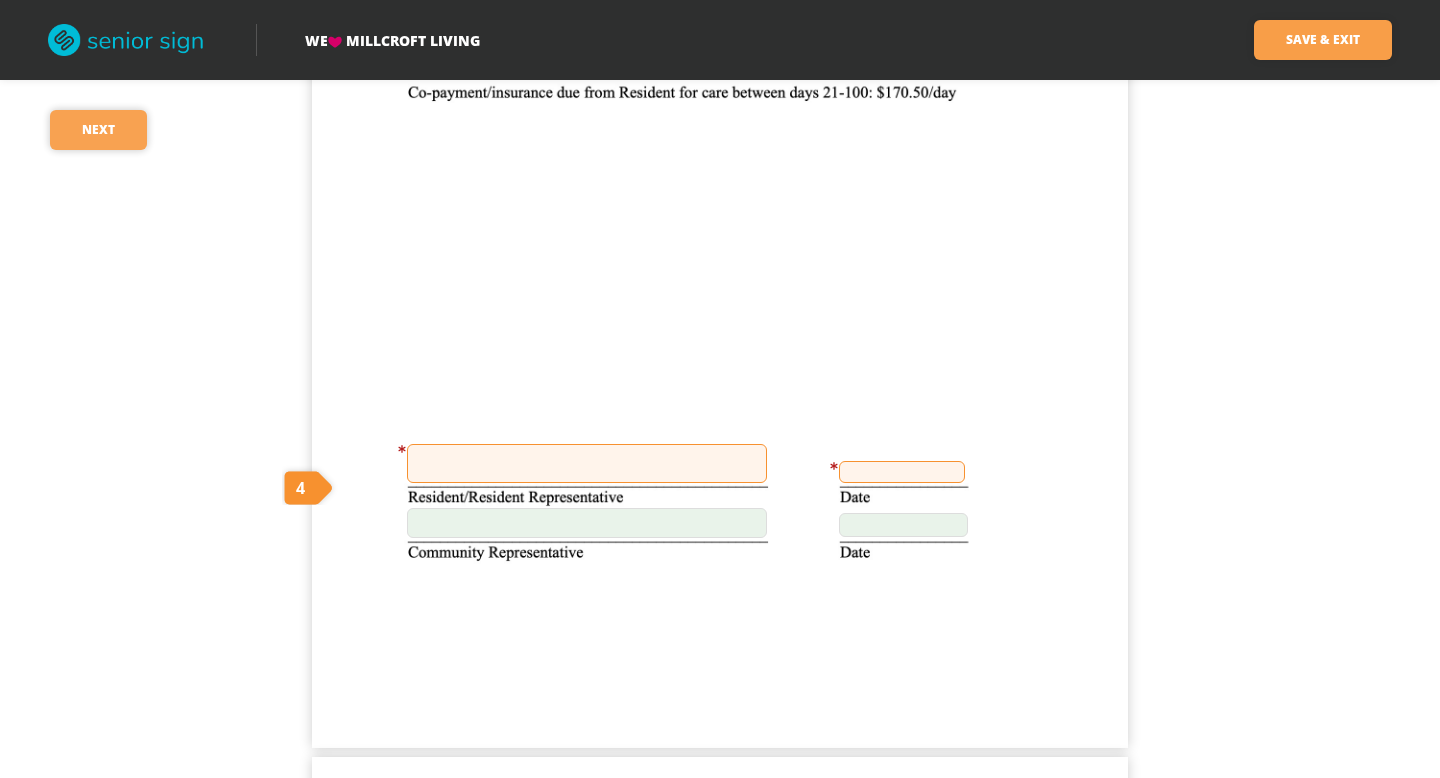 scroll, scrollTop: 7928, scrollLeft: 0, axis: vertical 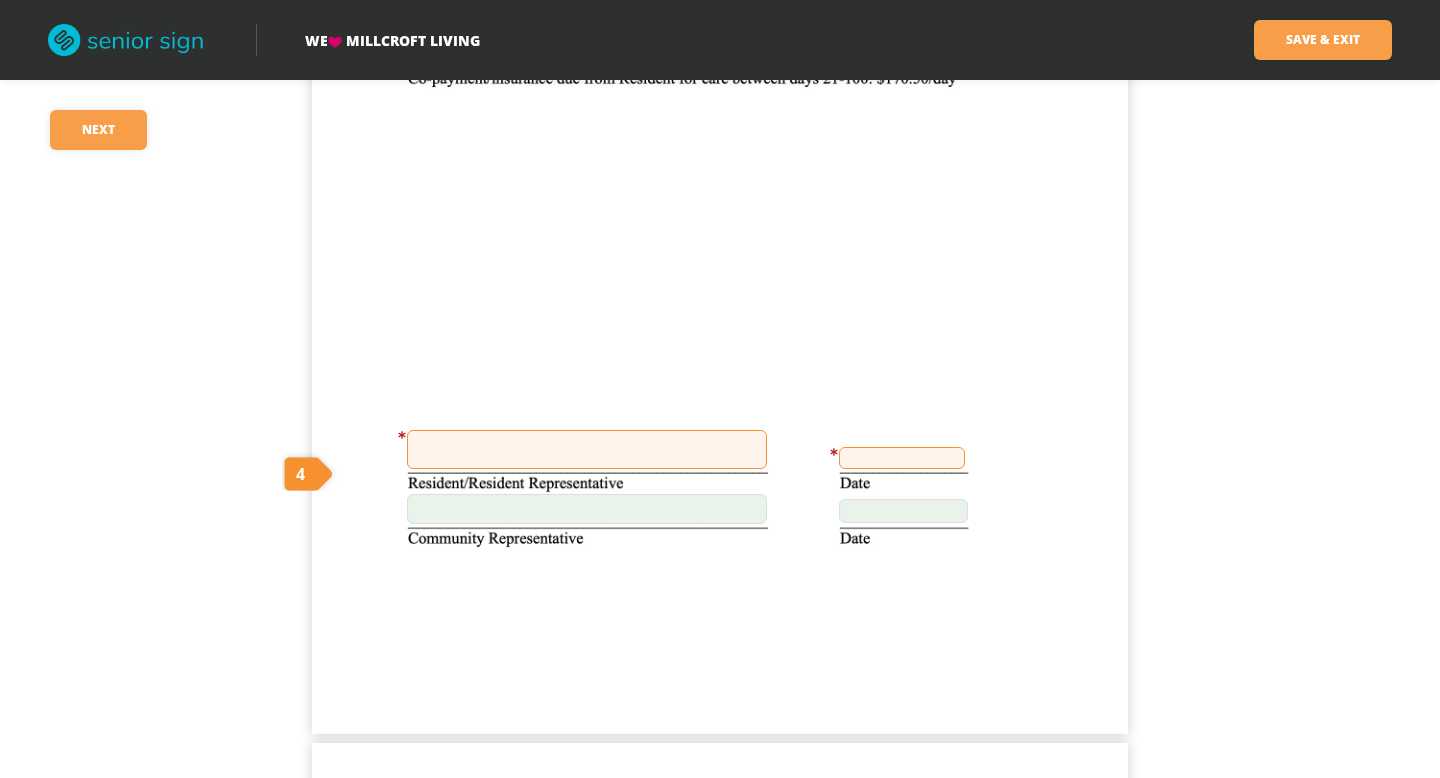 click at bounding box center [587, 449] 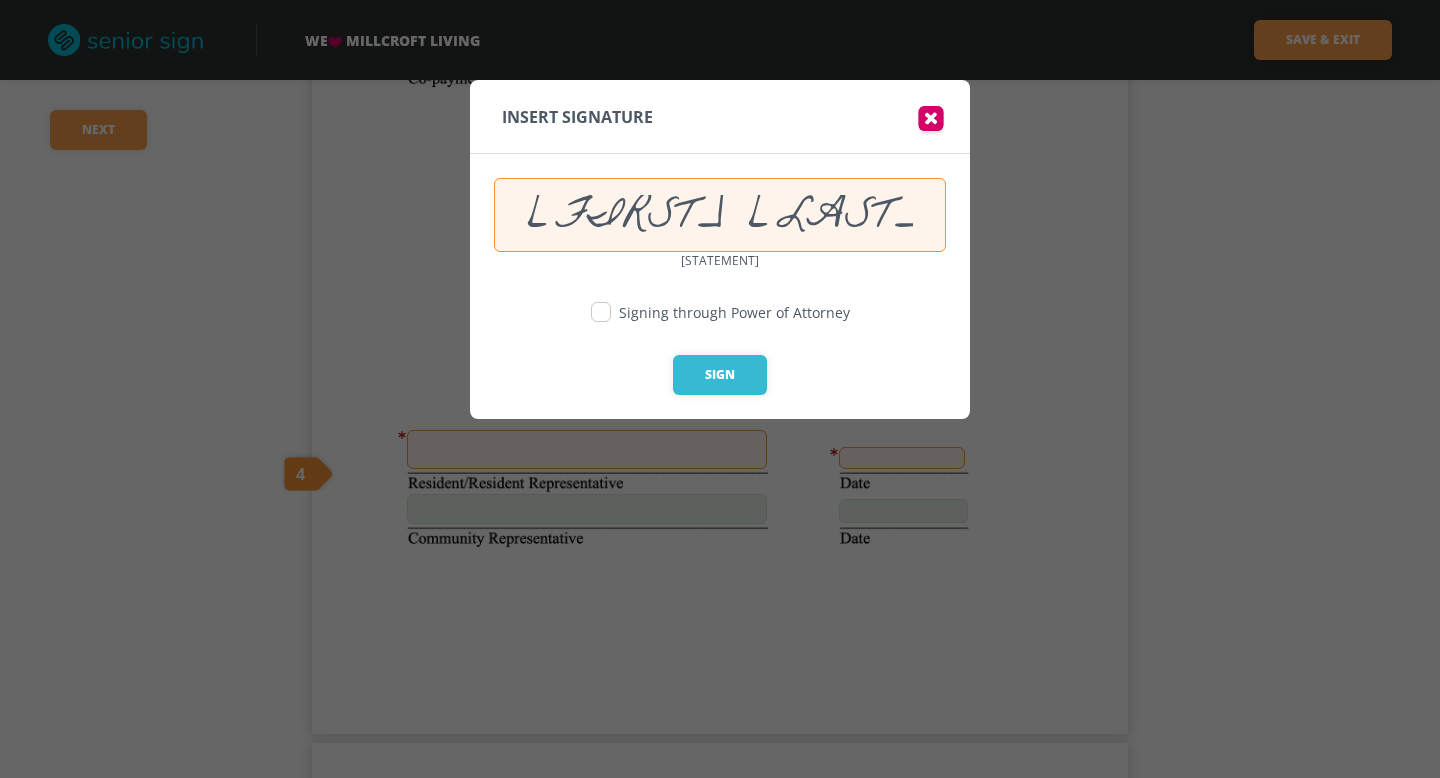 type on "[FIRST] [LAST]" 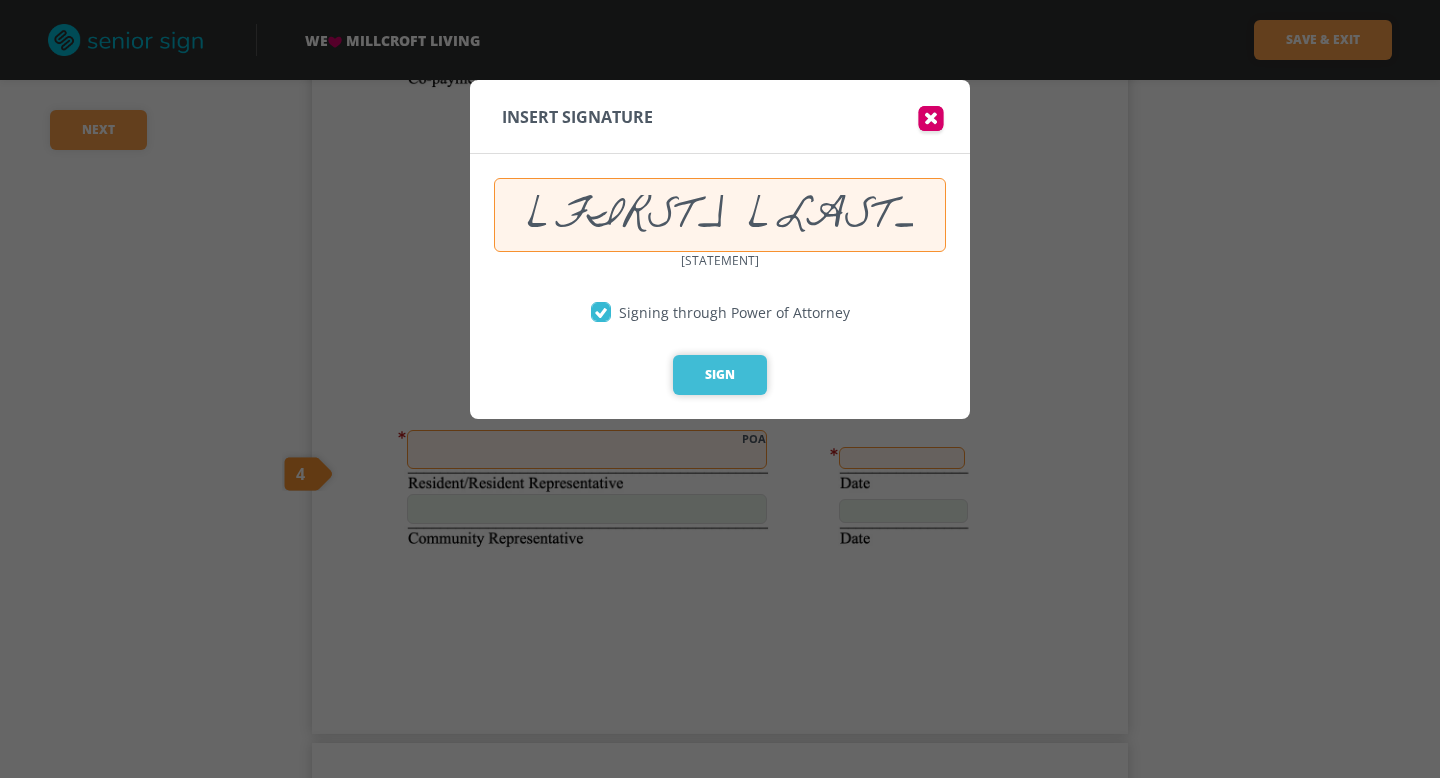 click on "Sign" at bounding box center (720, 375) 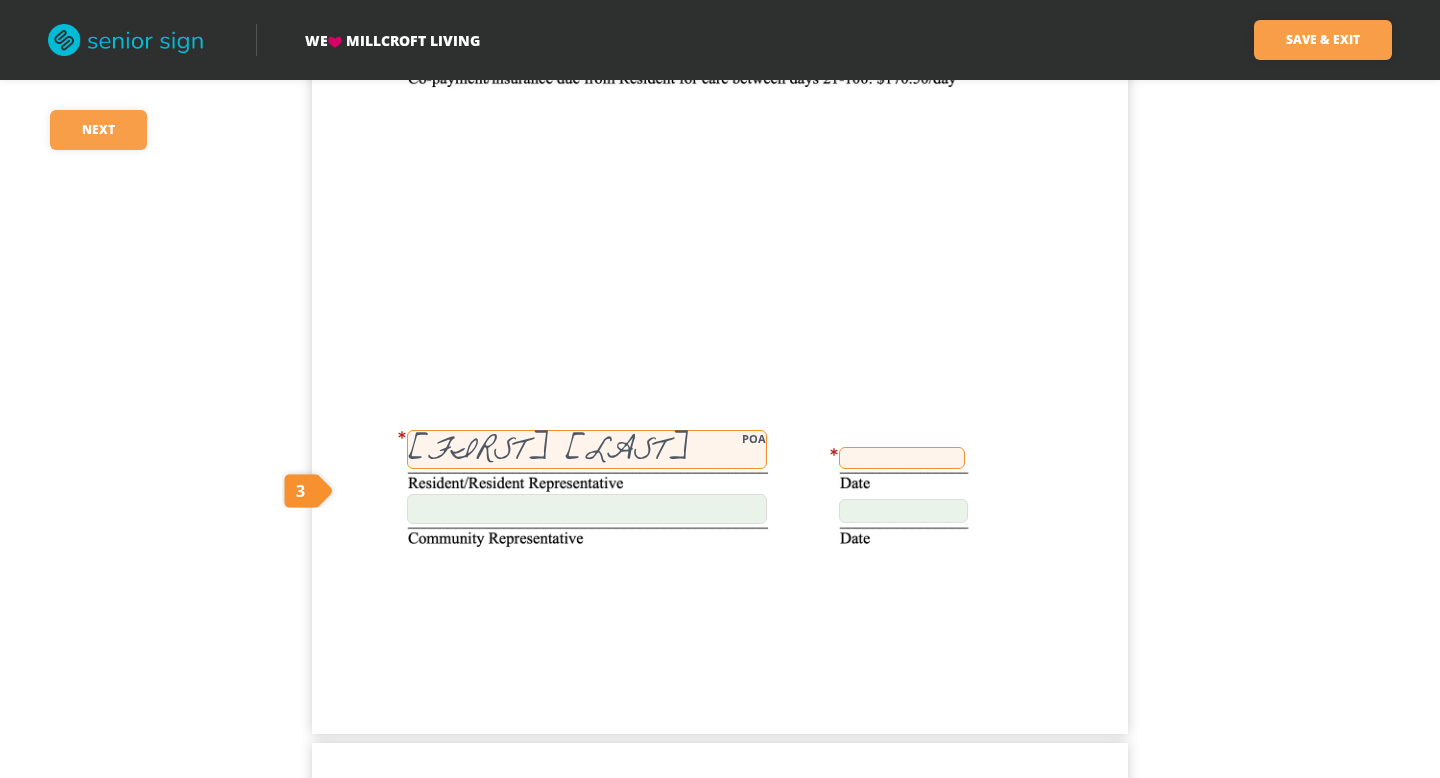 click at bounding box center [902, 458] 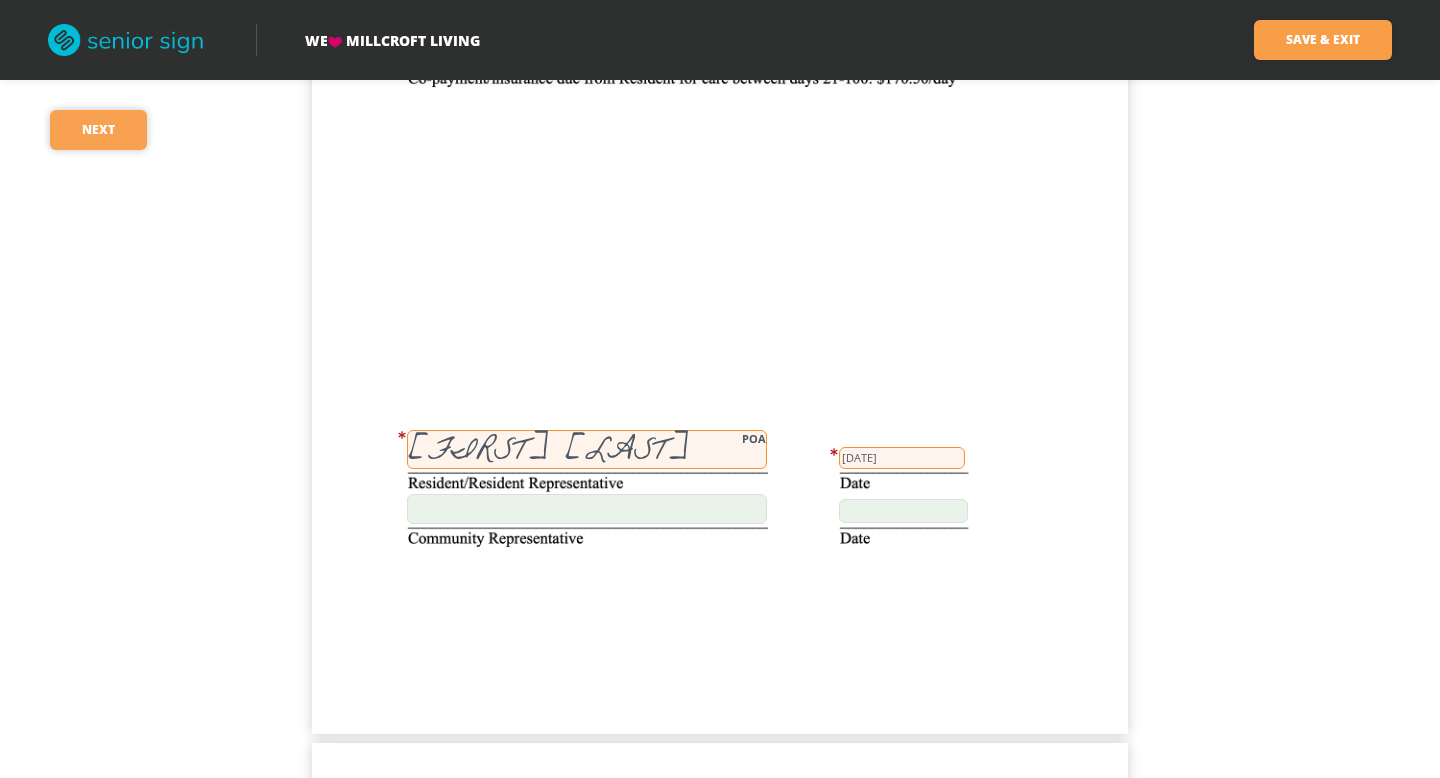 click on "Next" at bounding box center (98, 130) 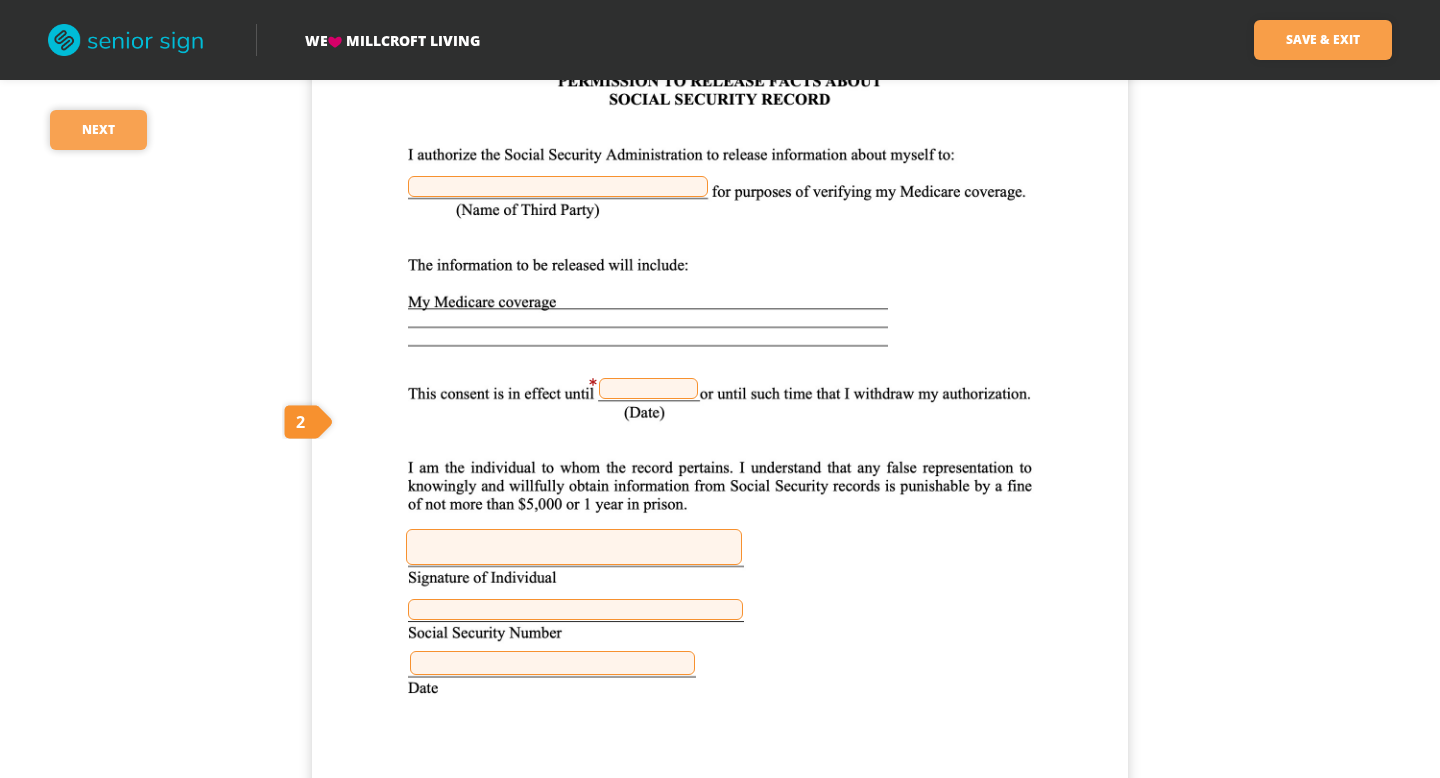 scroll, scrollTop: 8697, scrollLeft: 0, axis: vertical 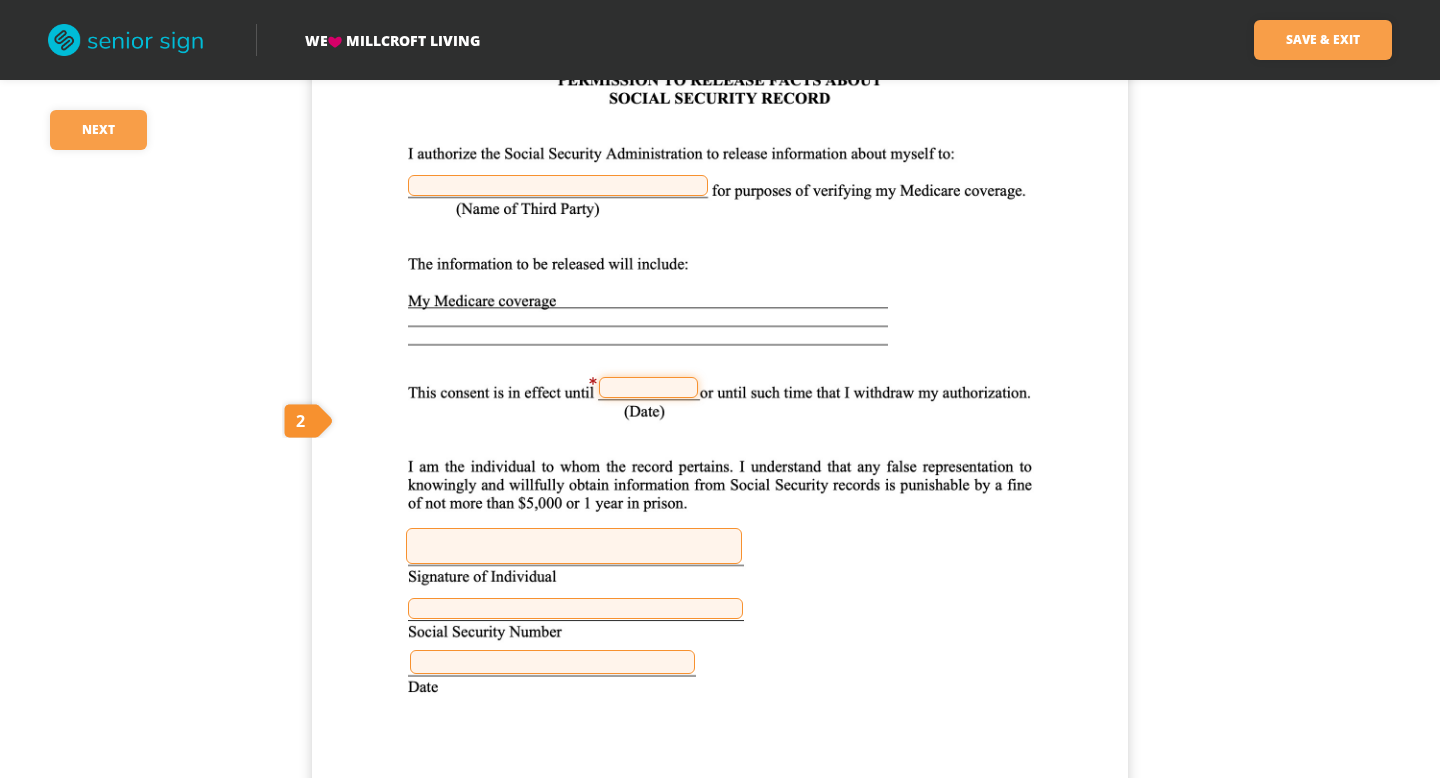 click at bounding box center [648, 387] 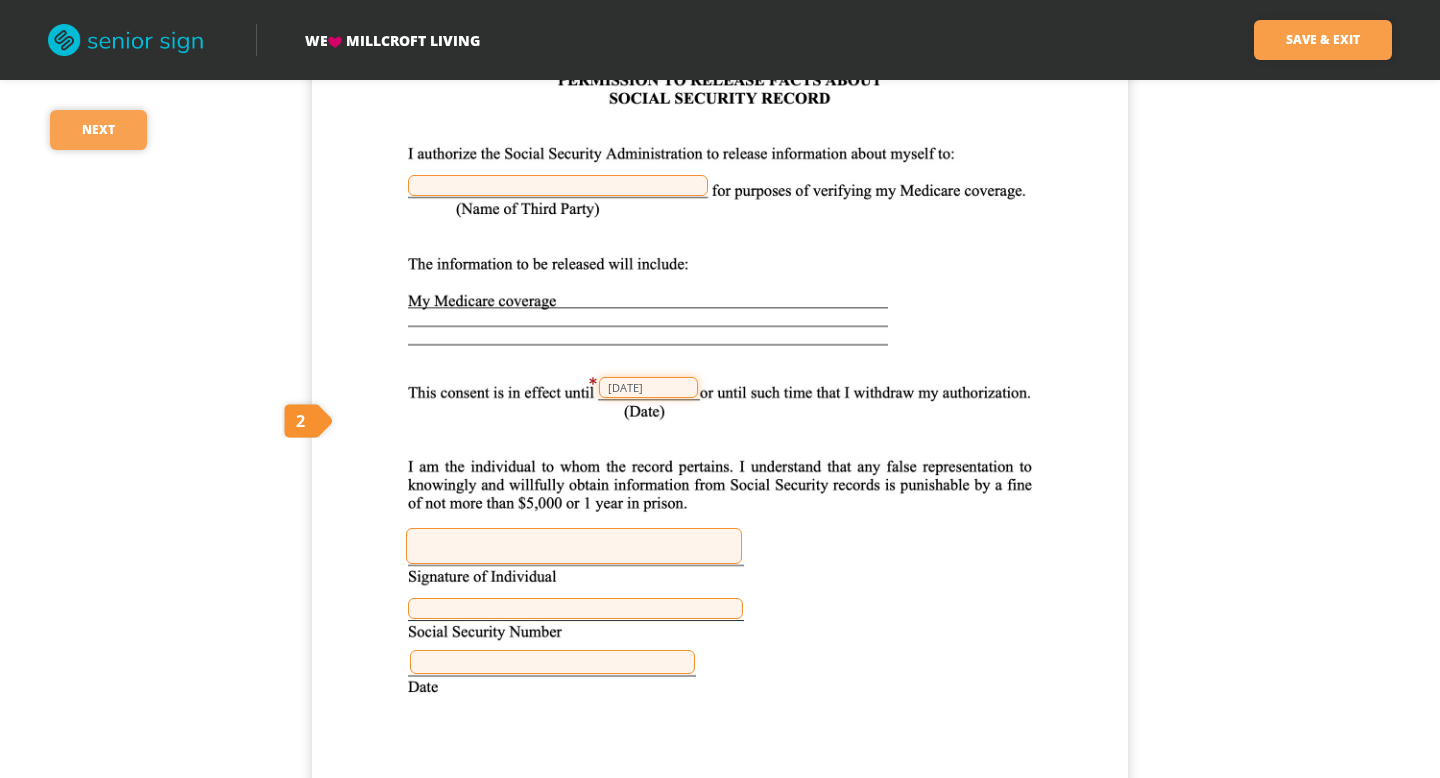 type on "[DATE]" 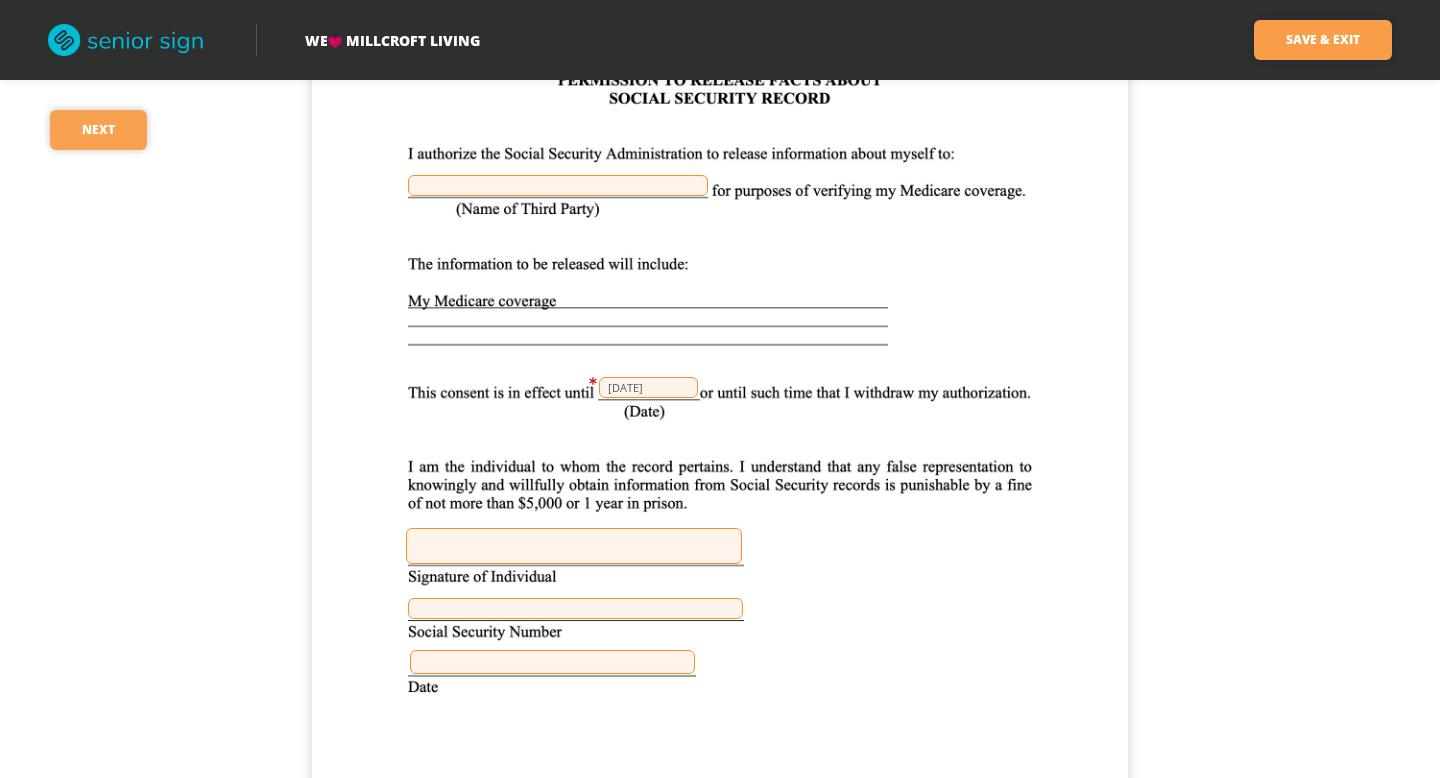 click on "Next" at bounding box center (98, 130) 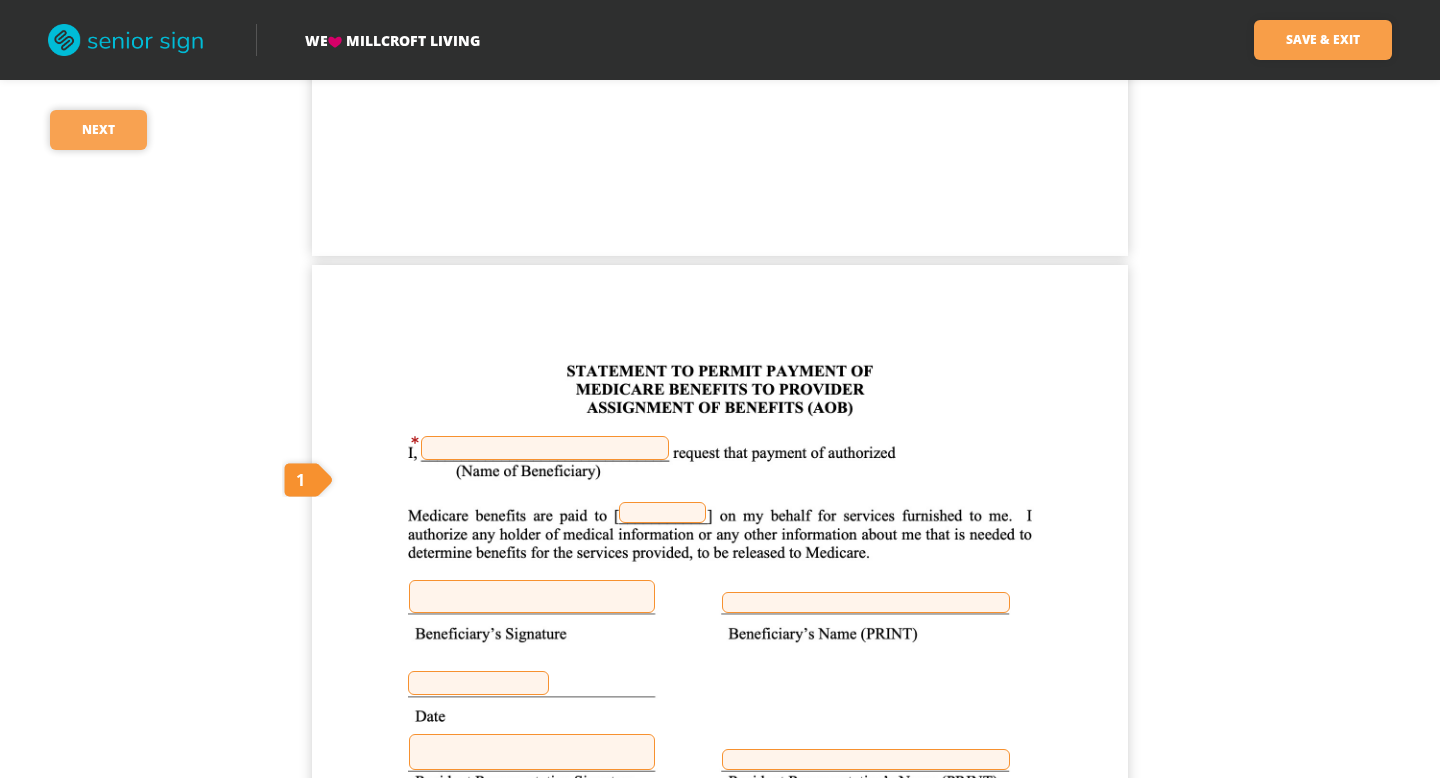 scroll, scrollTop: 10542, scrollLeft: 0, axis: vertical 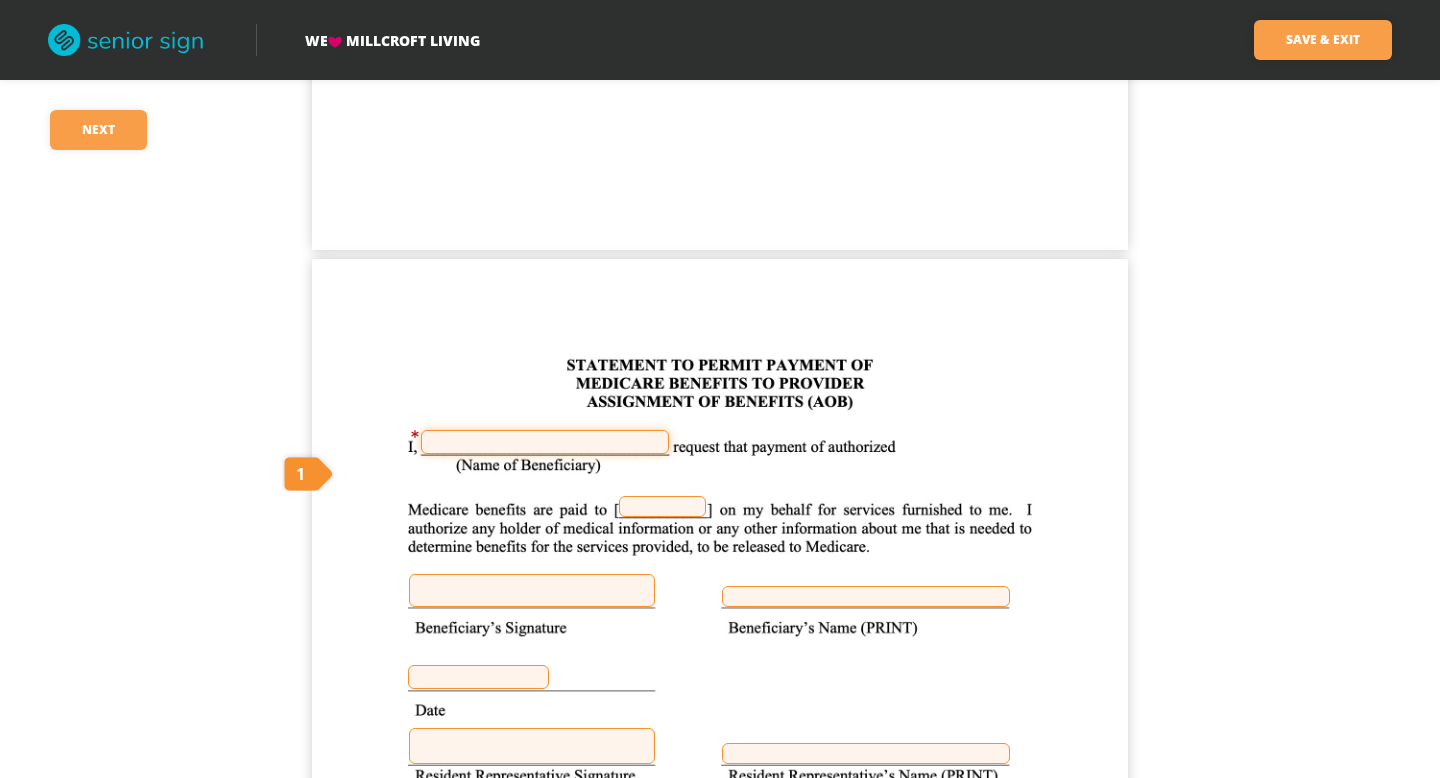 click at bounding box center [545, 442] 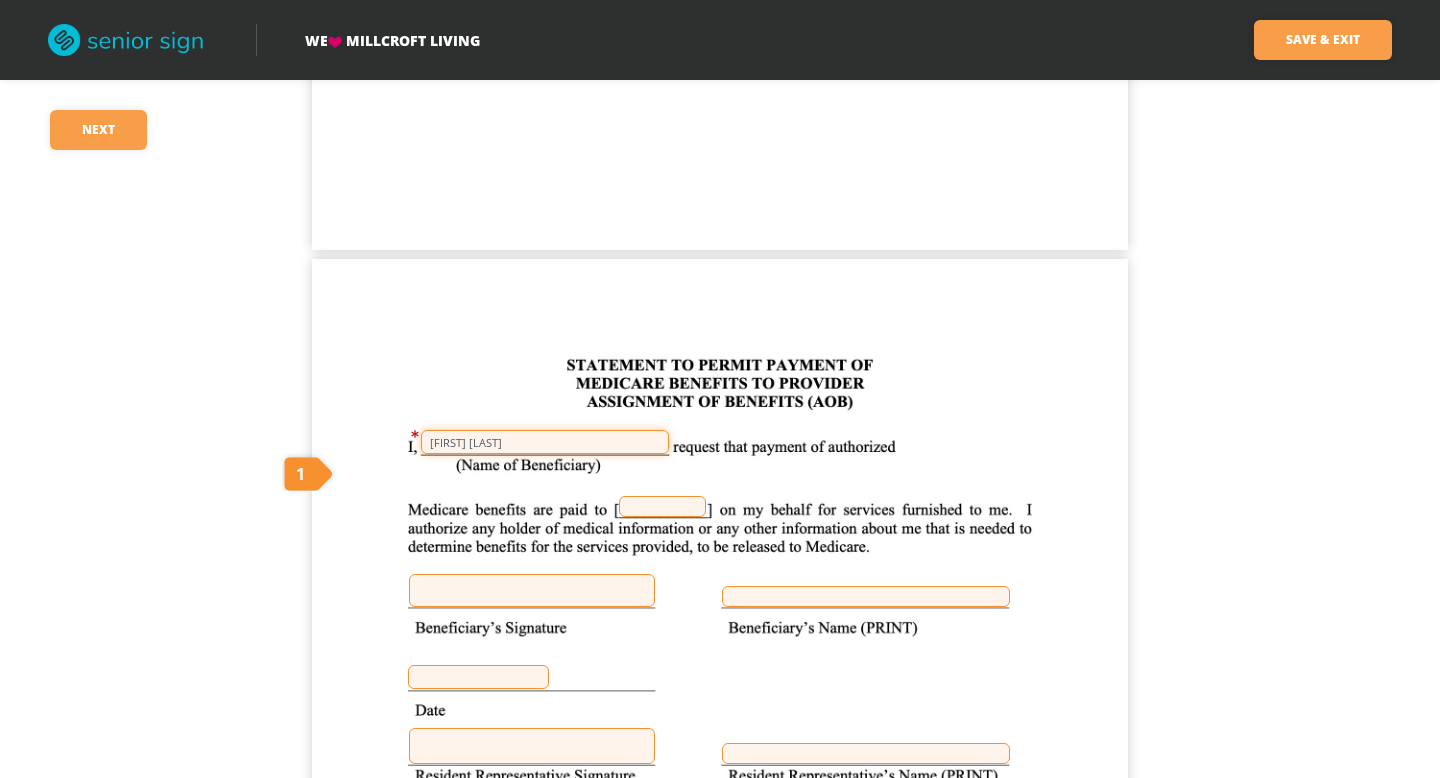type on "[FIRST] [LAST]" 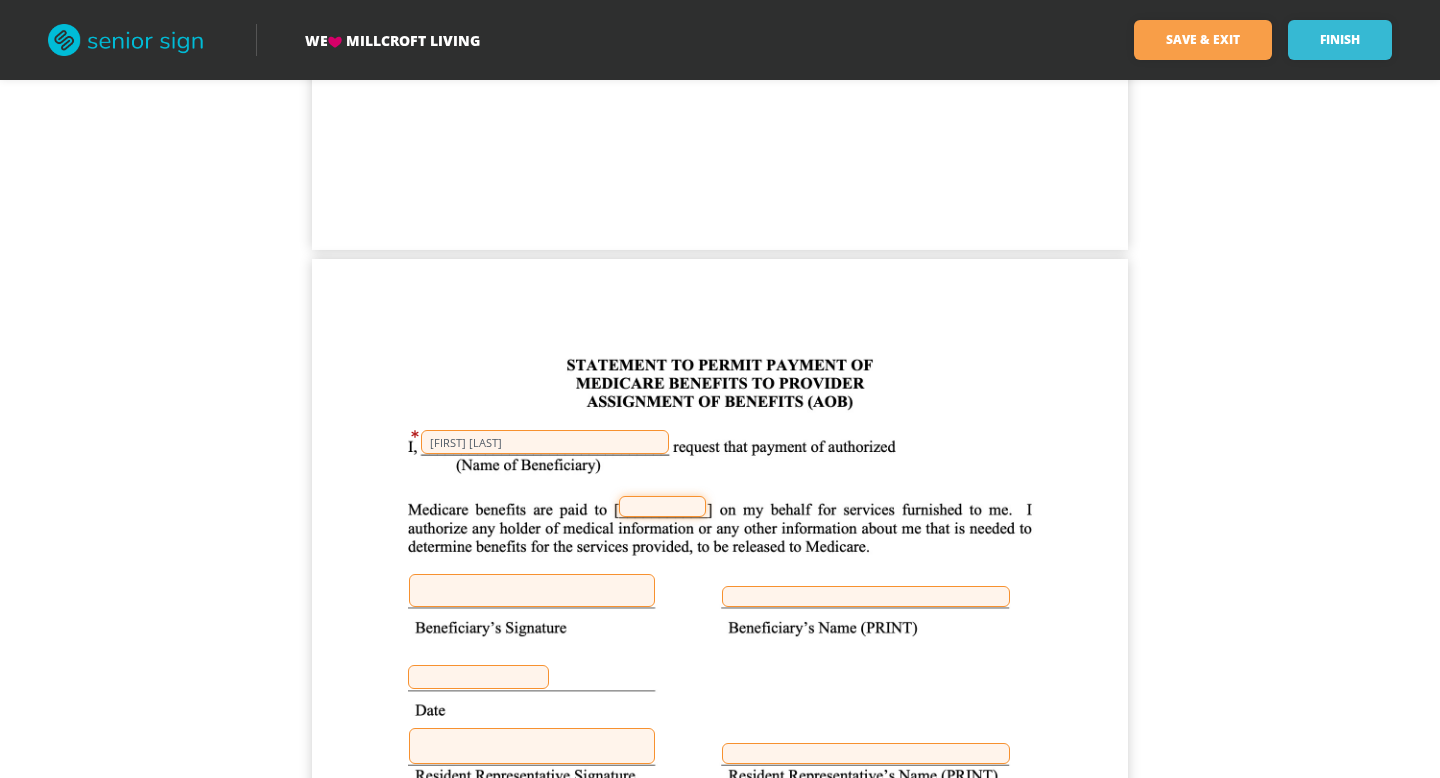 click at bounding box center [662, 506] 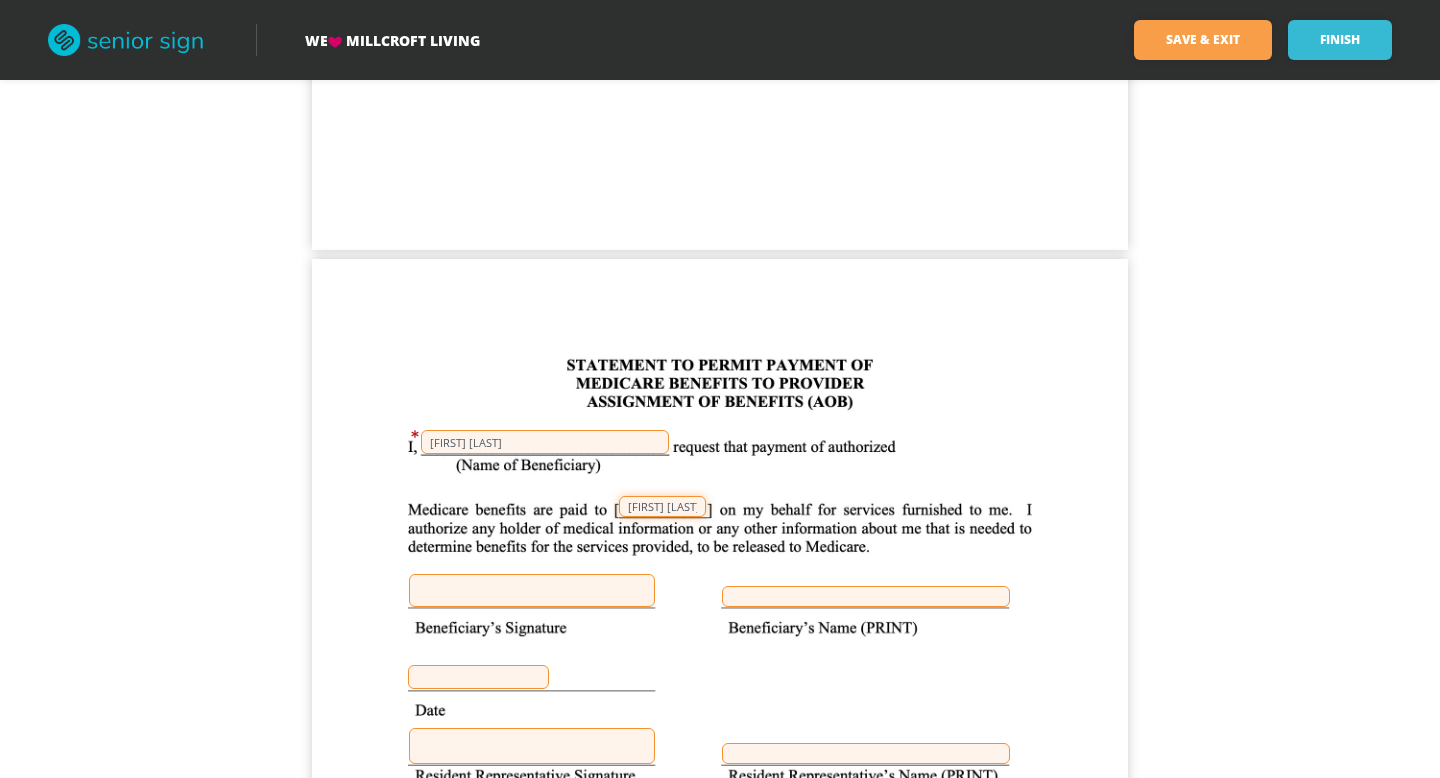 type on "[FIRST] [LAST]" 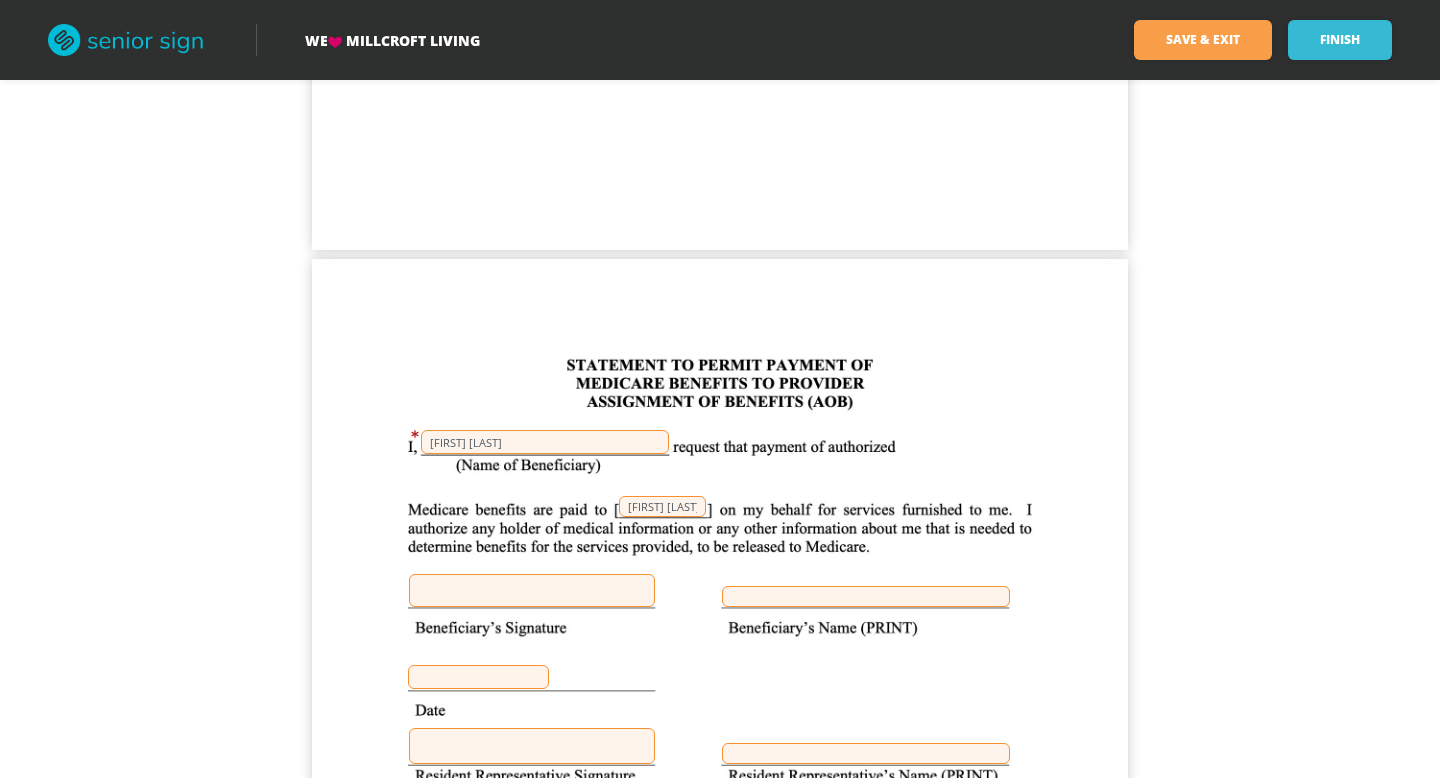 click at bounding box center [532, 590] 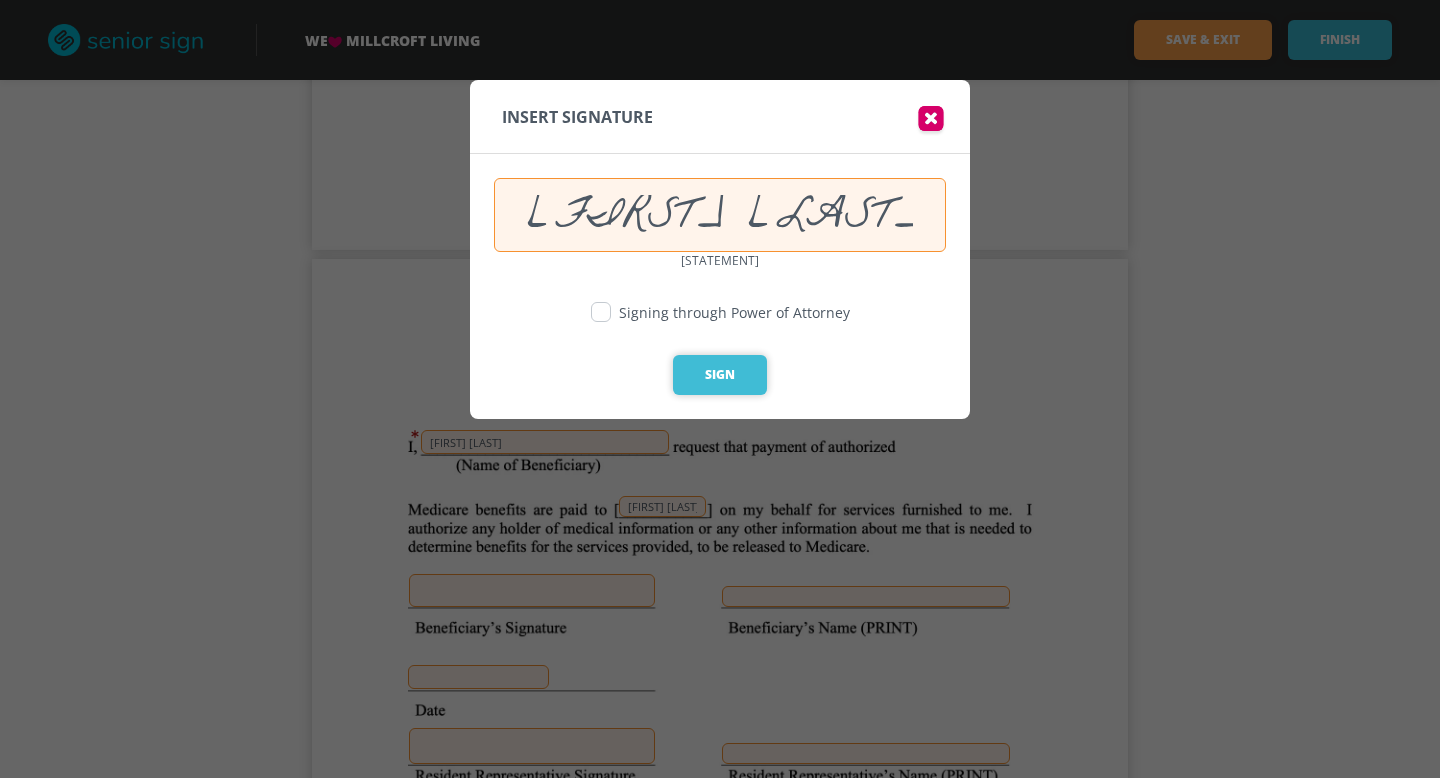 click on "Sign" at bounding box center (720, 375) 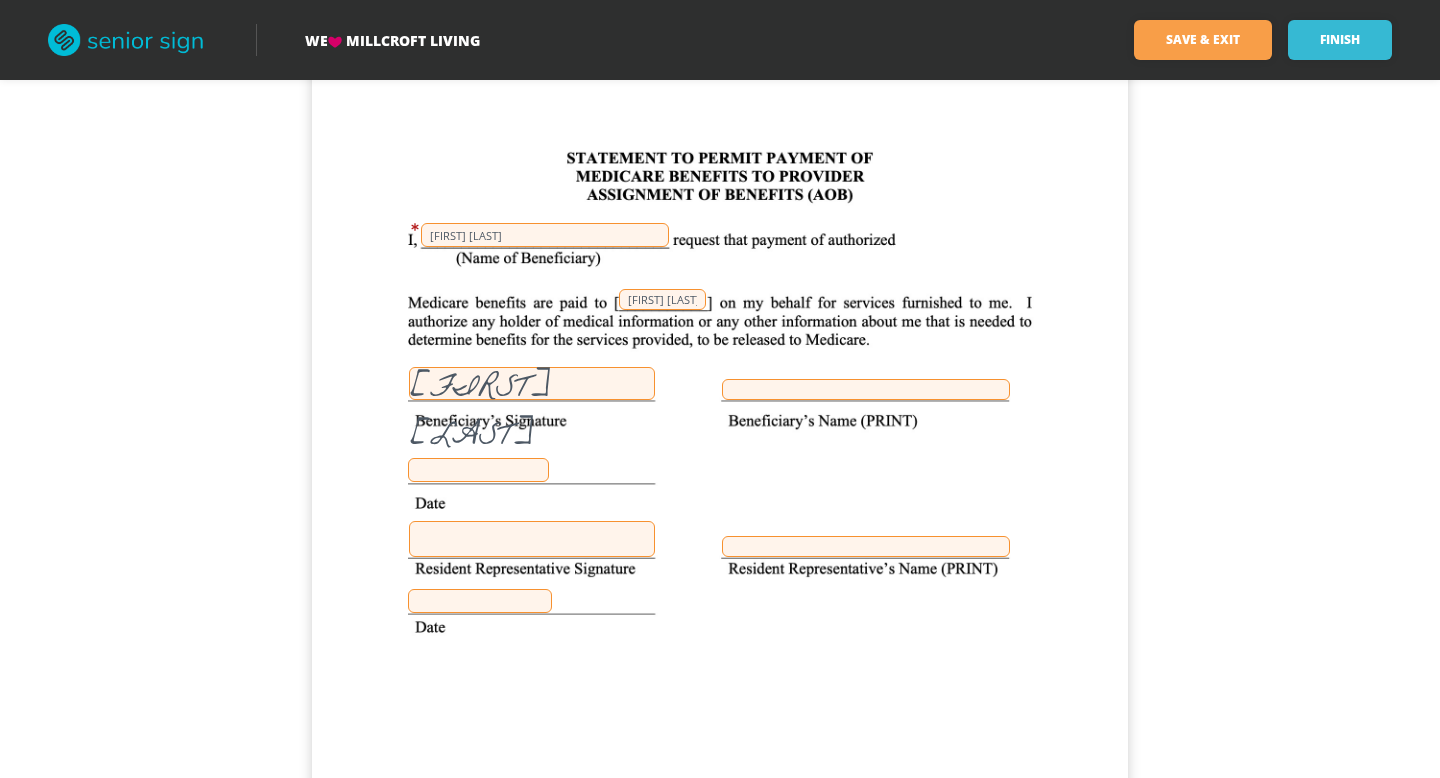 scroll, scrollTop: 10750, scrollLeft: 0, axis: vertical 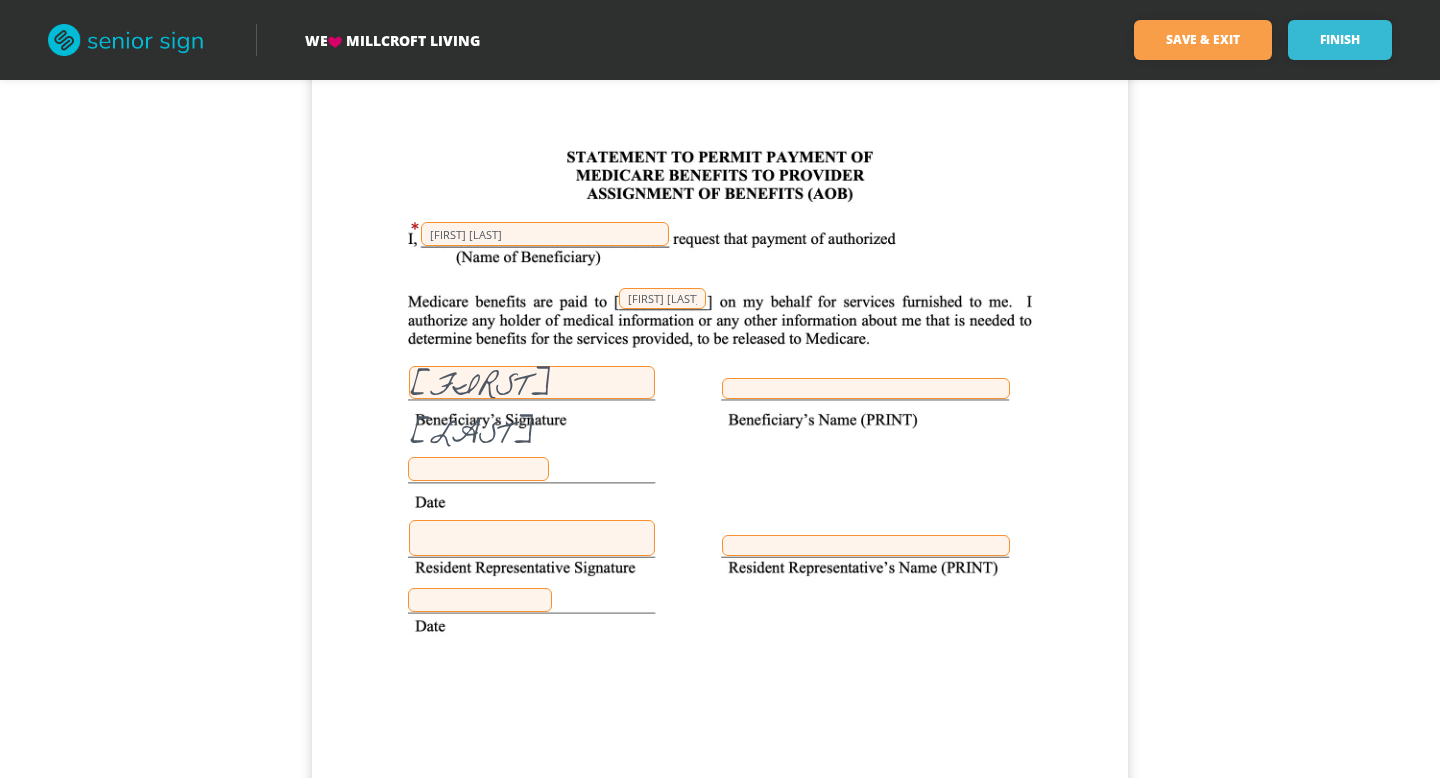 click at bounding box center (532, 538) 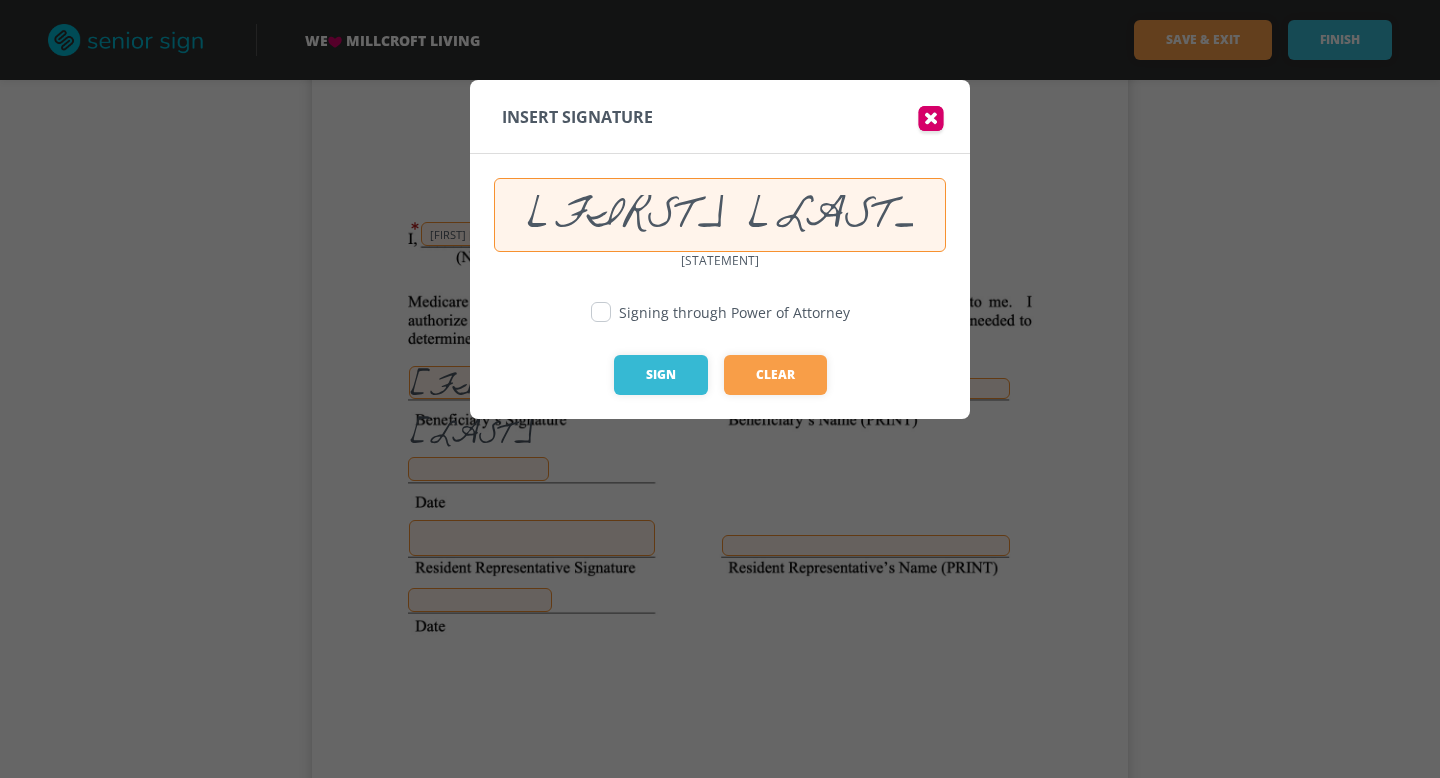 type on "[FIRST] [LAST]" 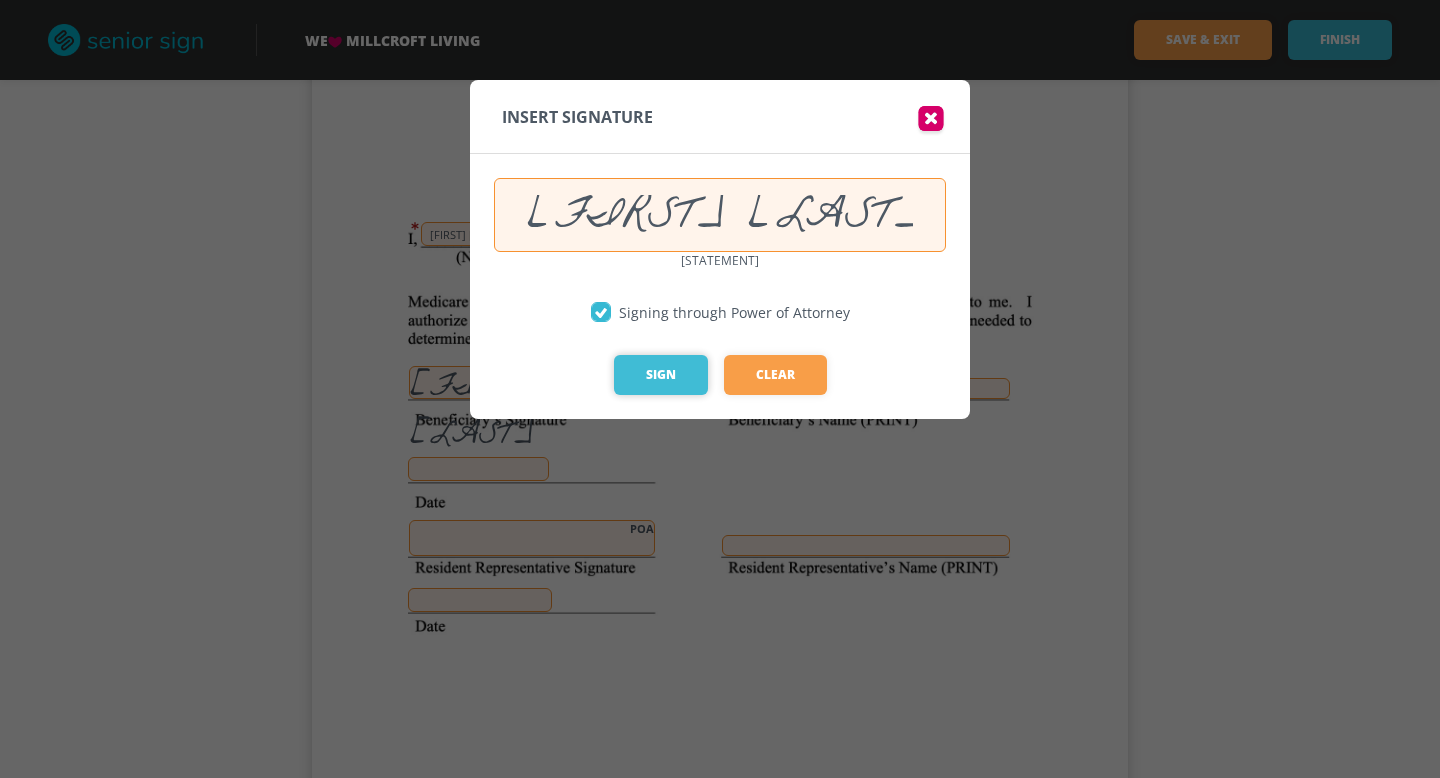 click on "Sign" at bounding box center [661, 375] 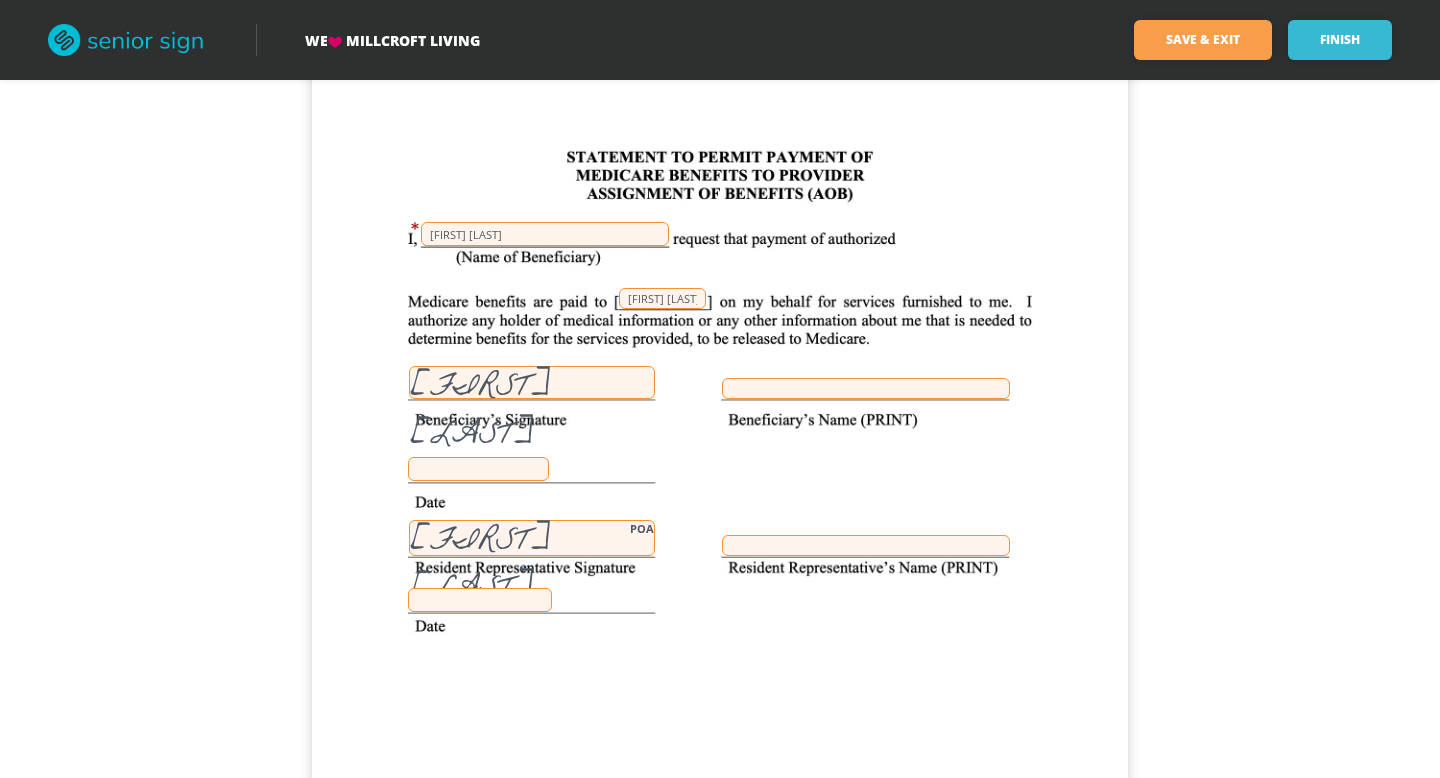 click at bounding box center [478, 469] 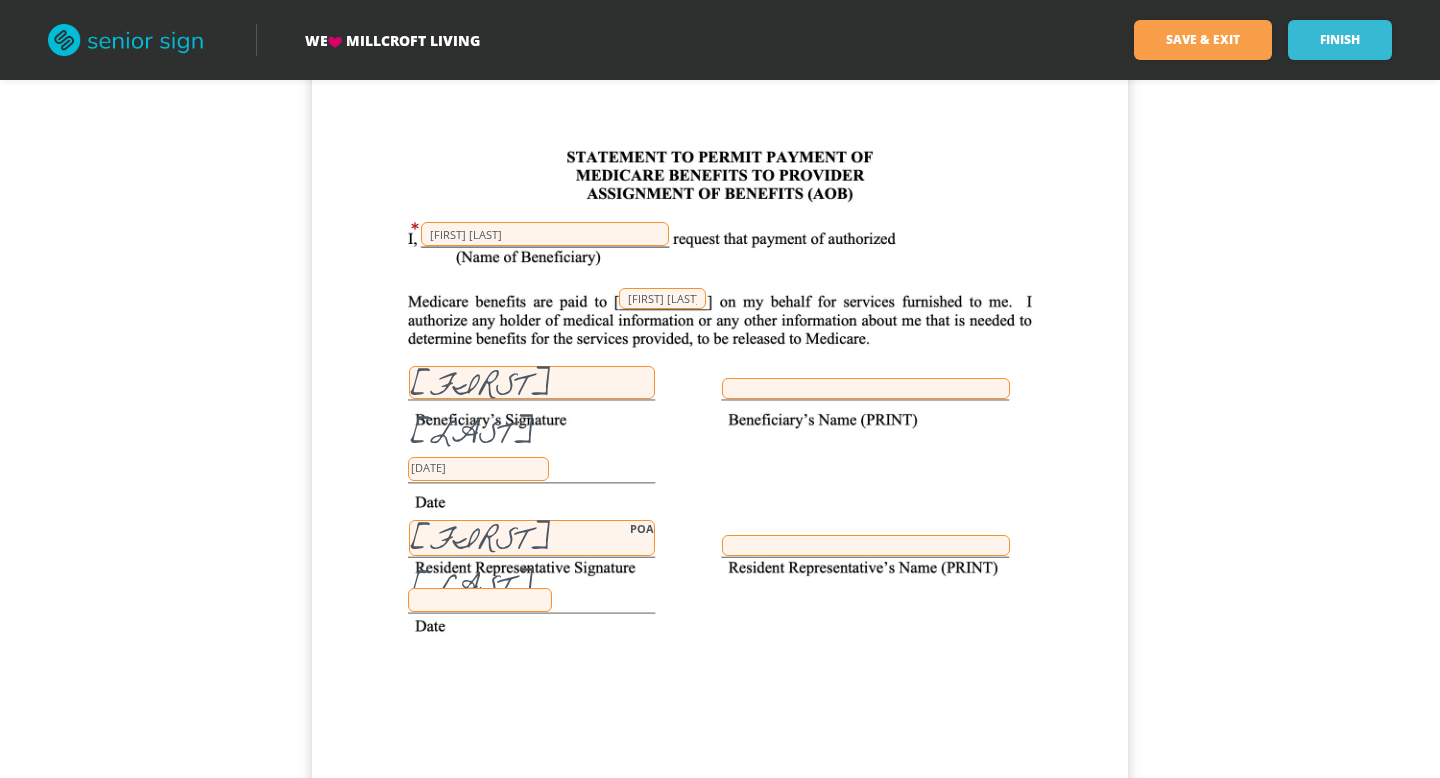 click at bounding box center (480, 600) 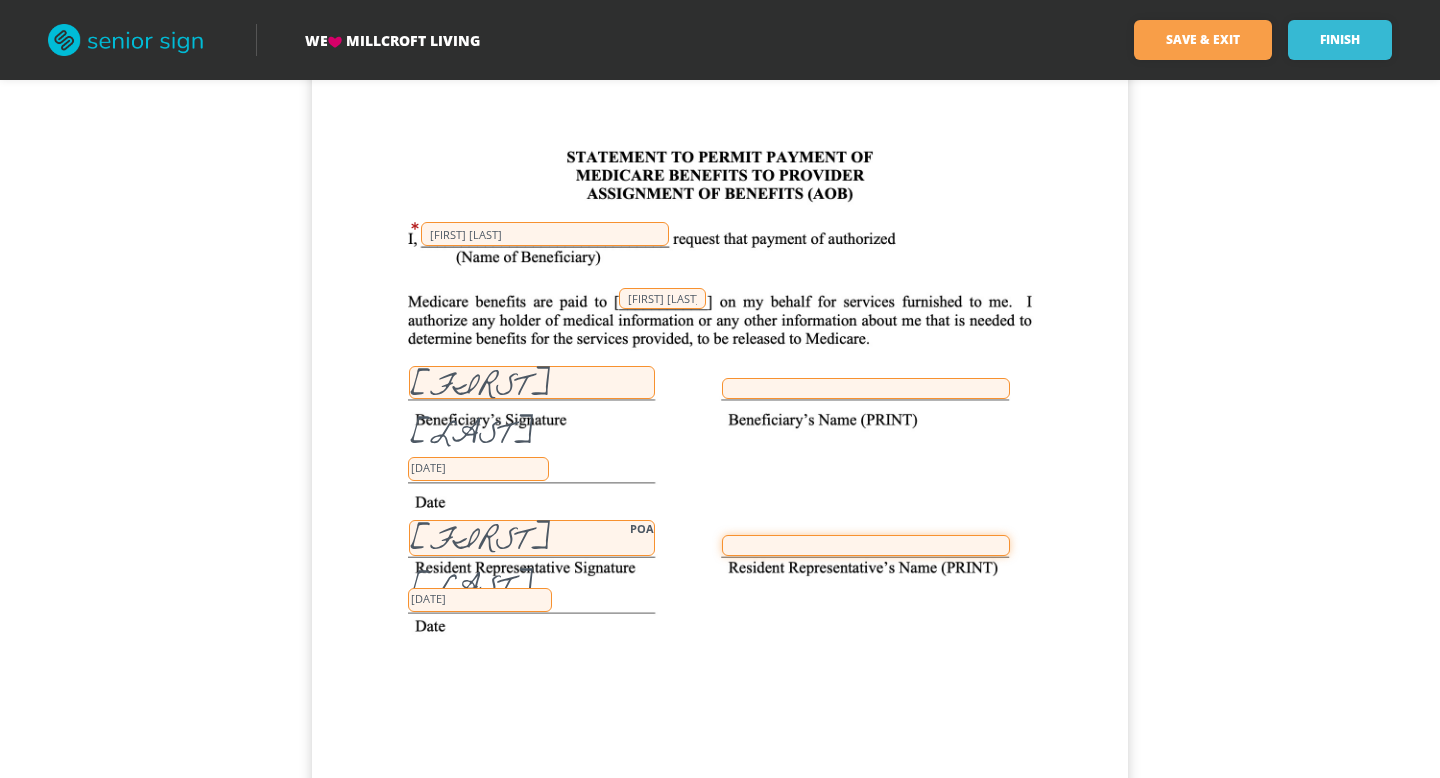click at bounding box center (866, 545) 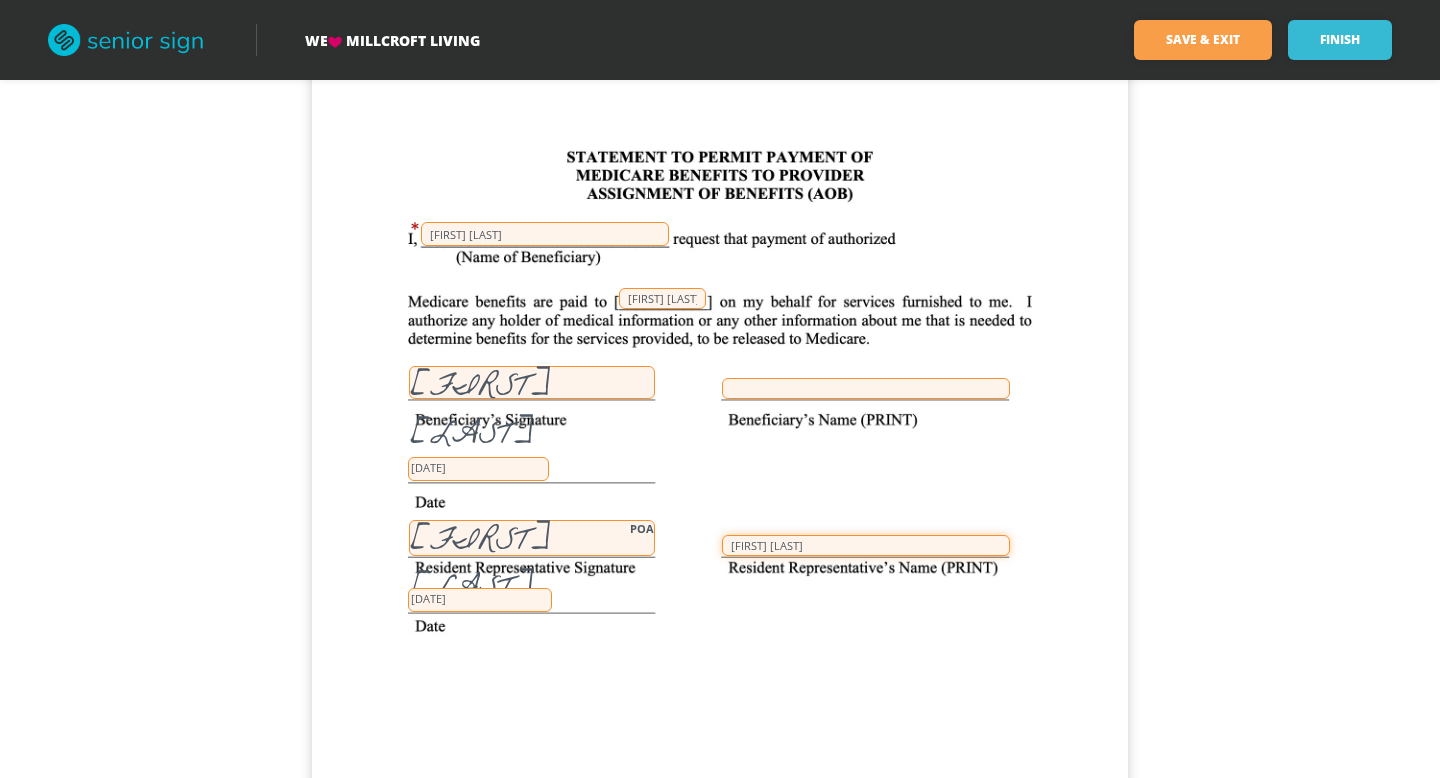 type on "[FIRST] [LAST]" 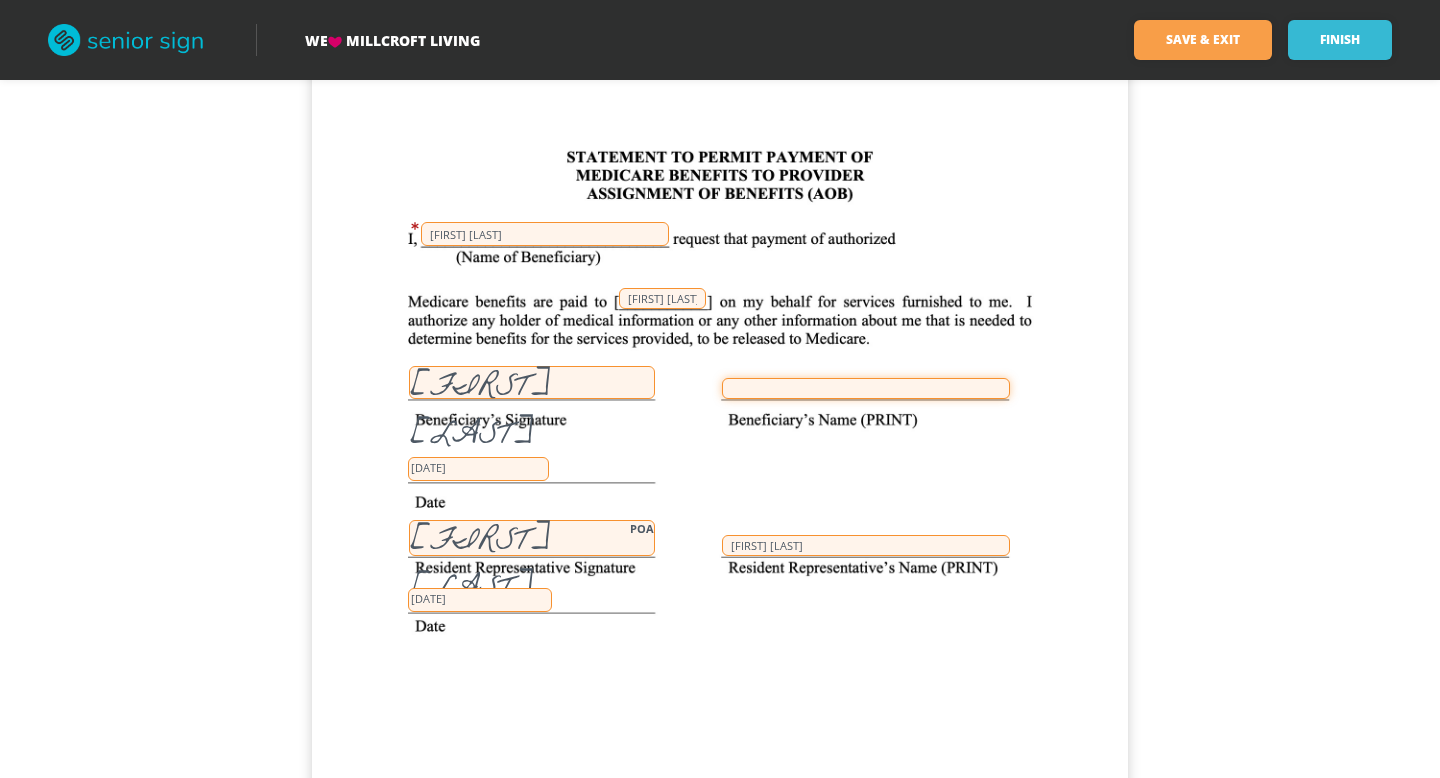 click at bounding box center (866, 388) 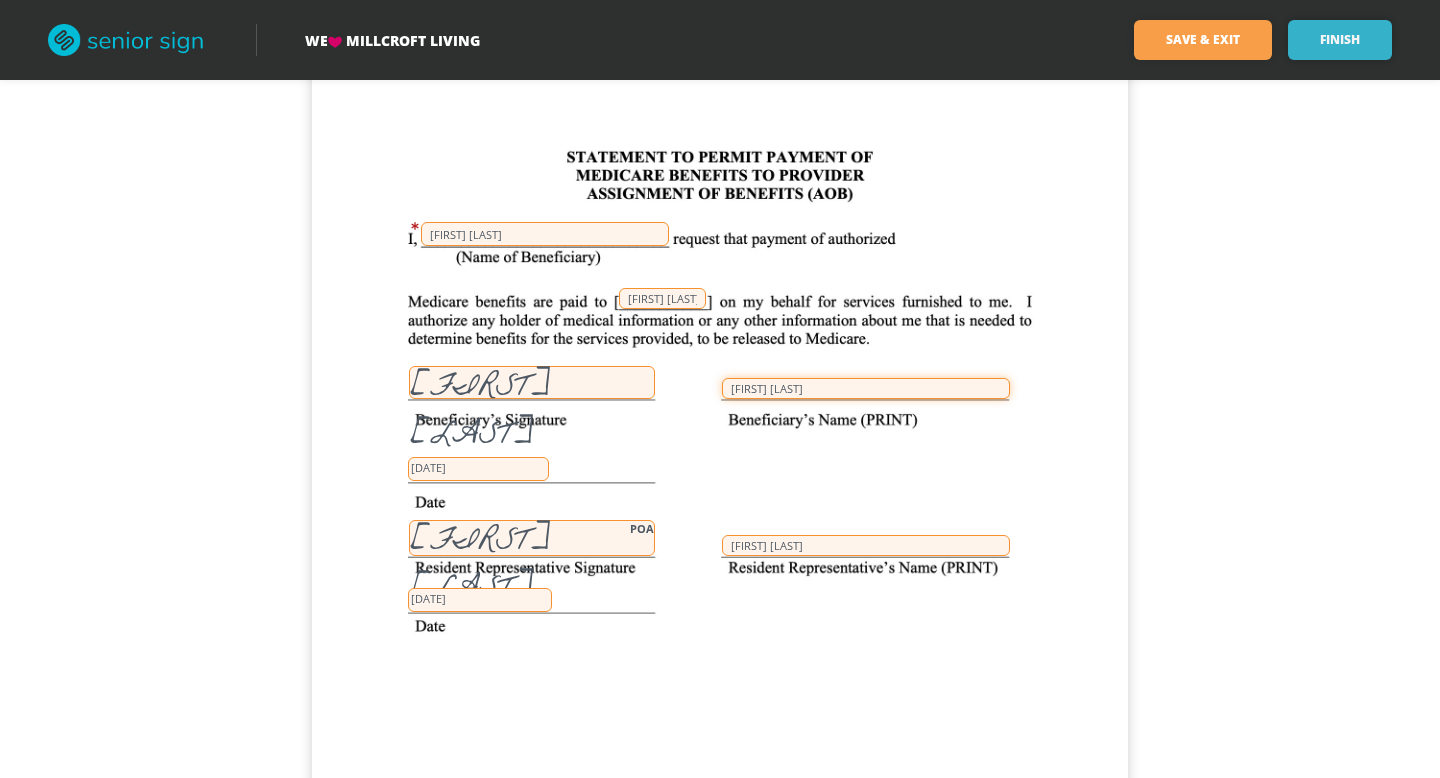 type on "[FIRST] [LAST]" 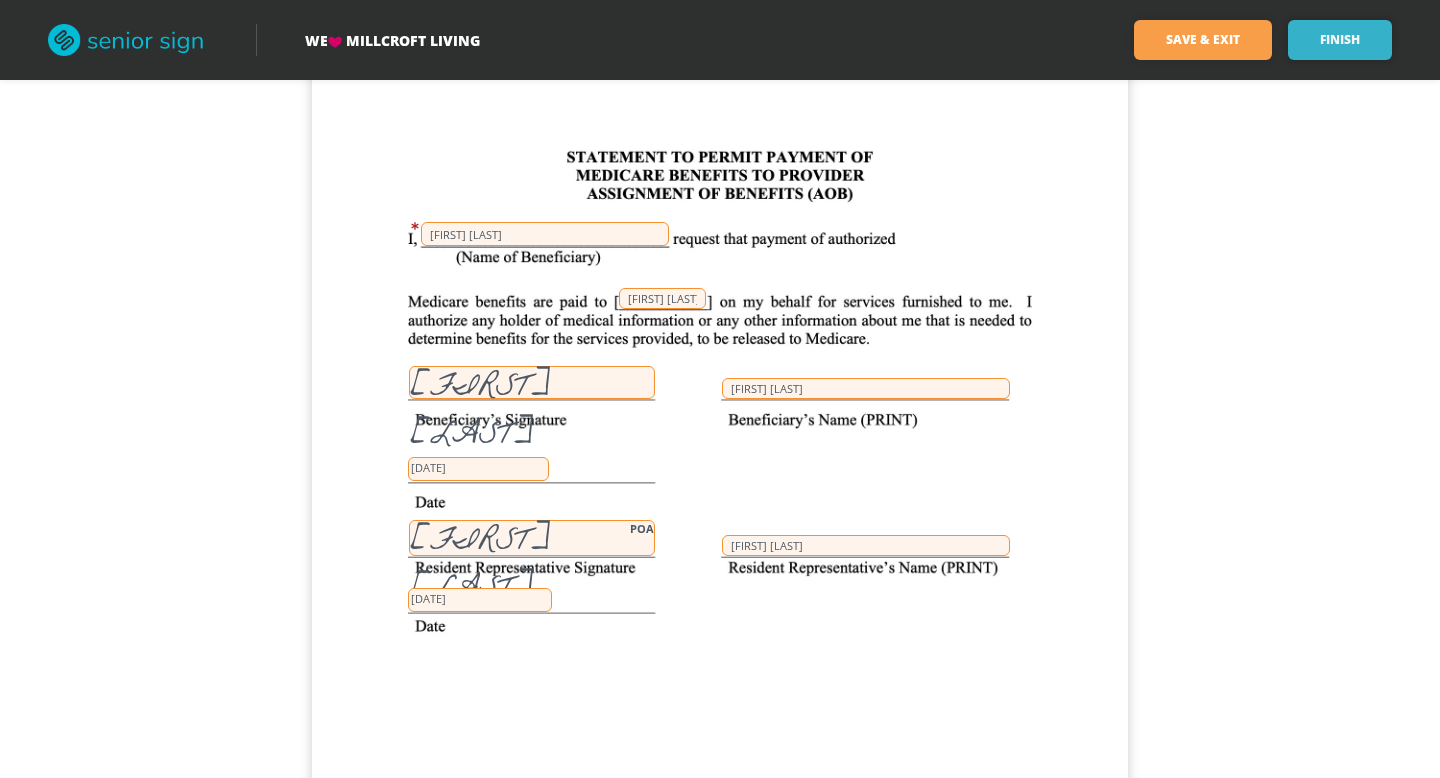 click on "Finish" at bounding box center [1340, 40] 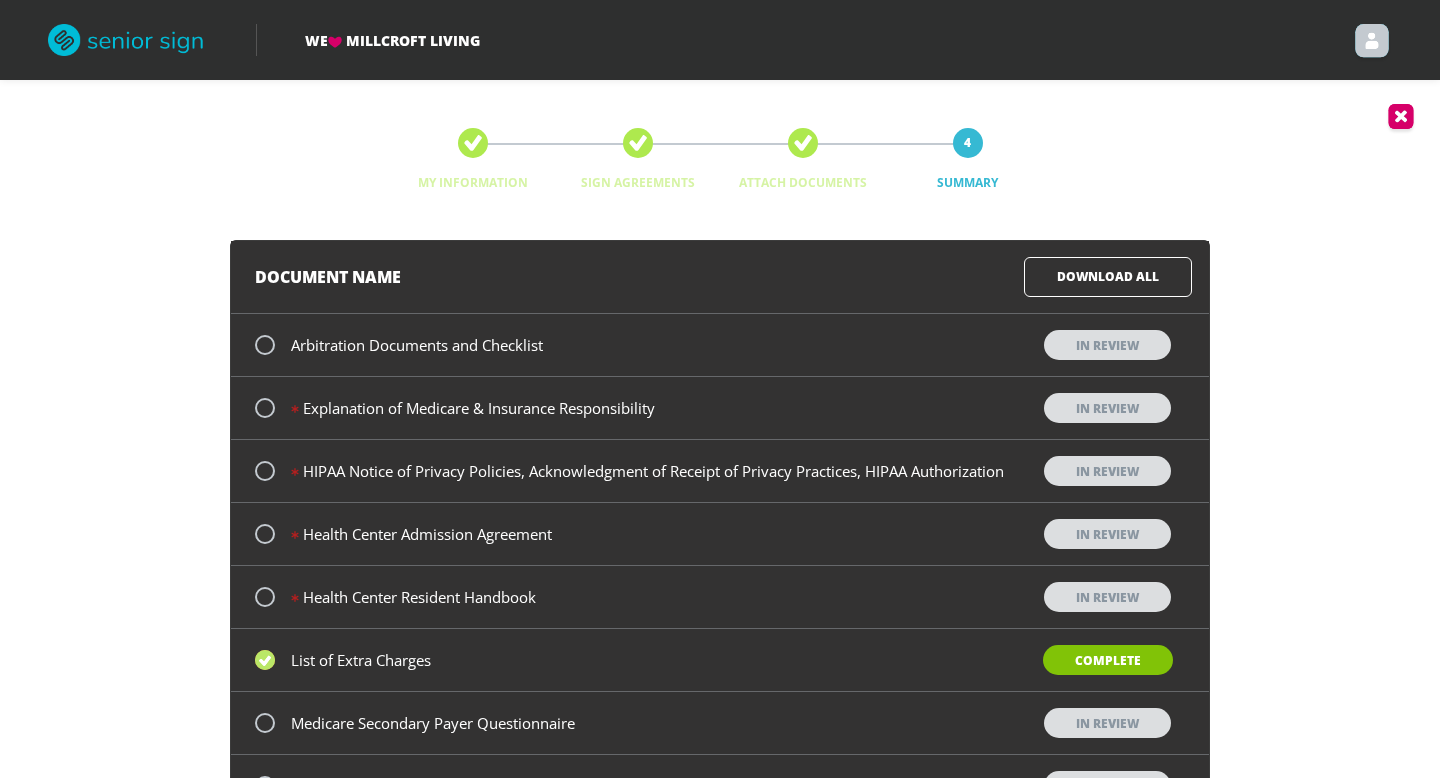 scroll, scrollTop: 695, scrollLeft: 0, axis: vertical 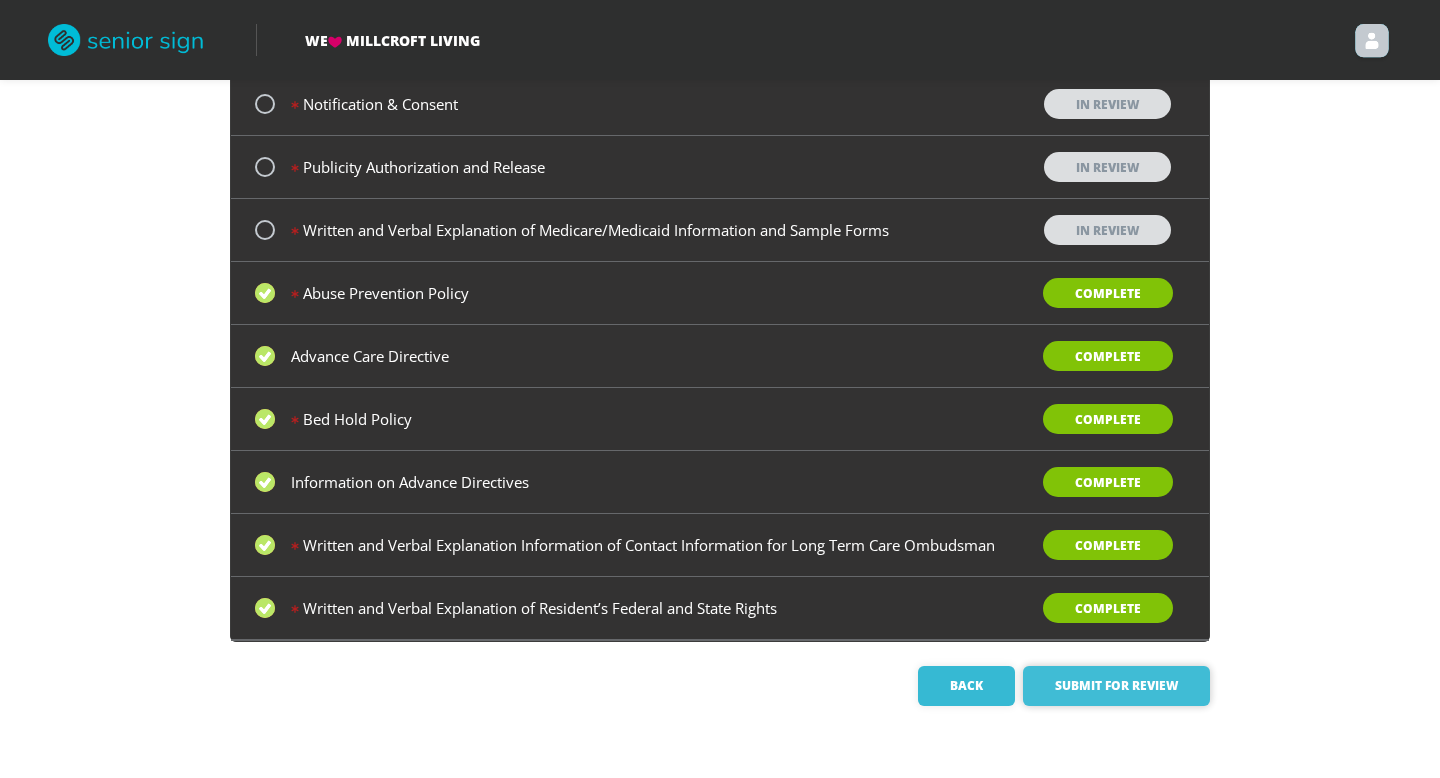 click on "Submit for Review" at bounding box center (1116, 686) 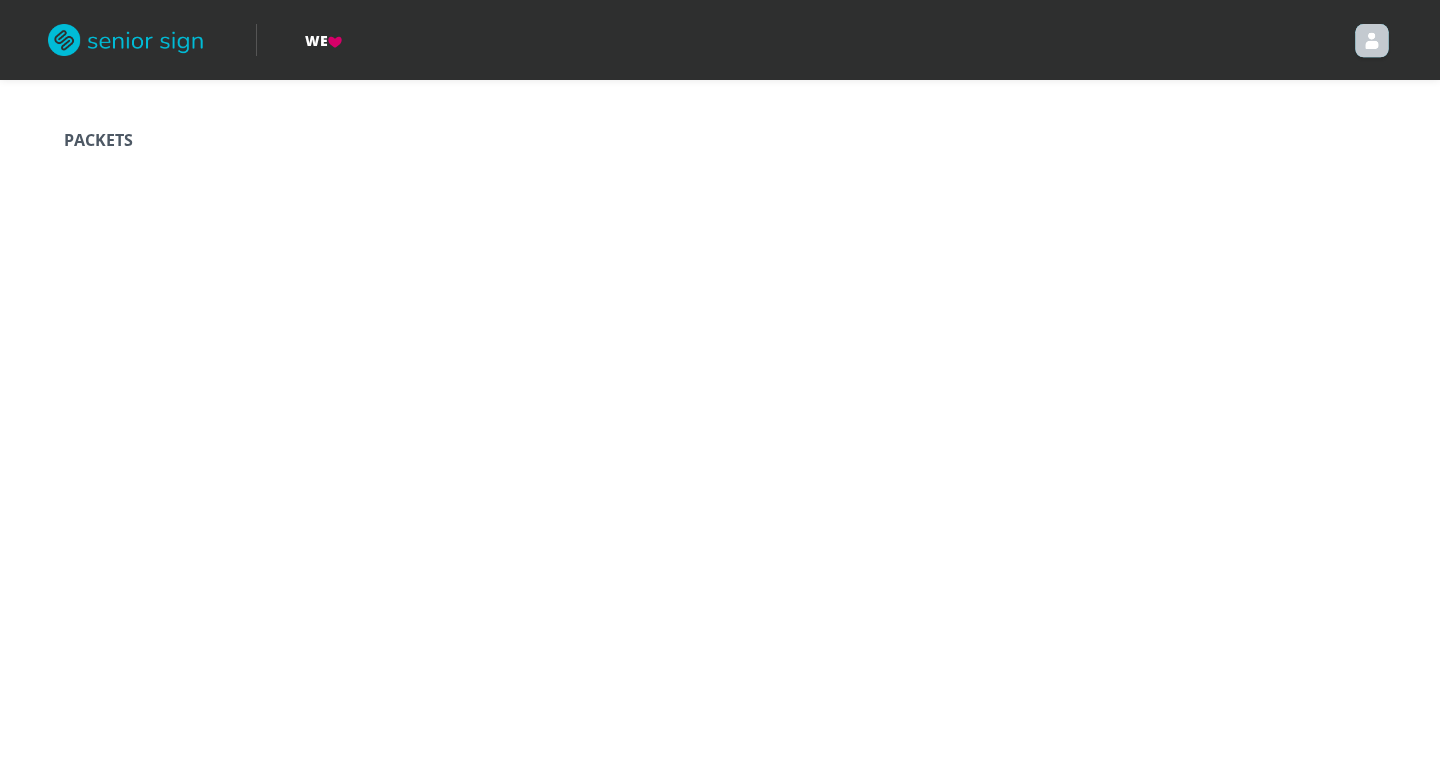 scroll, scrollTop: 0, scrollLeft: 0, axis: both 